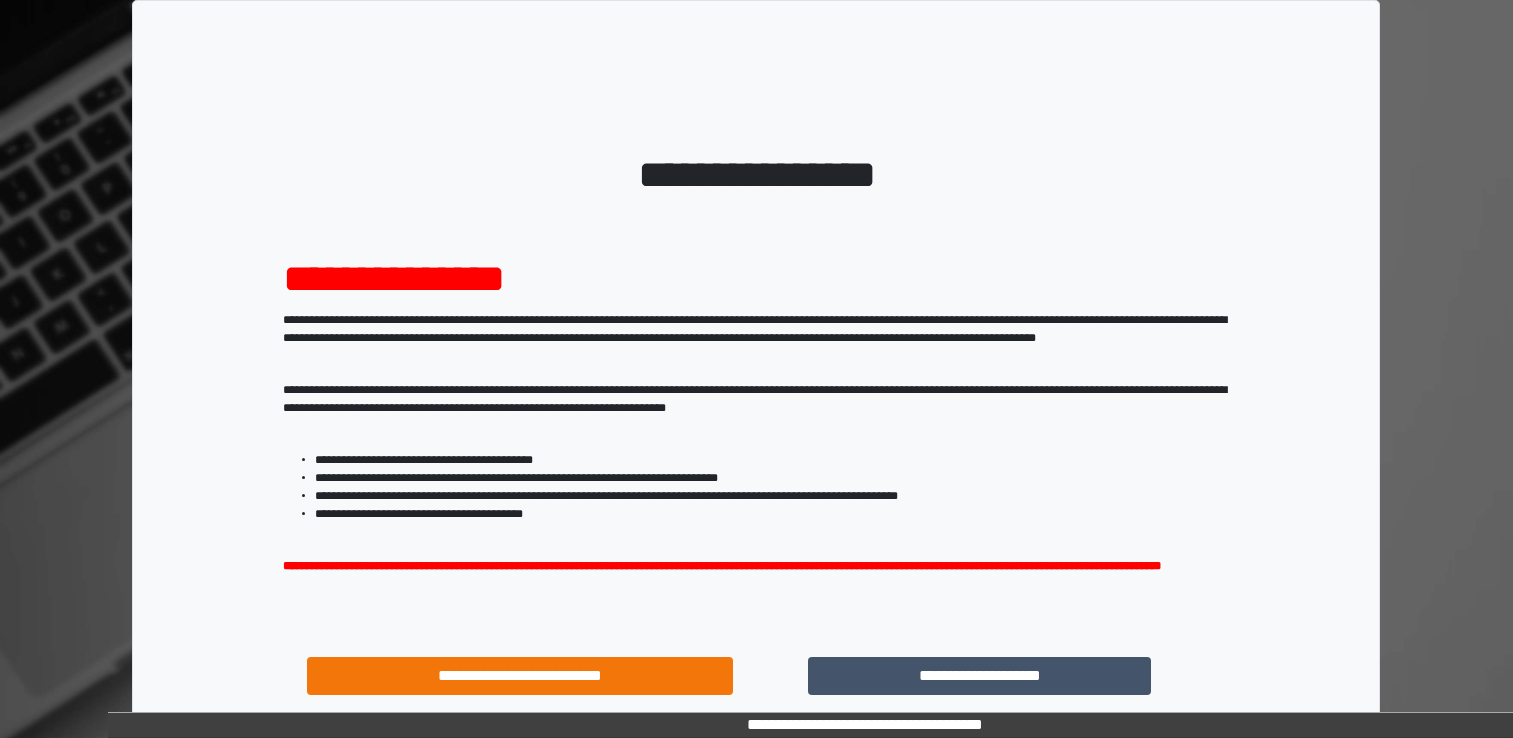 scroll, scrollTop: 0, scrollLeft: 0, axis: both 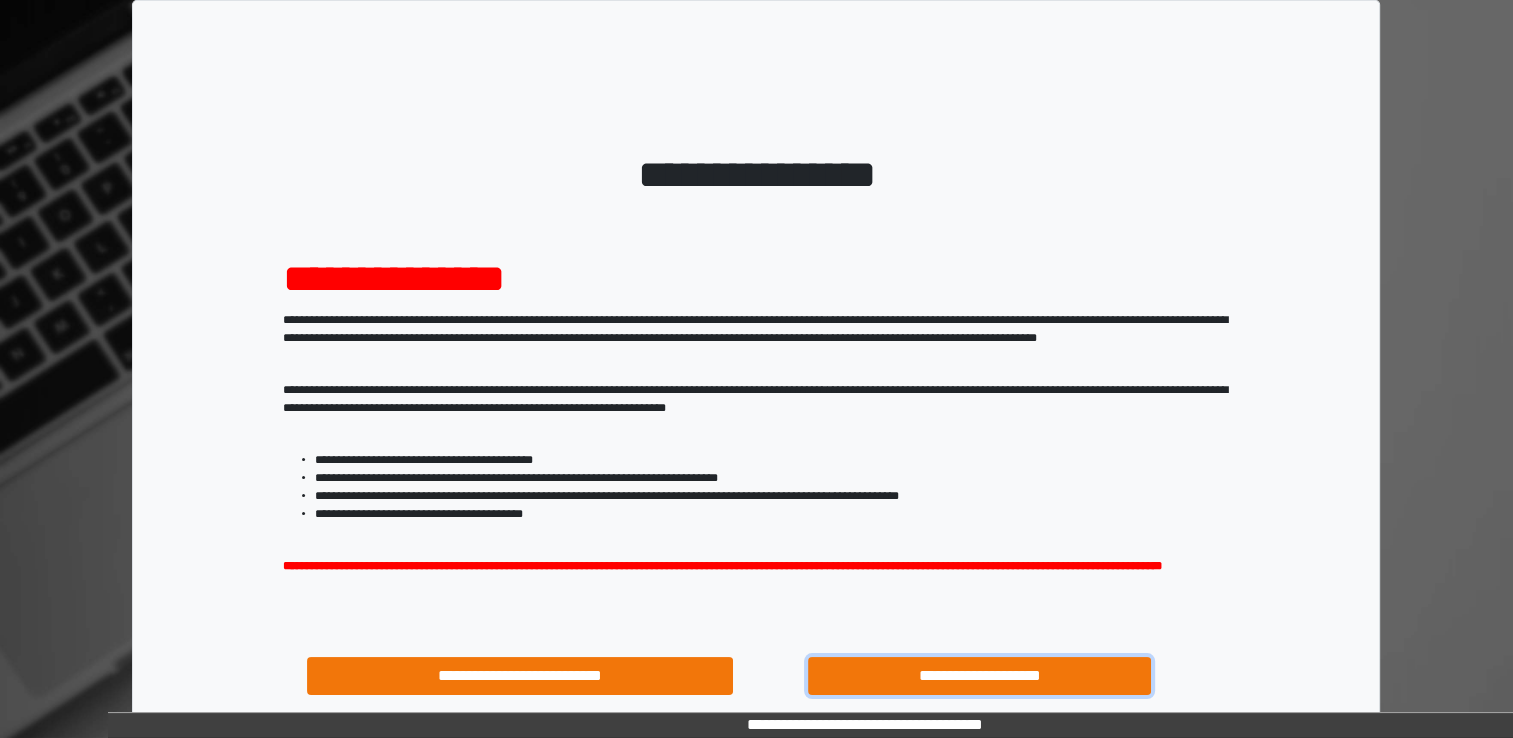 click on "**********" at bounding box center [980, 676] 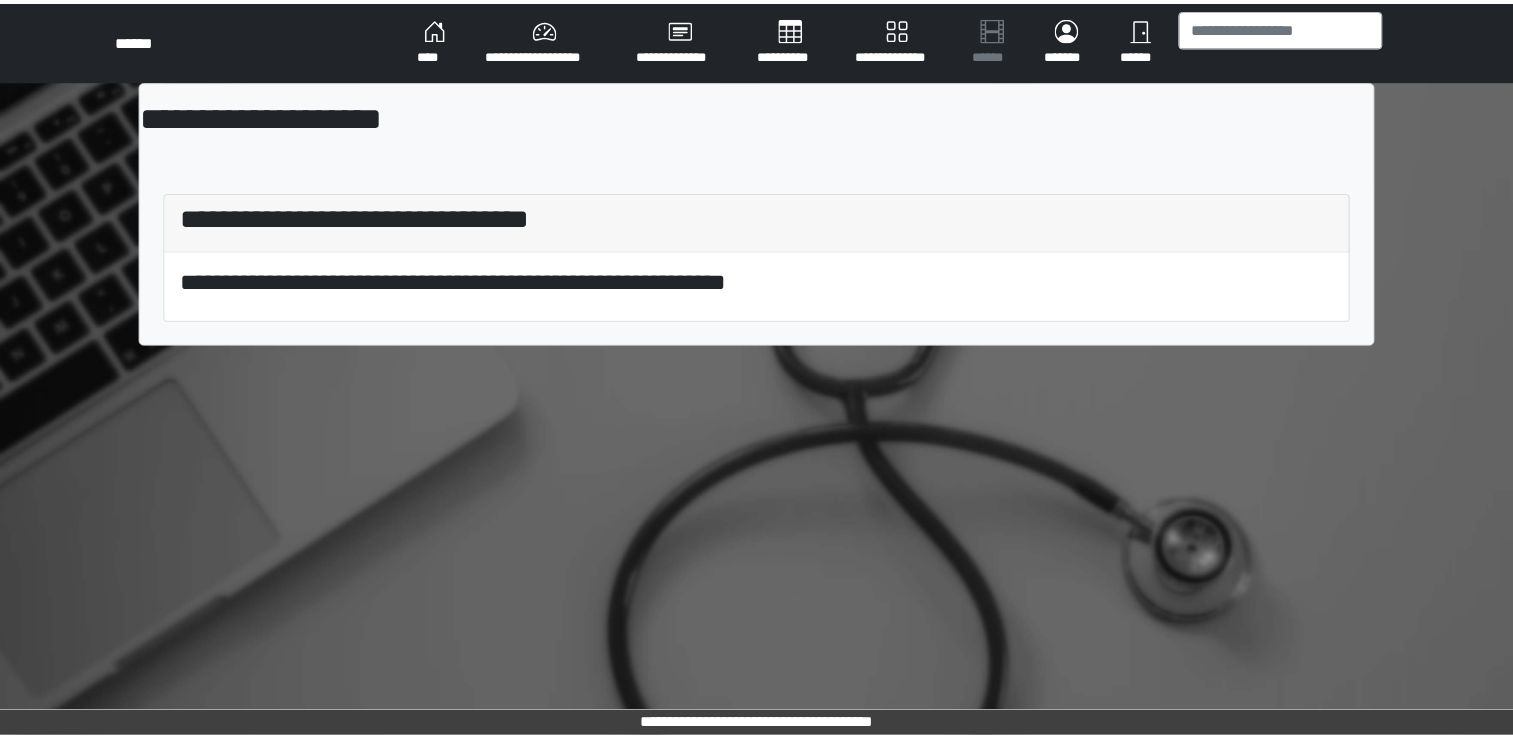 scroll, scrollTop: 0, scrollLeft: 0, axis: both 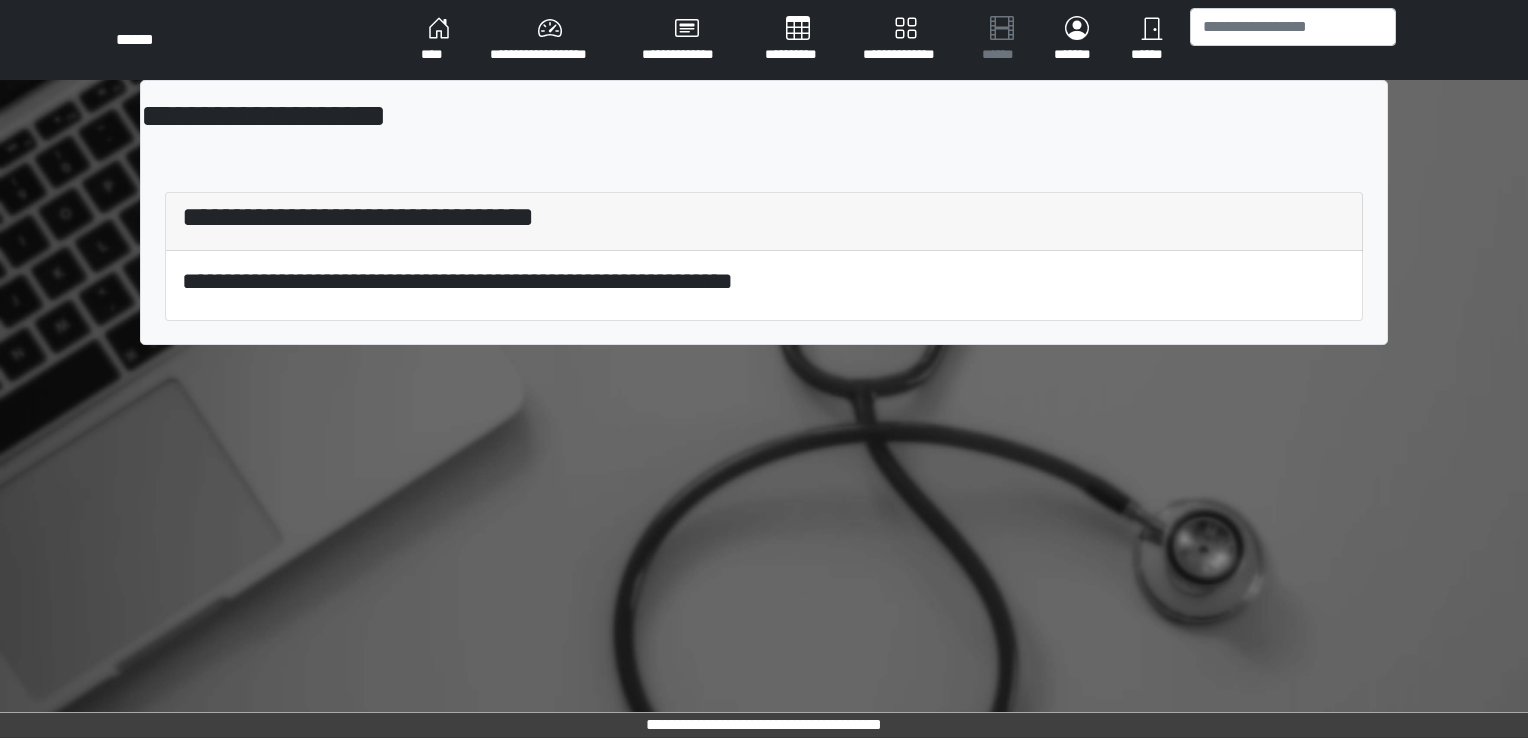 click on "****" at bounding box center [439, 40] 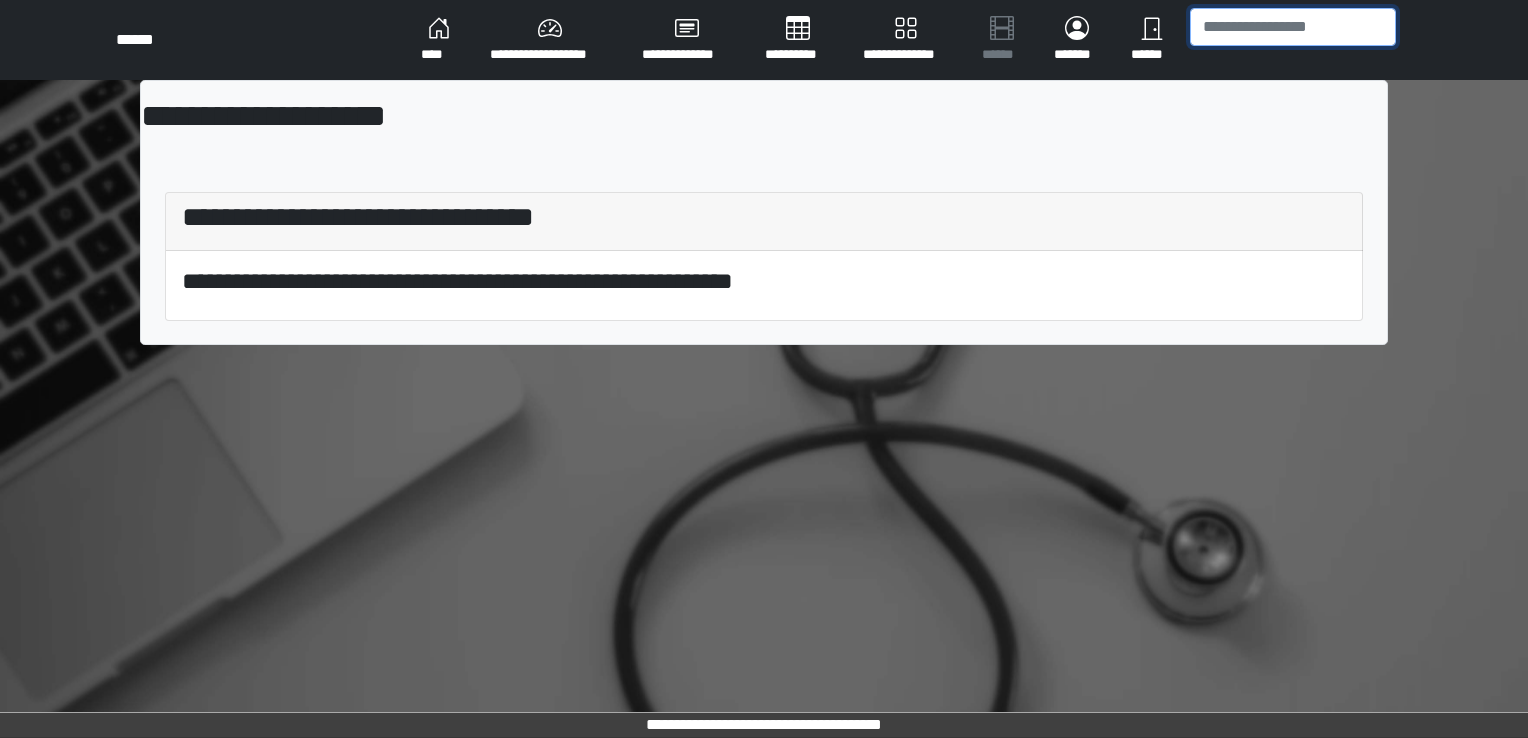 click at bounding box center (1293, 27) 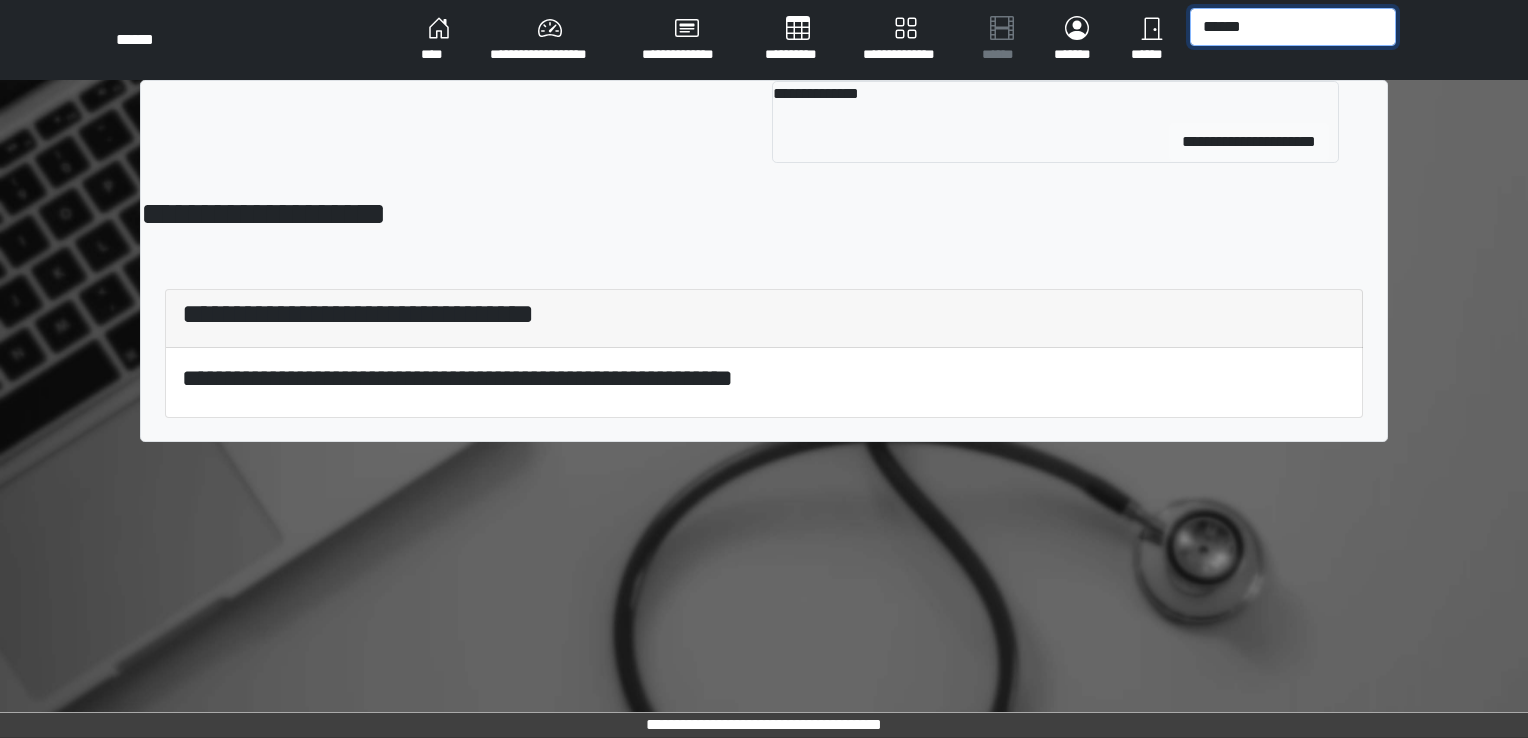 type on "******" 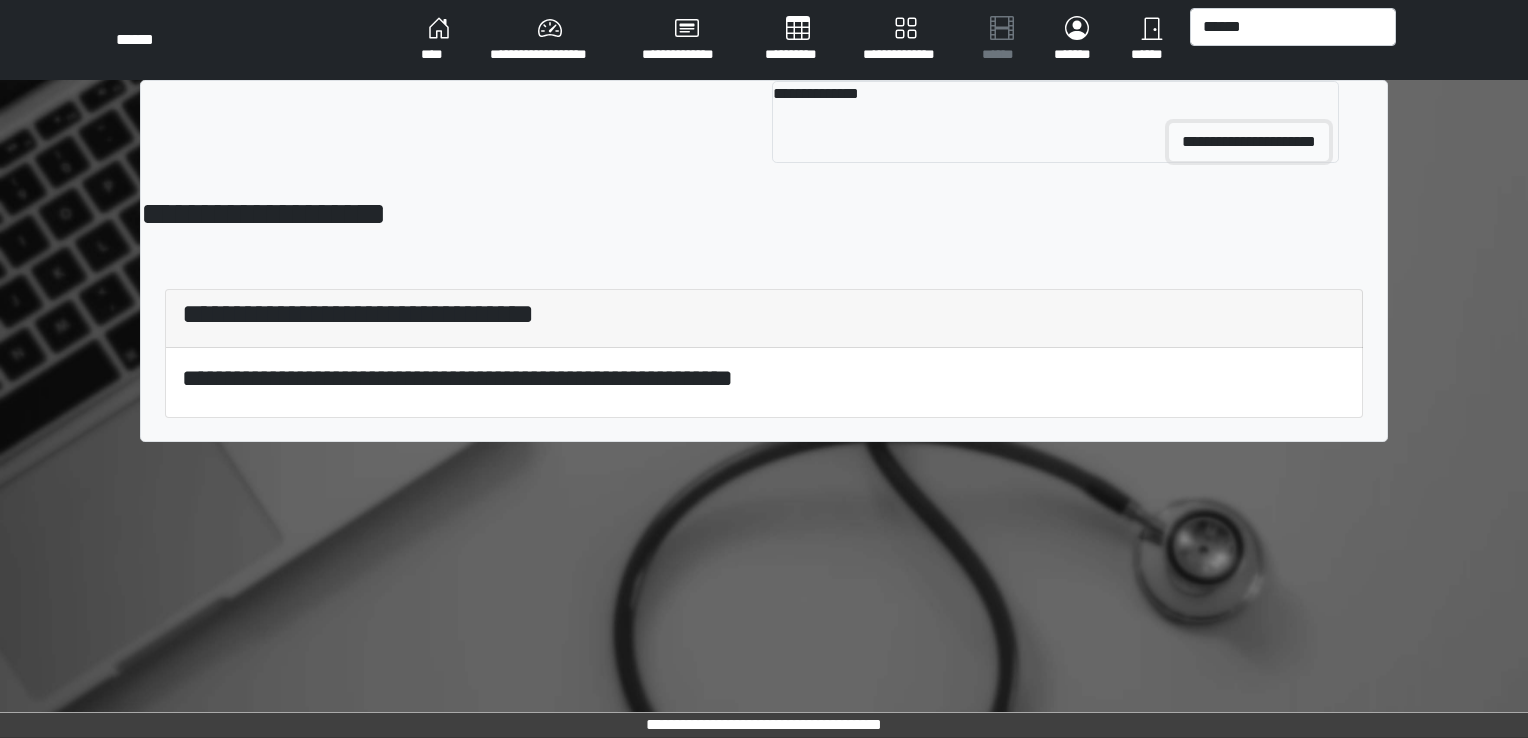 click on "**********" at bounding box center (1249, 142) 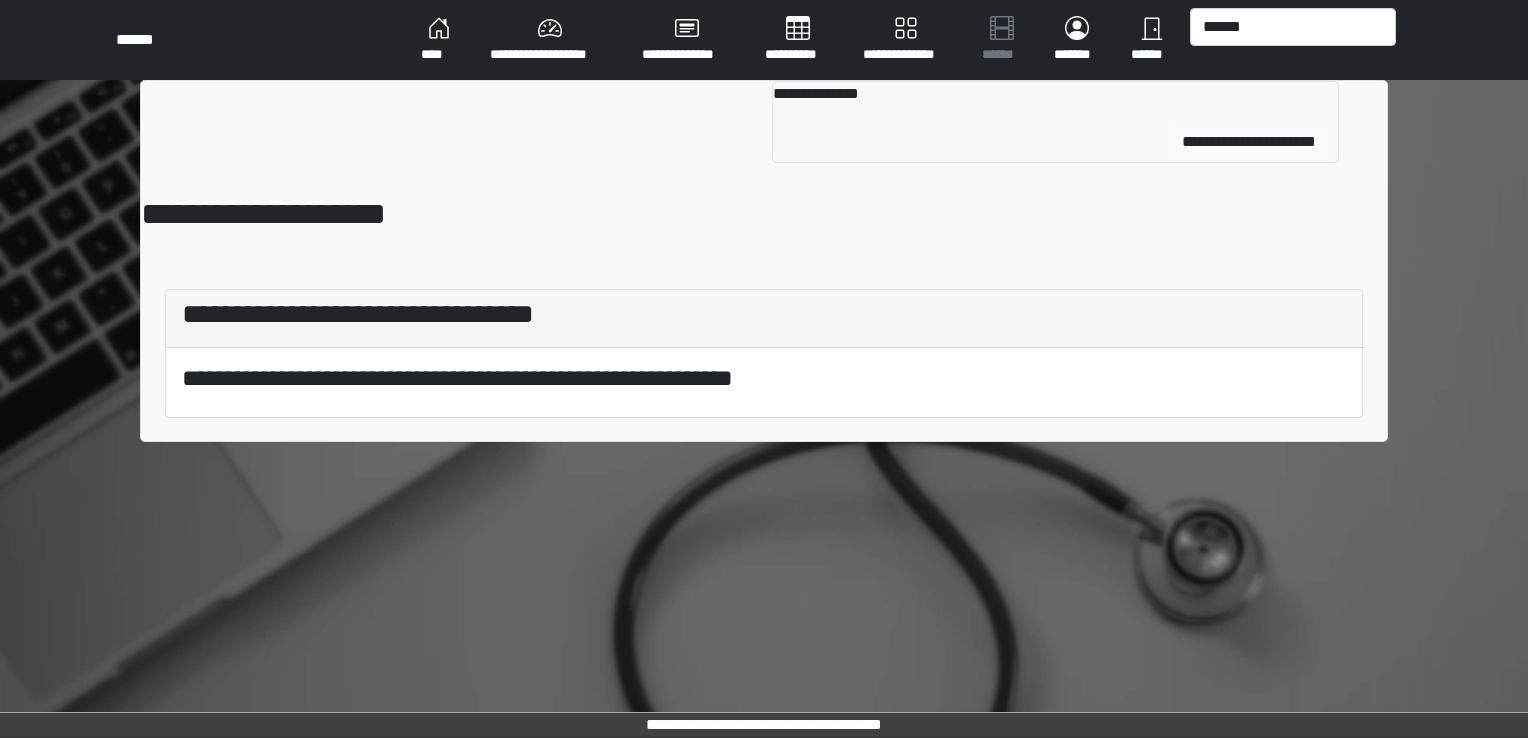 type 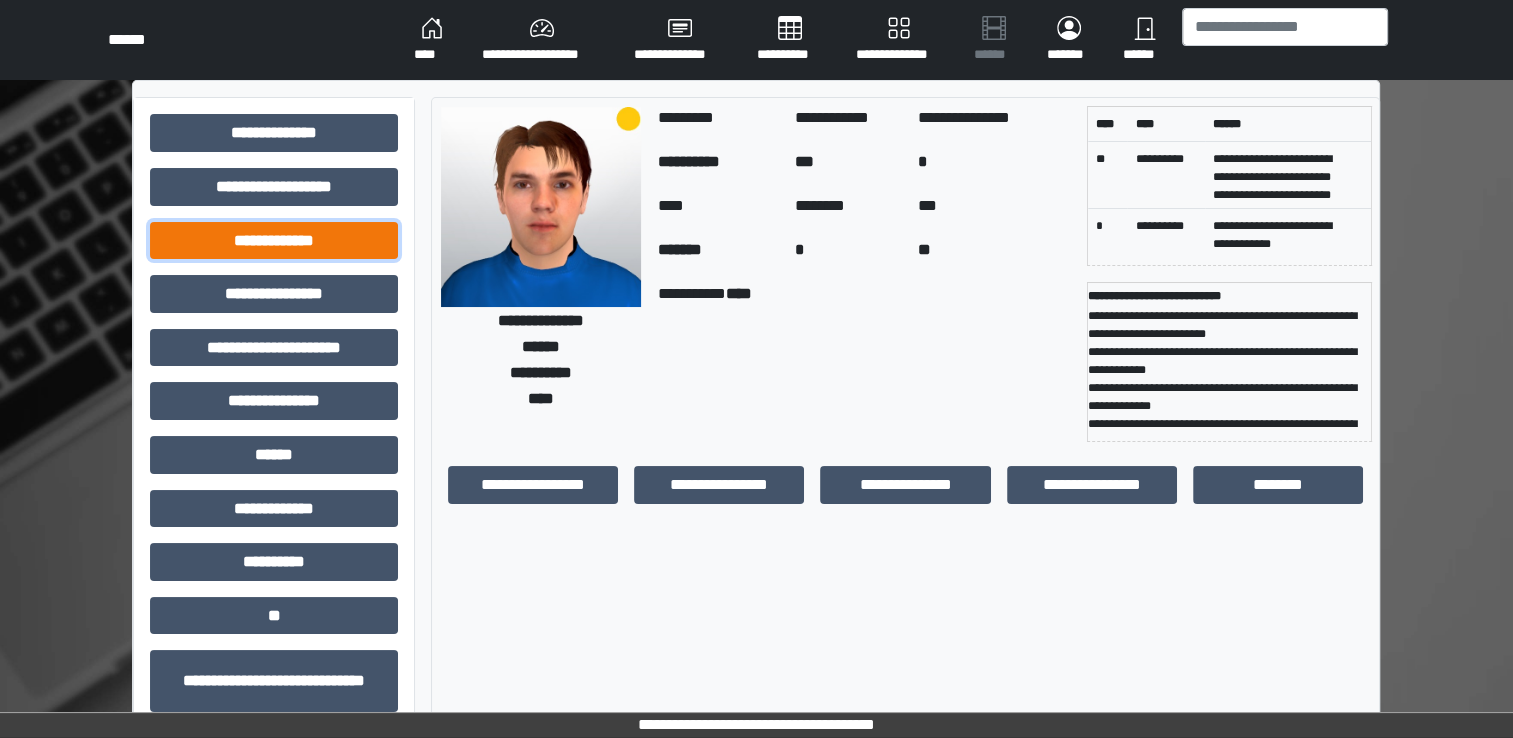 click on "**********" at bounding box center (274, 241) 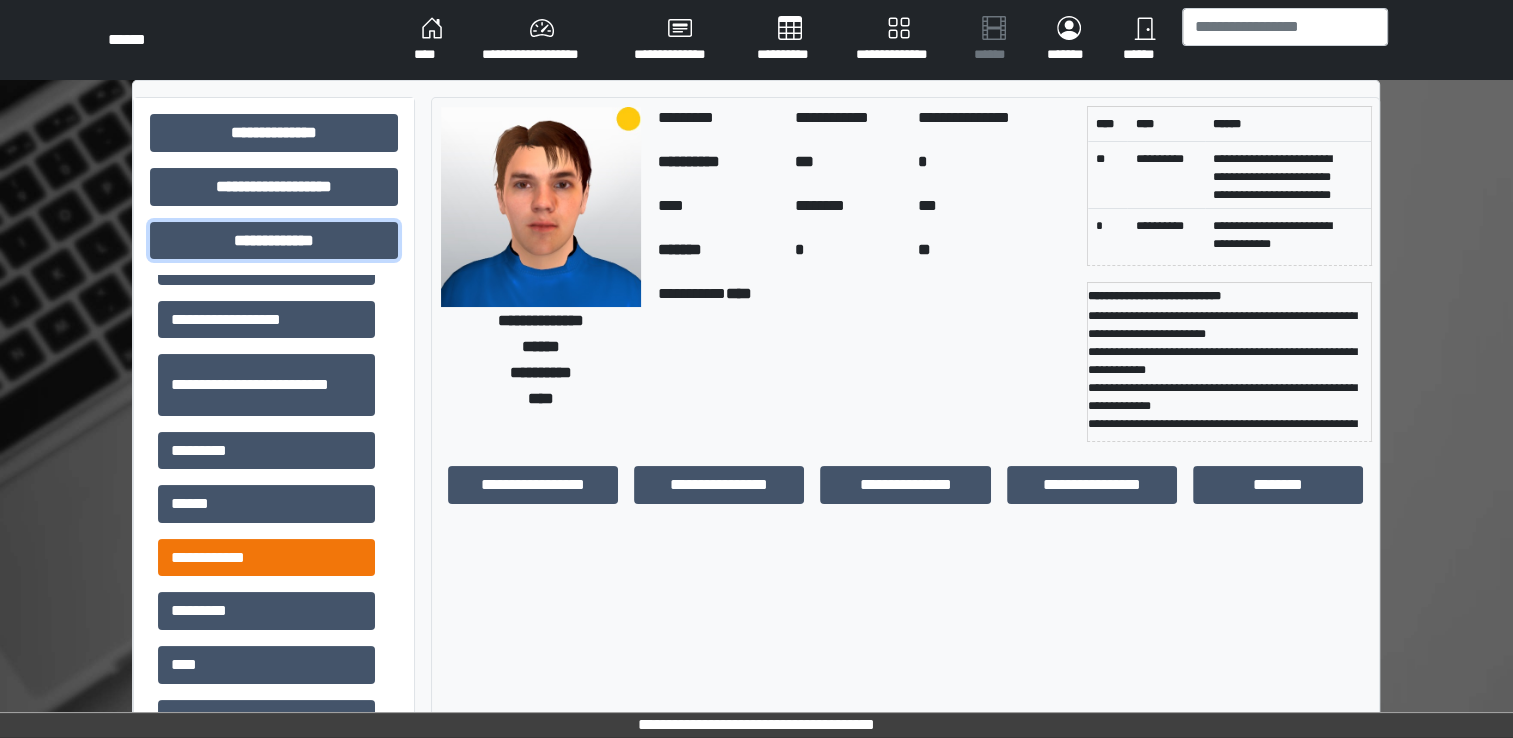 scroll, scrollTop: 500, scrollLeft: 0, axis: vertical 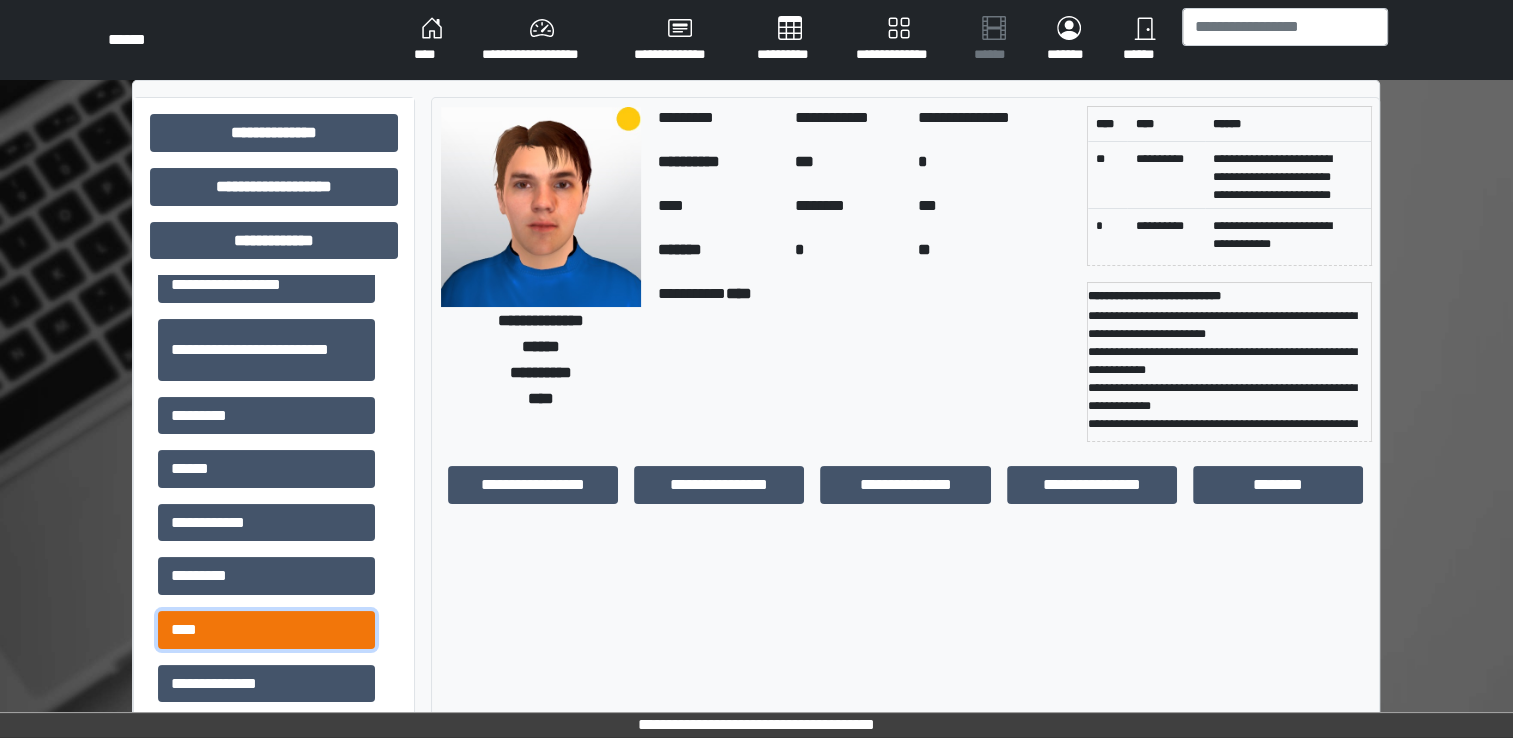 click on "****" at bounding box center [266, 630] 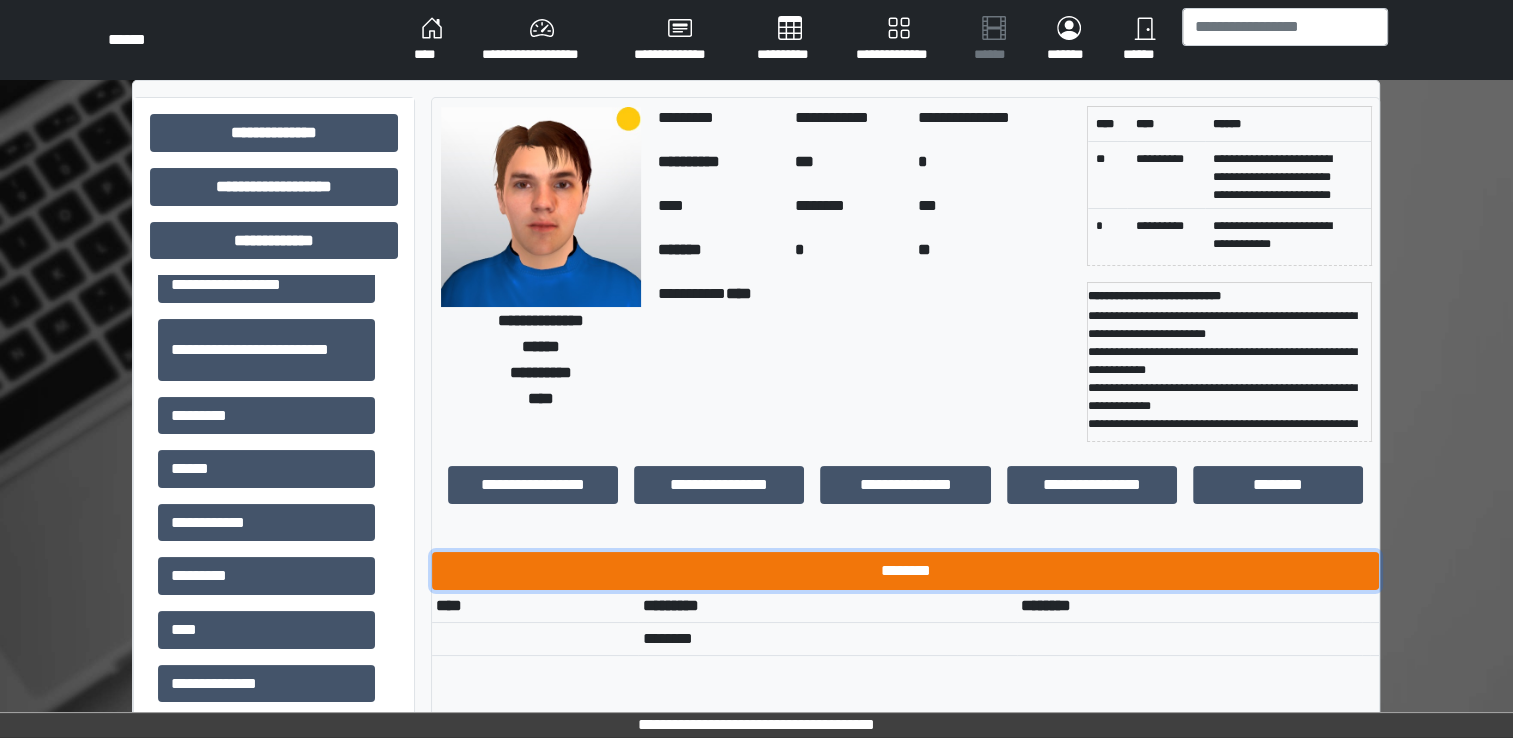 click on "********" at bounding box center (905, 571) 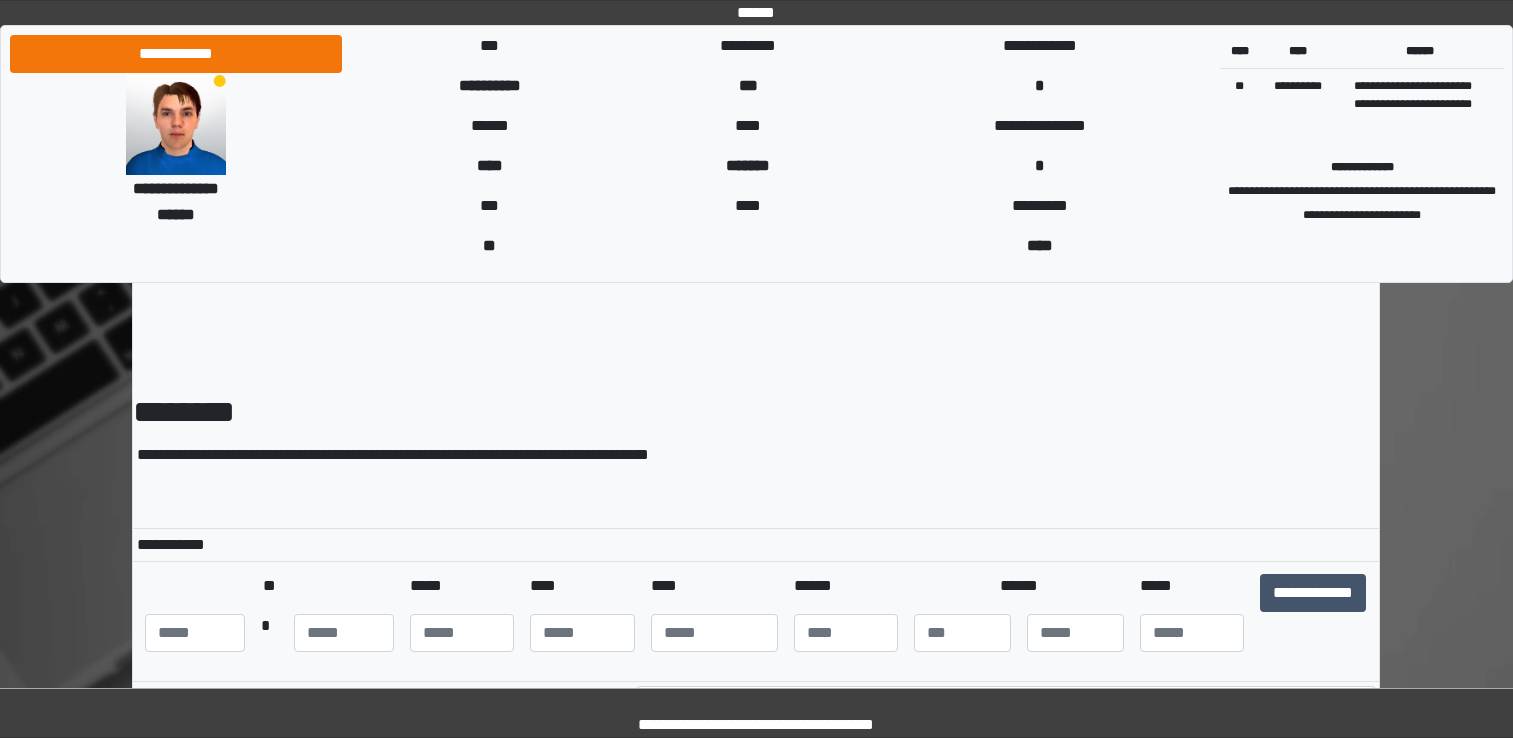 scroll, scrollTop: 0, scrollLeft: 0, axis: both 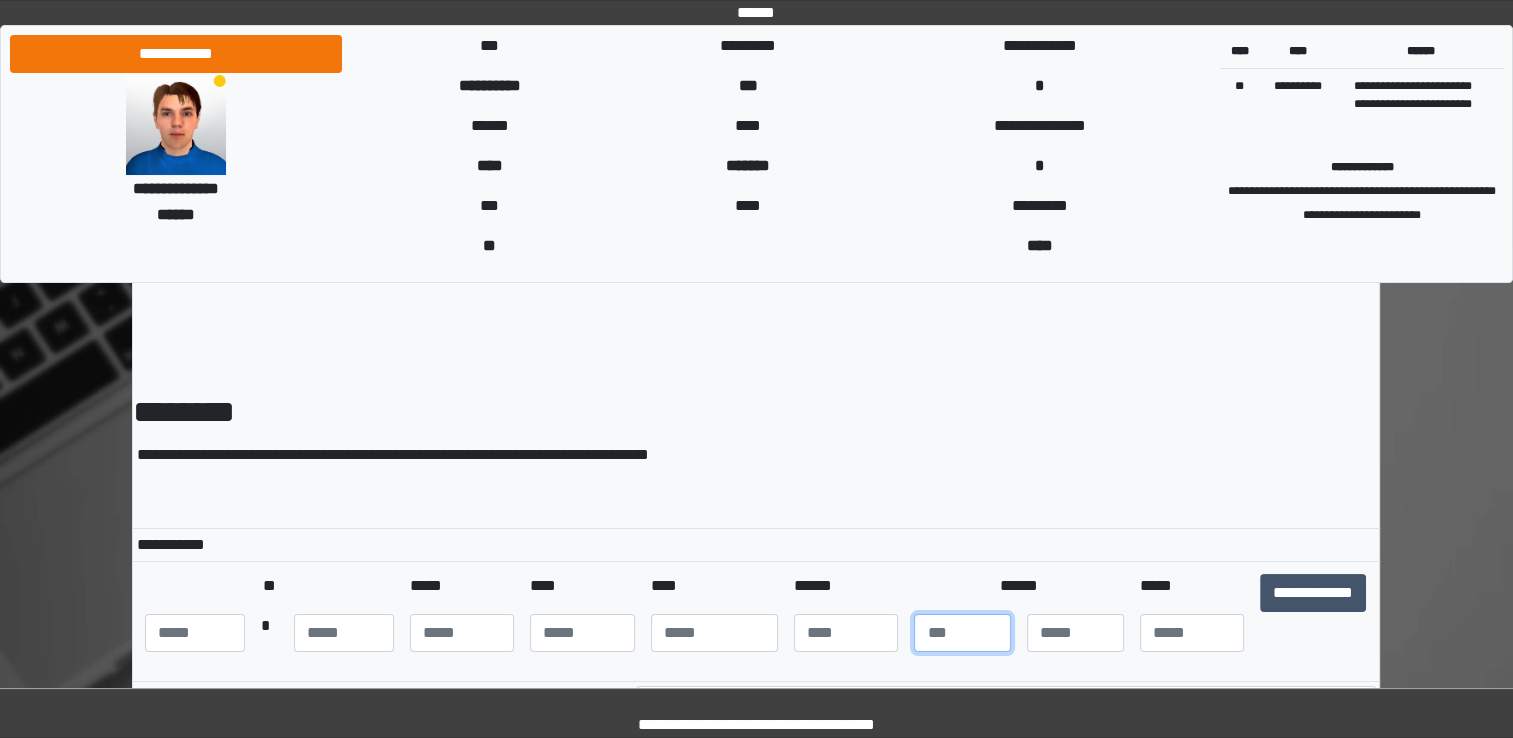 click at bounding box center (962, 633) 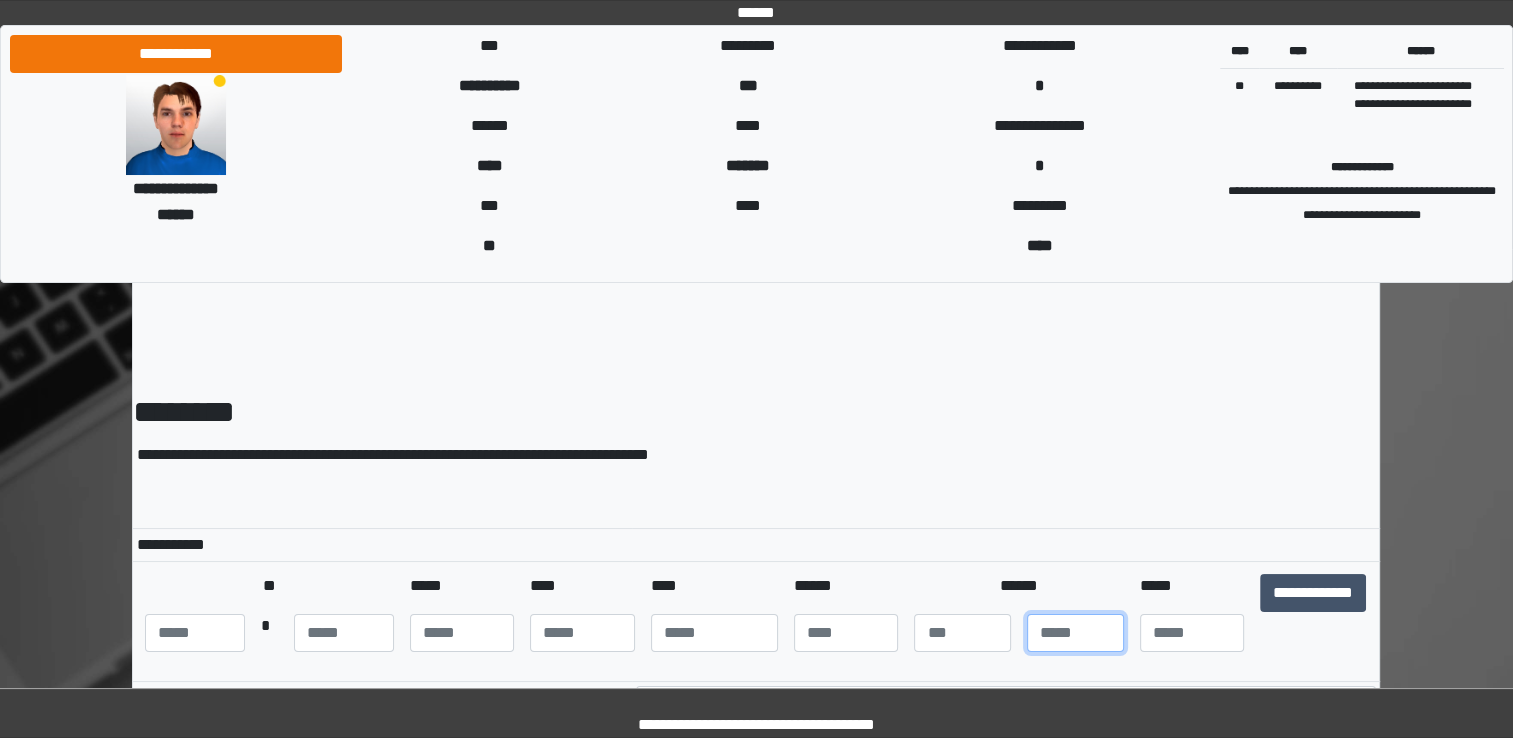 click at bounding box center (1075, 633) 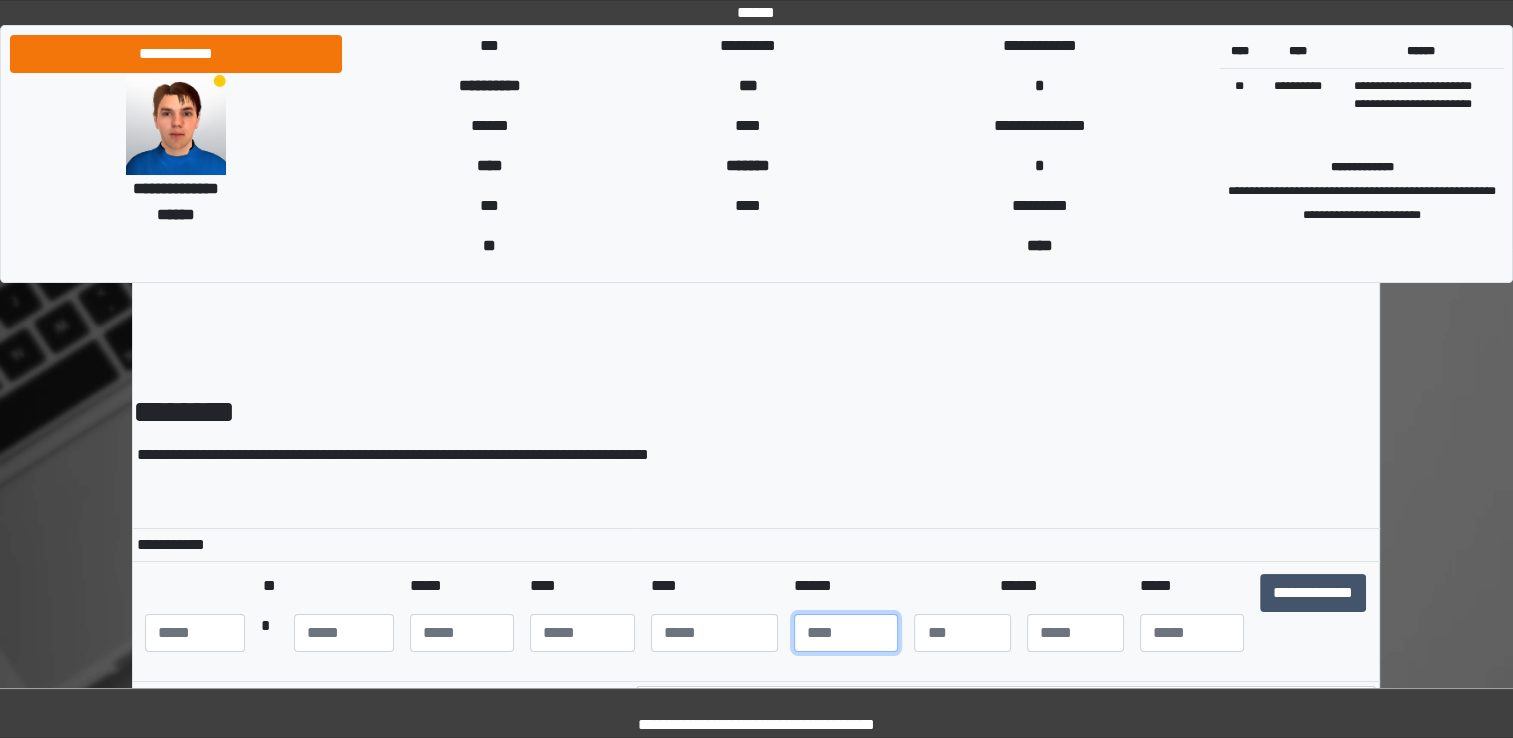 click at bounding box center [846, 633] 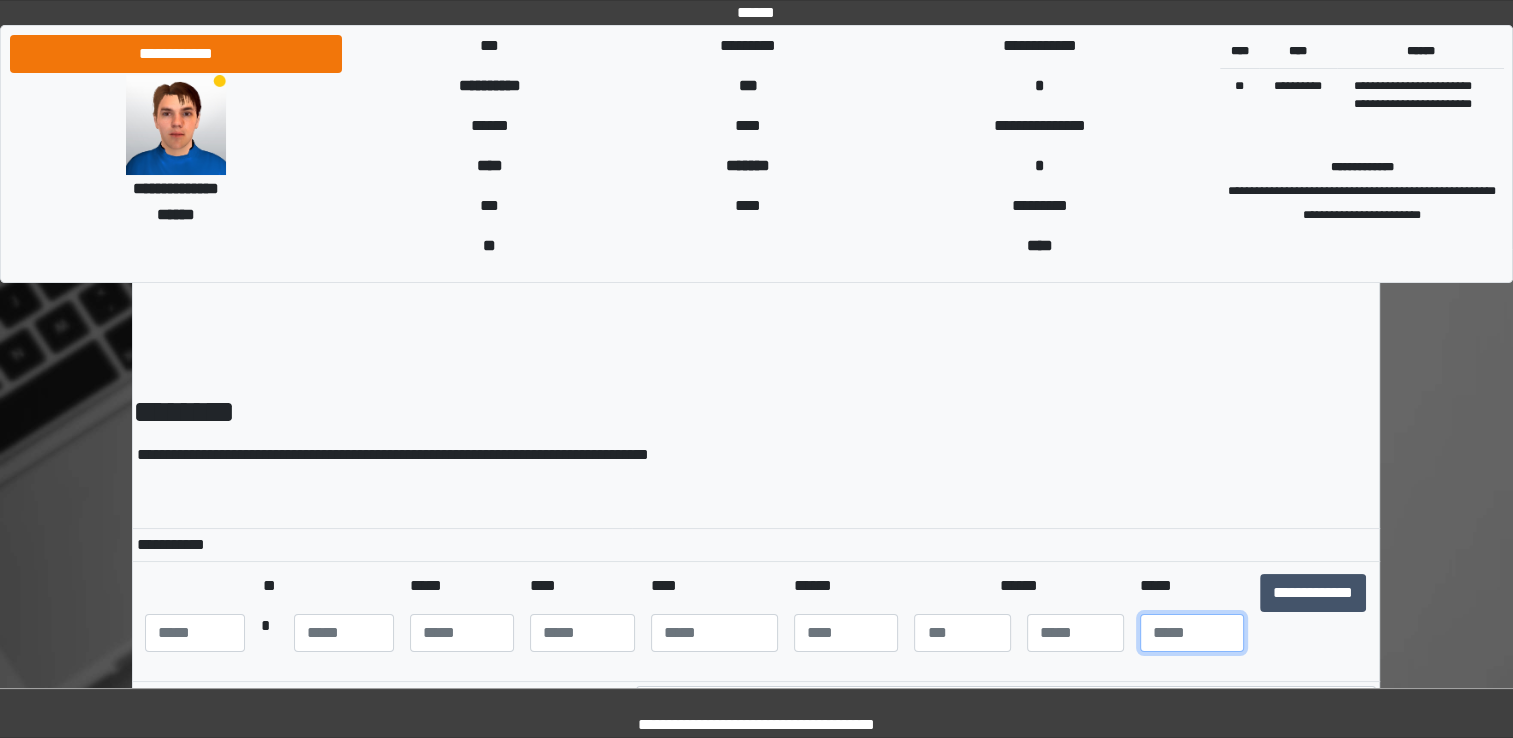 click at bounding box center (1192, 633) 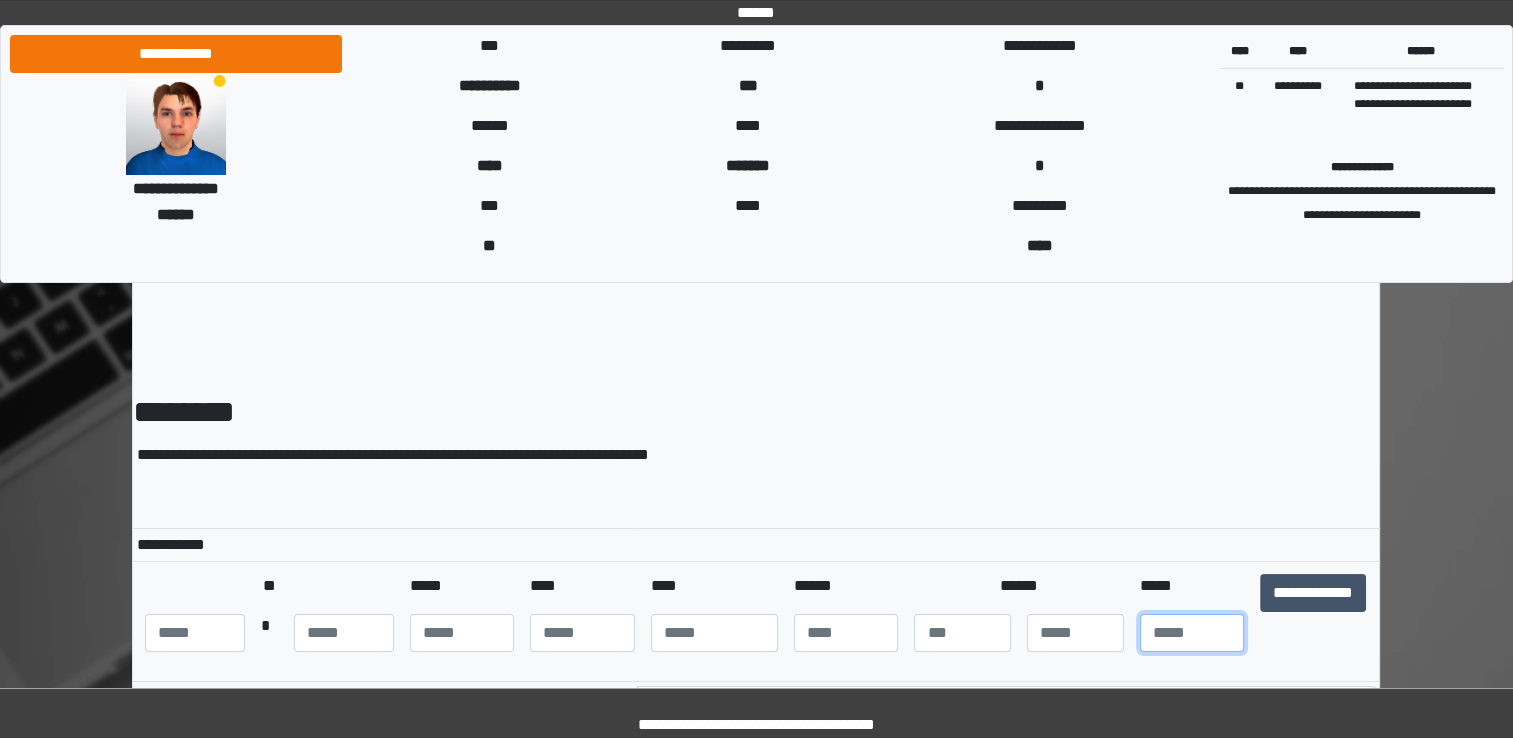 type on "**" 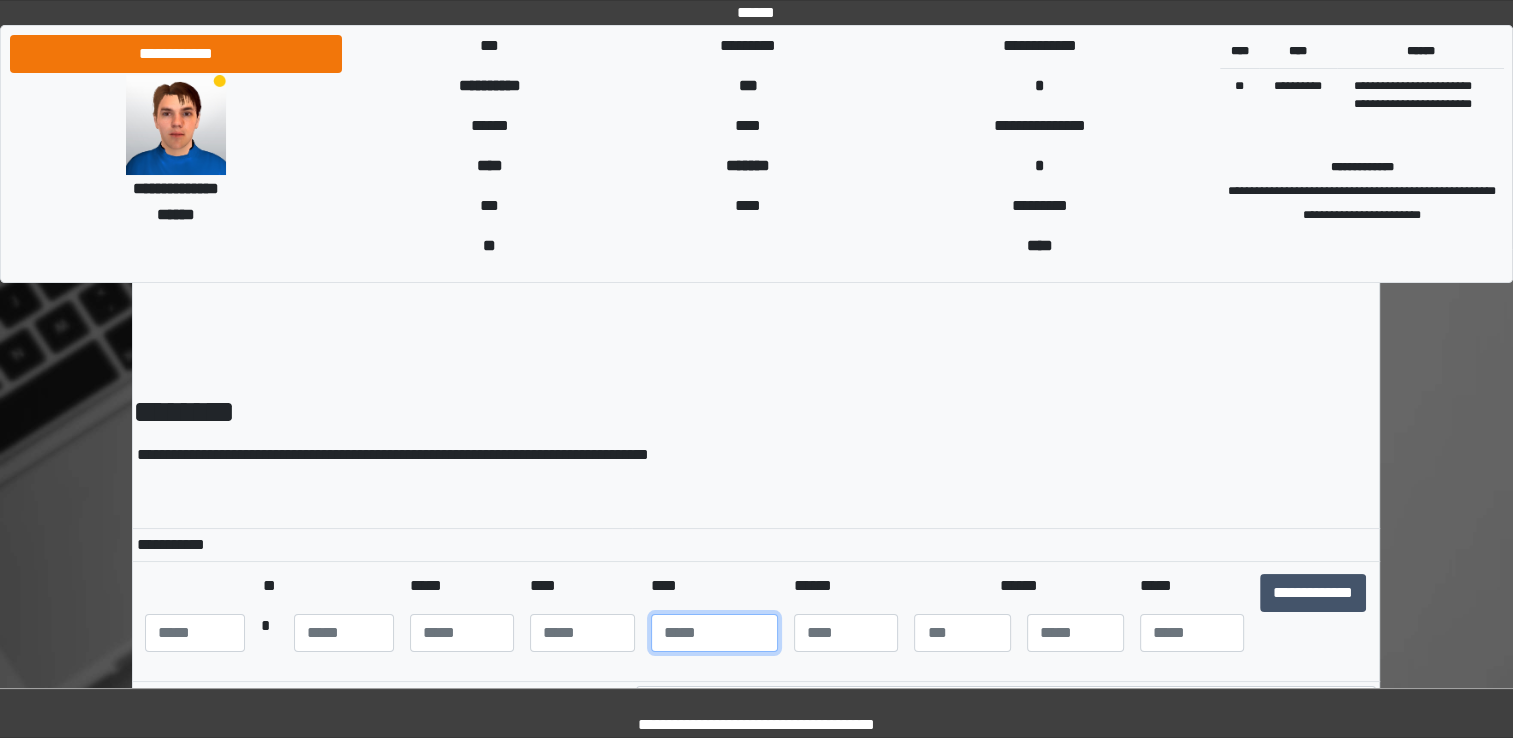 click at bounding box center [714, 633] 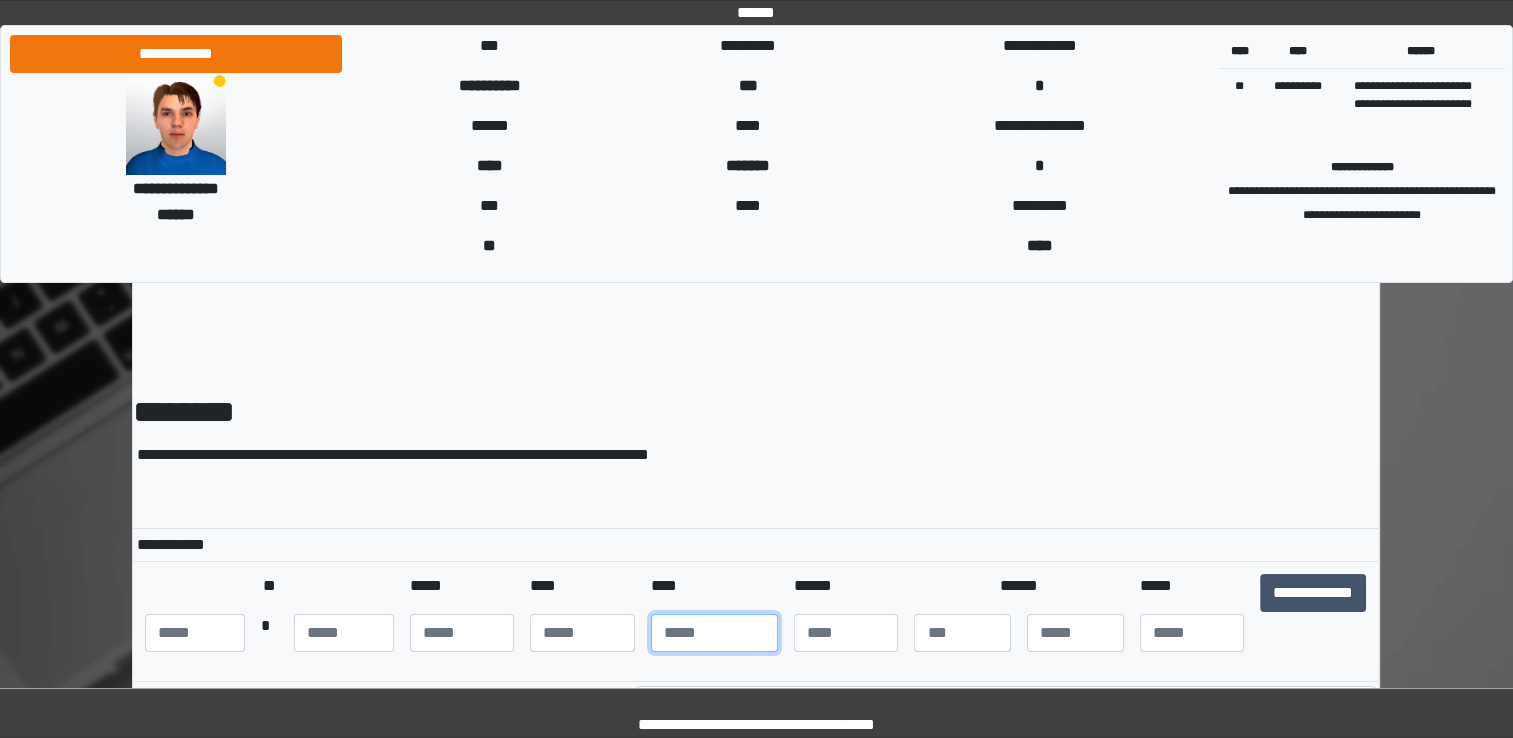 type on "****" 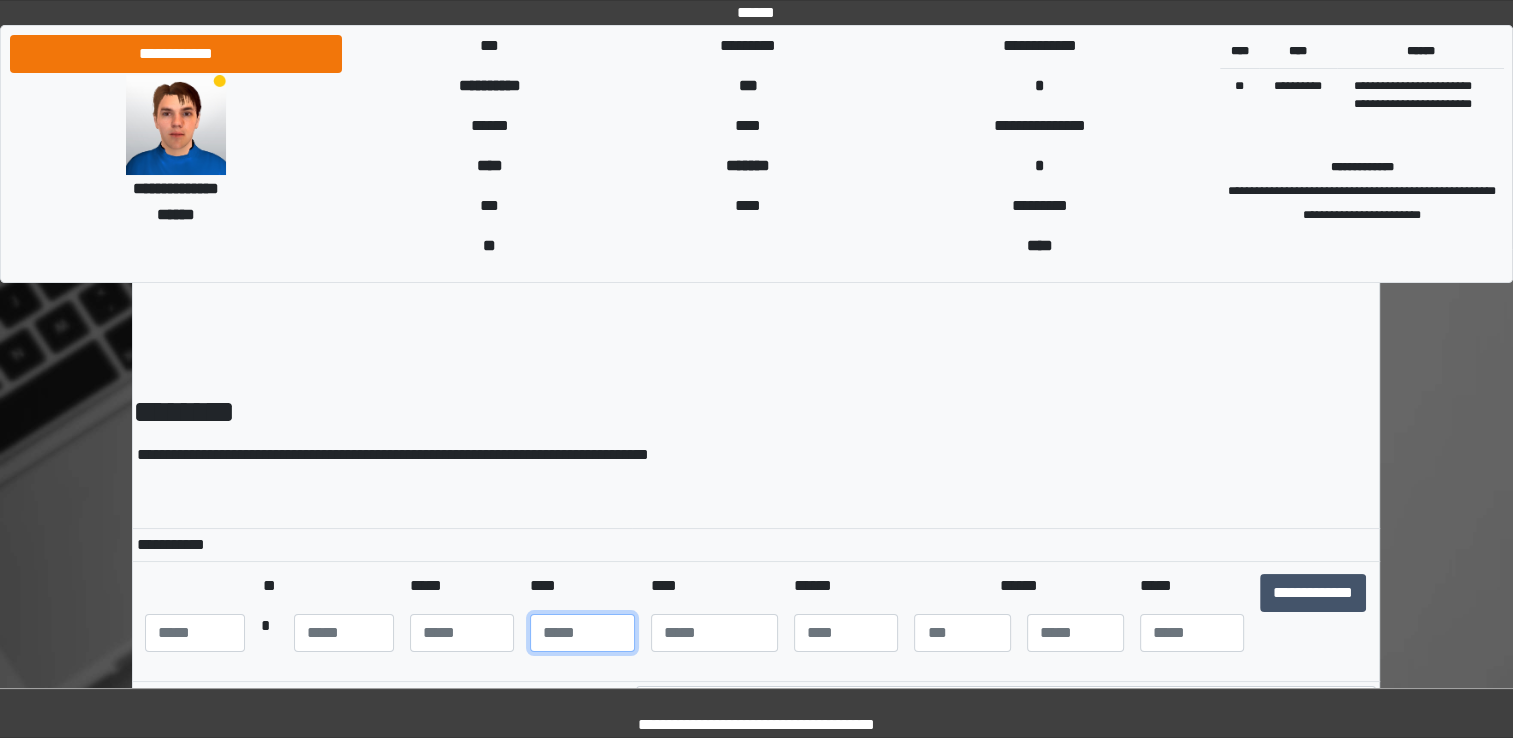 click at bounding box center (582, 633) 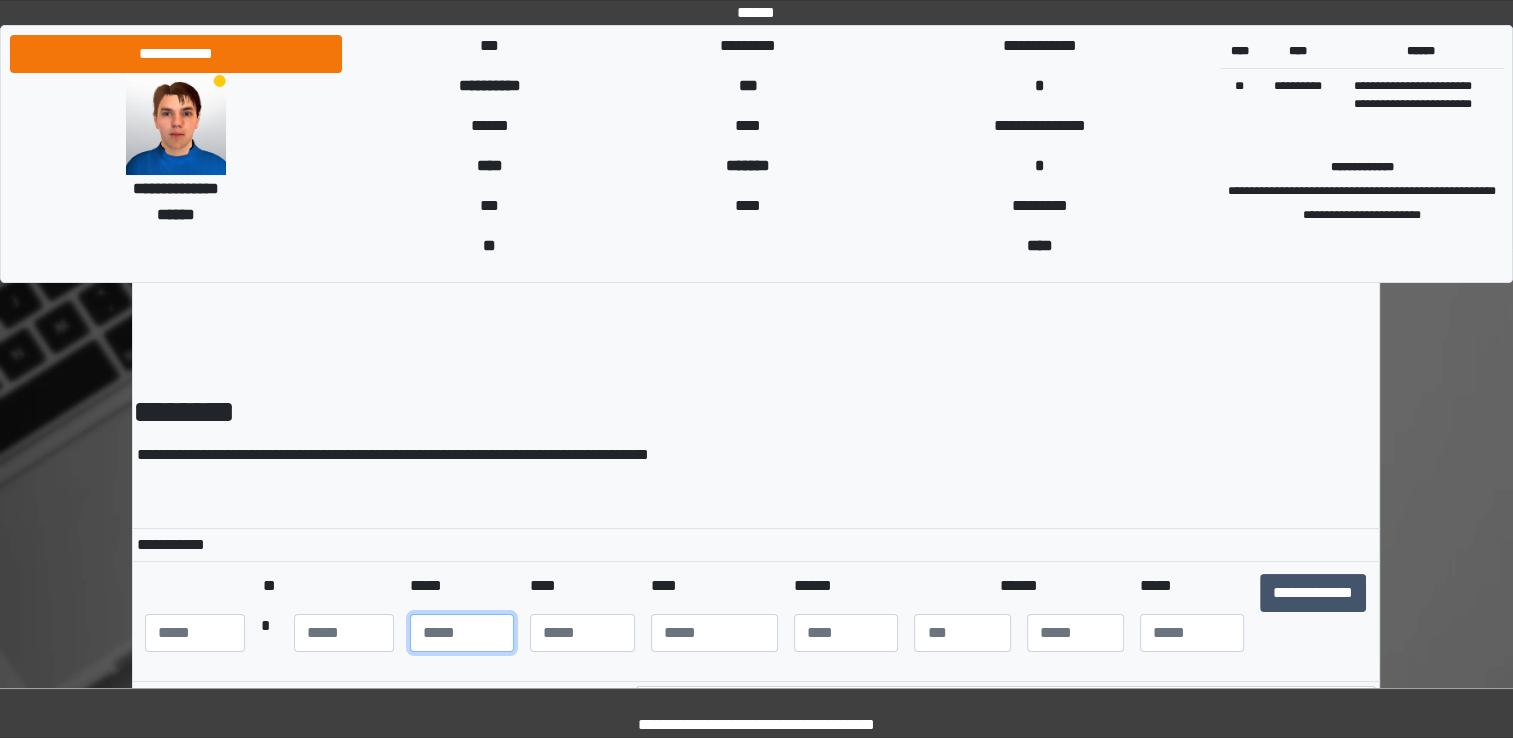click at bounding box center [462, 633] 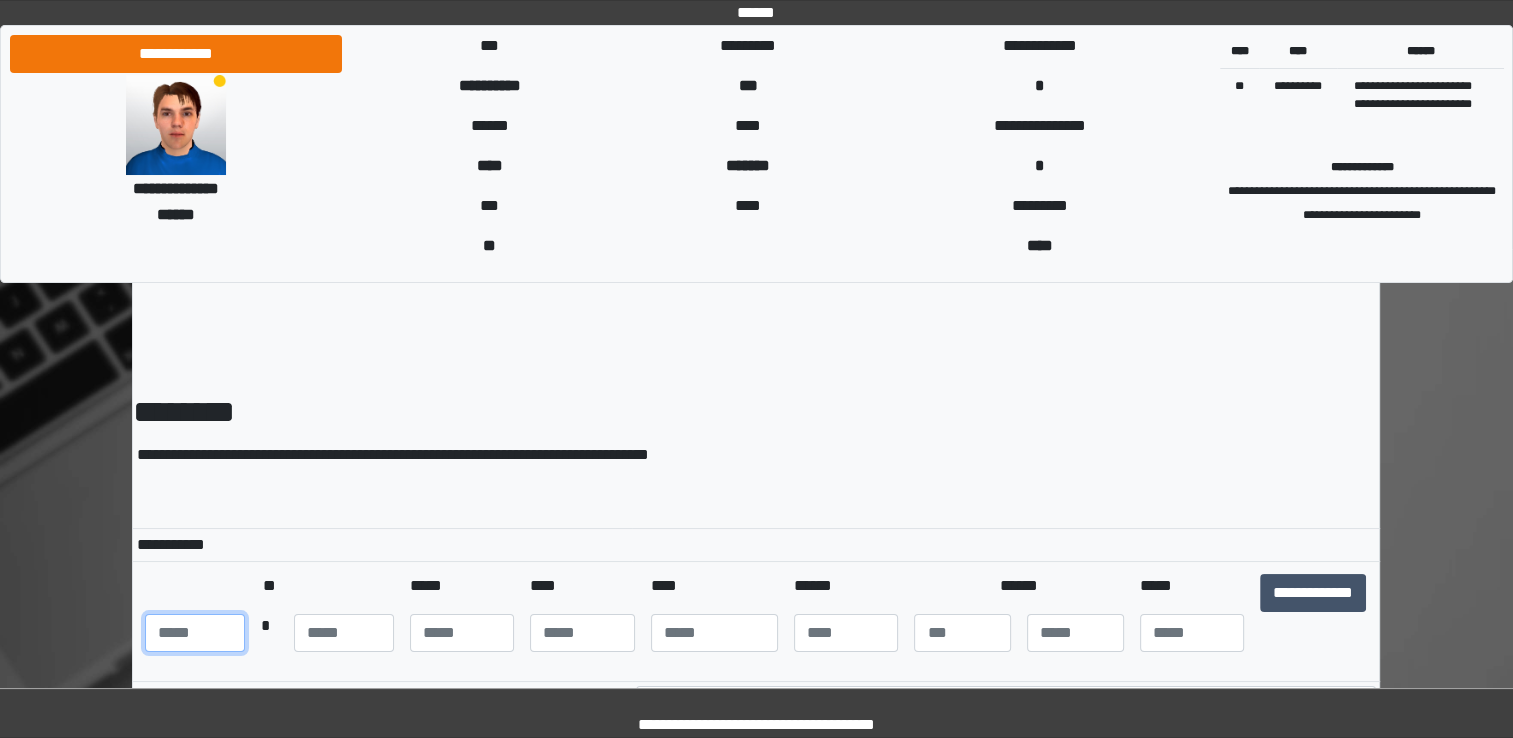 click at bounding box center [195, 633] 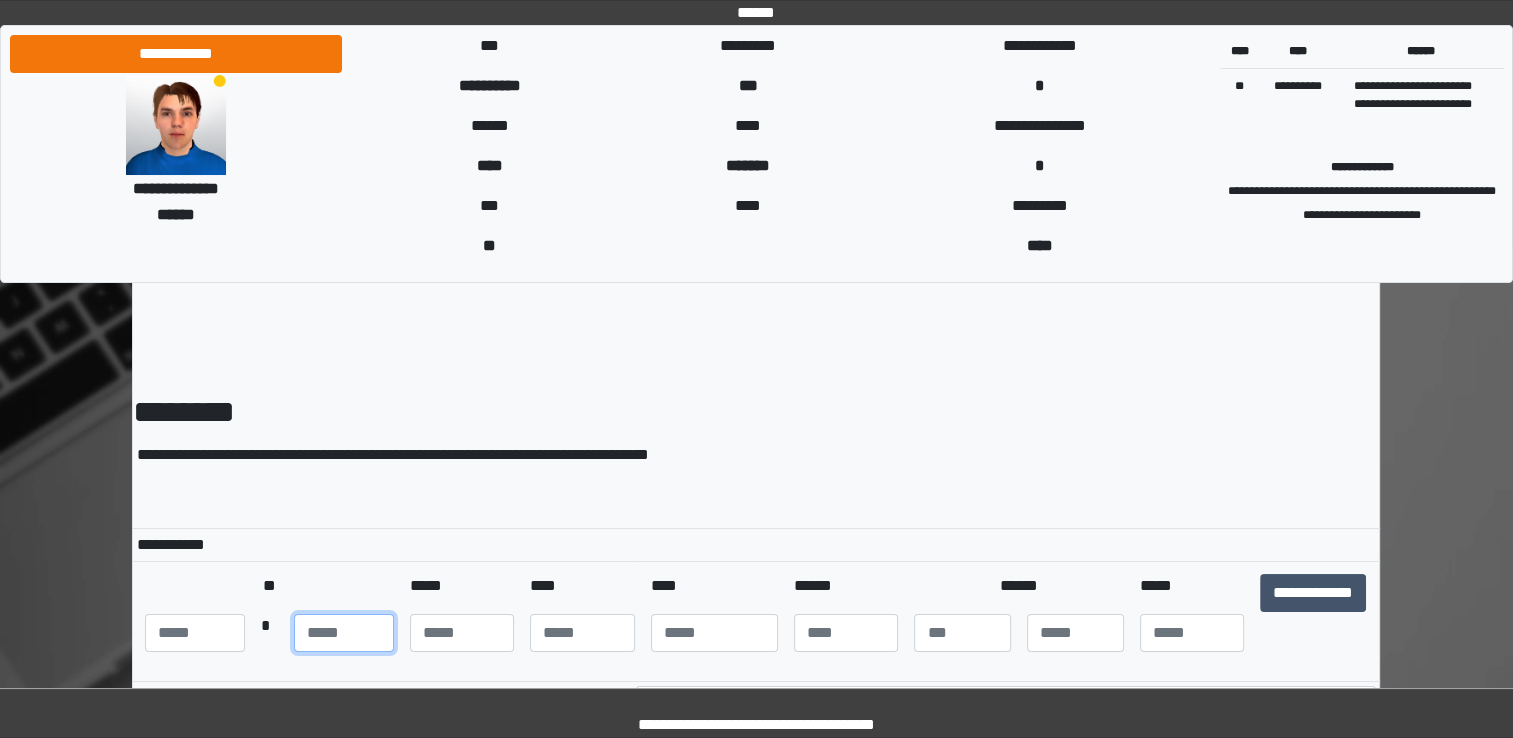 type on "**" 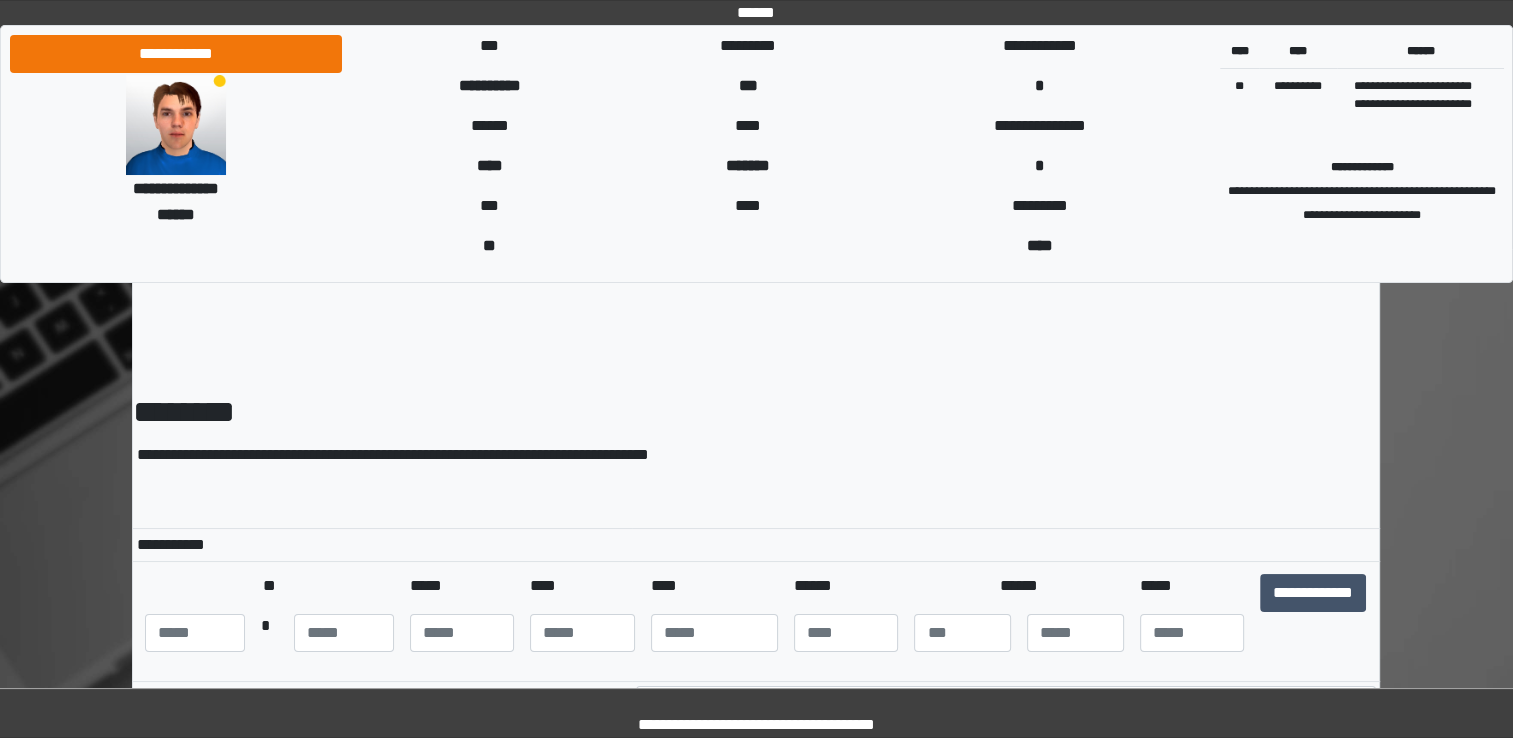 click on "**********" at bounding box center (756, 483) 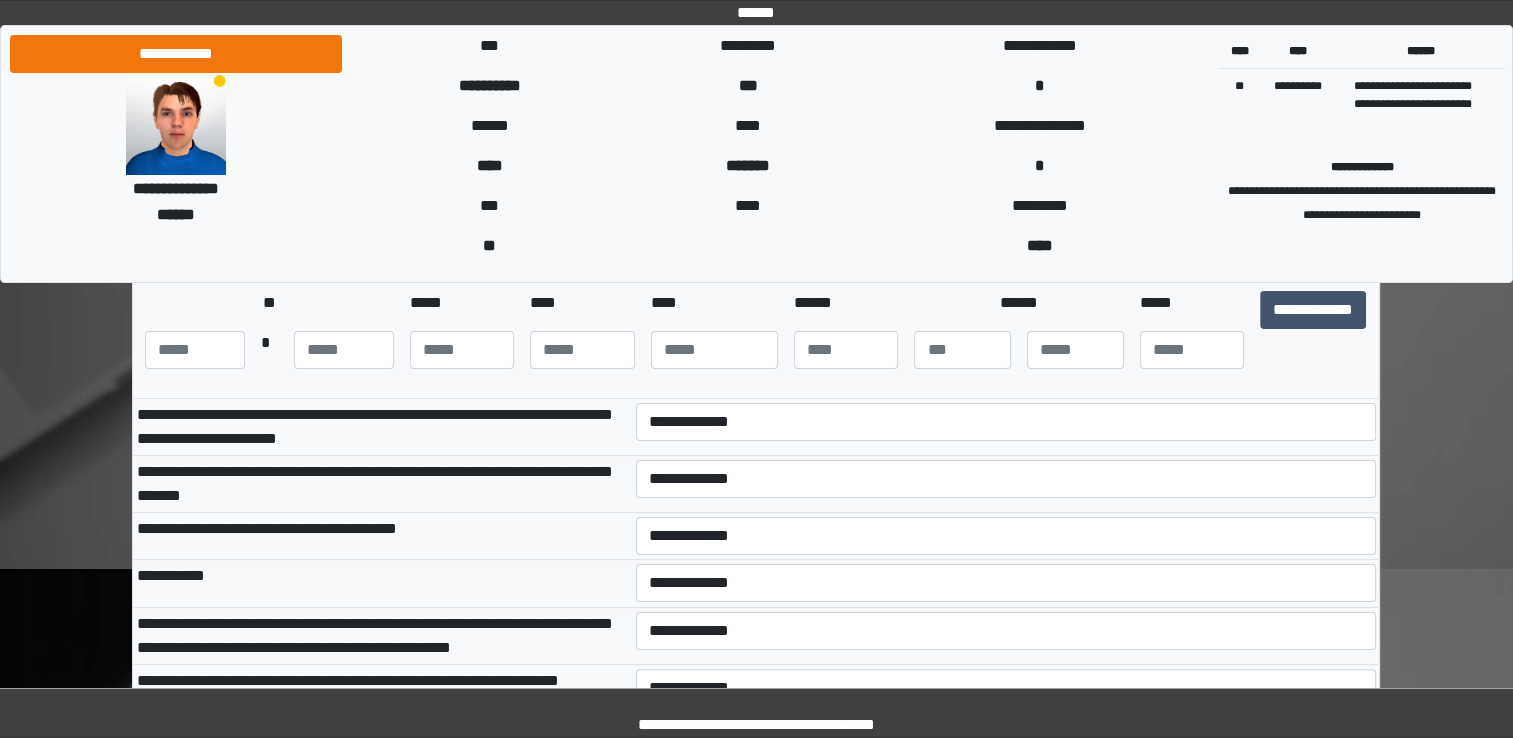 scroll, scrollTop: 300, scrollLeft: 0, axis: vertical 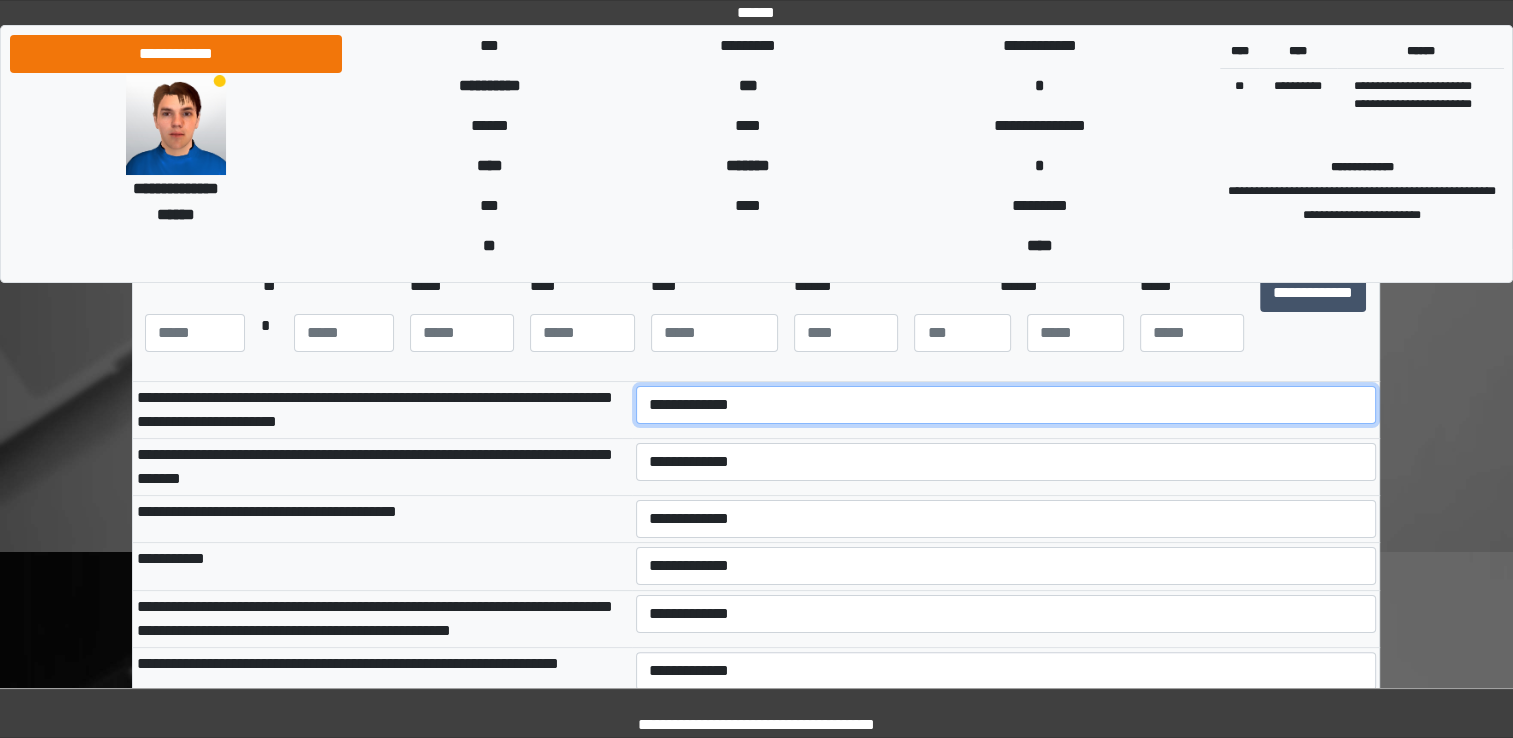 click on "**********" at bounding box center [1006, 405] 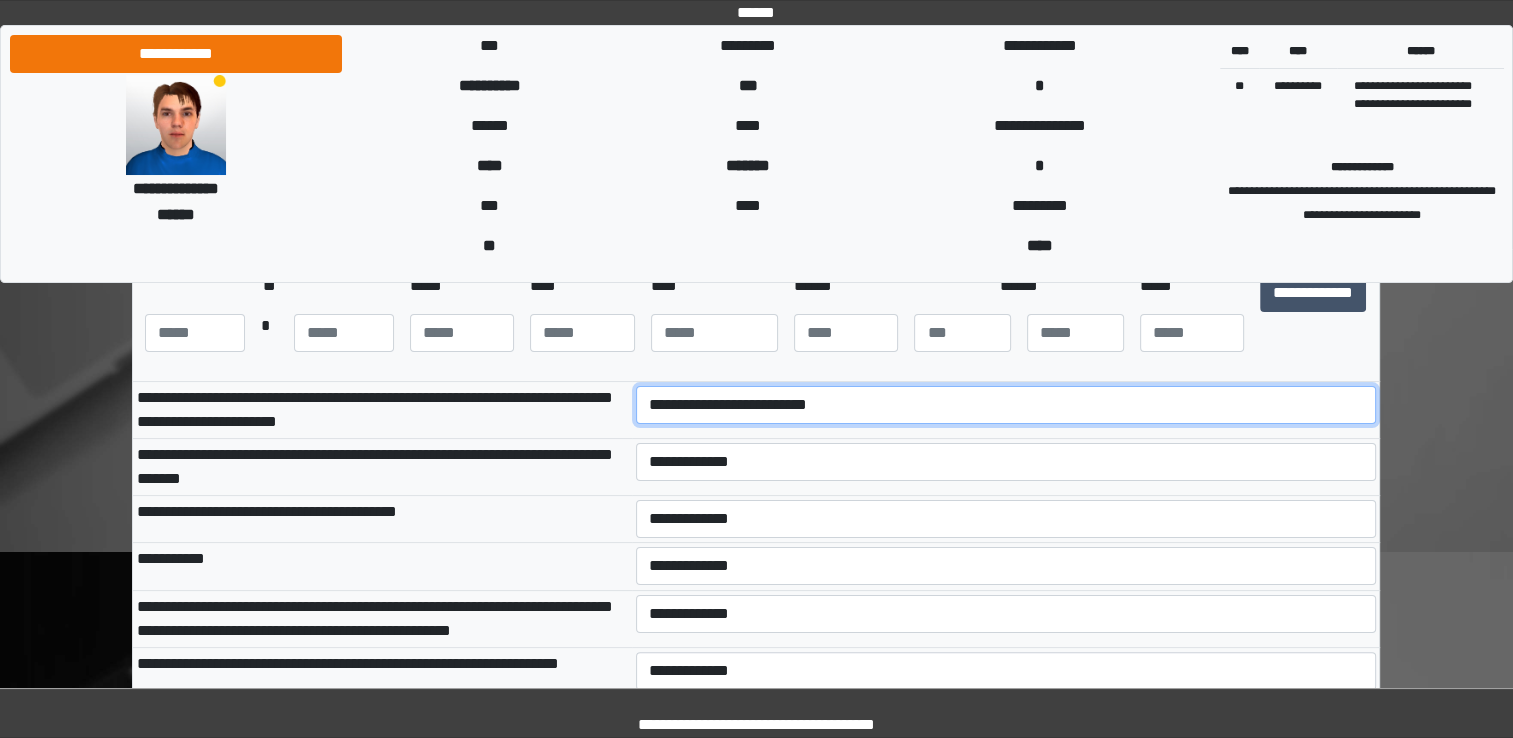 click on "**********" at bounding box center (1006, 405) 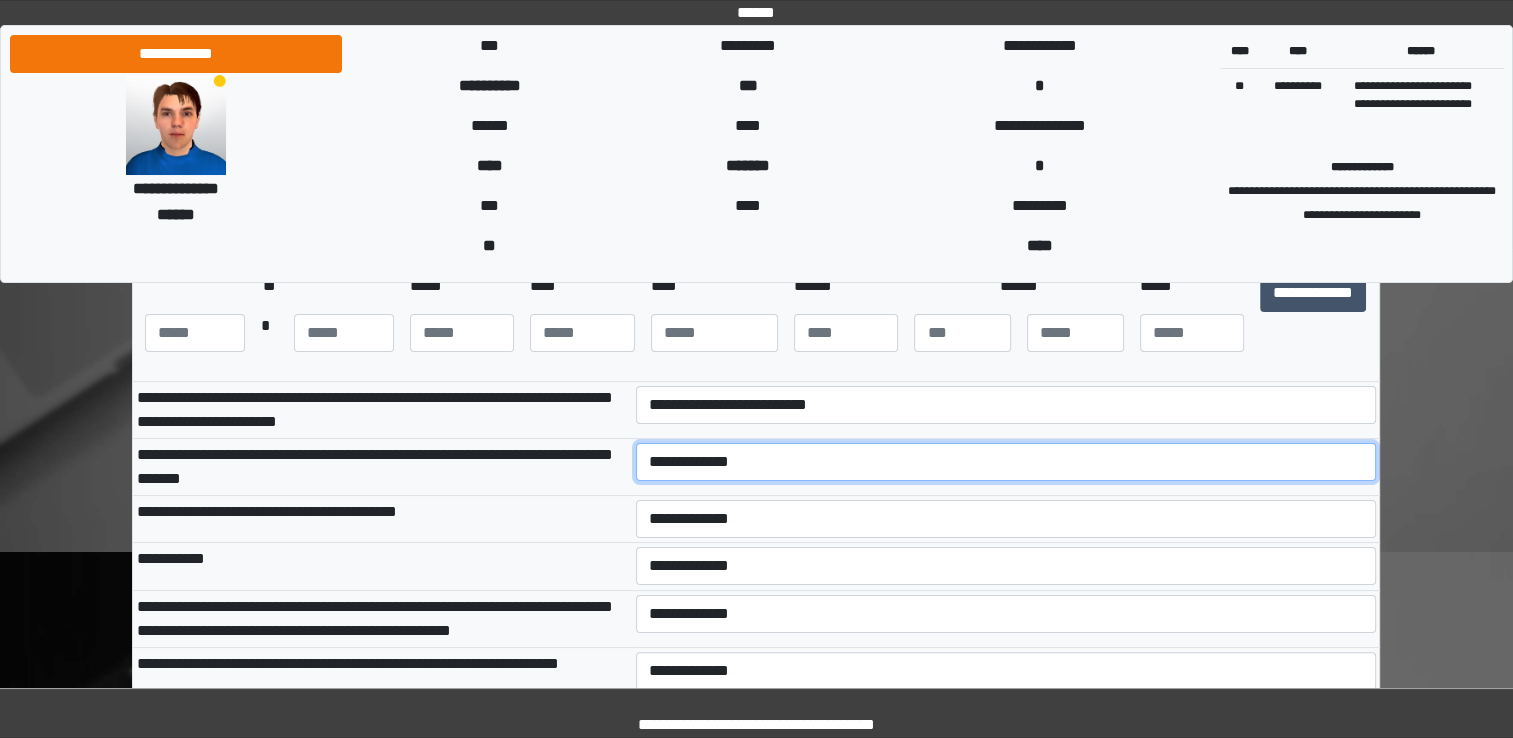 click on "**********" at bounding box center [1006, 462] 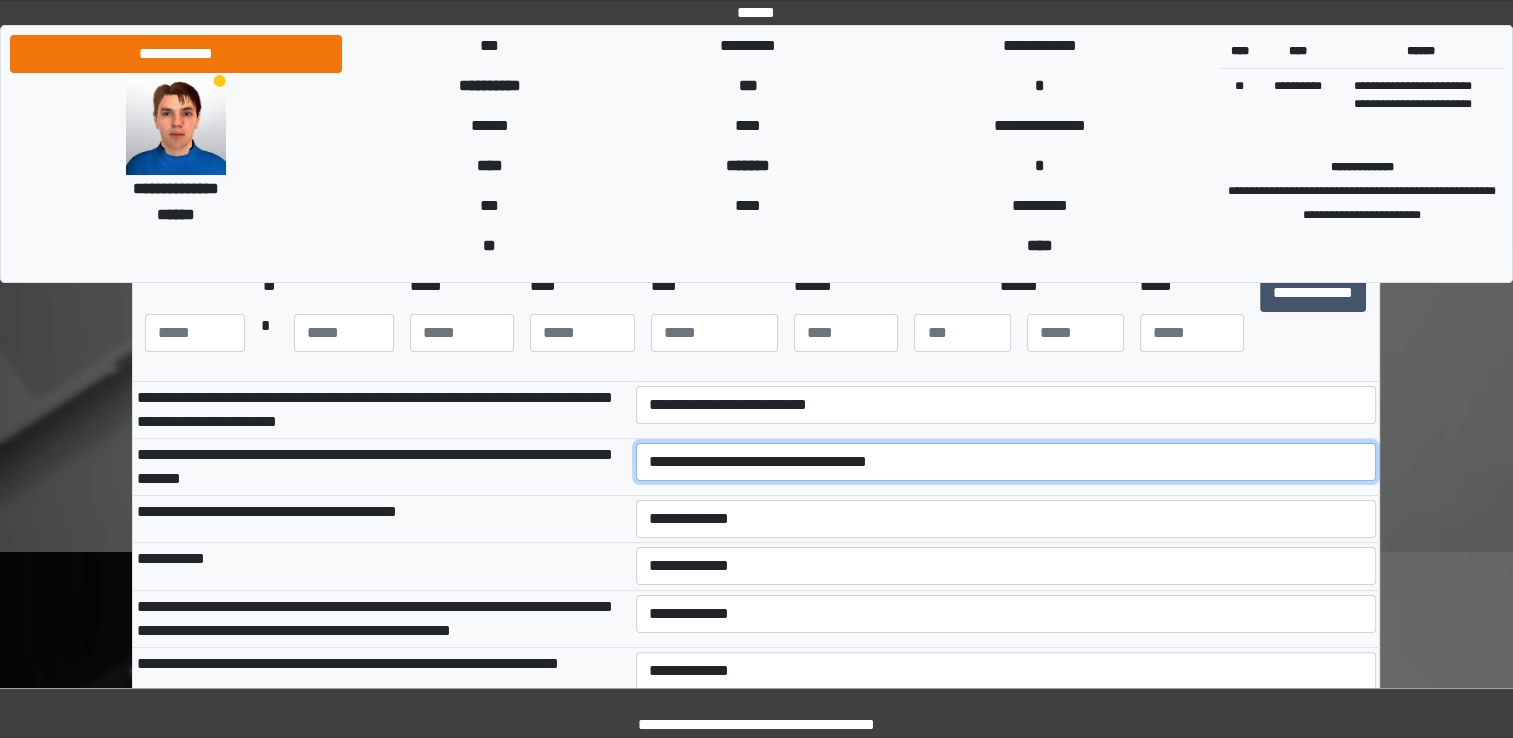 click on "**********" at bounding box center [1006, 462] 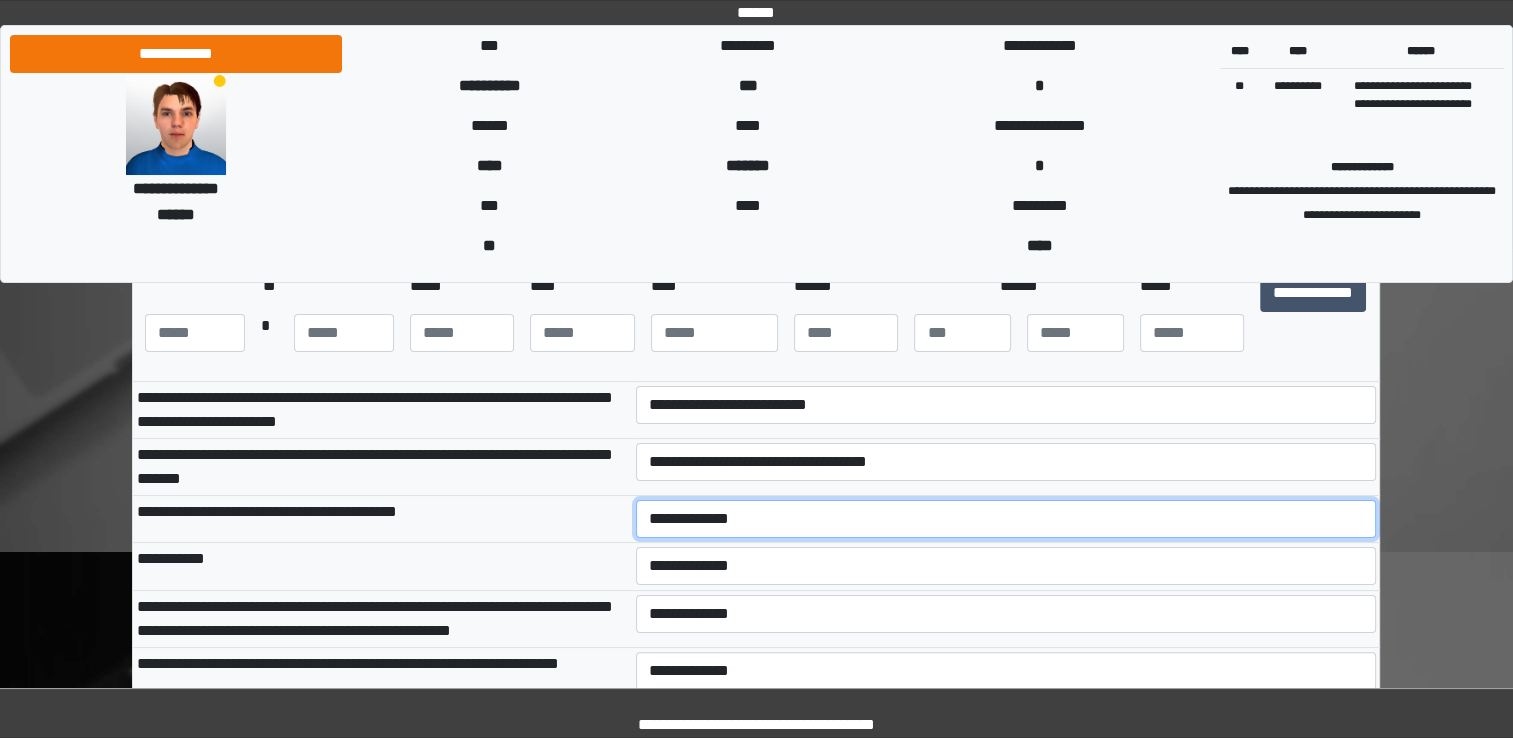 click on "**********" at bounding box center [1006, 519] 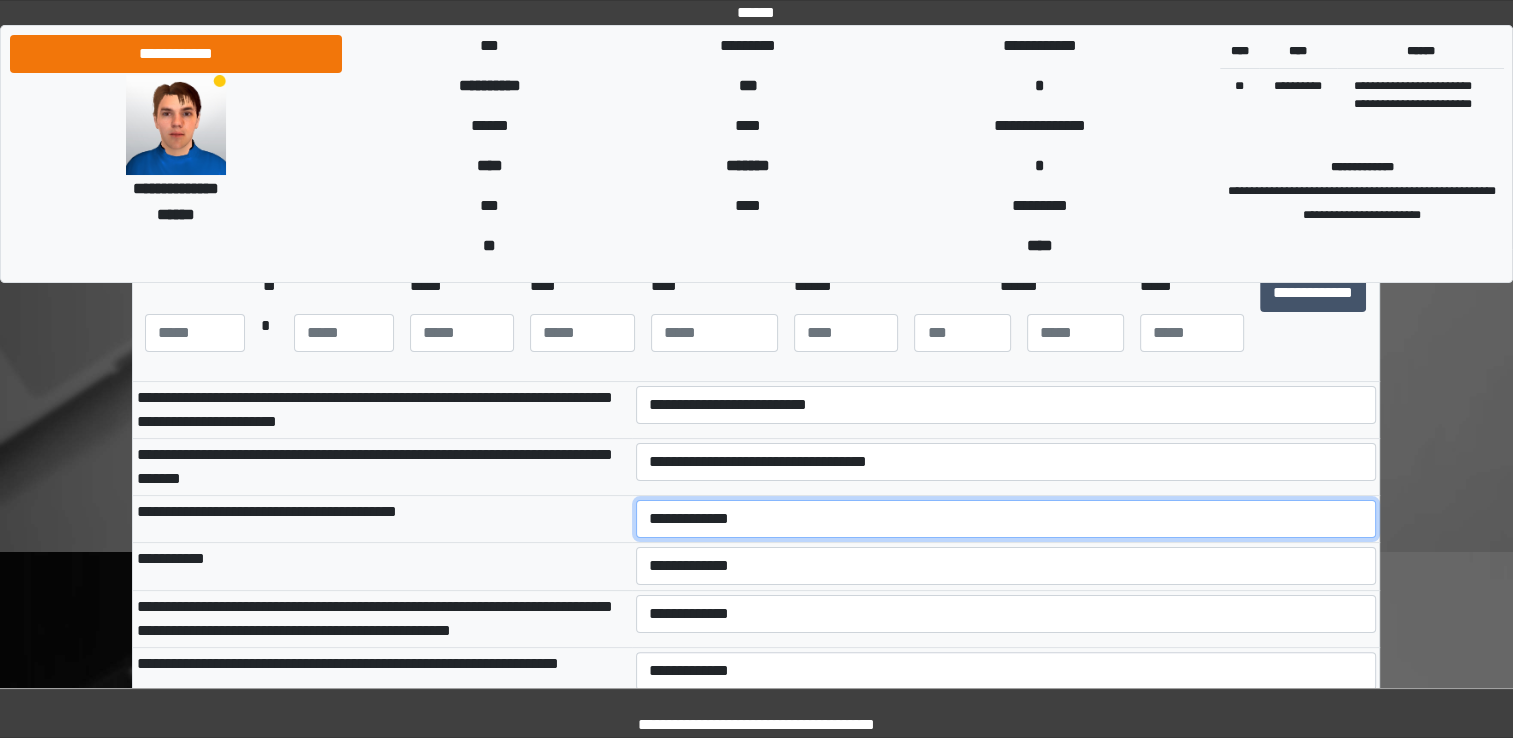 select on "***" 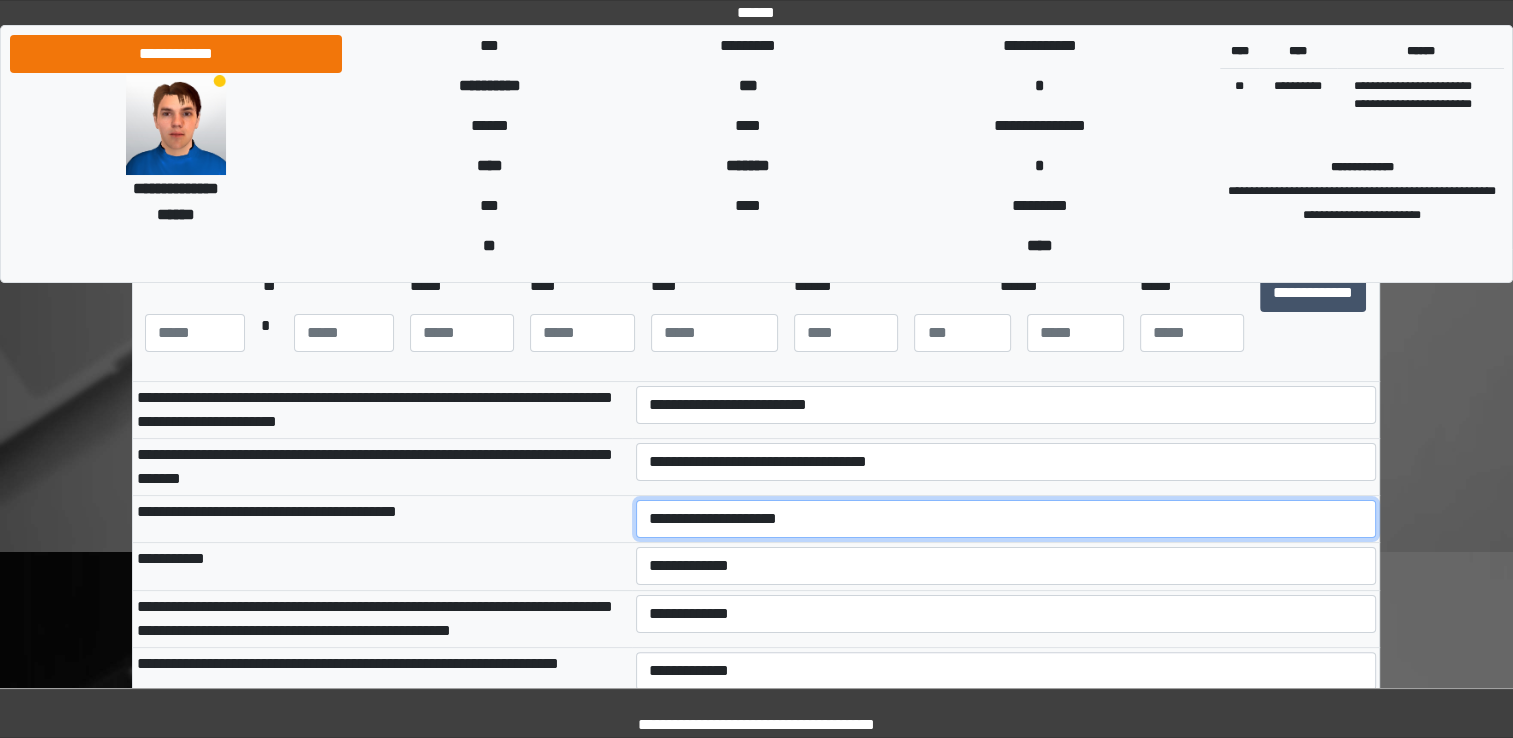 click on "**********" at bounding box center [1006, 519] 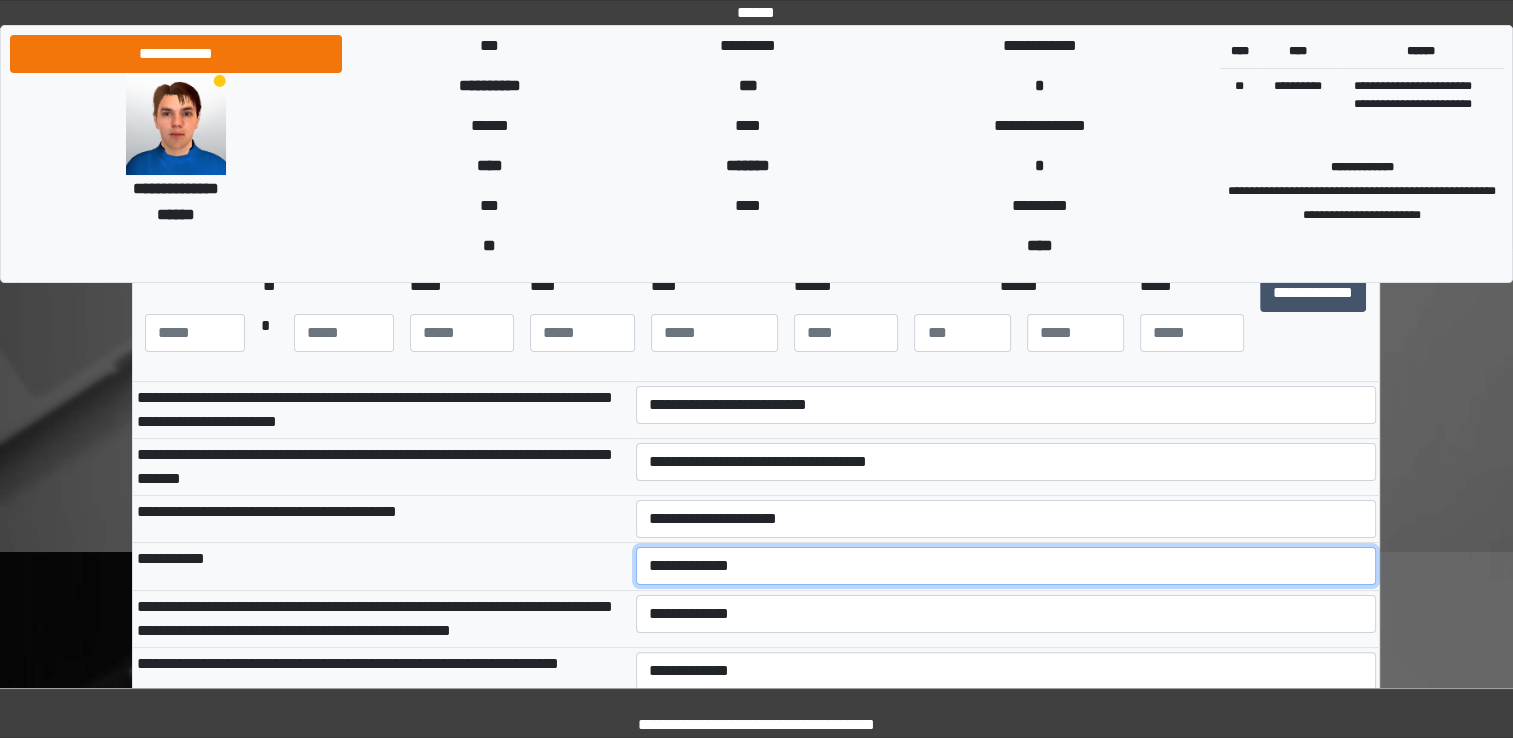 click on "**********" at bounding box center [1006, 566] 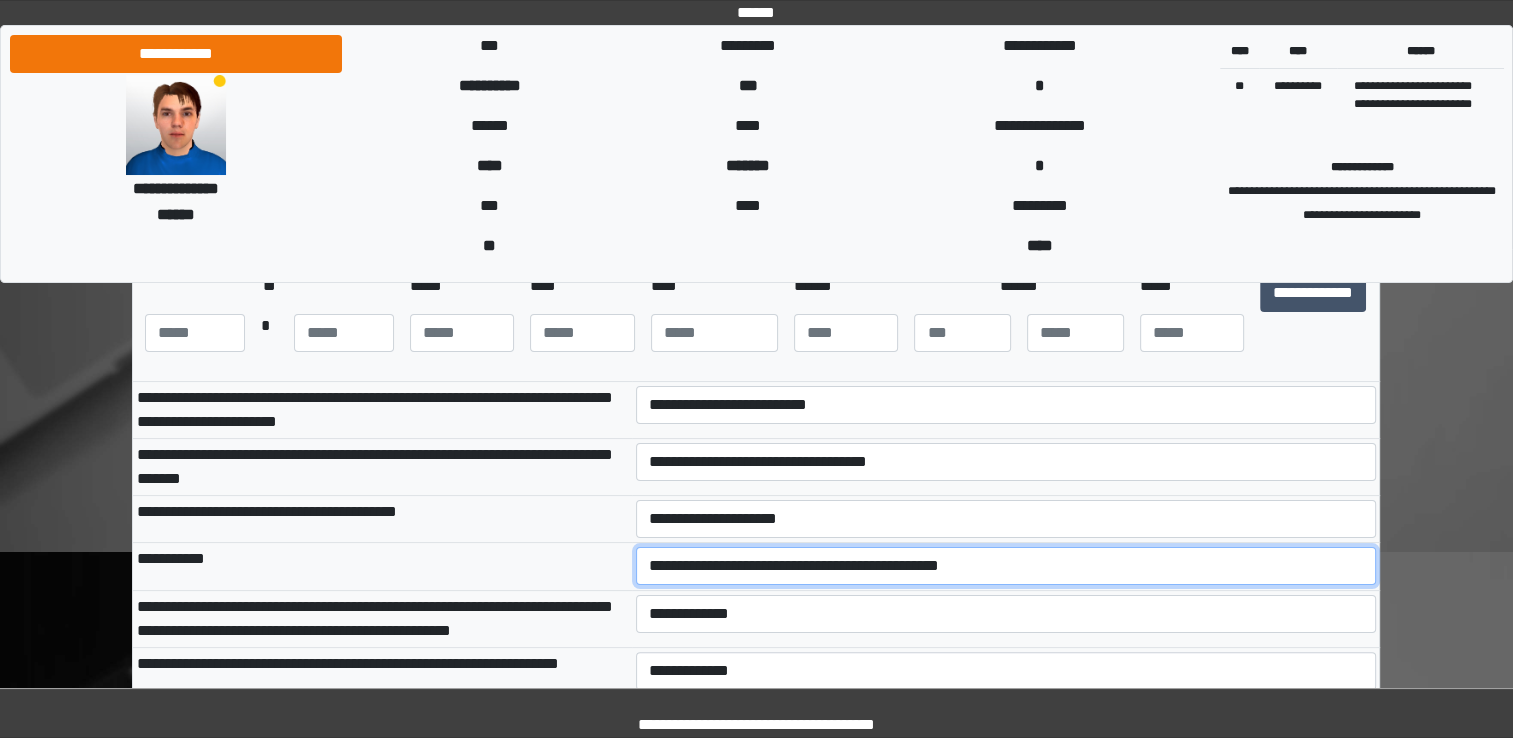 click on "**********" at bounding box center (1006, 566) 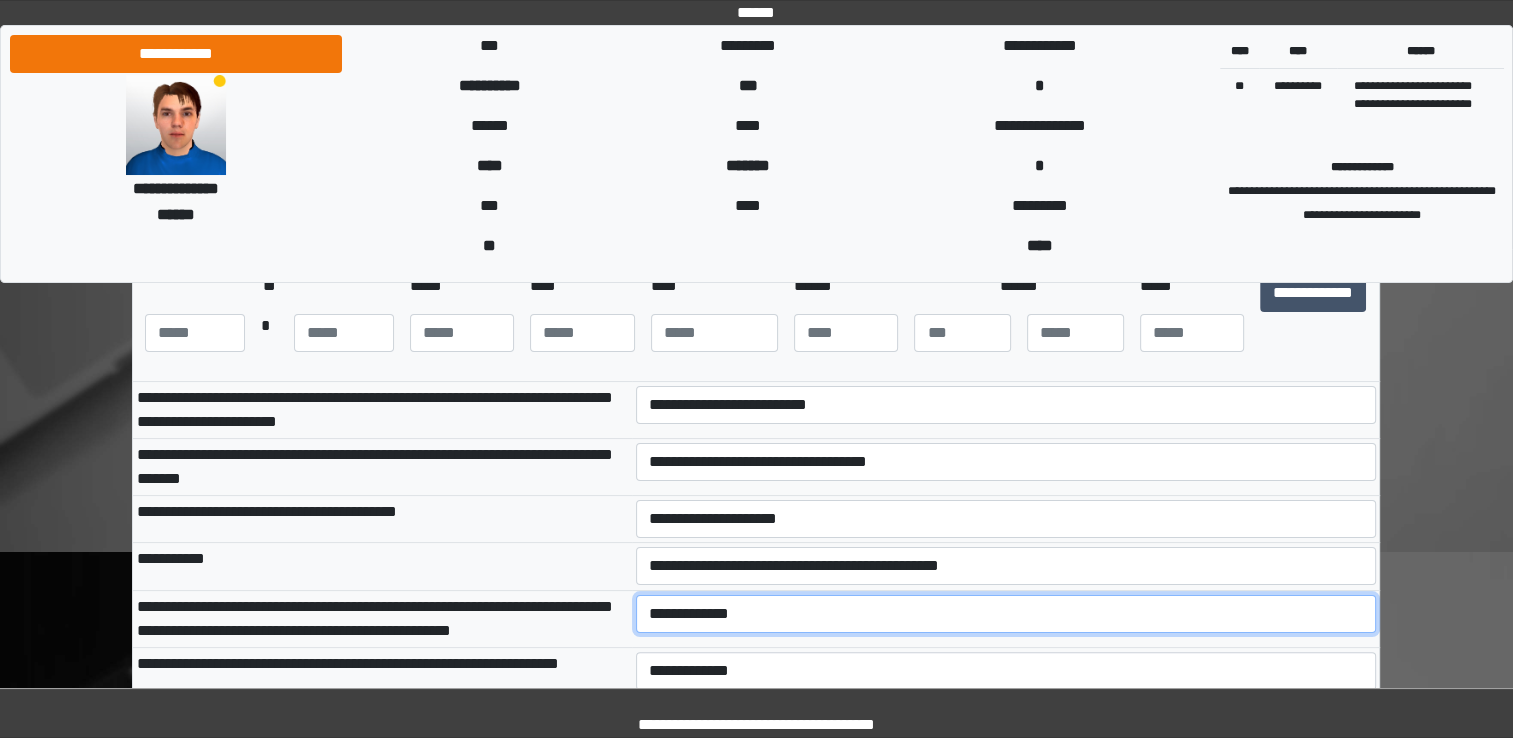 click on "**********" at bounding box center [1006, 614] 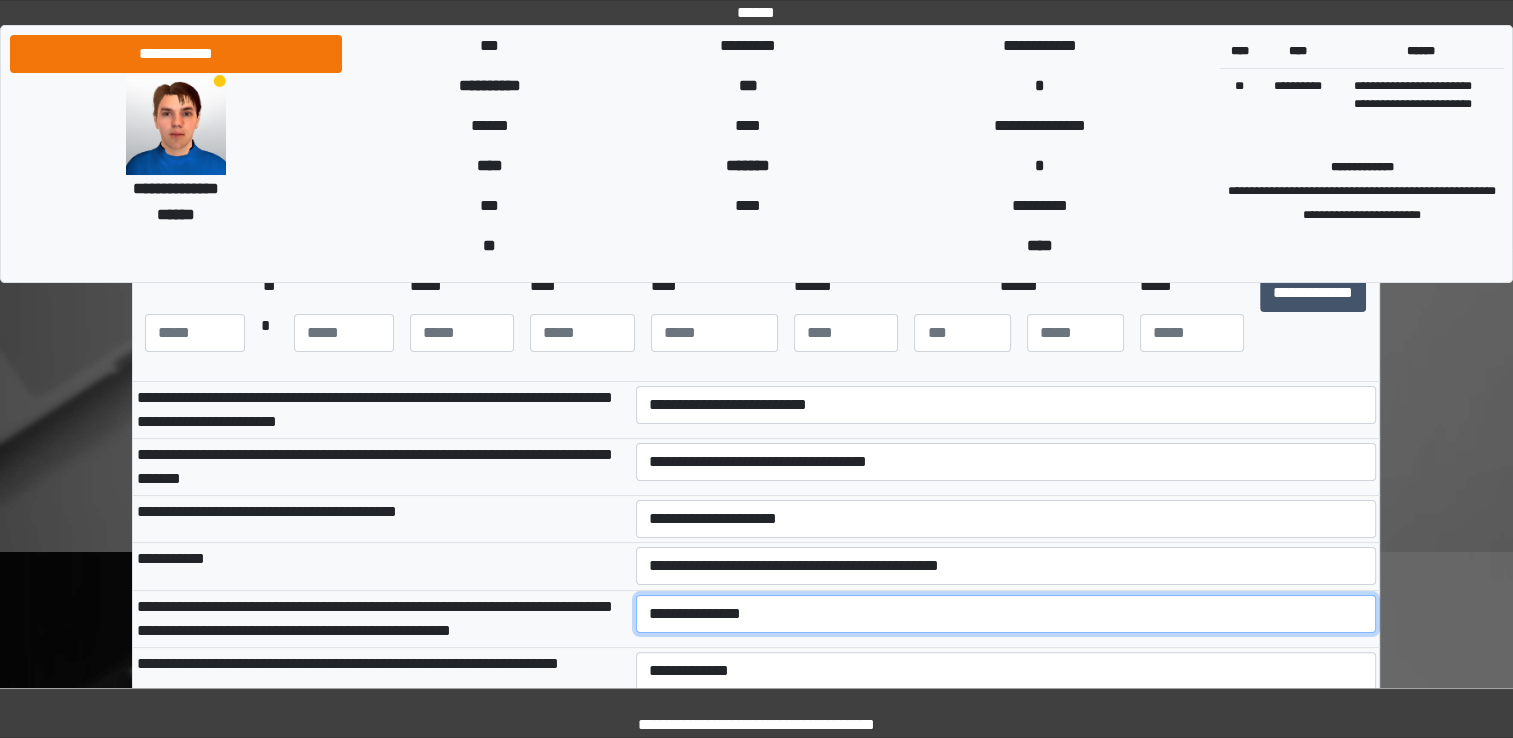 click on "**********" at bounding box center [1006, 614] 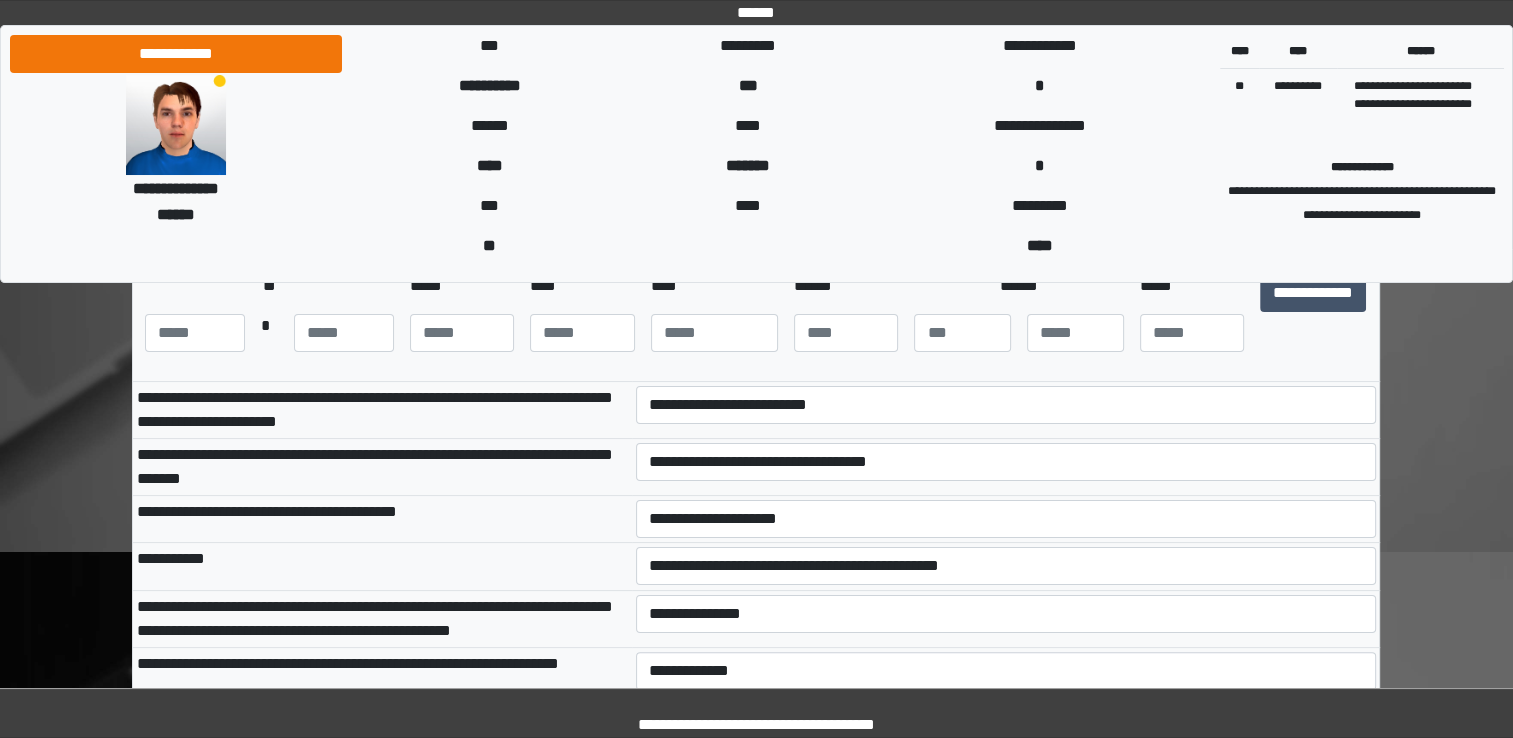 click on "**********" at bounding box center [382, 566] 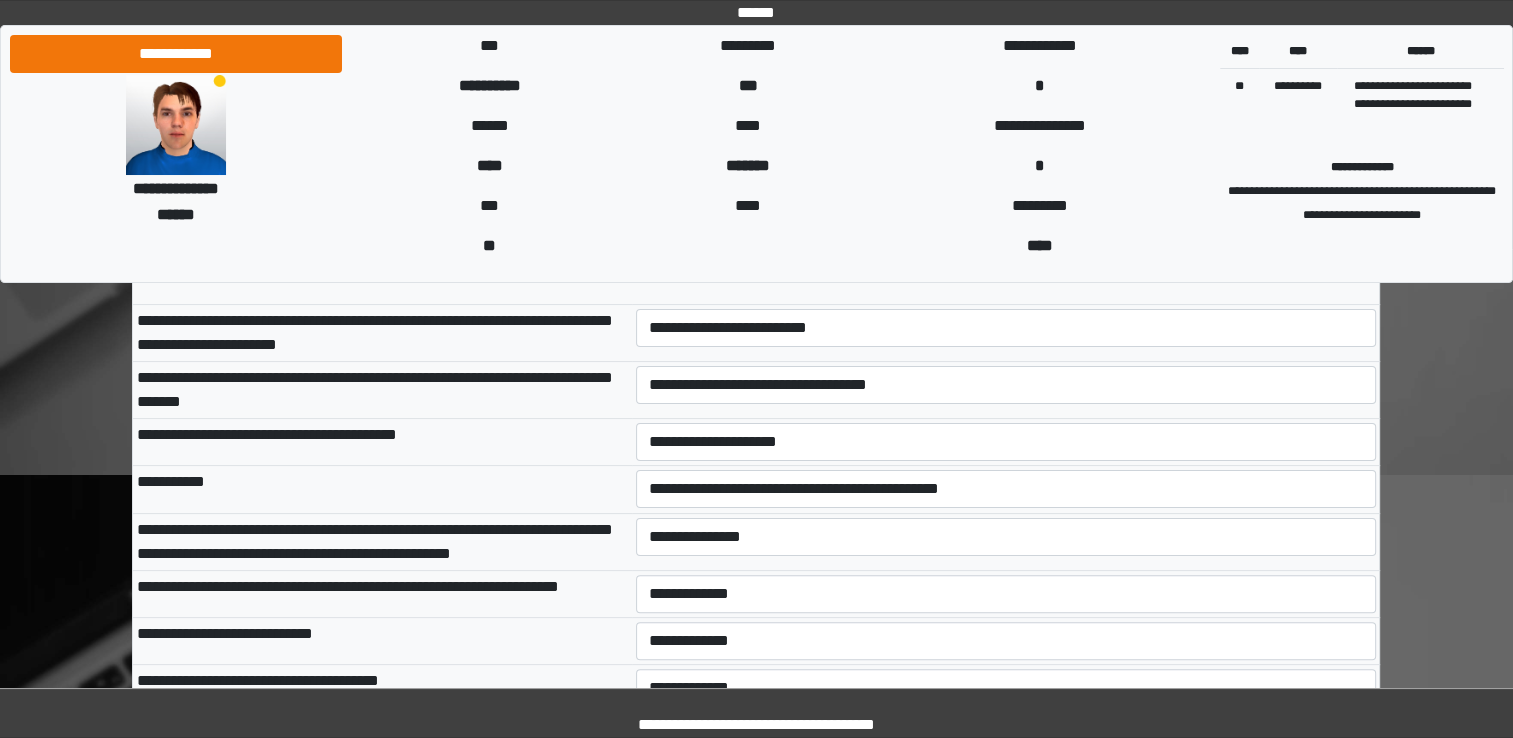 scroll, scrollTop: 500, scrollLeft: 0, axis: vertical 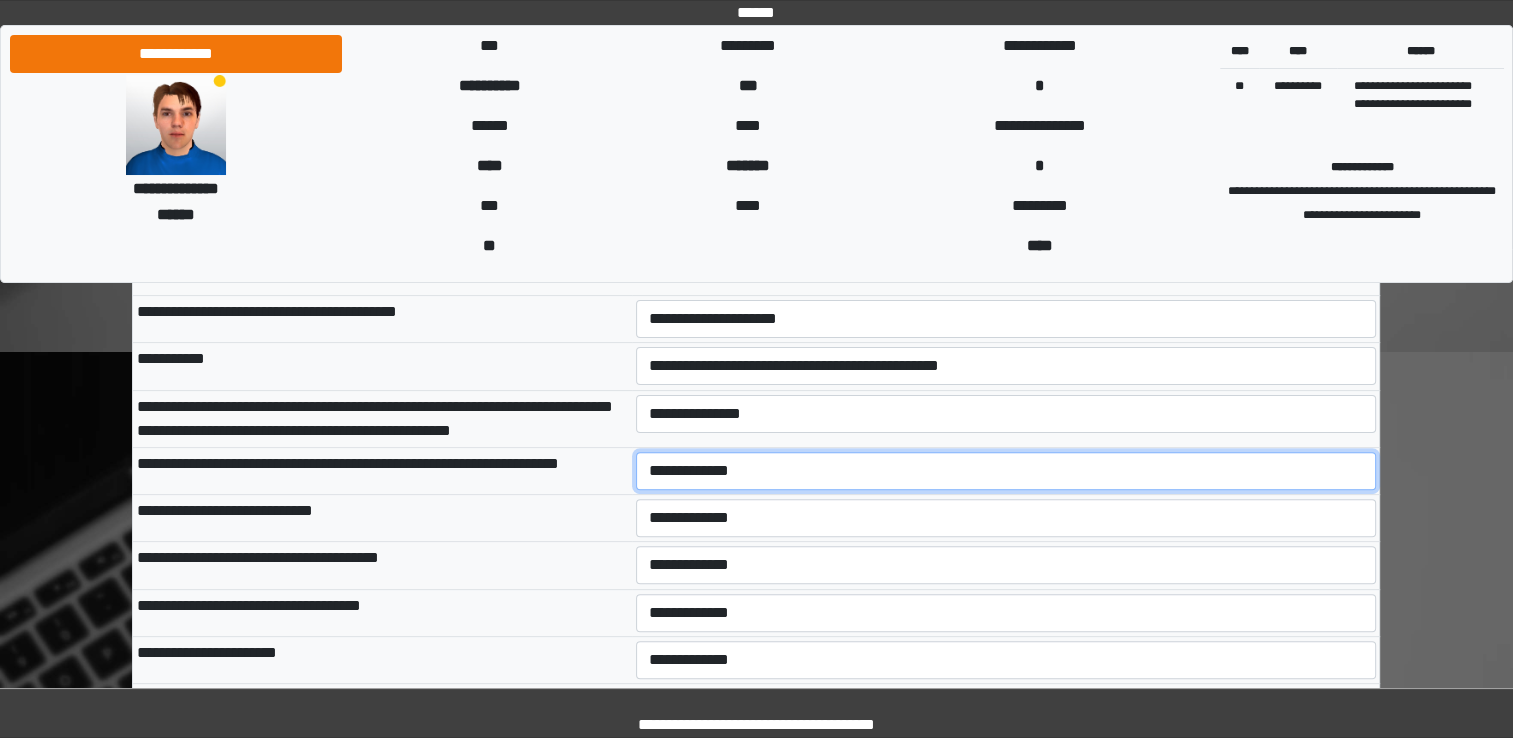 click on "**********" at bounding box center (1006, 471) 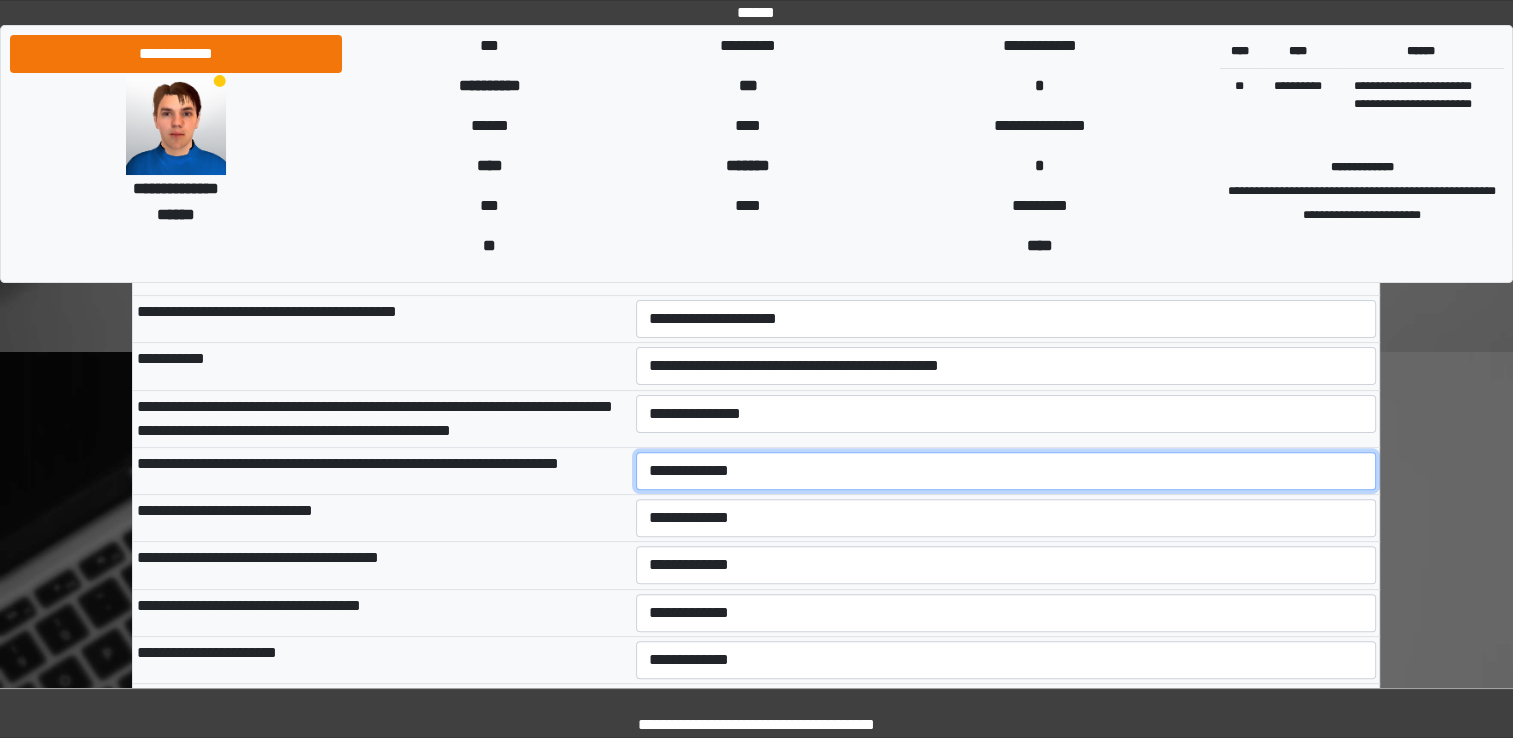 select on "***" 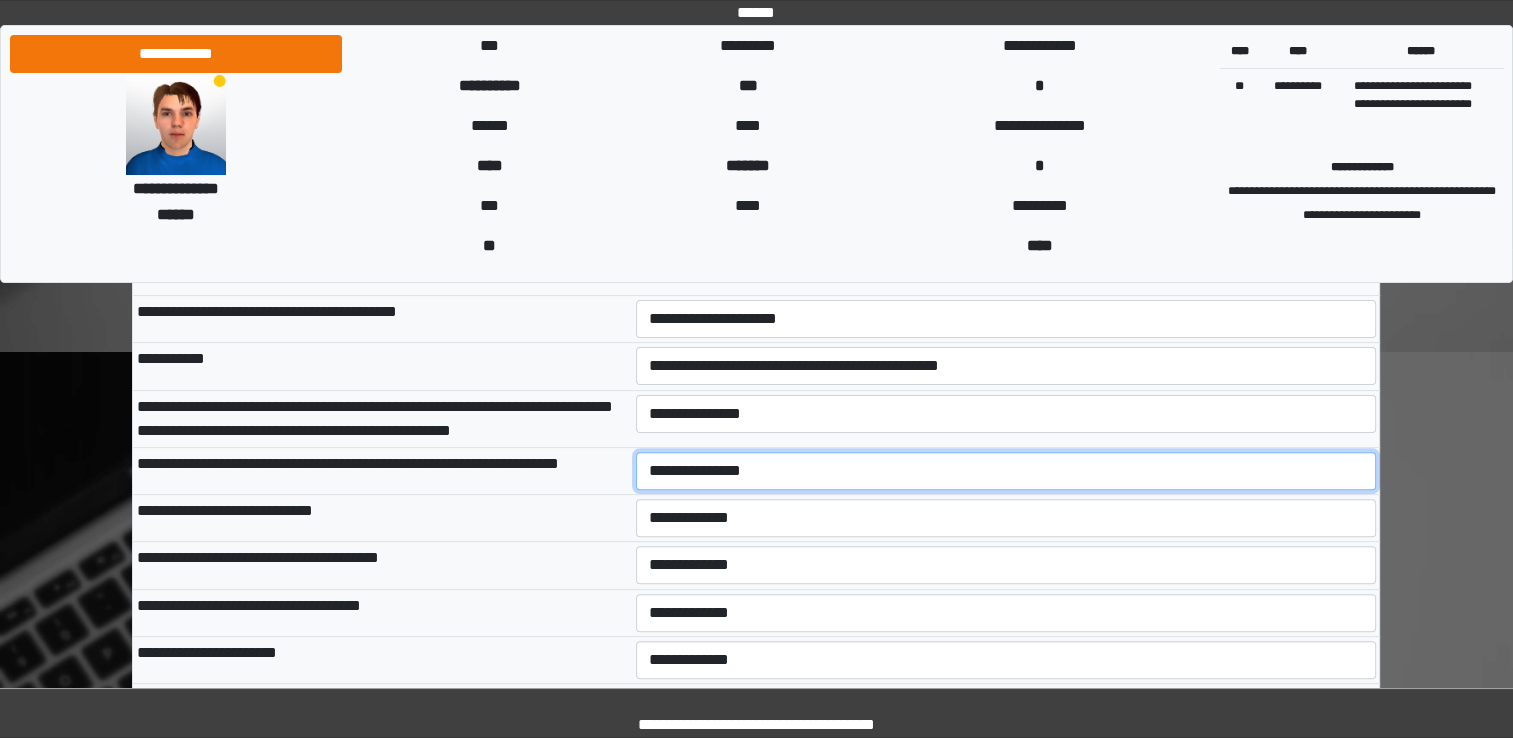 click on "**********" at bounding box center (1006, 471) 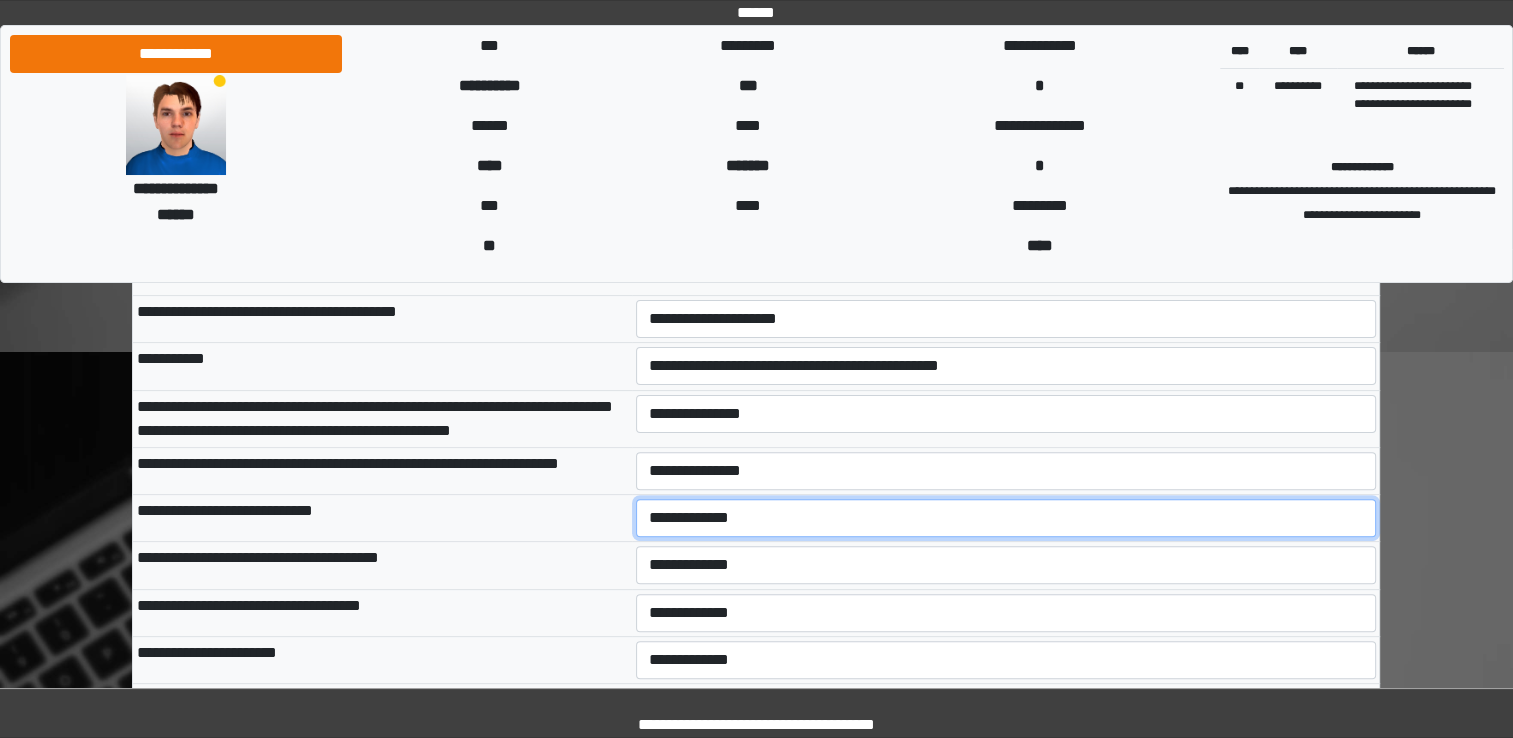 click on "**********" at bounding box center (1006, 518) 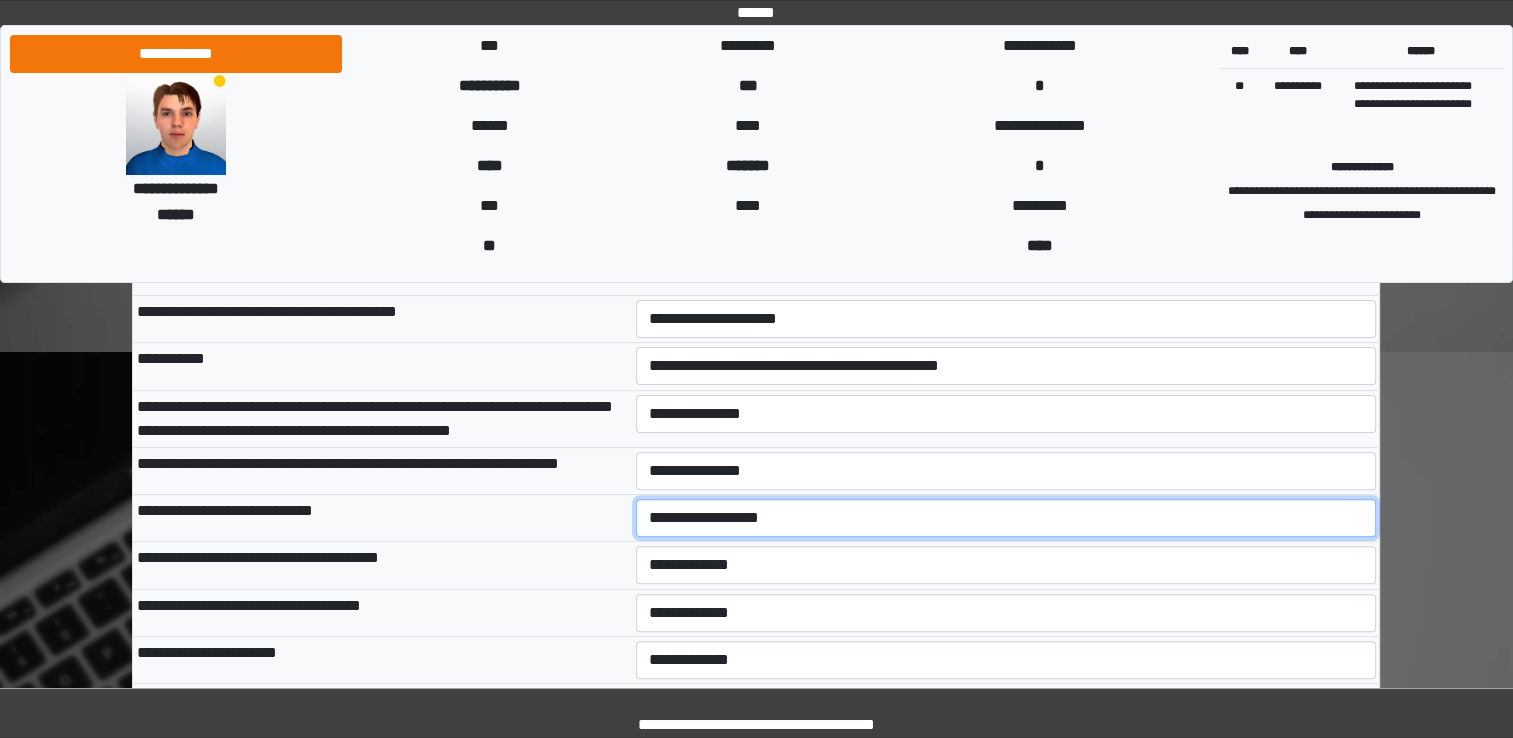 click on "**********" at bounding box center [1006, 518] 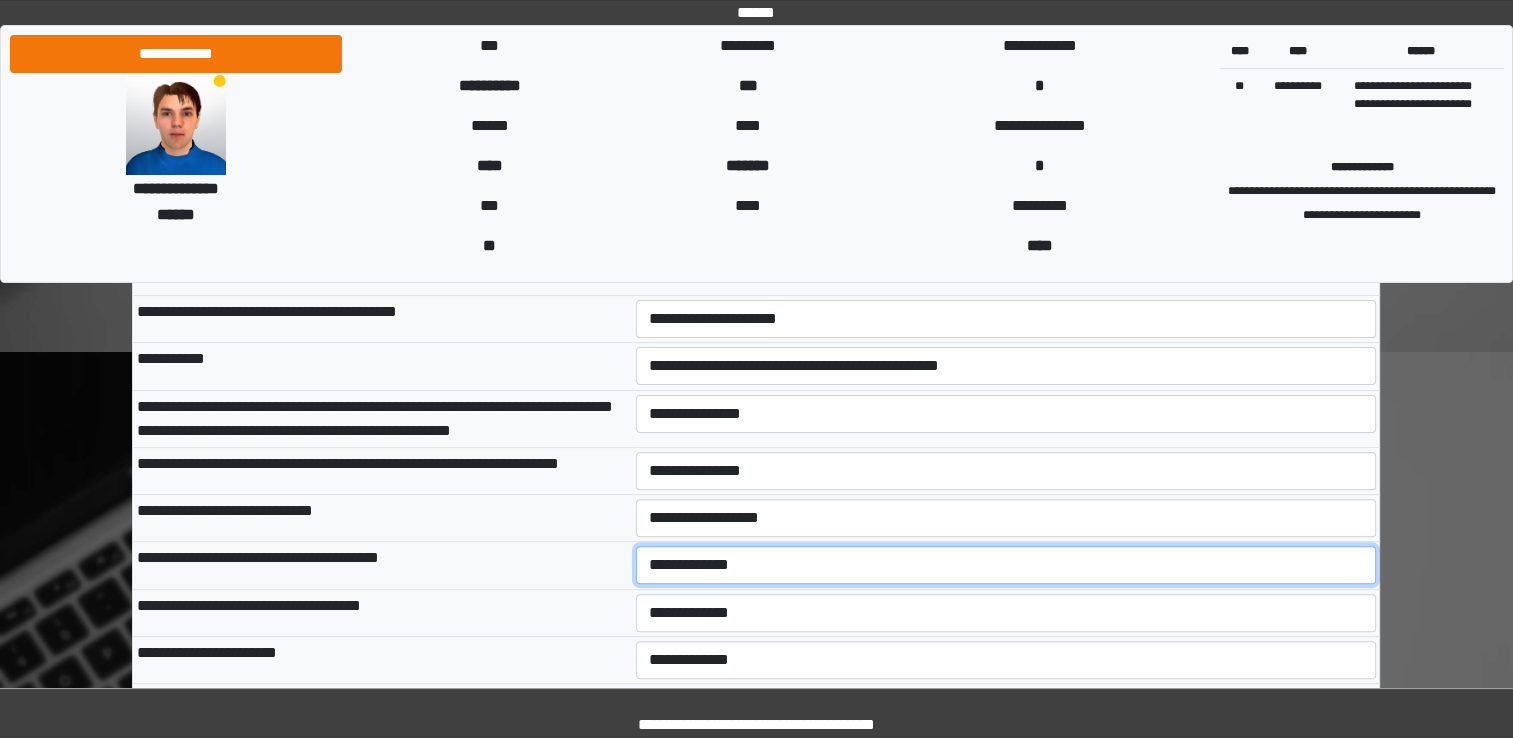 click on "**********" at bounding box center (1006, 565) 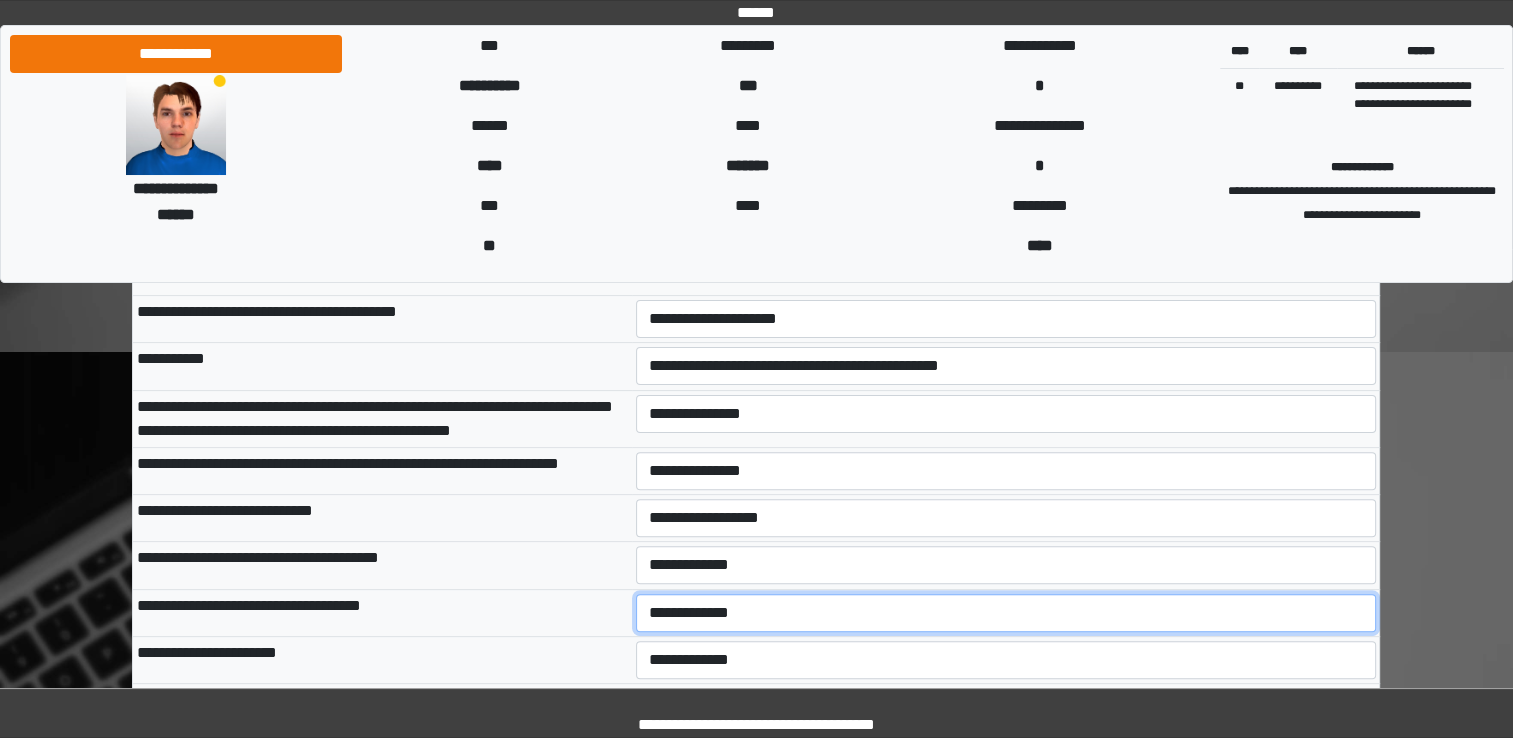 click on "**********" at bounding box center (1006, 613) 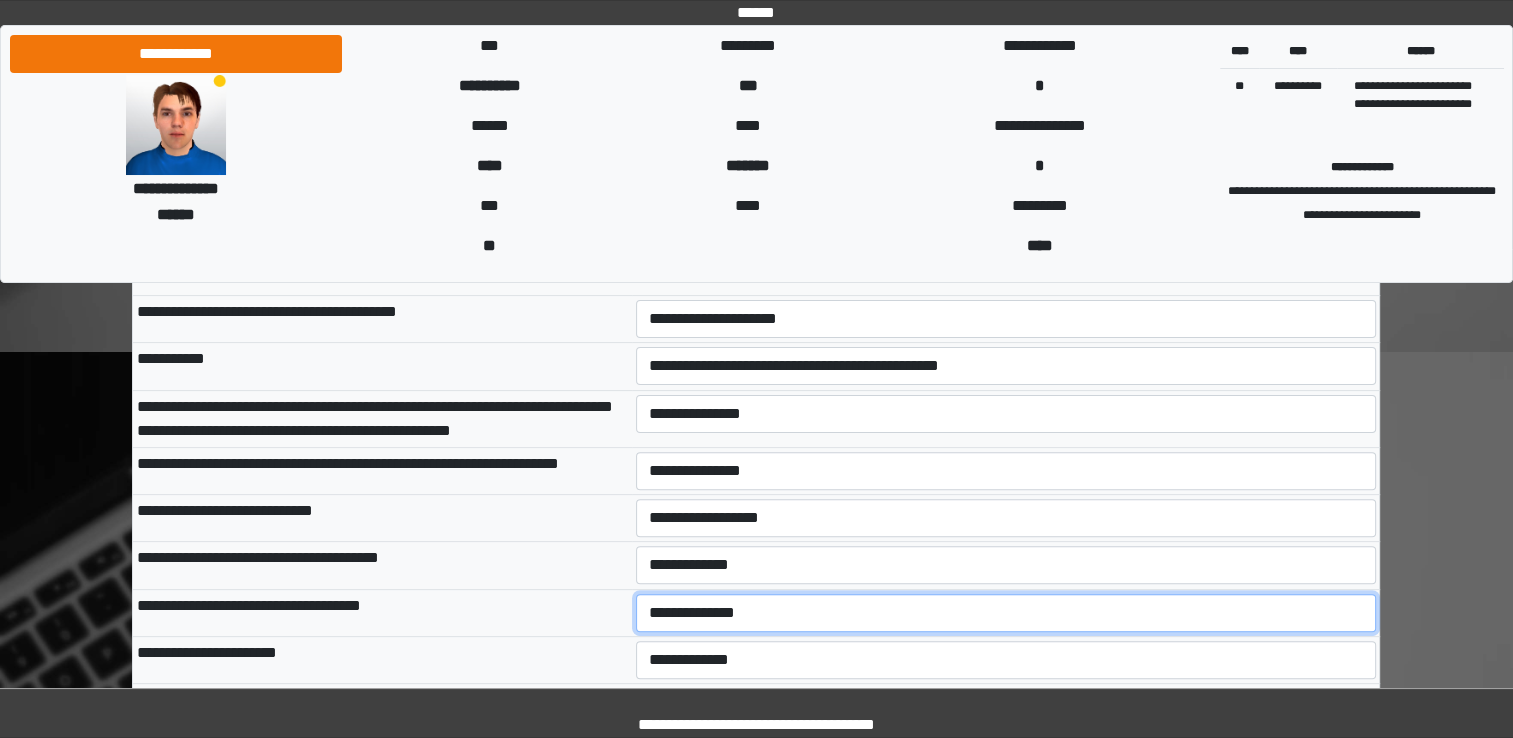 click on "**********" at bounding box center (1006, 613) 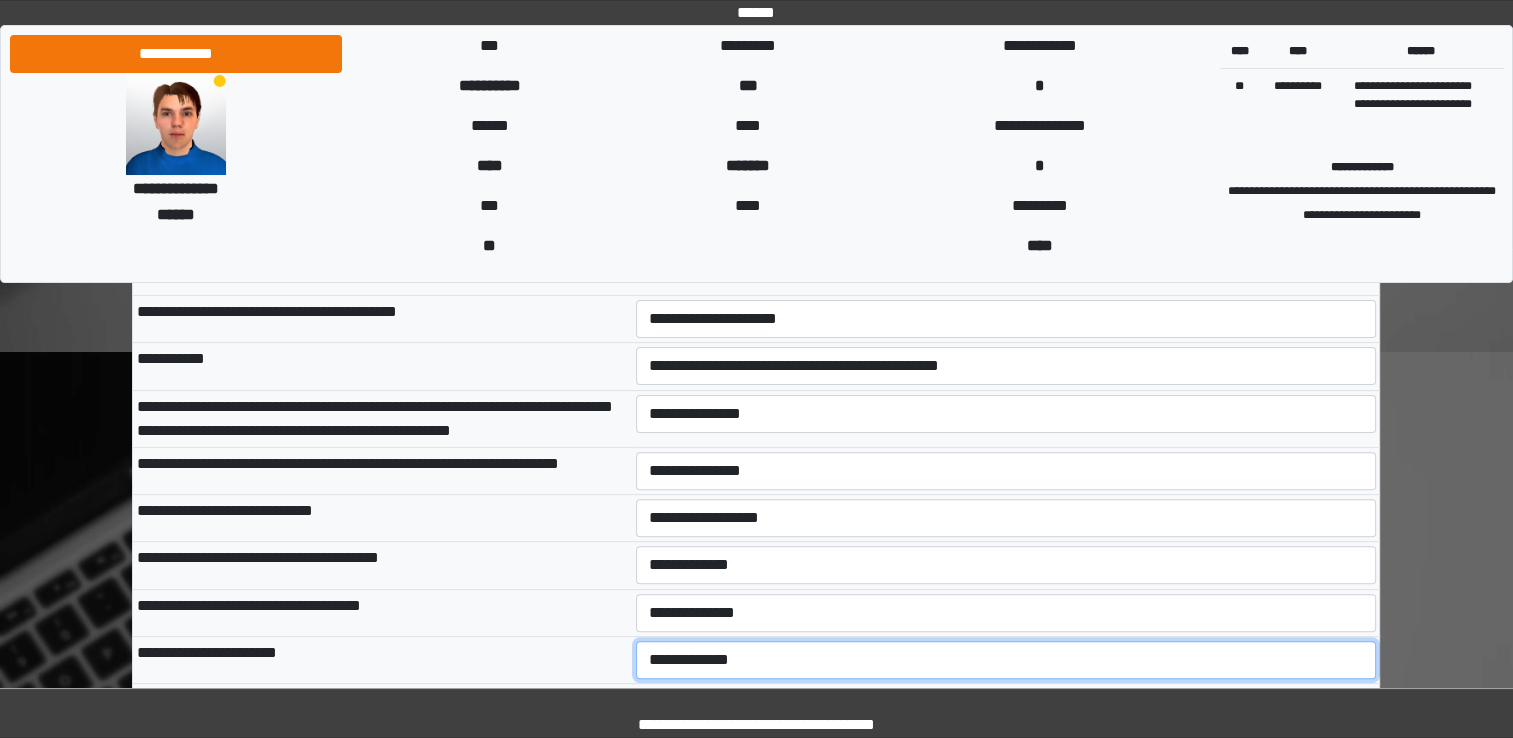 click on "**********" at bounding box center [1006, 660] 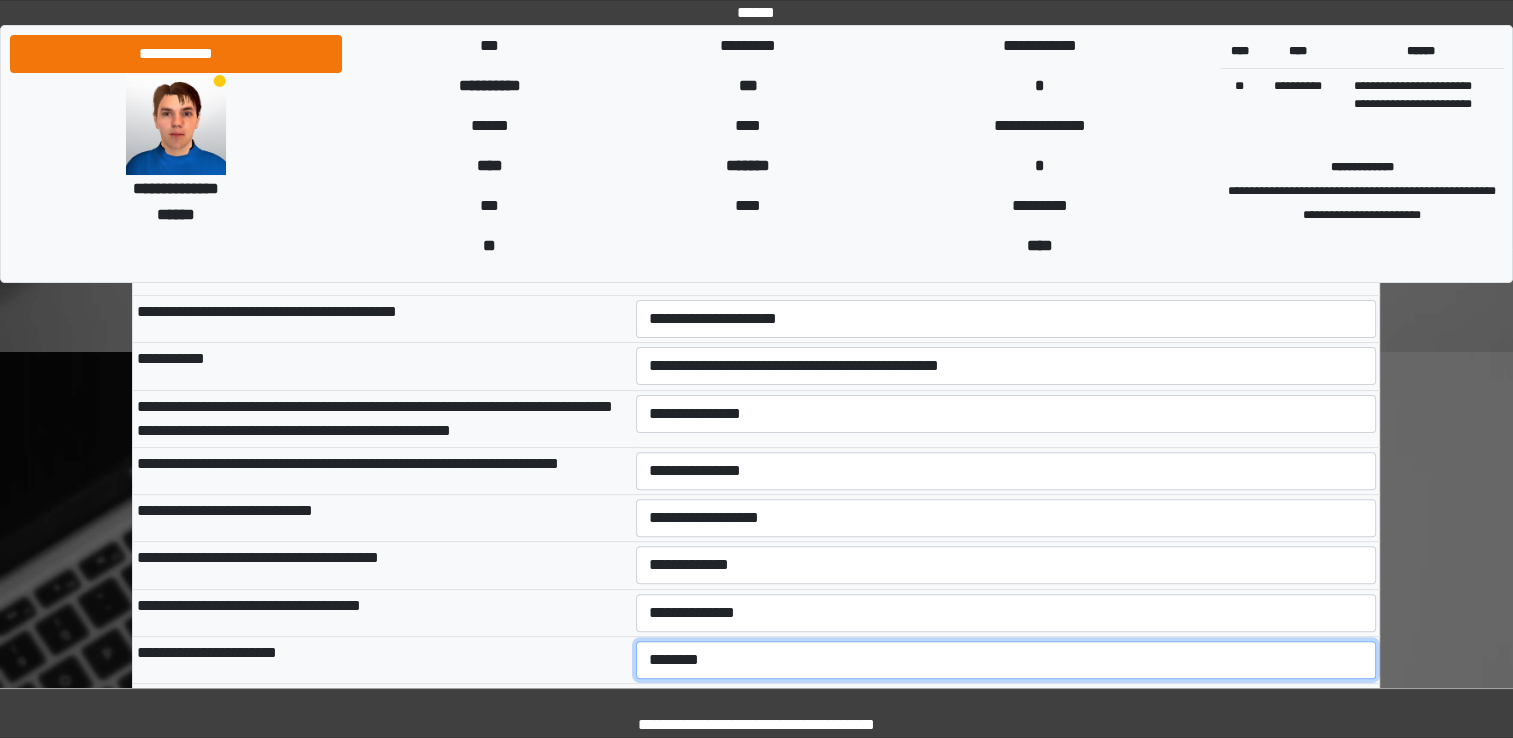 click on "**********" at bounding box center (1006, 660) 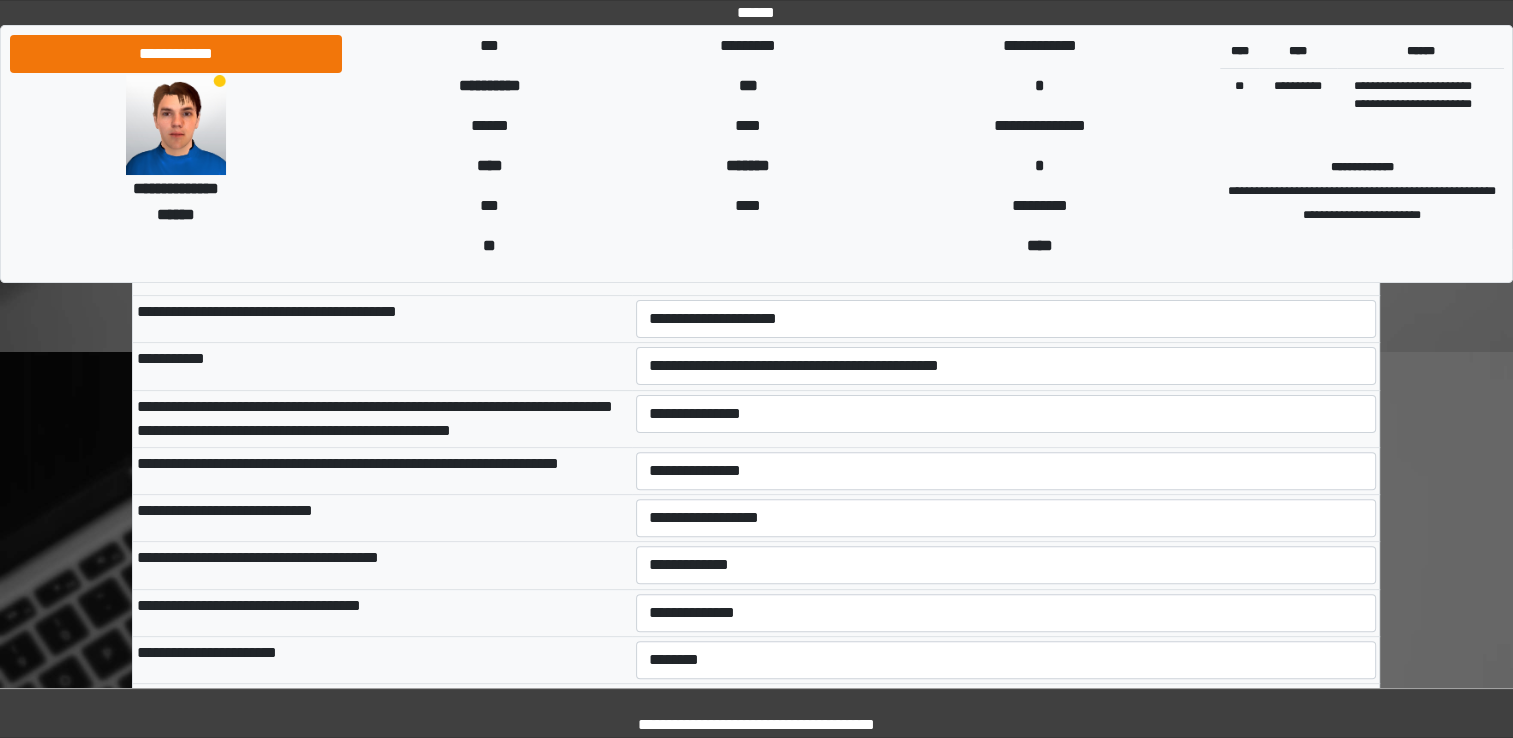 click on "**********" at bounding box center [382, 518] 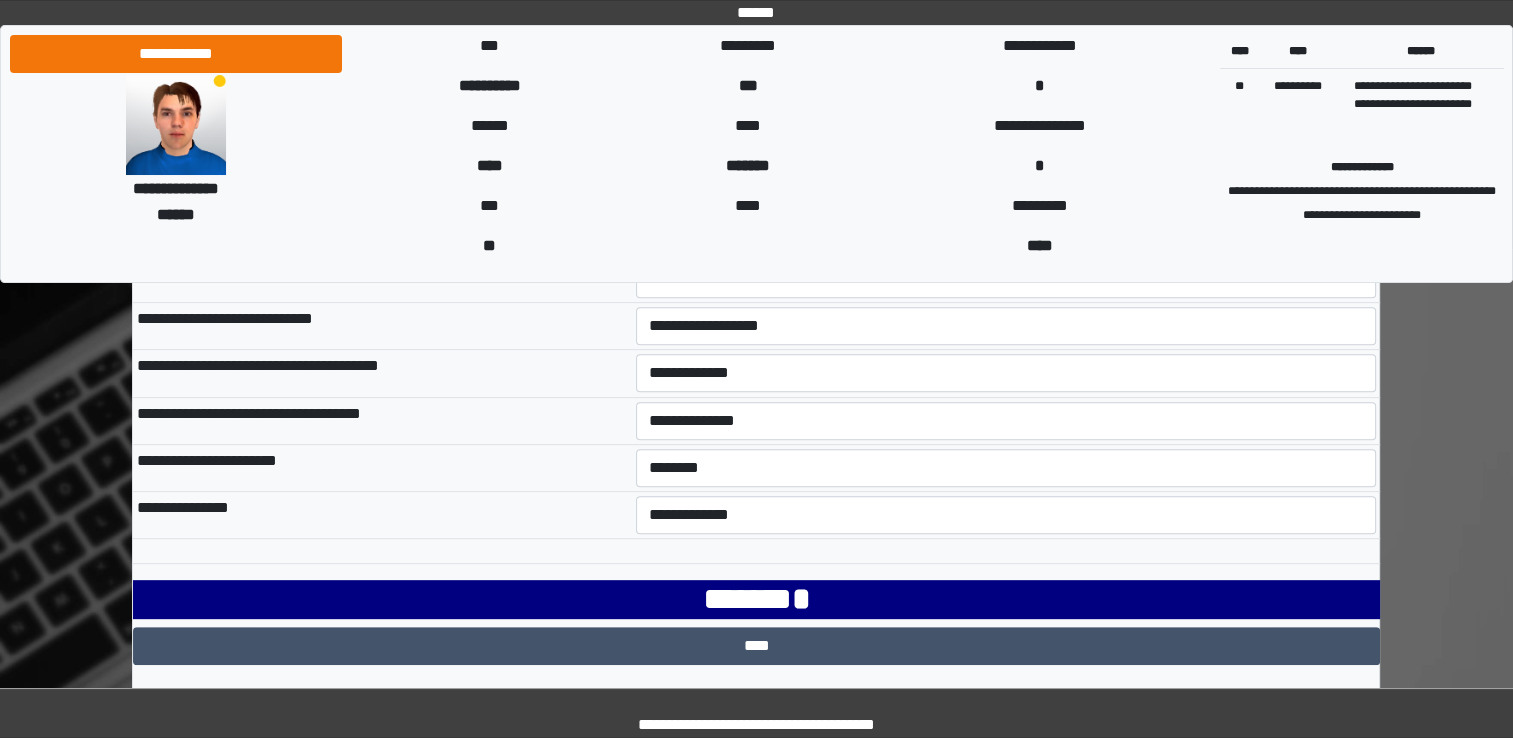 scroll, scrollTop: 700, scrollLeft: 0, axis: vertical 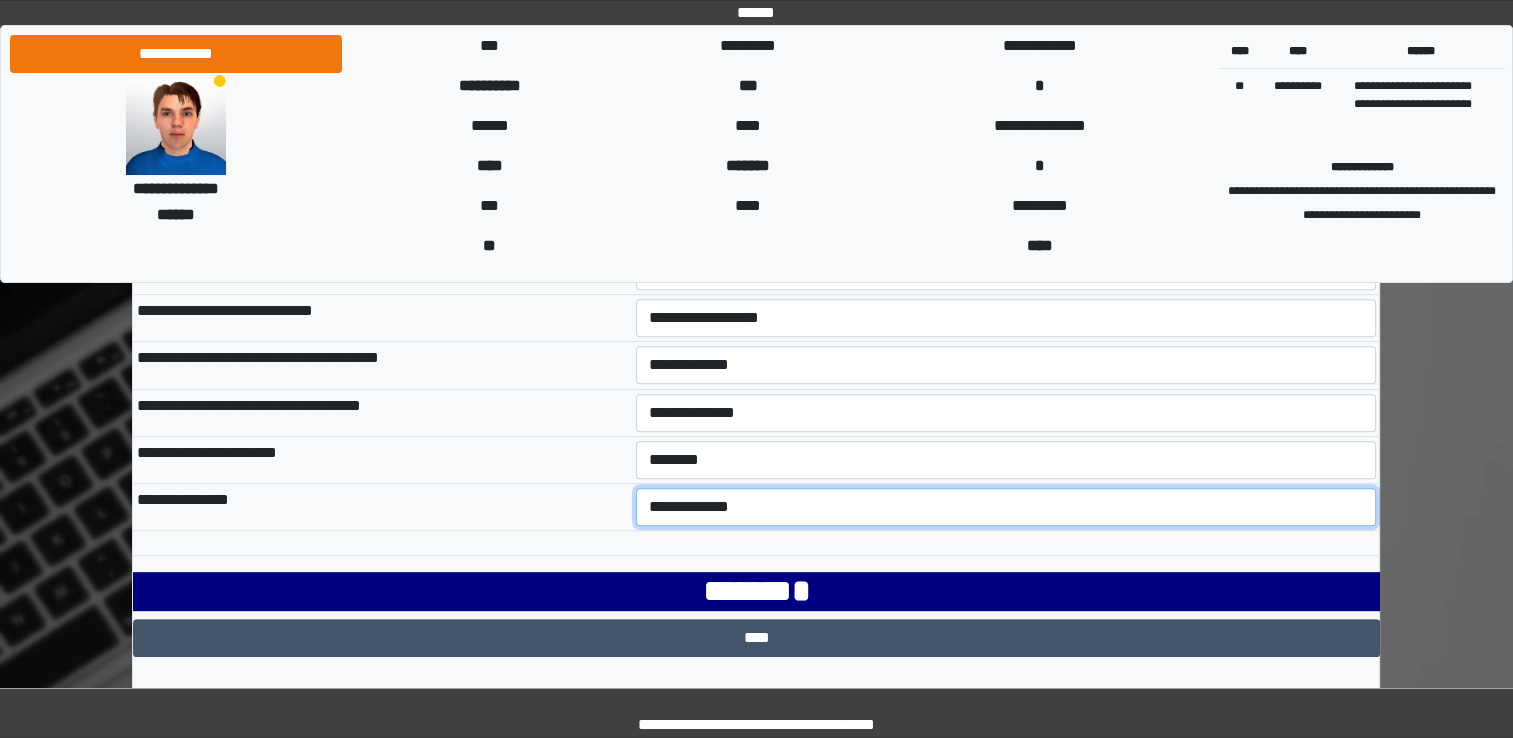 click on "**********" at bounding box center (1006, 507) 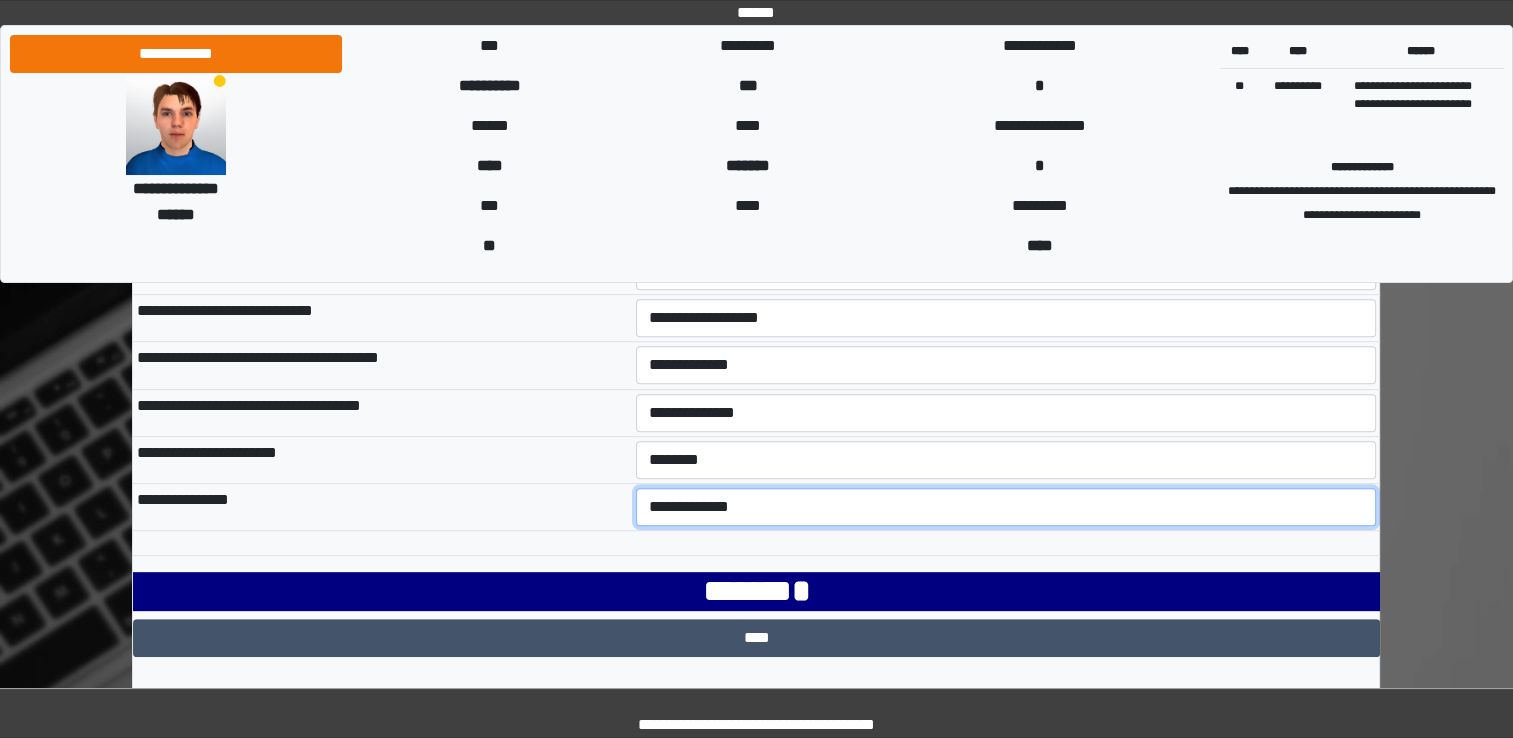 select on "***" 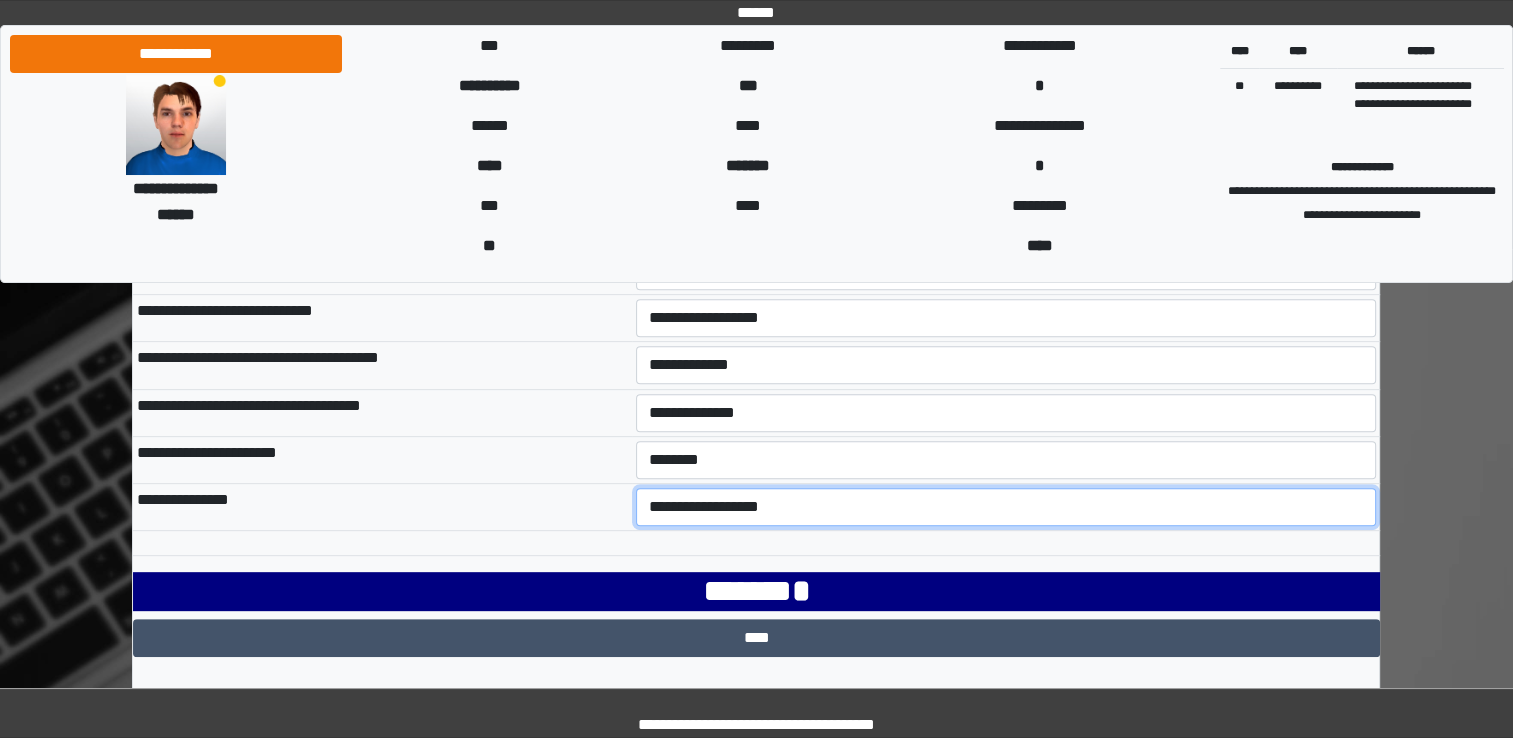 click on "**********" at bounding box center (1006, 507) 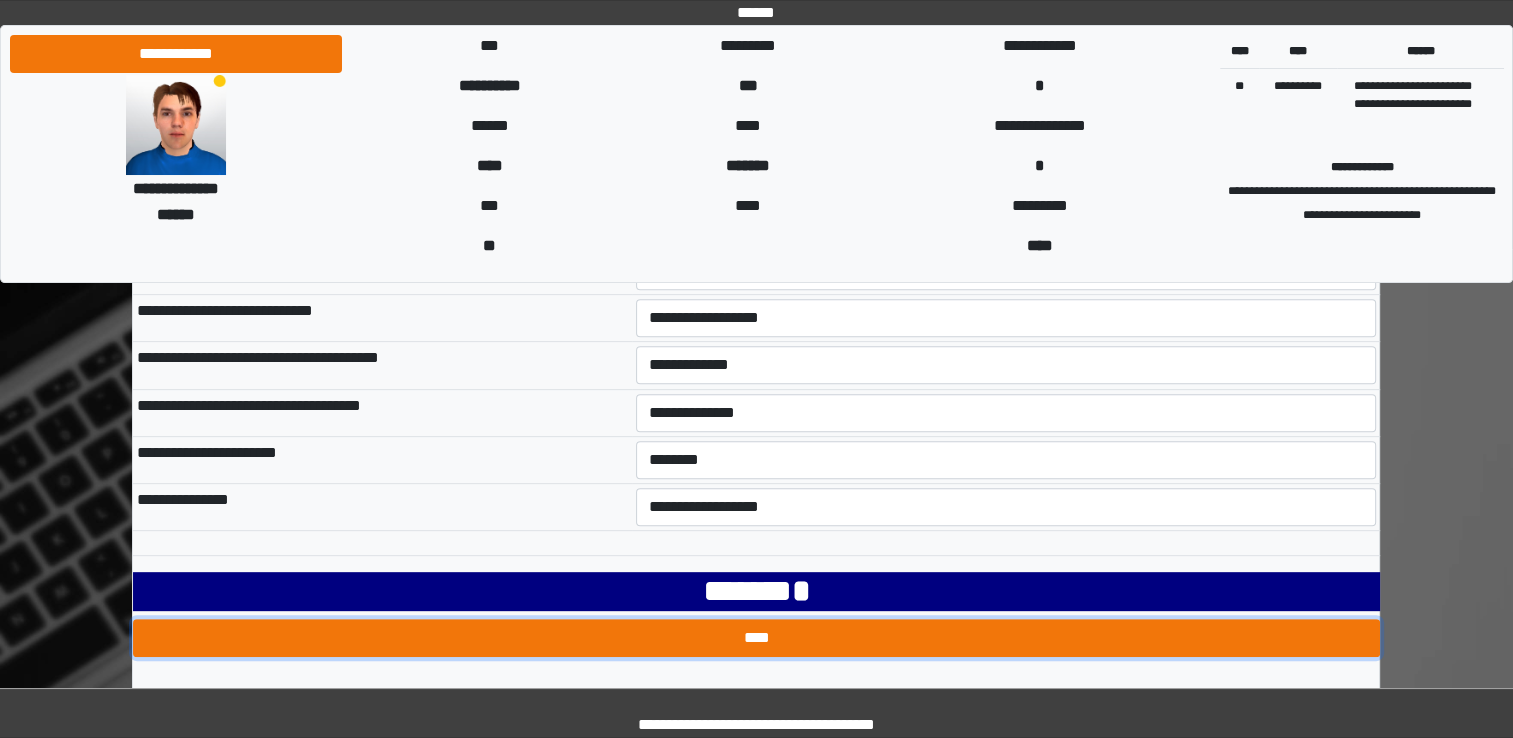 click on "****" at bounding box center (756, 638) 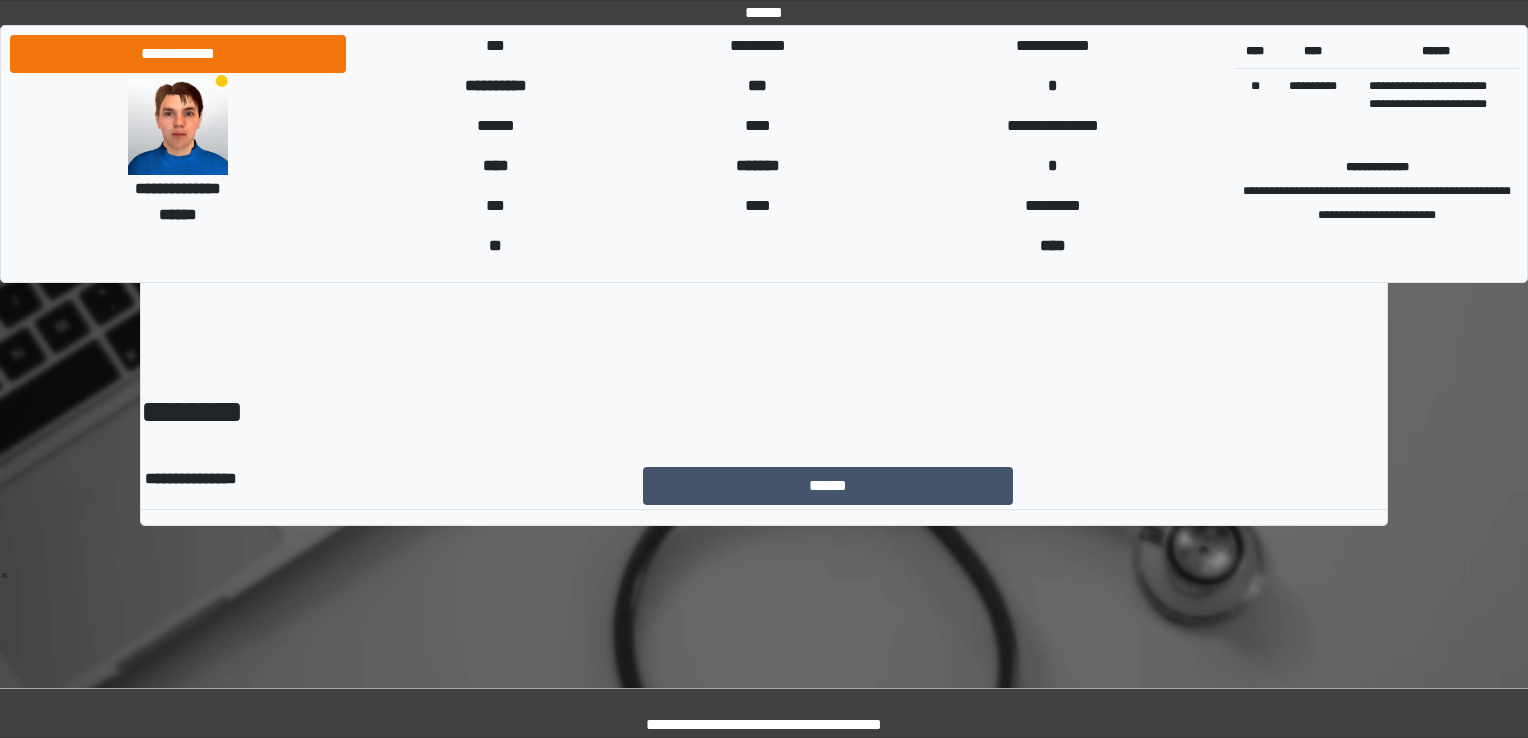 scroll, scrollTop: 0, scrollLeft: 0, axis: both 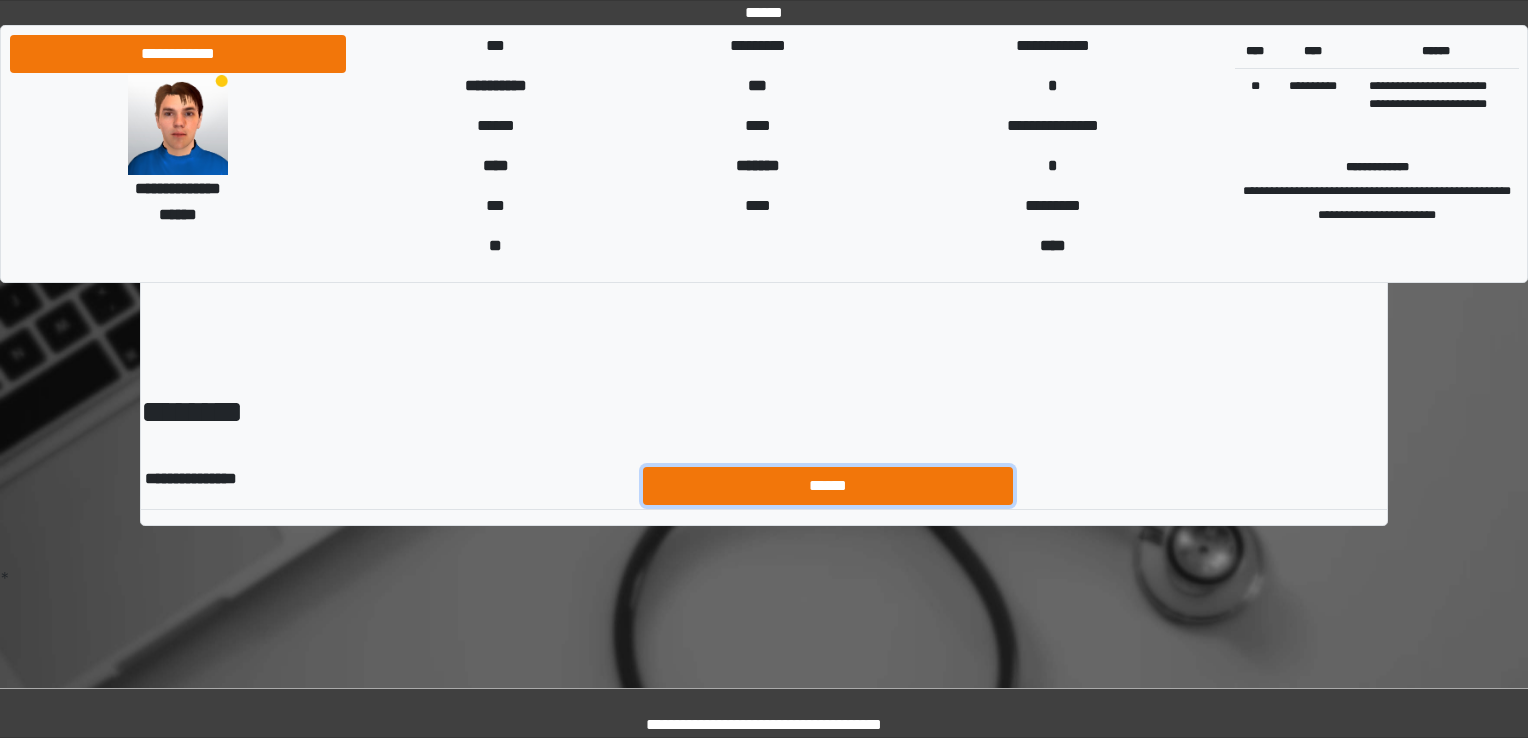 click on "******" at bounding box center (828, 486) 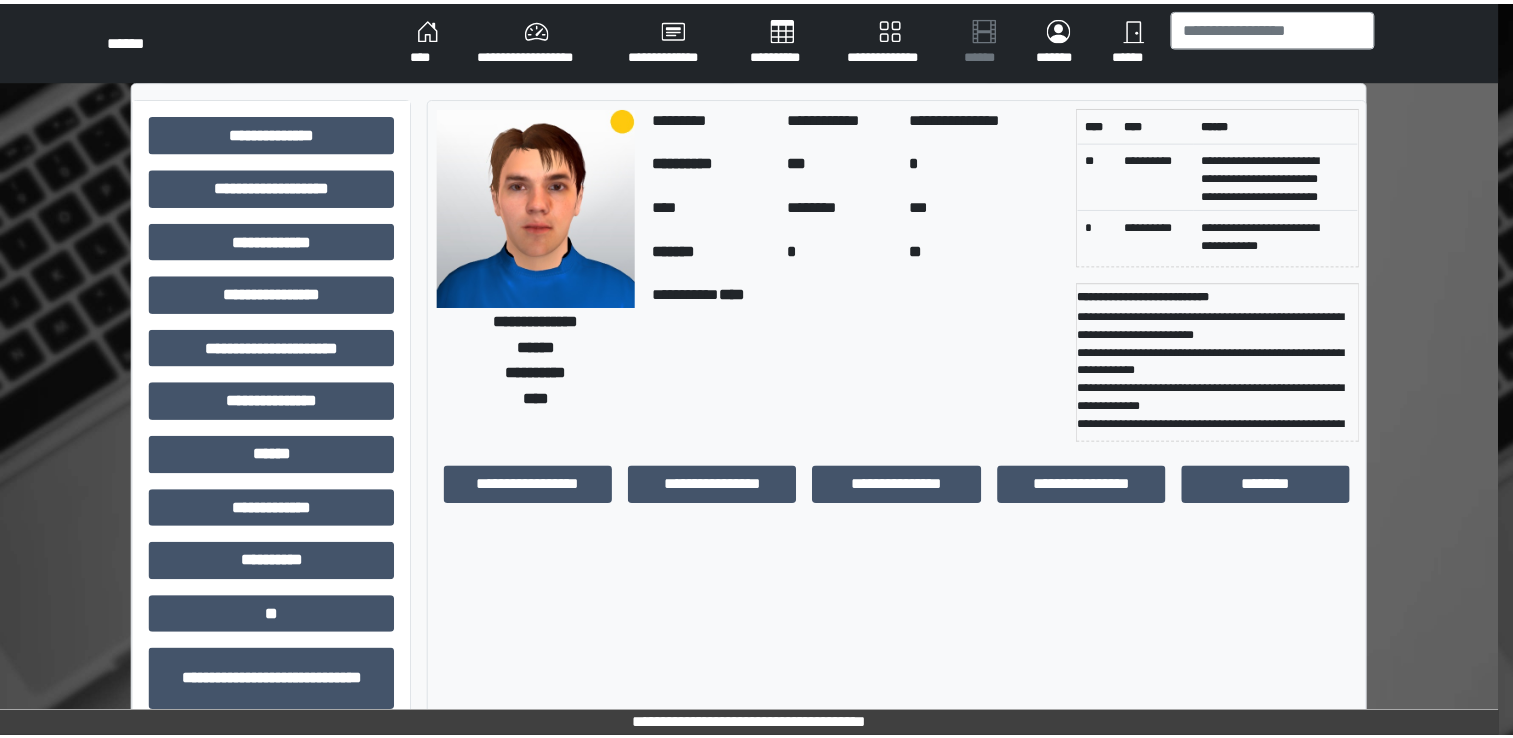scroll, scrollTop: 0, scrollLeft: 0, axis: both 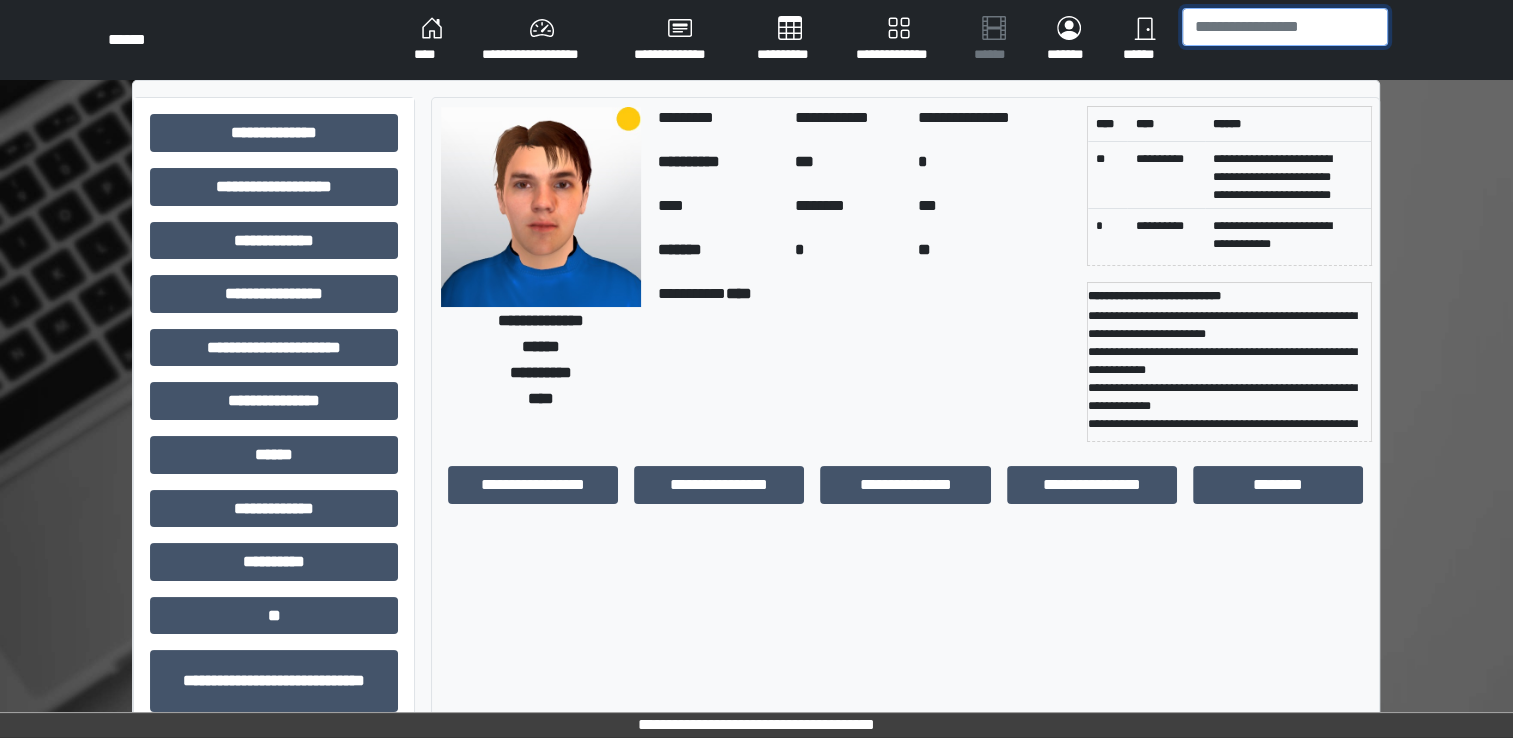 click at bounding box center (1285, 27) 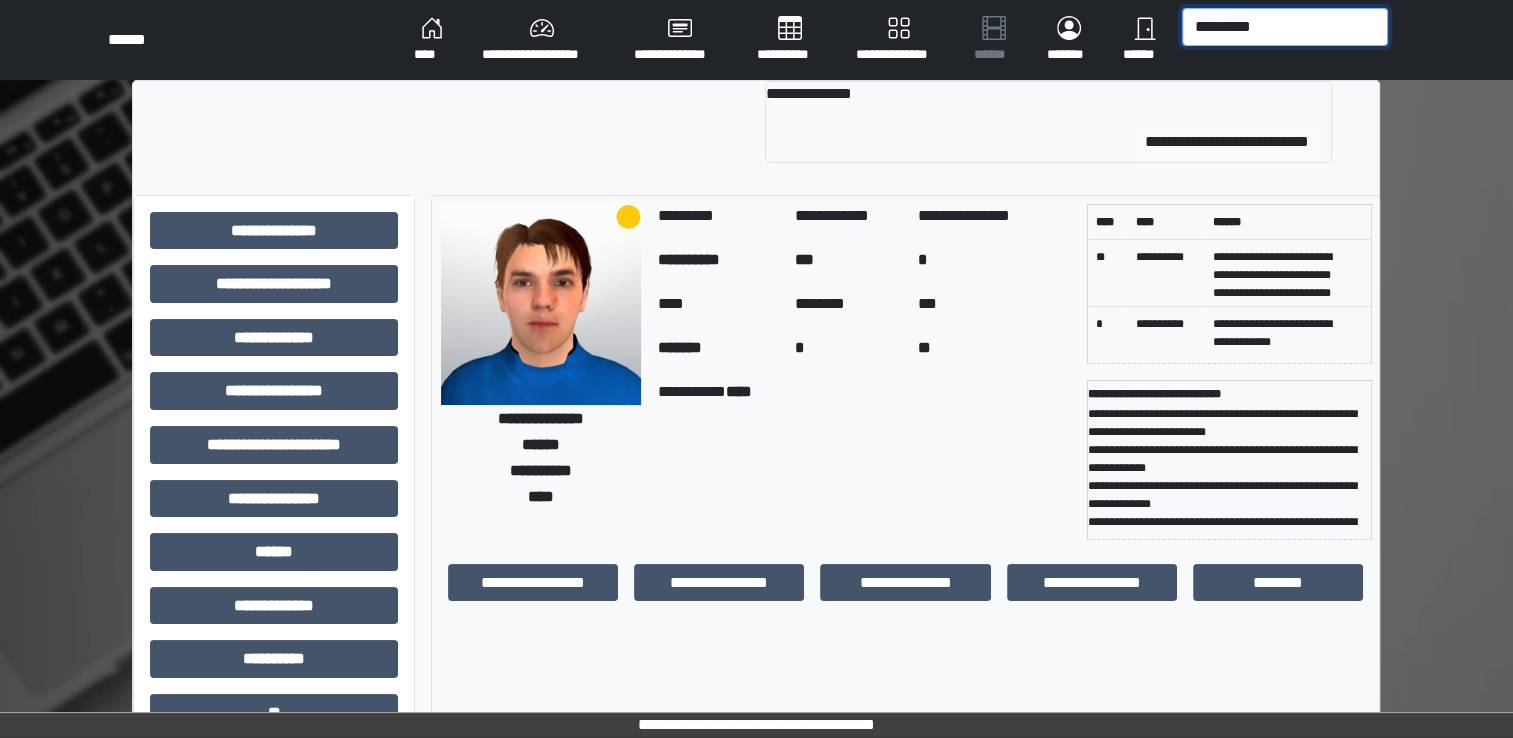 type on "*********" 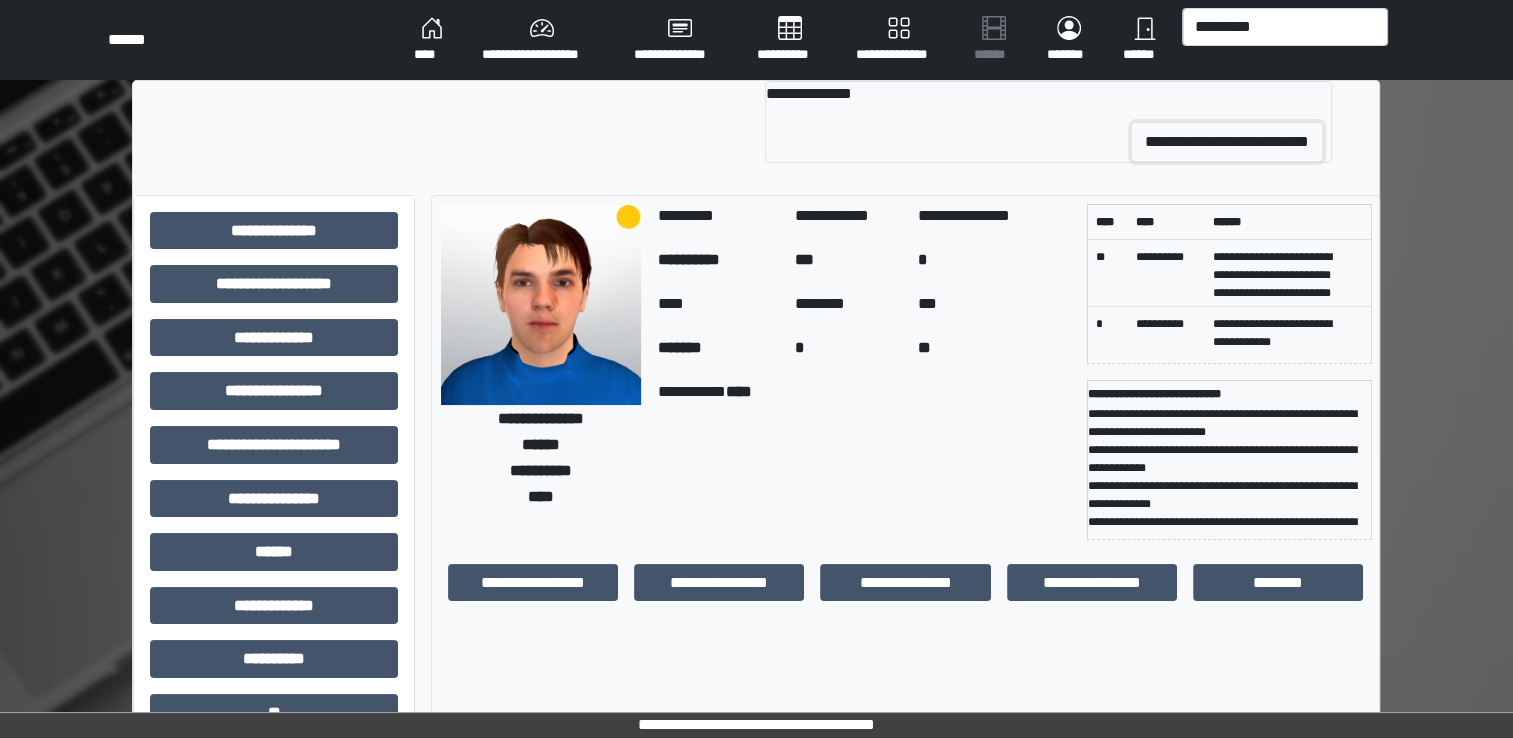 click on "**********" at bounding box center (1227, 142) 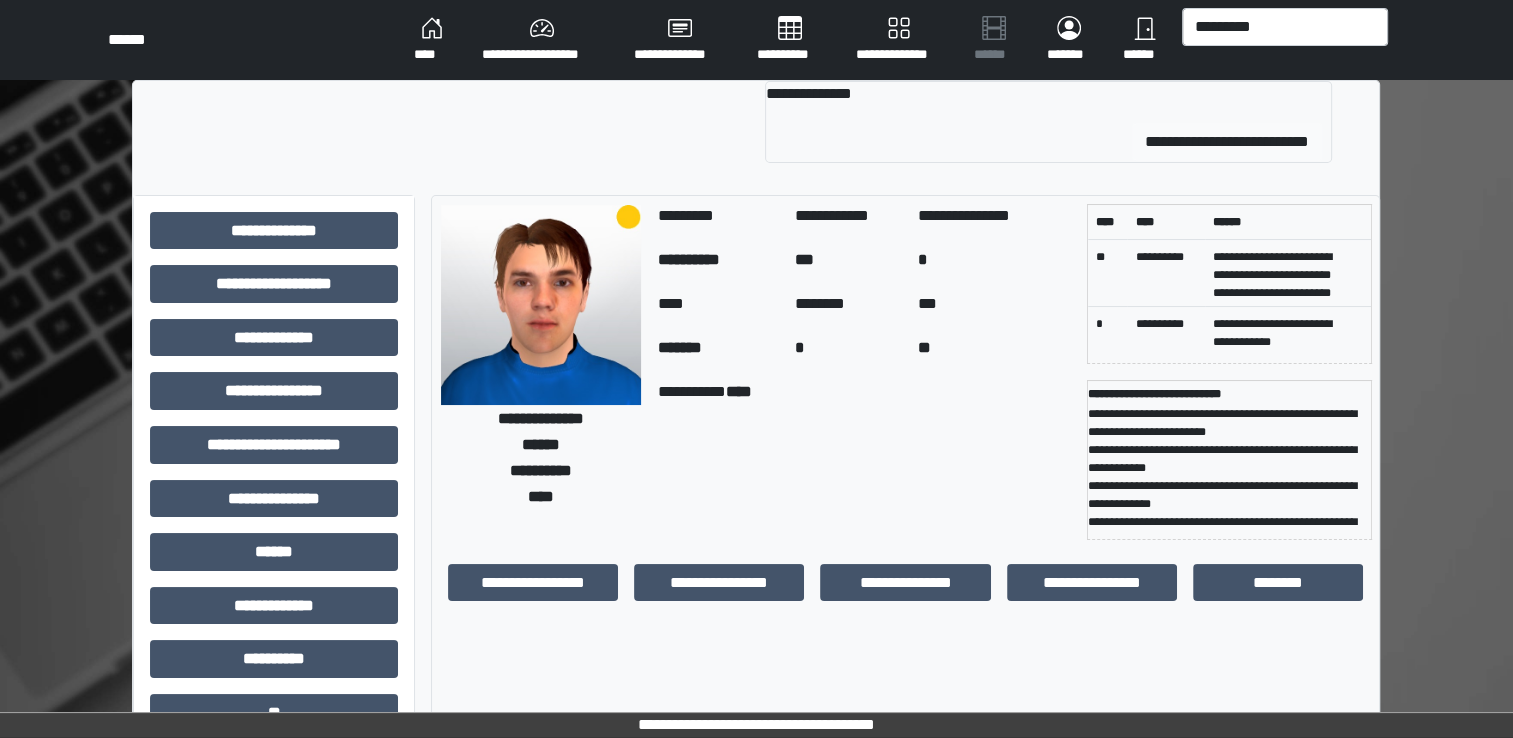 type 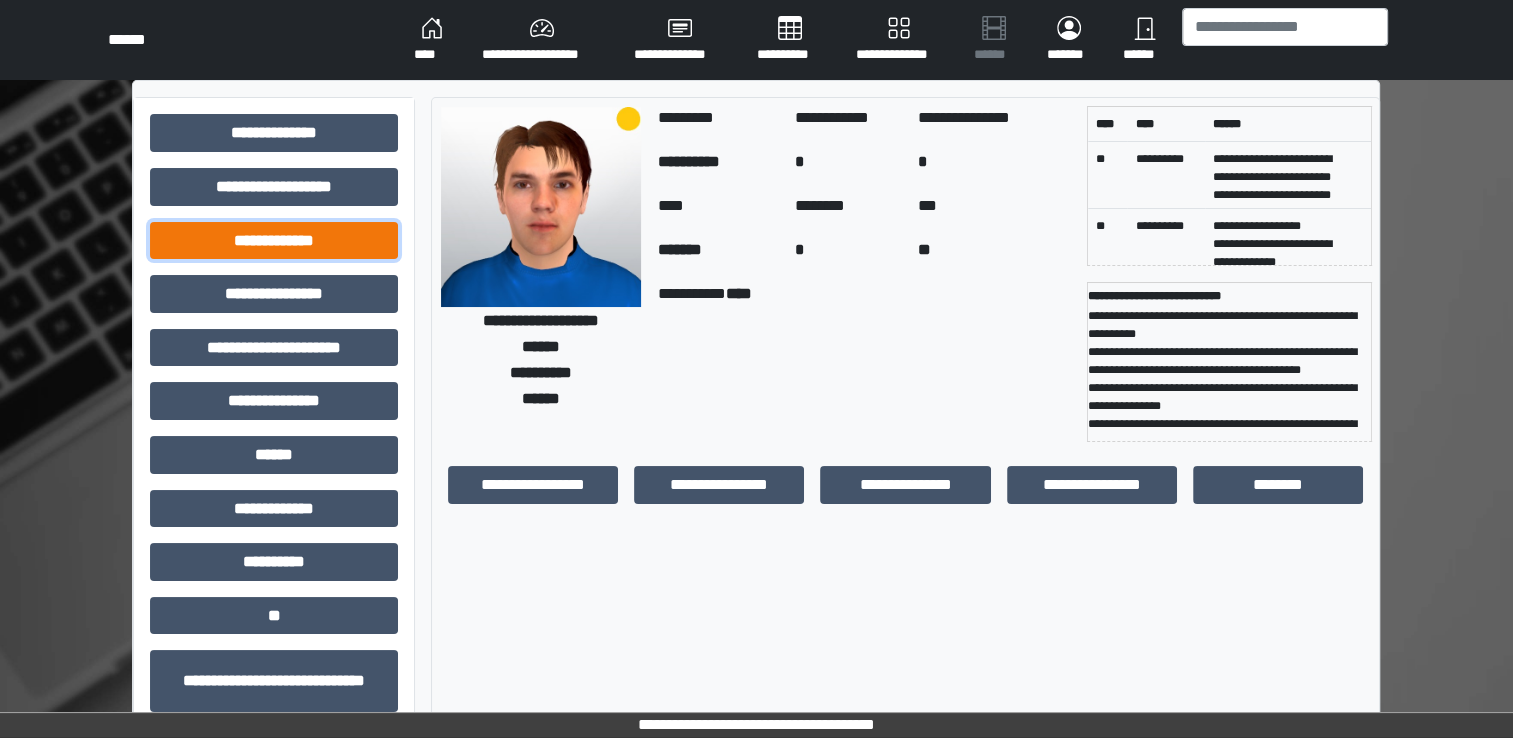 click on "**********" at bounding box center [274, 241] 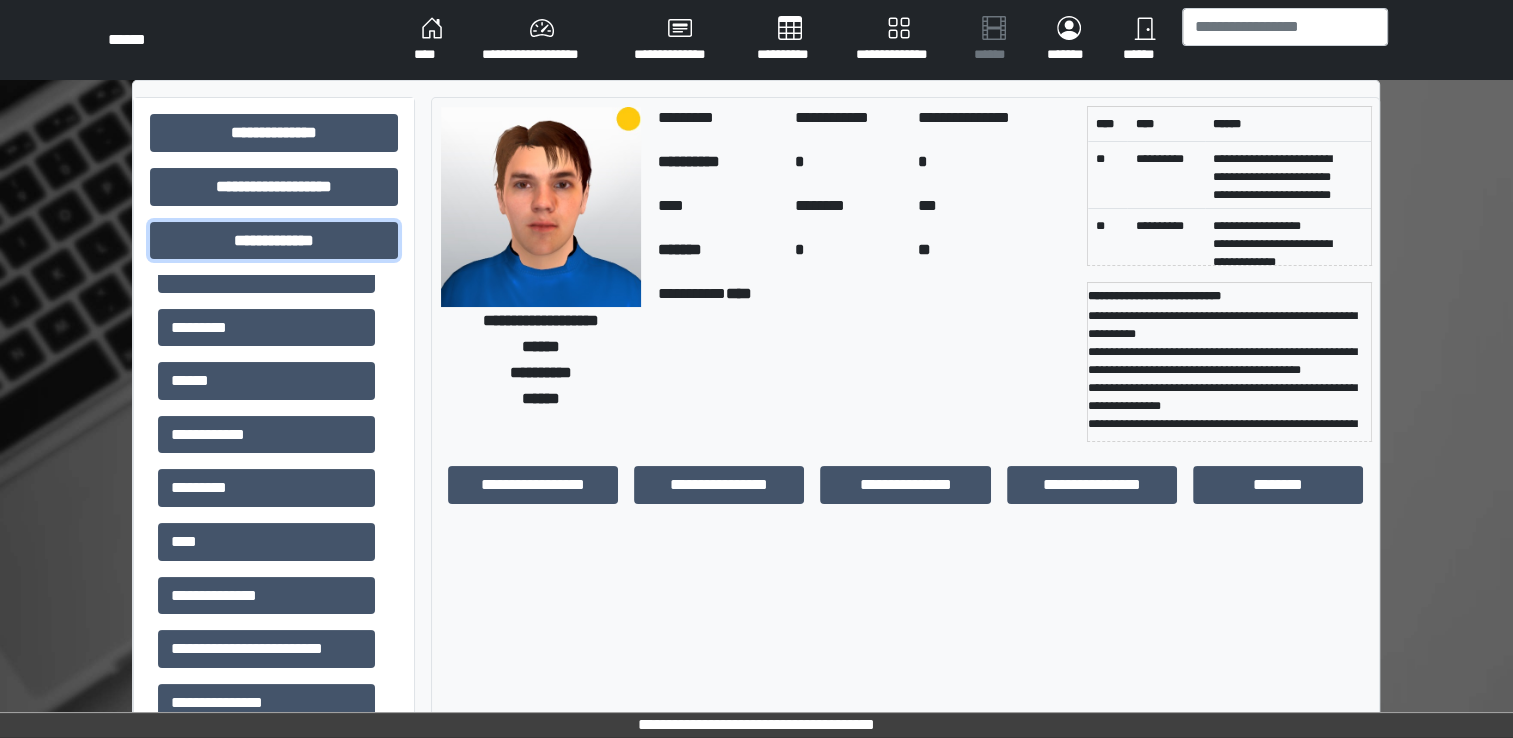 scroll, scrollTop: 600, scrollLeft: 0, axis: vertical 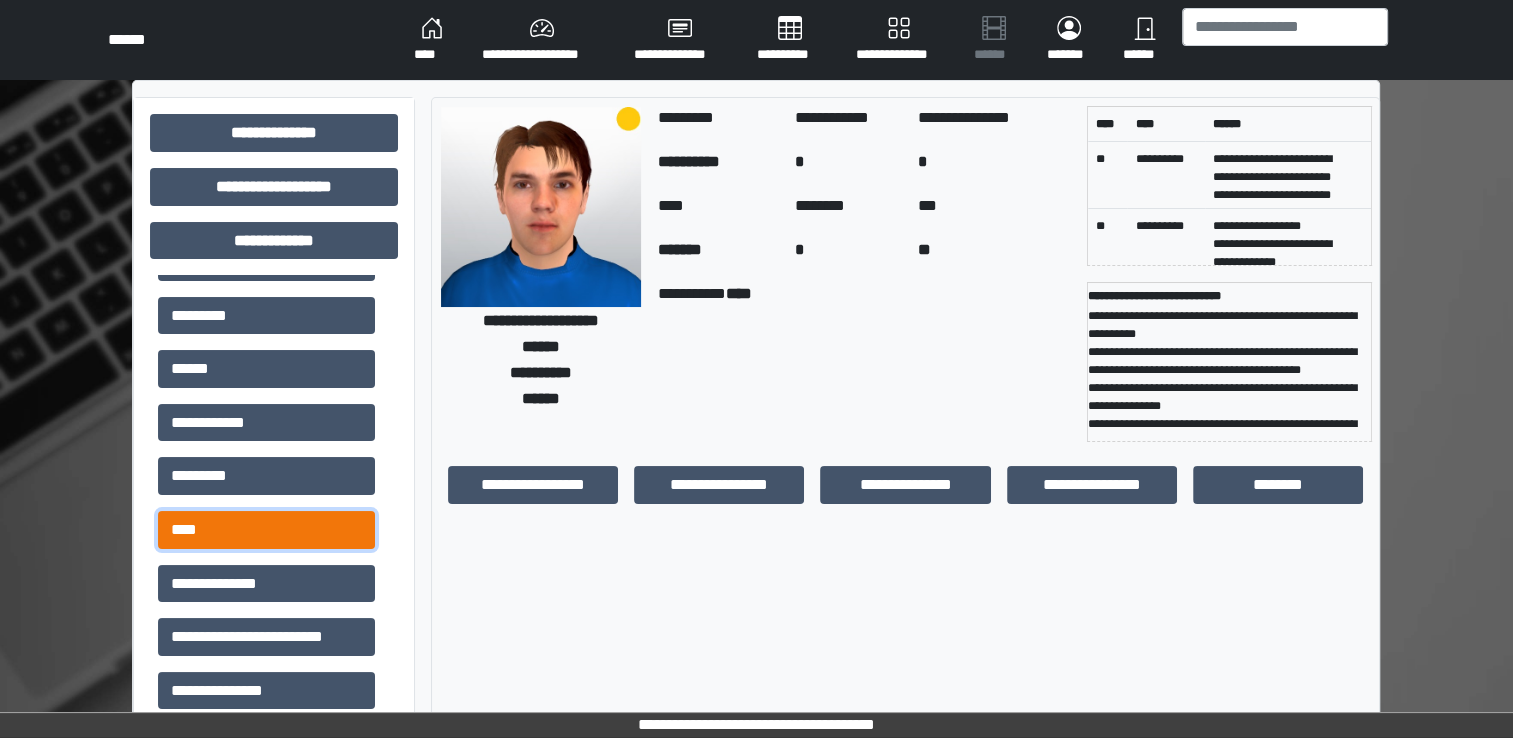 click on "****" at bounding box center (266, 530) 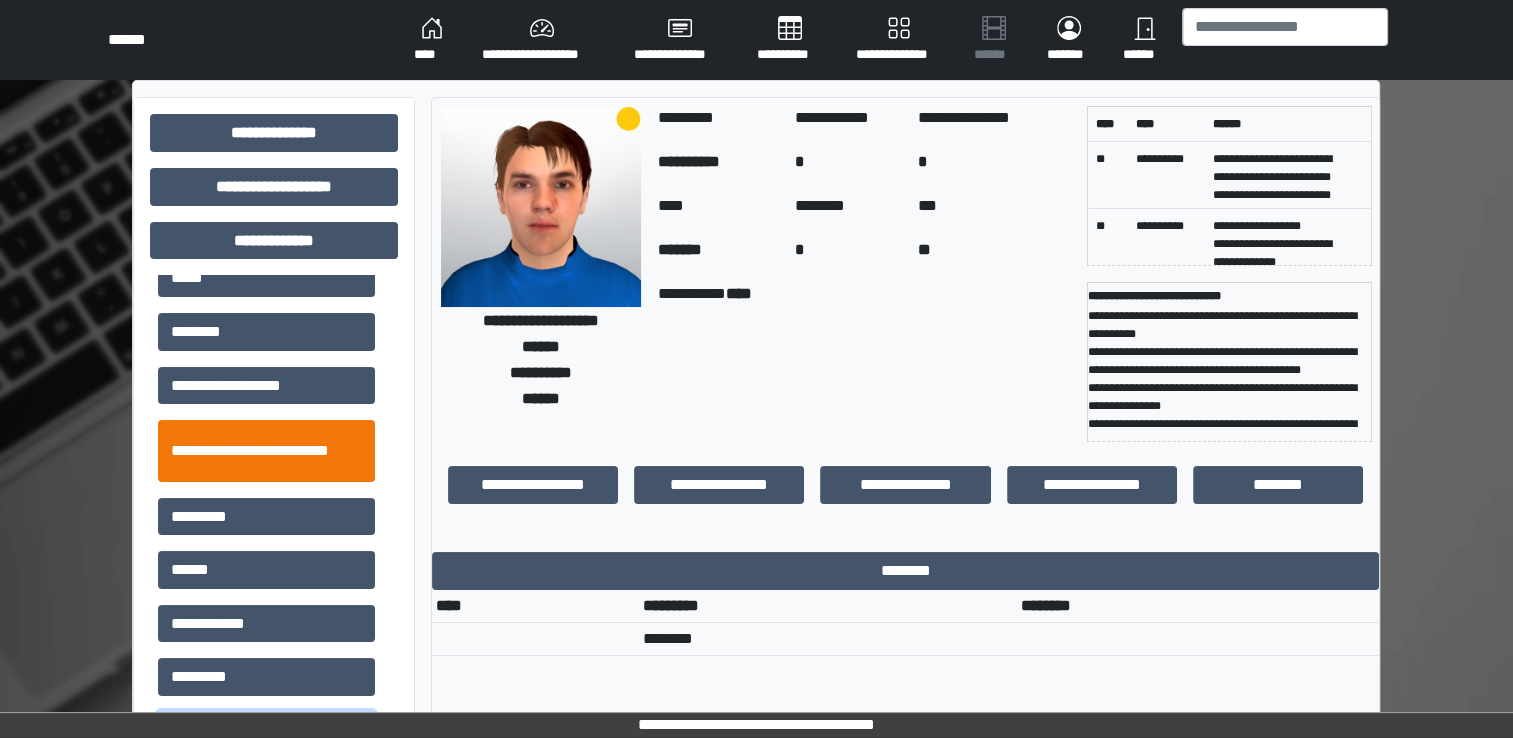 scroll, scrollTop: 400, scrollLeft: 0, axis: vertical 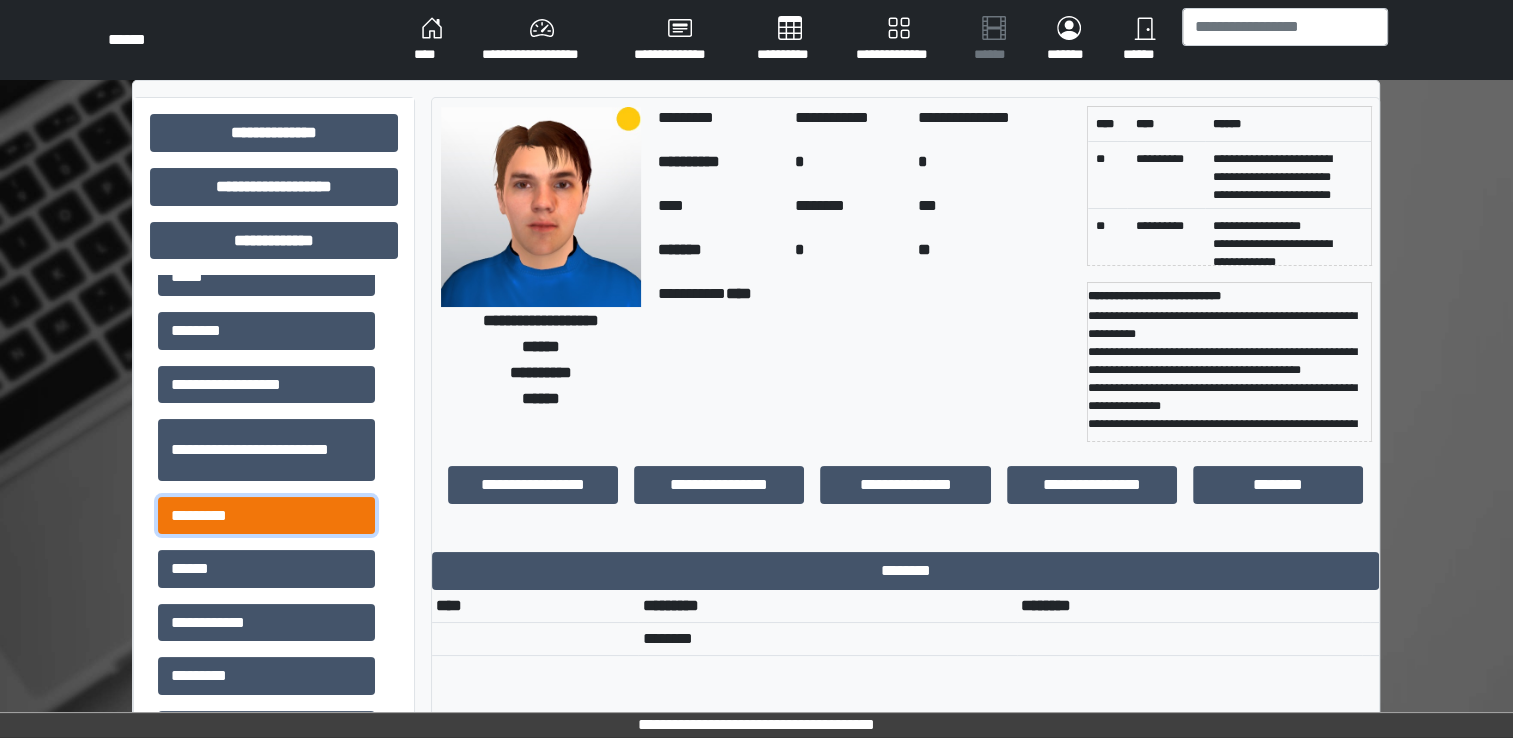 click on "*********" at bounding box center [266, 516] 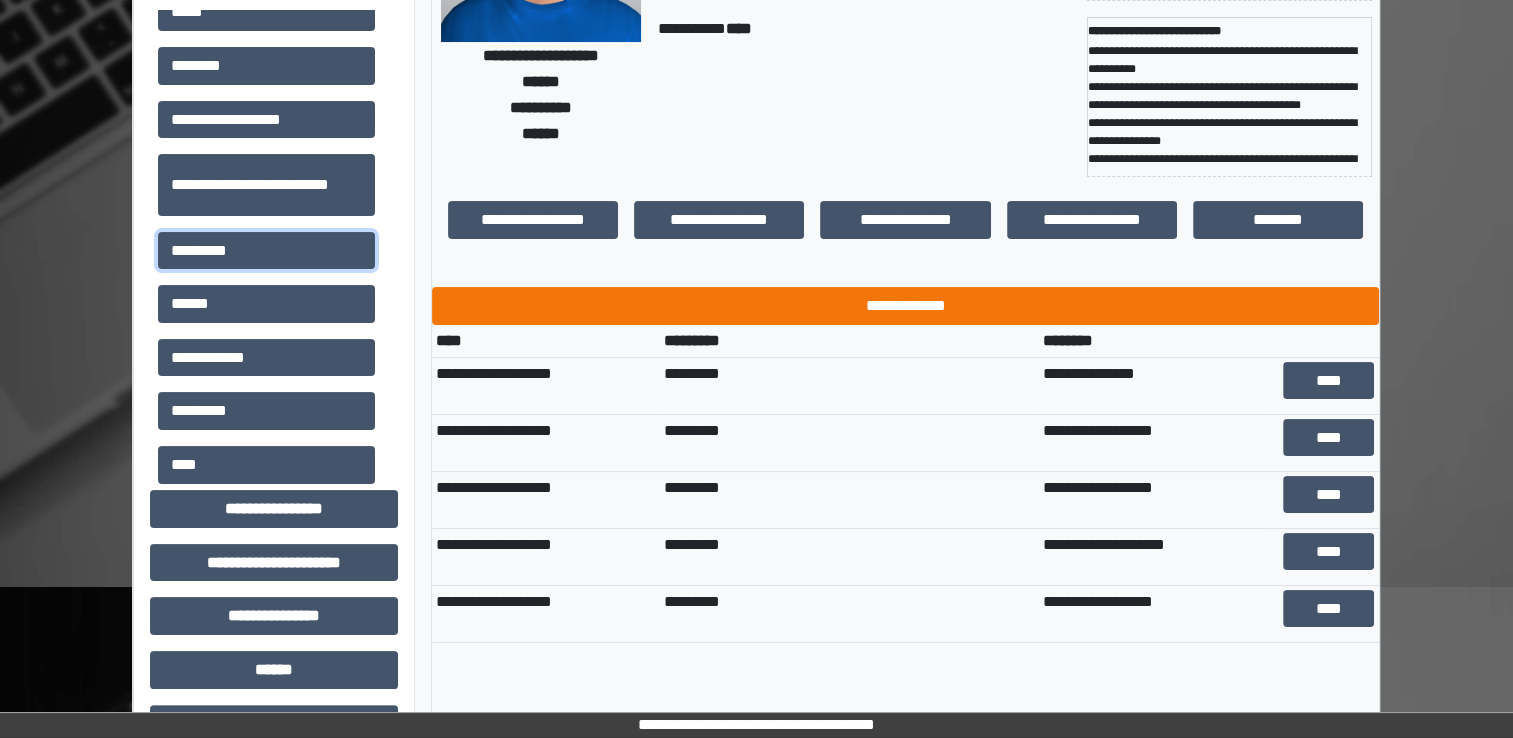 scroll, scrollTop: 300, scrollLeft: 0, axis: vertical 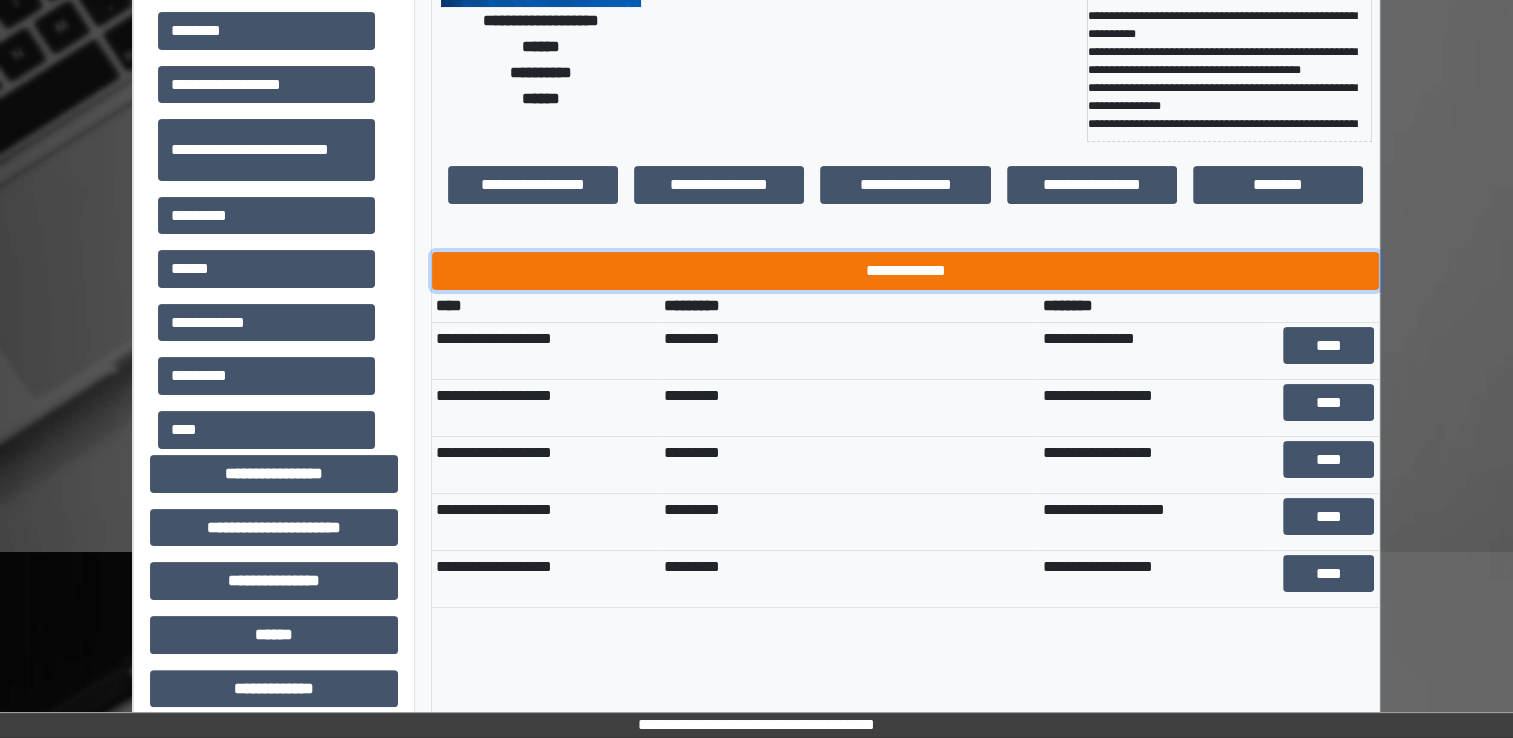 click on "**********" at bounding box center (905, 271) 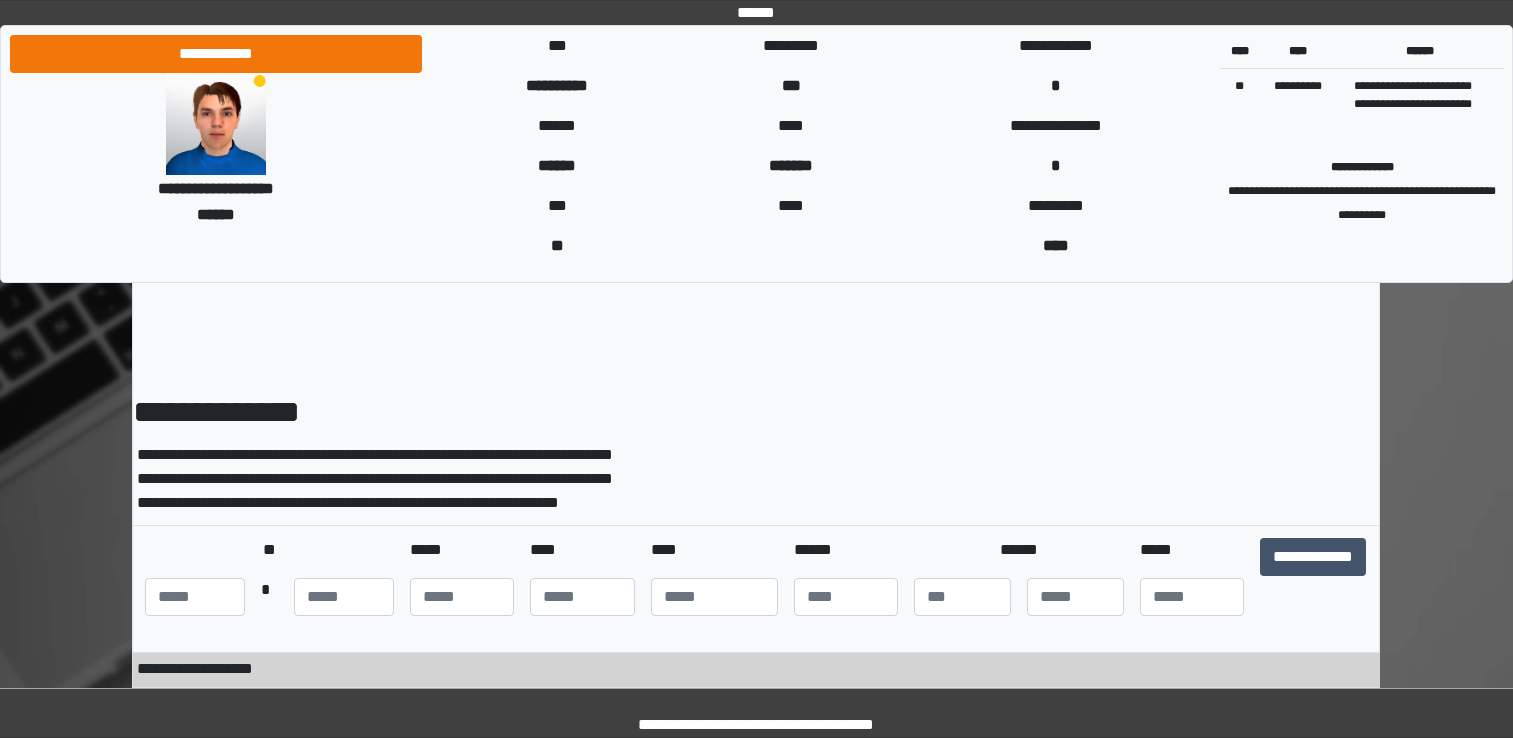 scroll, scrollTop: 0, scrollLeft: 0, axis: both 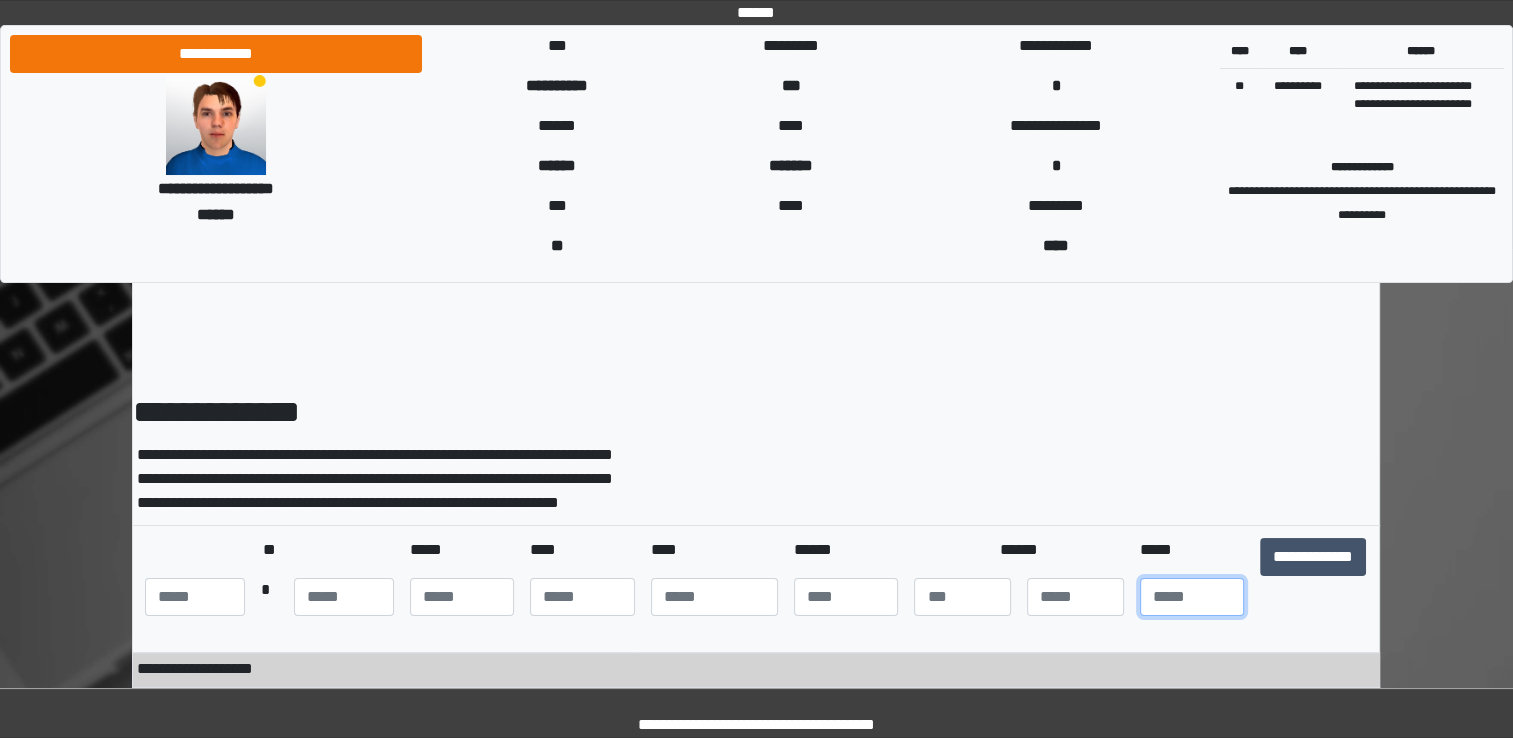 click at bounding box center [1192, 597] 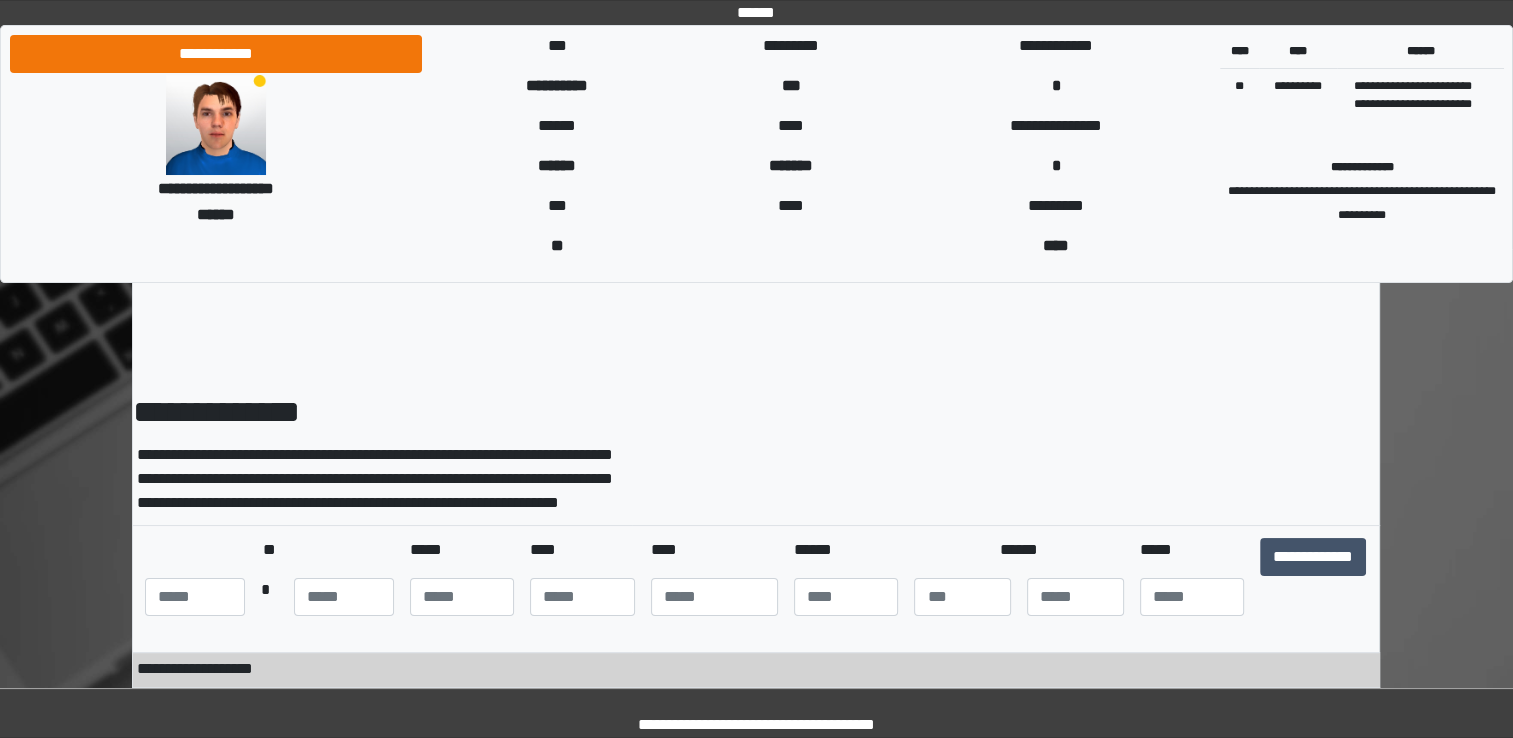 click on "**********" at bounding box center [756, 588] 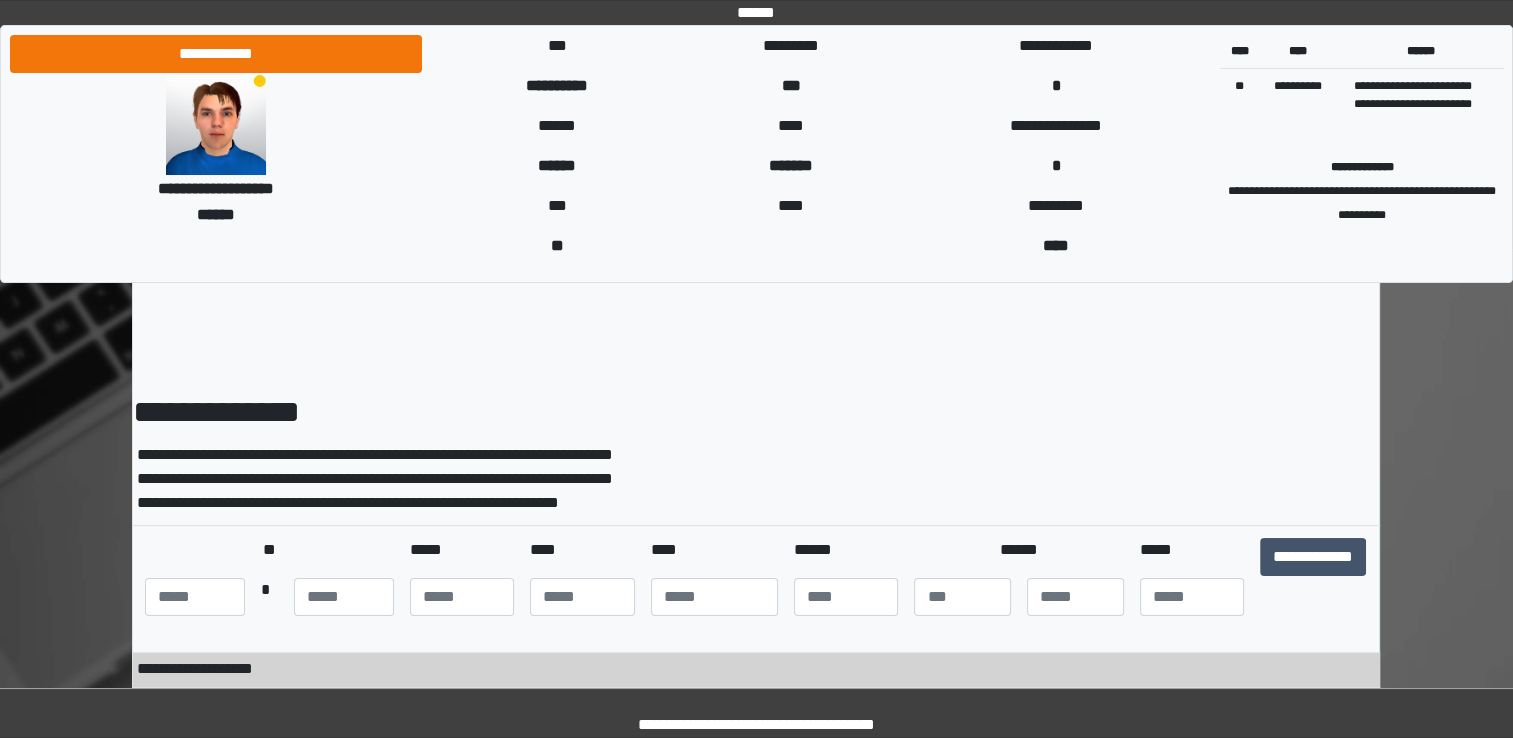 click on "**********" at bounding box center [756, 412] 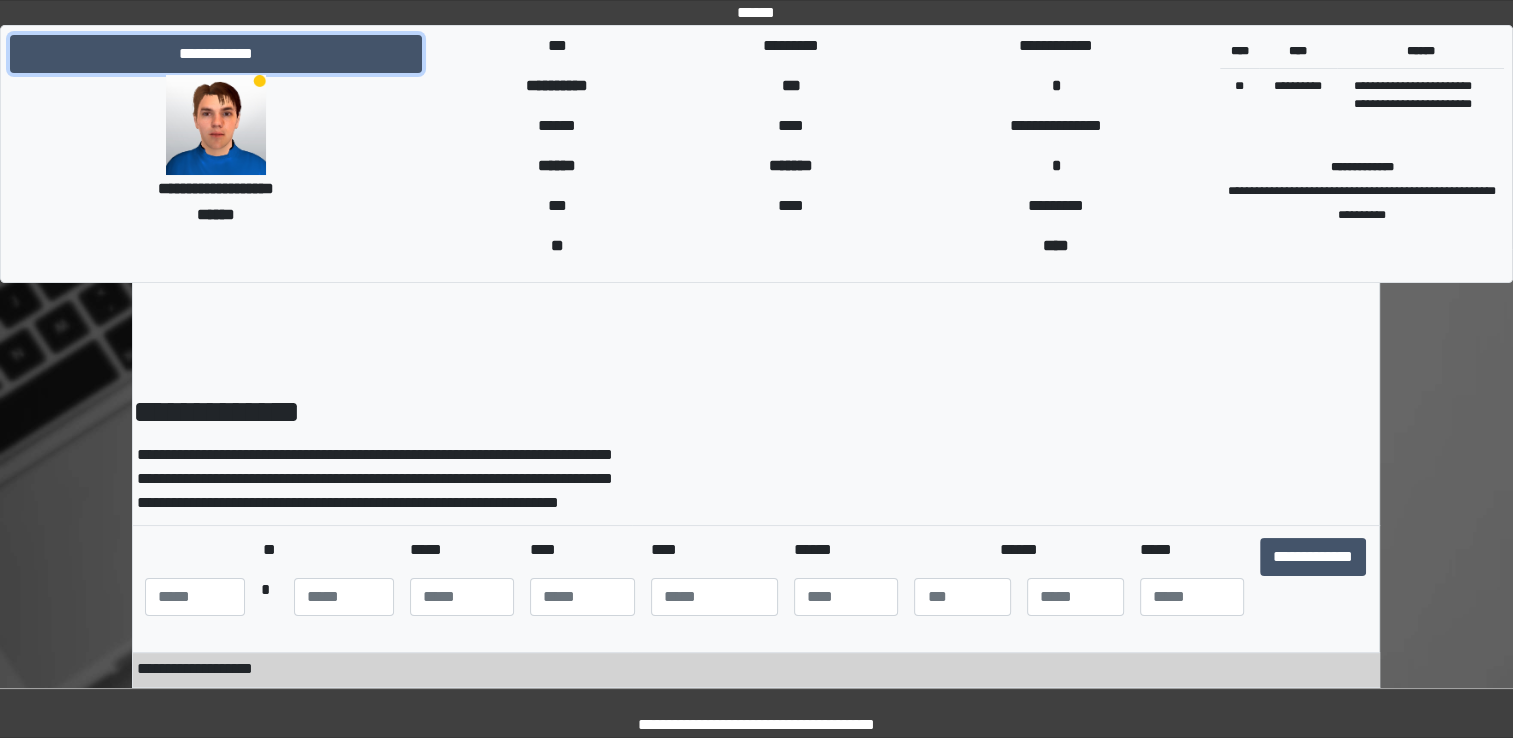 click on "**********" at bounding box center [216, 54] 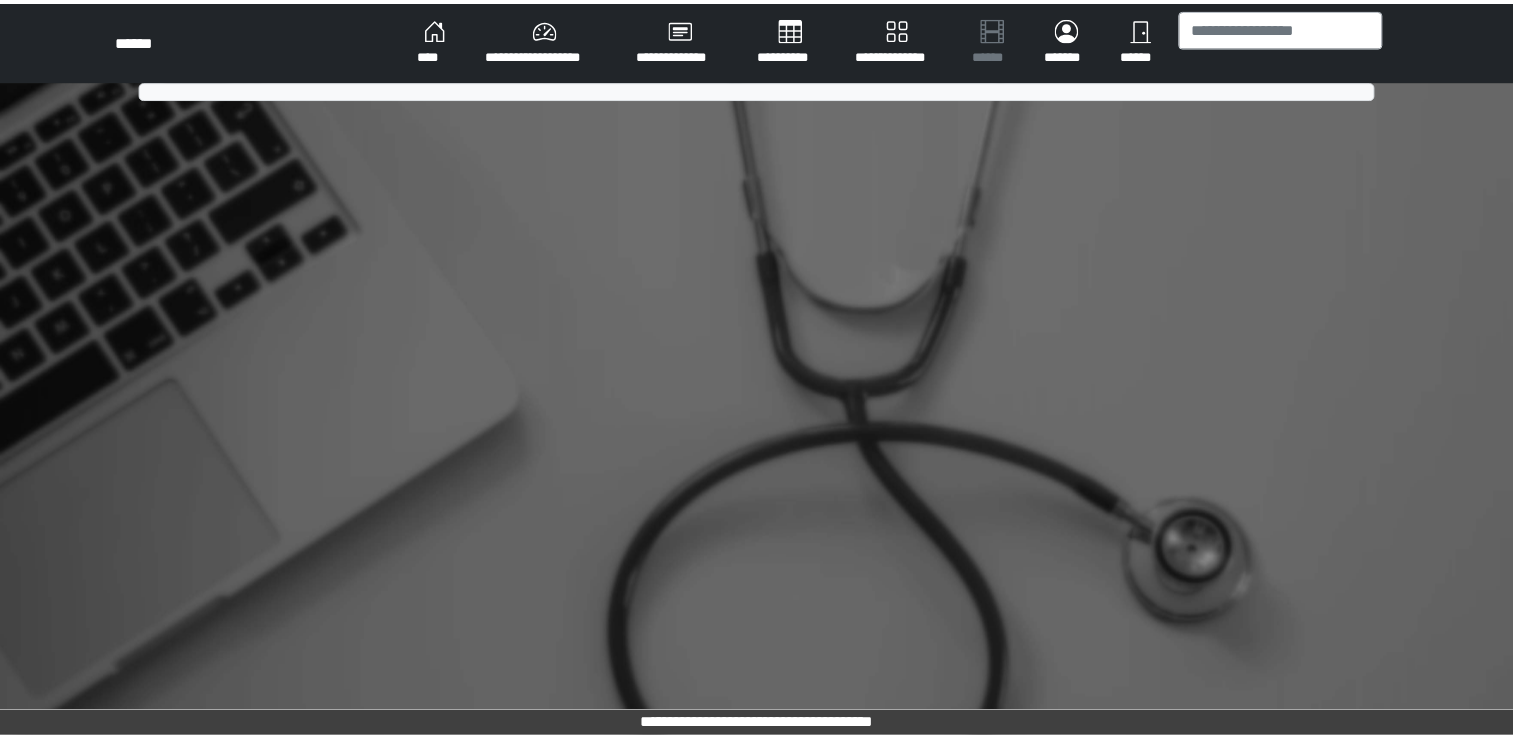 scroll, scrollTop: 0, scrollLeft: 0, axis: both 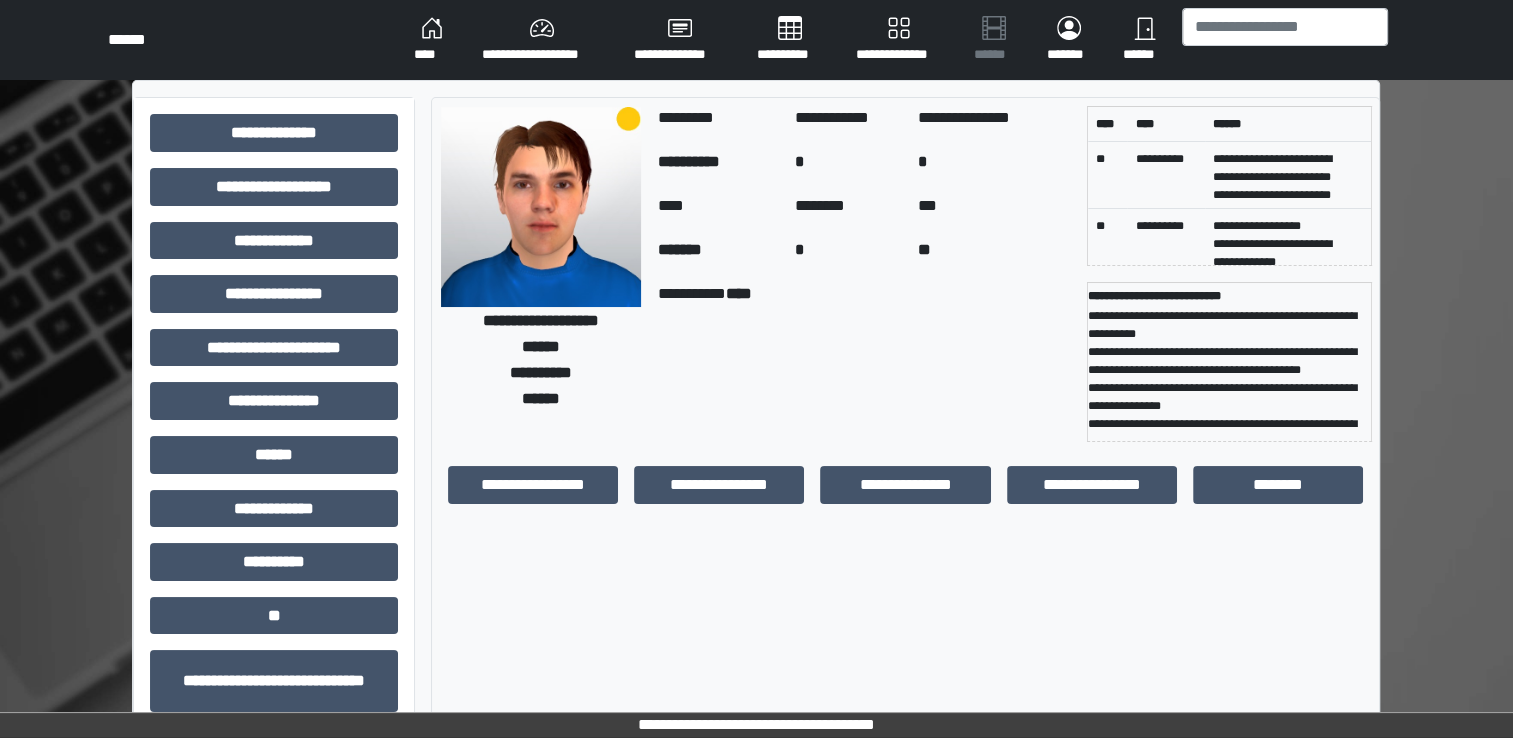 click on "[FIRST] [LAST]
[CITY]
[STATE]
[POSTAL_CODE]
[COUNTRY]
[STREET]
[NUMBER]
[ADDRESS]
[NEIGHBORHOOD]
[COUNTY]
[ZIP_CODE]
[APARTMENT_NUMBER]
[BUILDING_NAME]
[FLOOR]
[ROOM_NUMBER]
[LATITUDE] [LONGITUDE]
[CITY] [STATE]
[POSTAL_CODE]
[COUNTRY]
[STREET]
[NUMBER]
[ADDRESS]
[NEIGHBORHOOD]
[COUNTY]
[ZIP_CODE]
[APARTMENT_NUMBER]
[BUILDING_NAME]
[FLOOR]
[ROOM_NUMBER]" at bounding box center [756, 501] 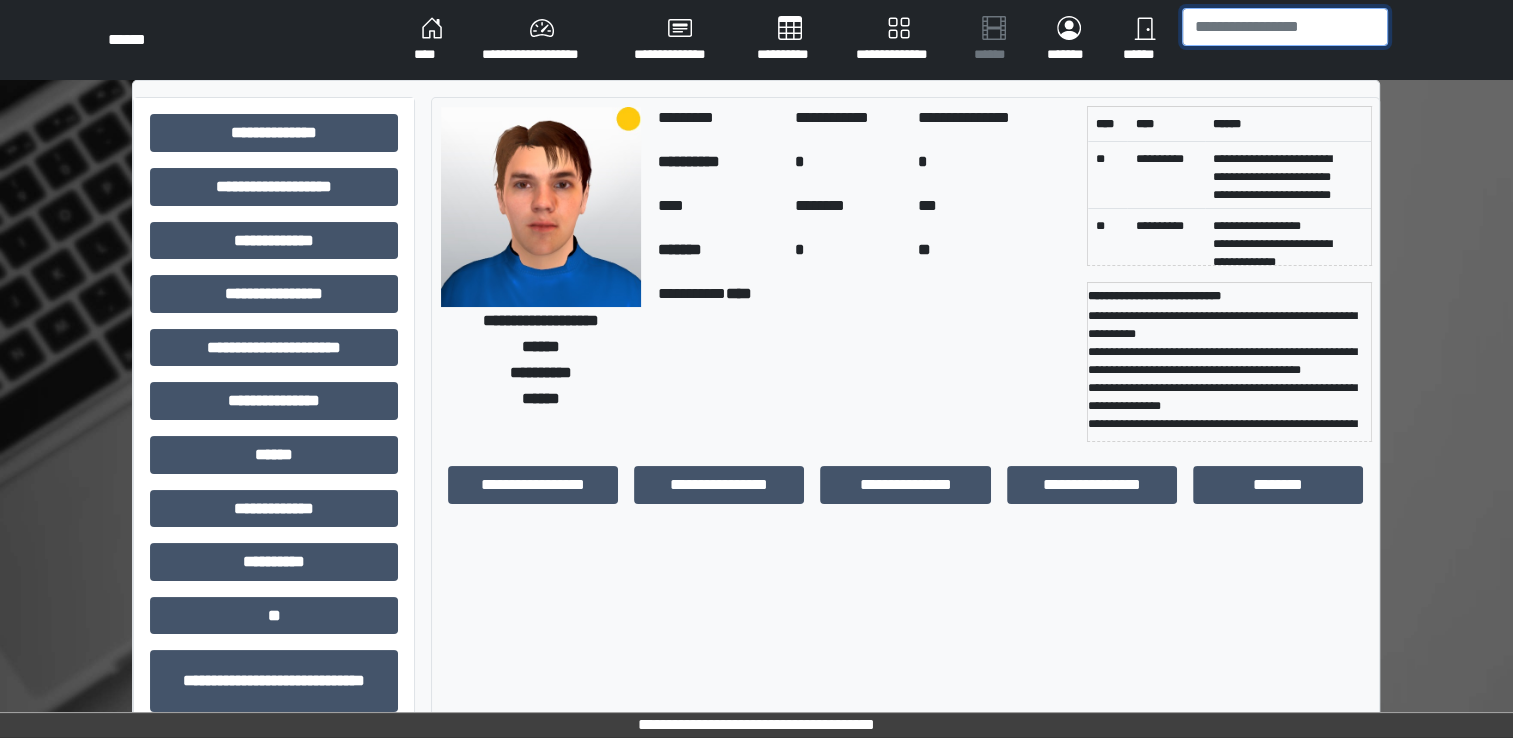 click at bounding box center (1285, 27) 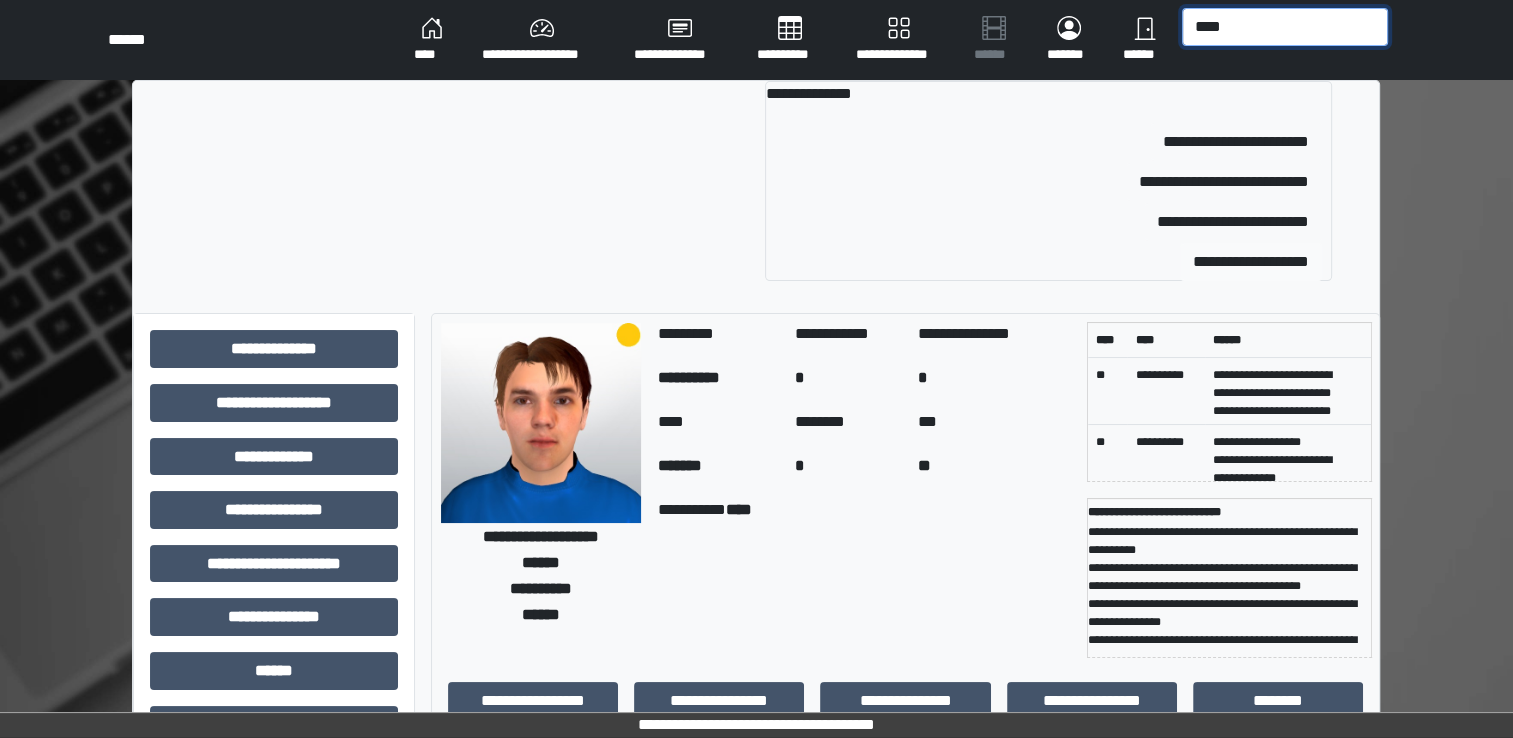 type on "****" 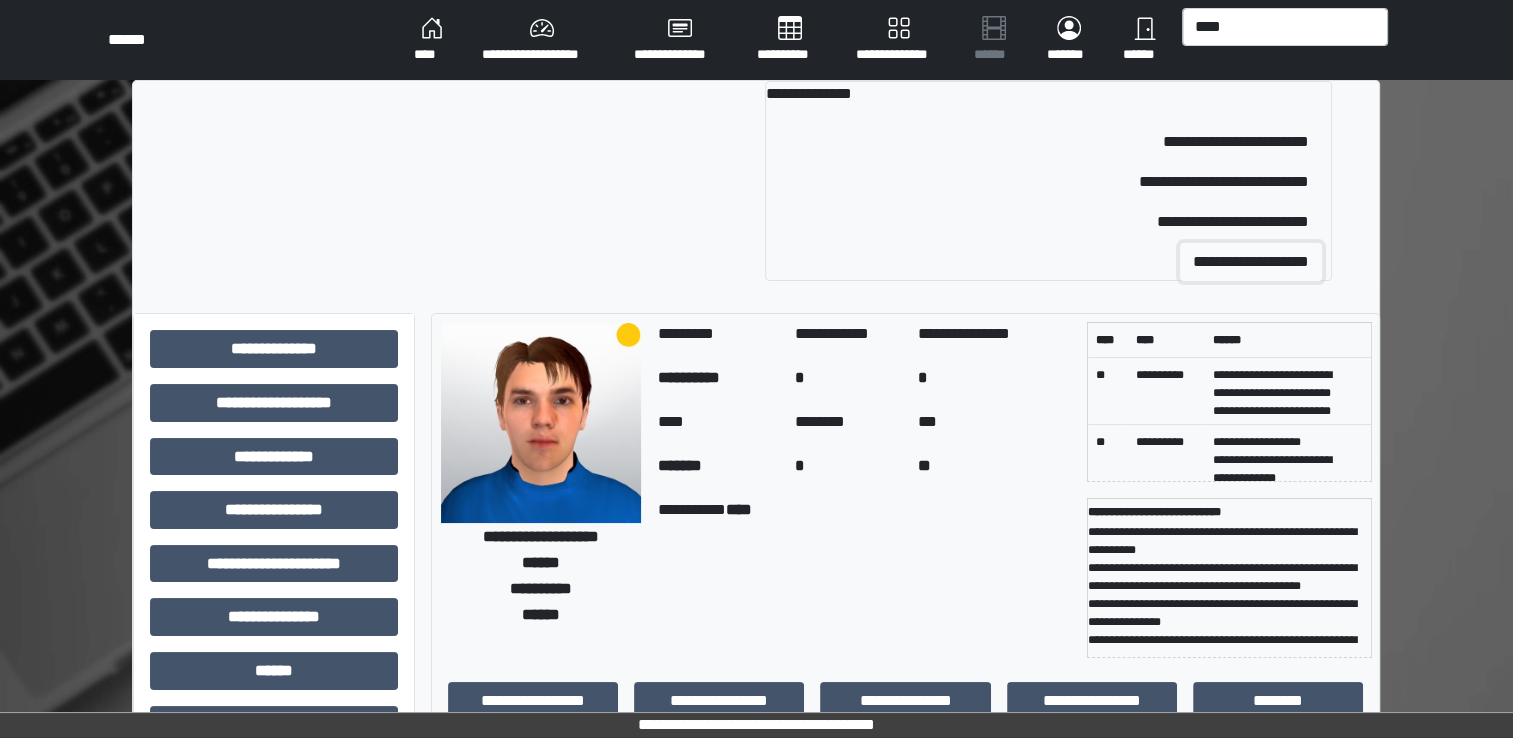 click on "**********" at bounding box center [1251, 262] 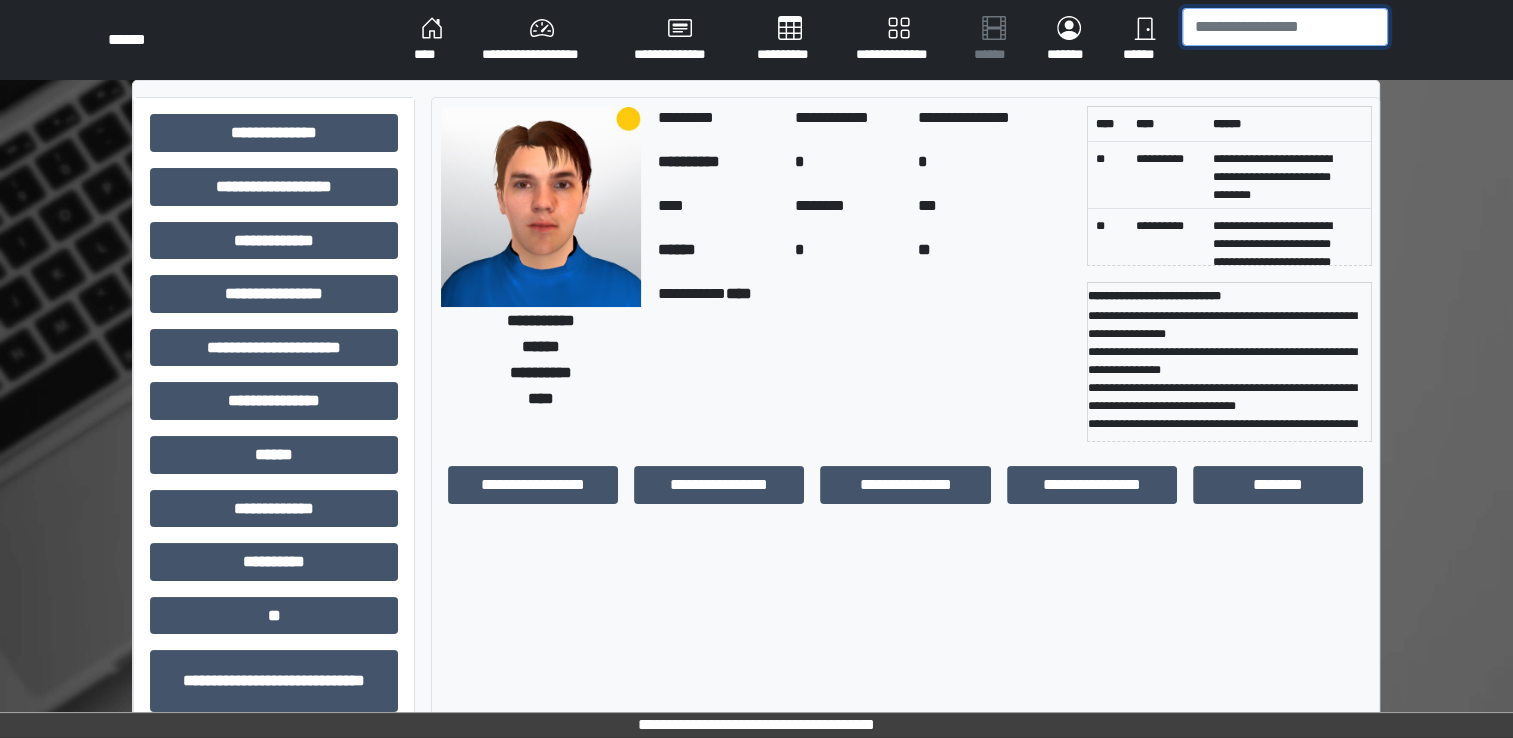 click at bounding box center (1285, 27) 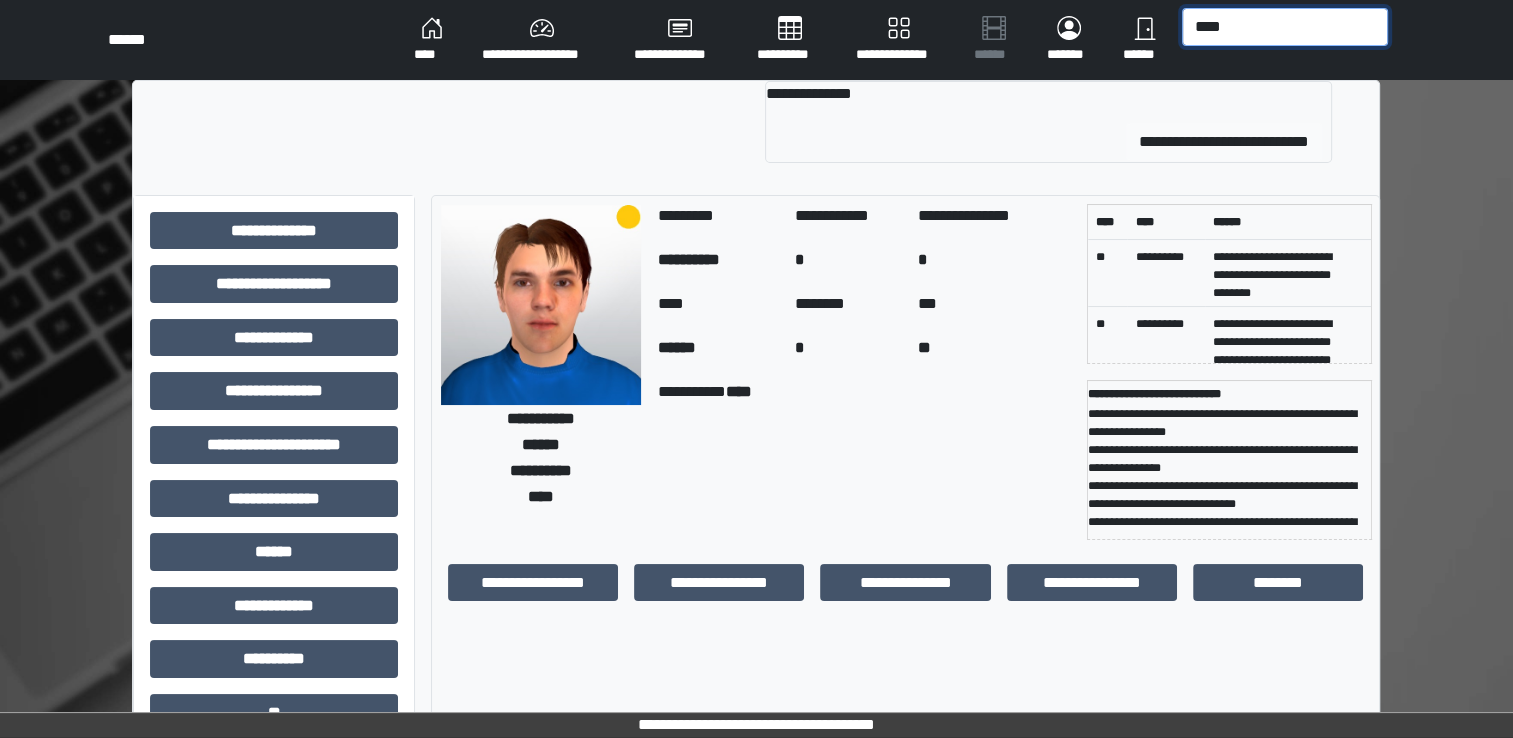 type on "****" 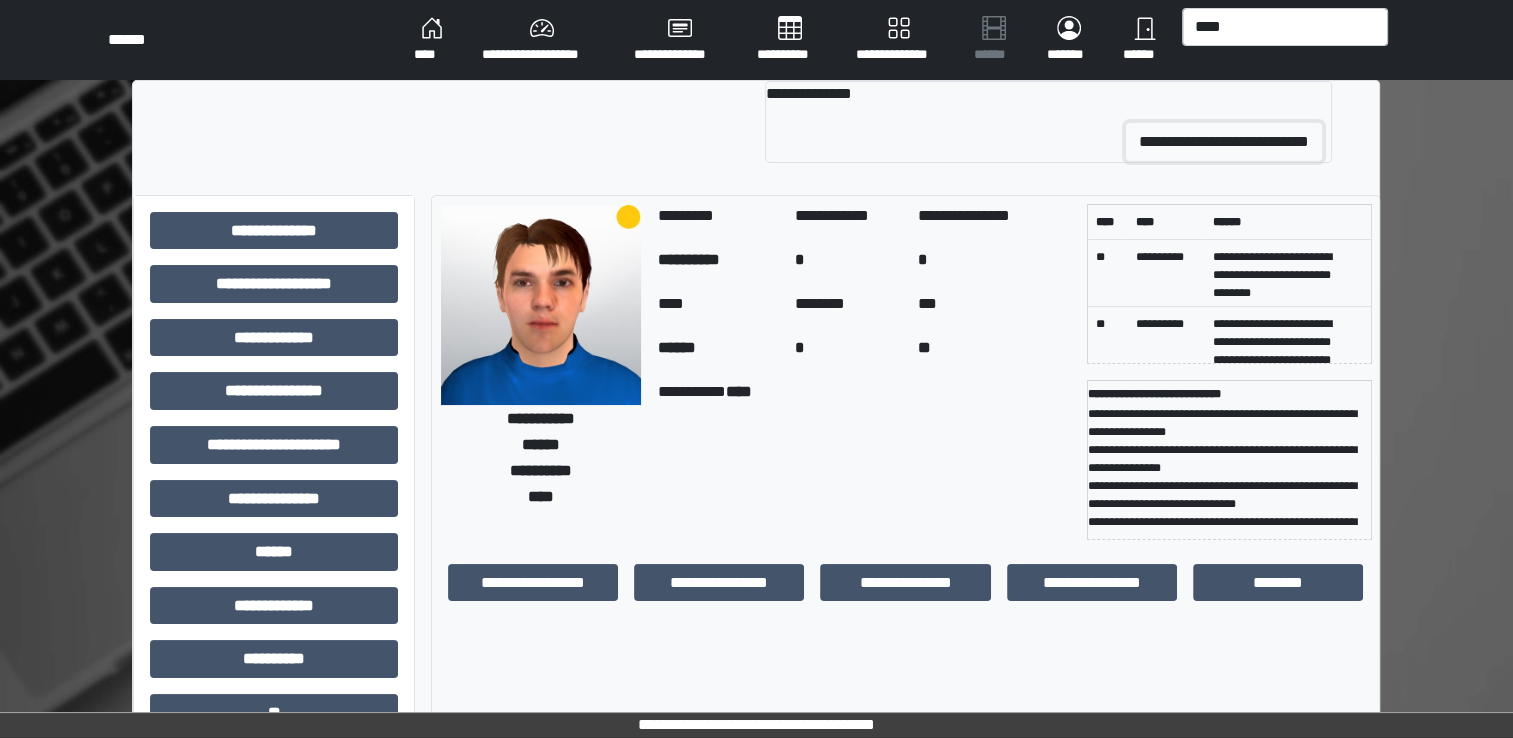 click on "**********" at bounding box center (1224, 142) 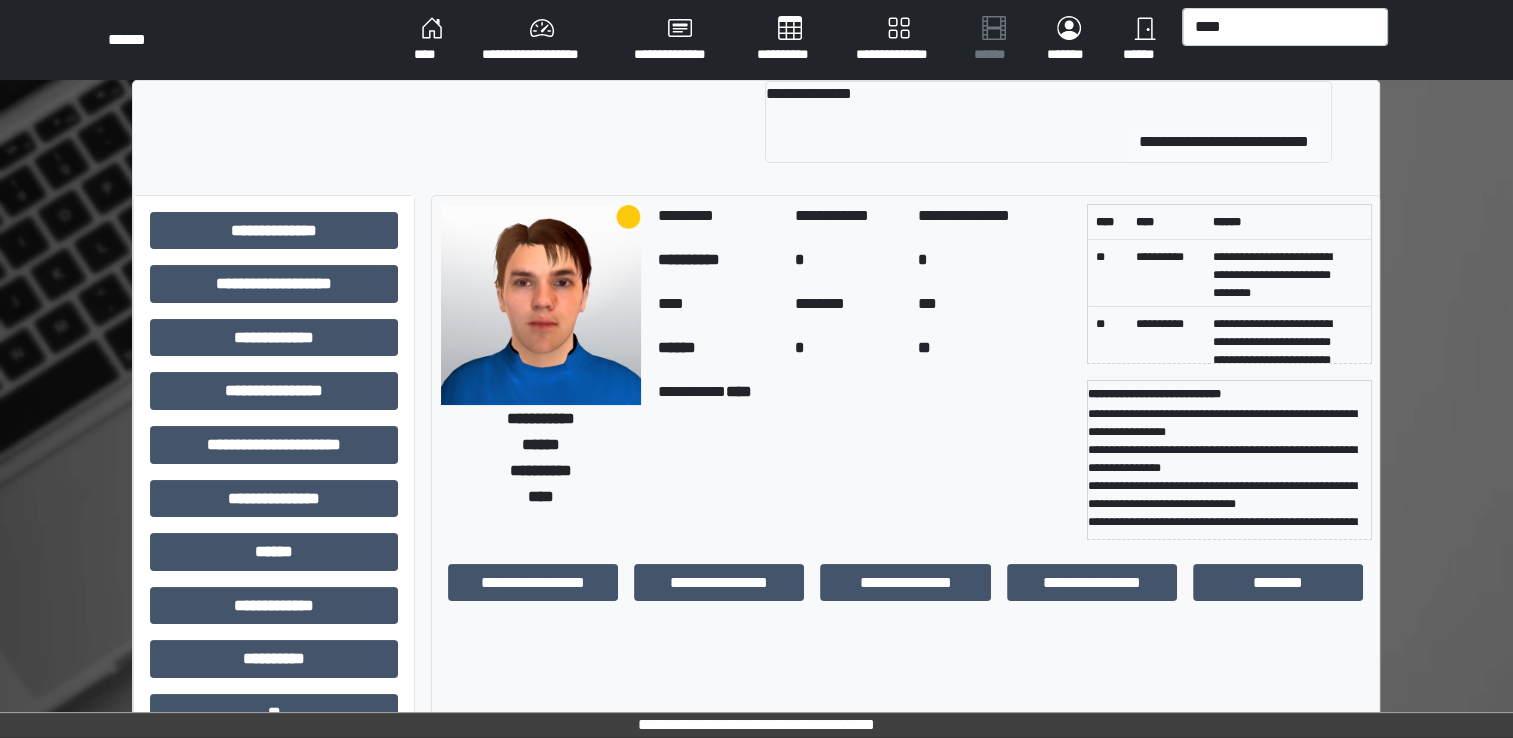 type 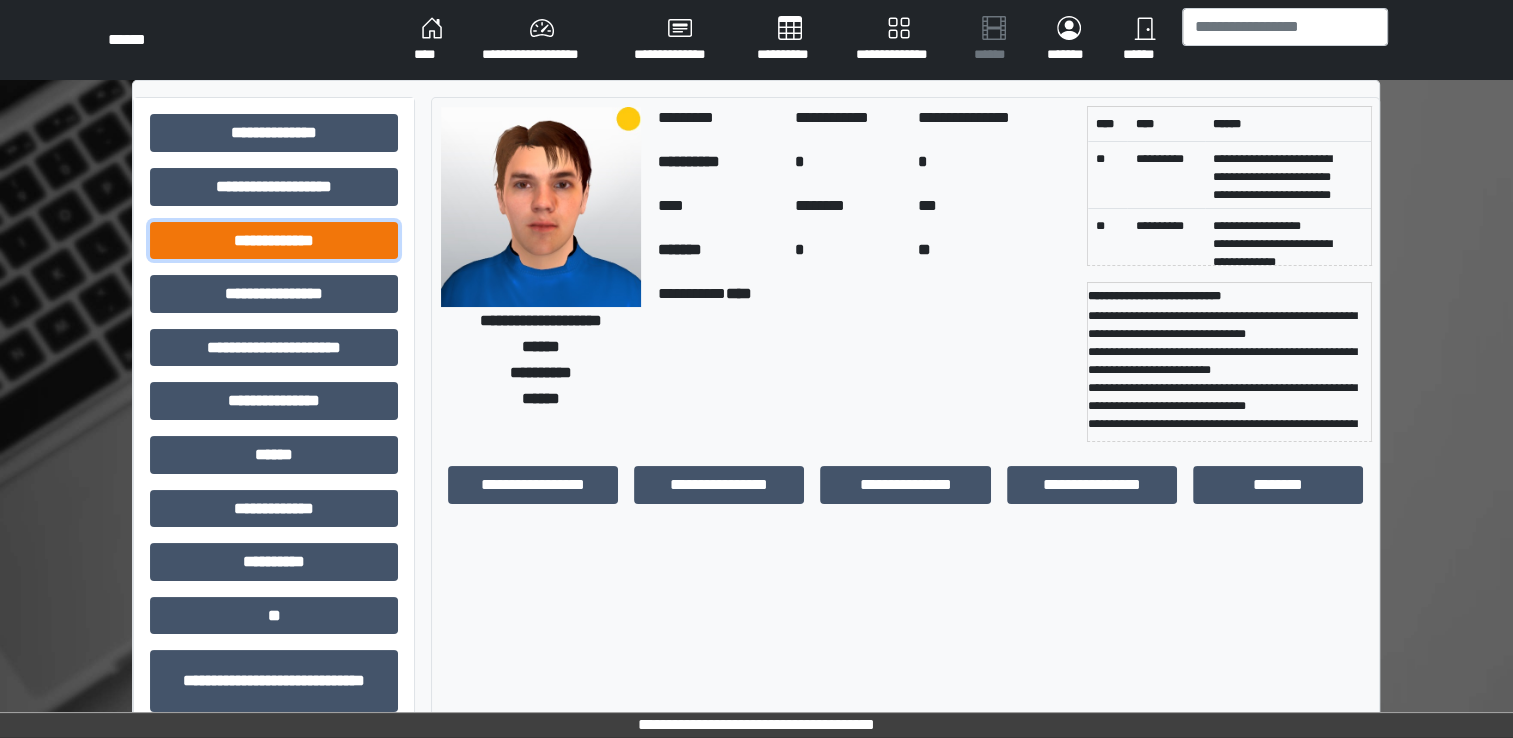 click on "**********" at bounding box center [274, 241] 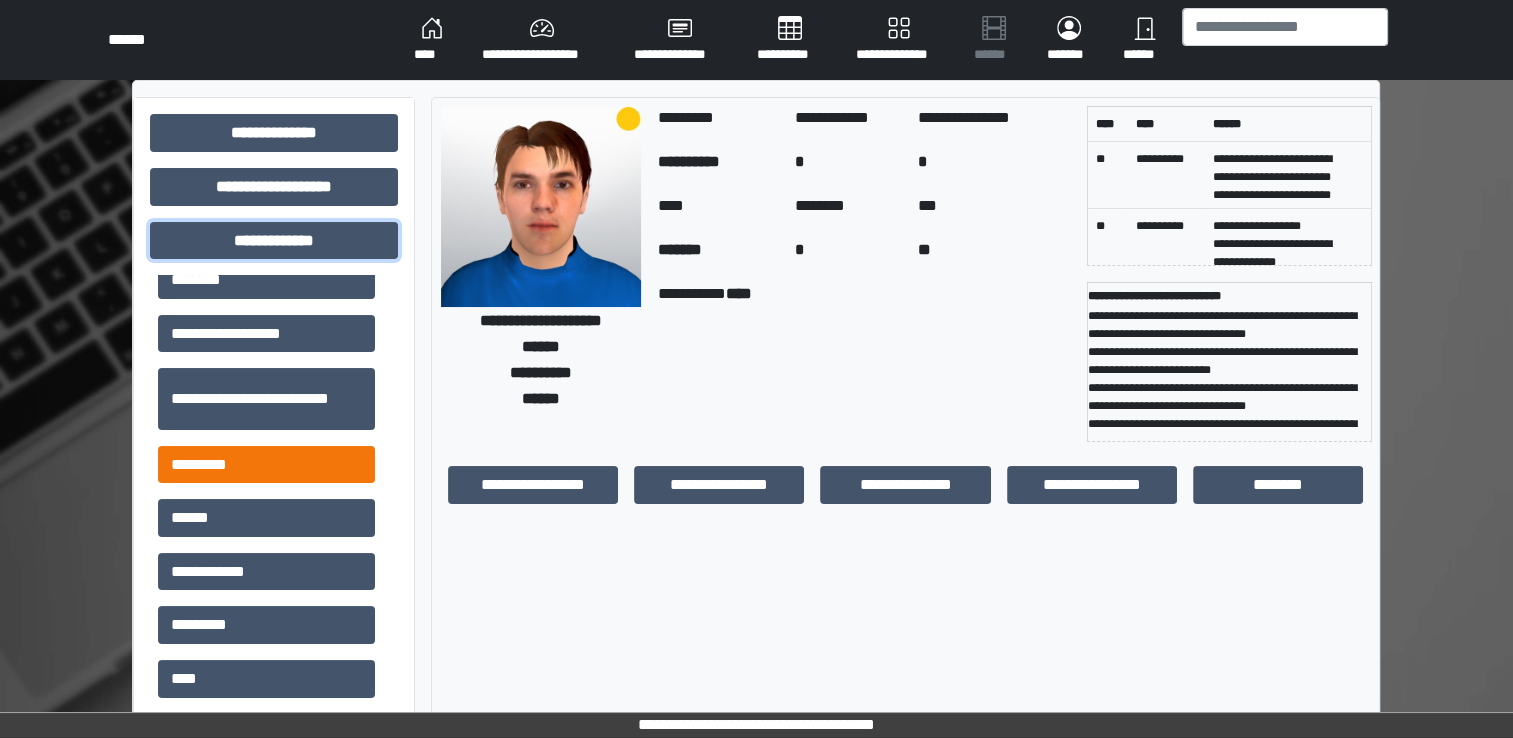 scroll, scrollTop: 500, scrollLeft: 0, axis: vertical 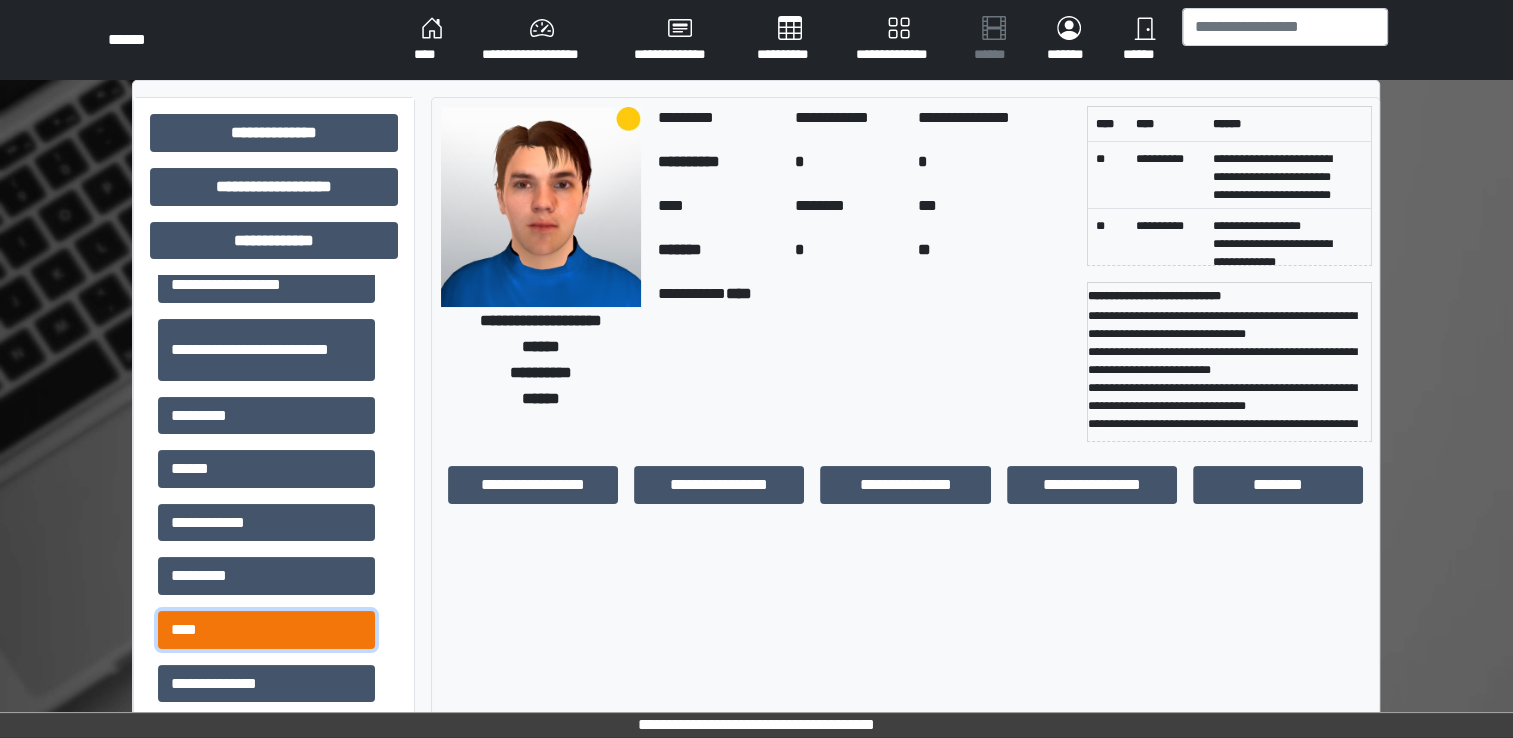 click on "****" at bounding box center (266, 630) 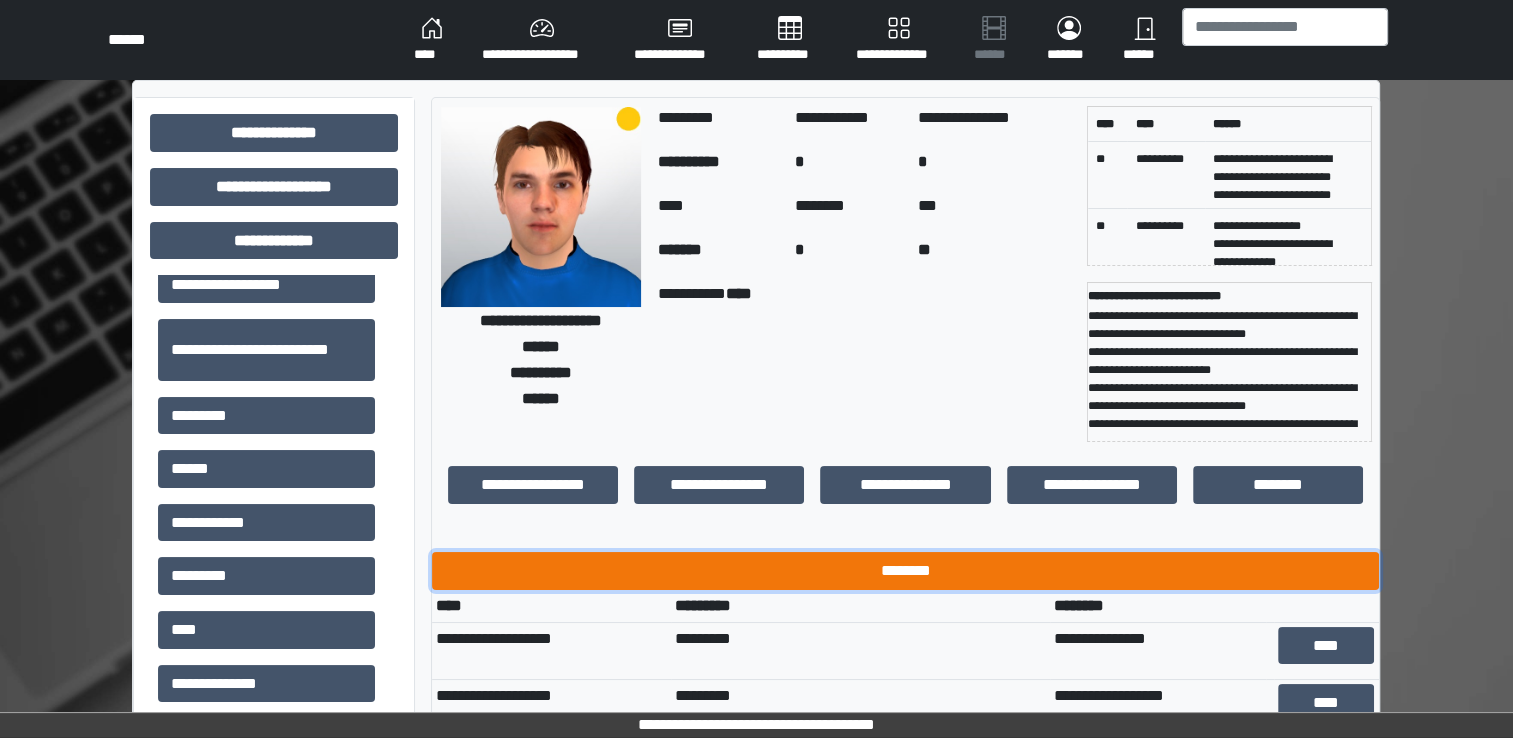 click on "********" at bounding box center (905, 571) 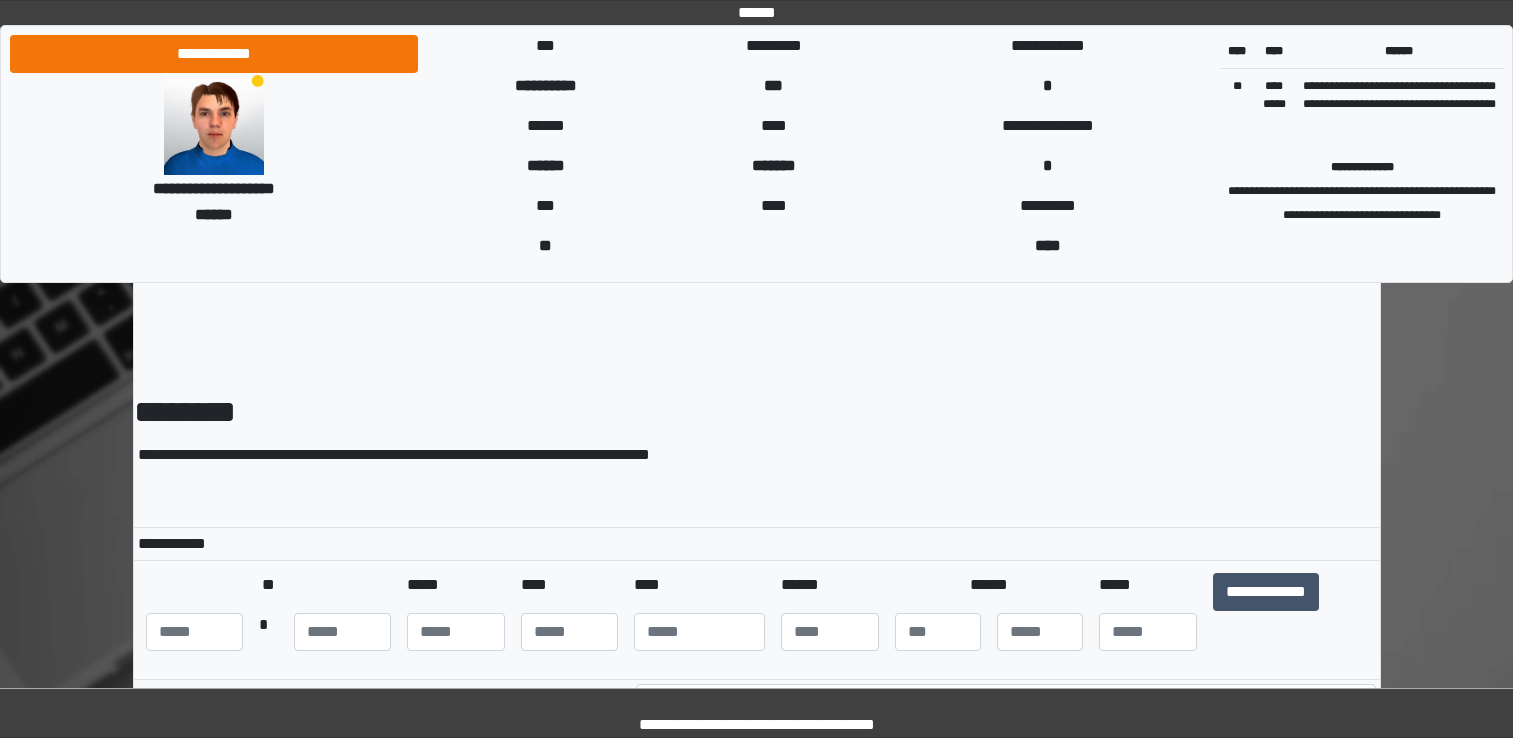 scroll, scrollTop: 0, scrollLeft: 0, axis: both 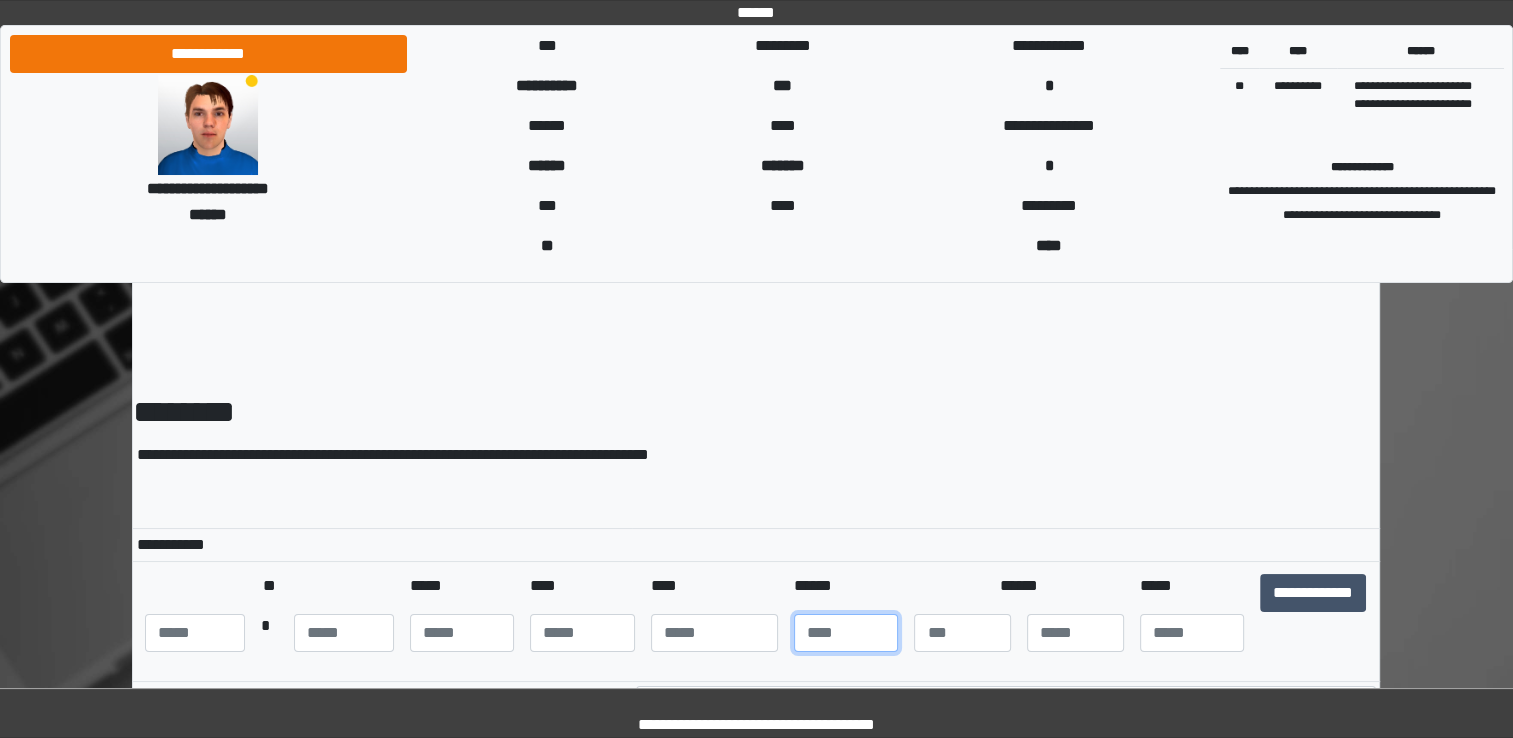 click at bounding box center [846, 633] 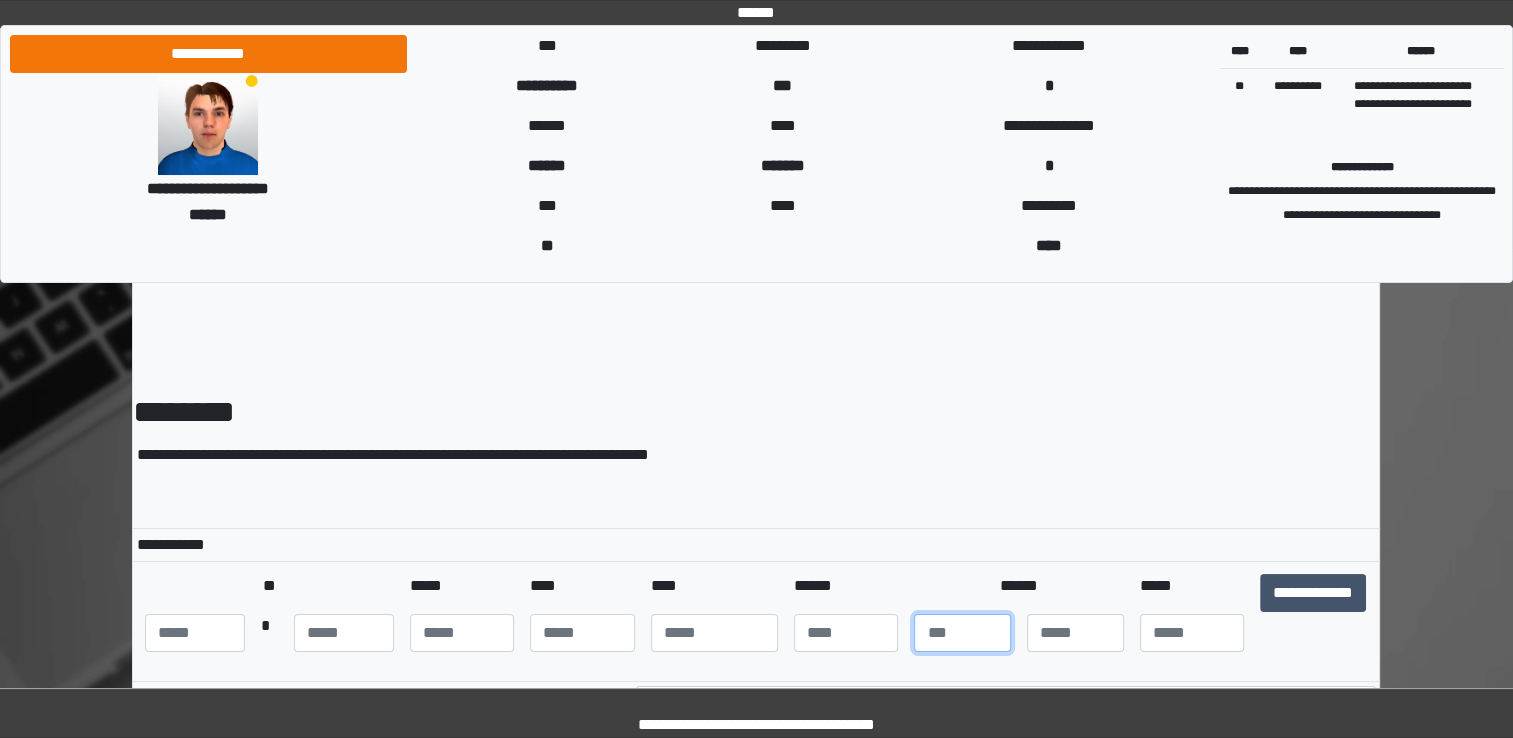 click at bounding box center (962, 633) 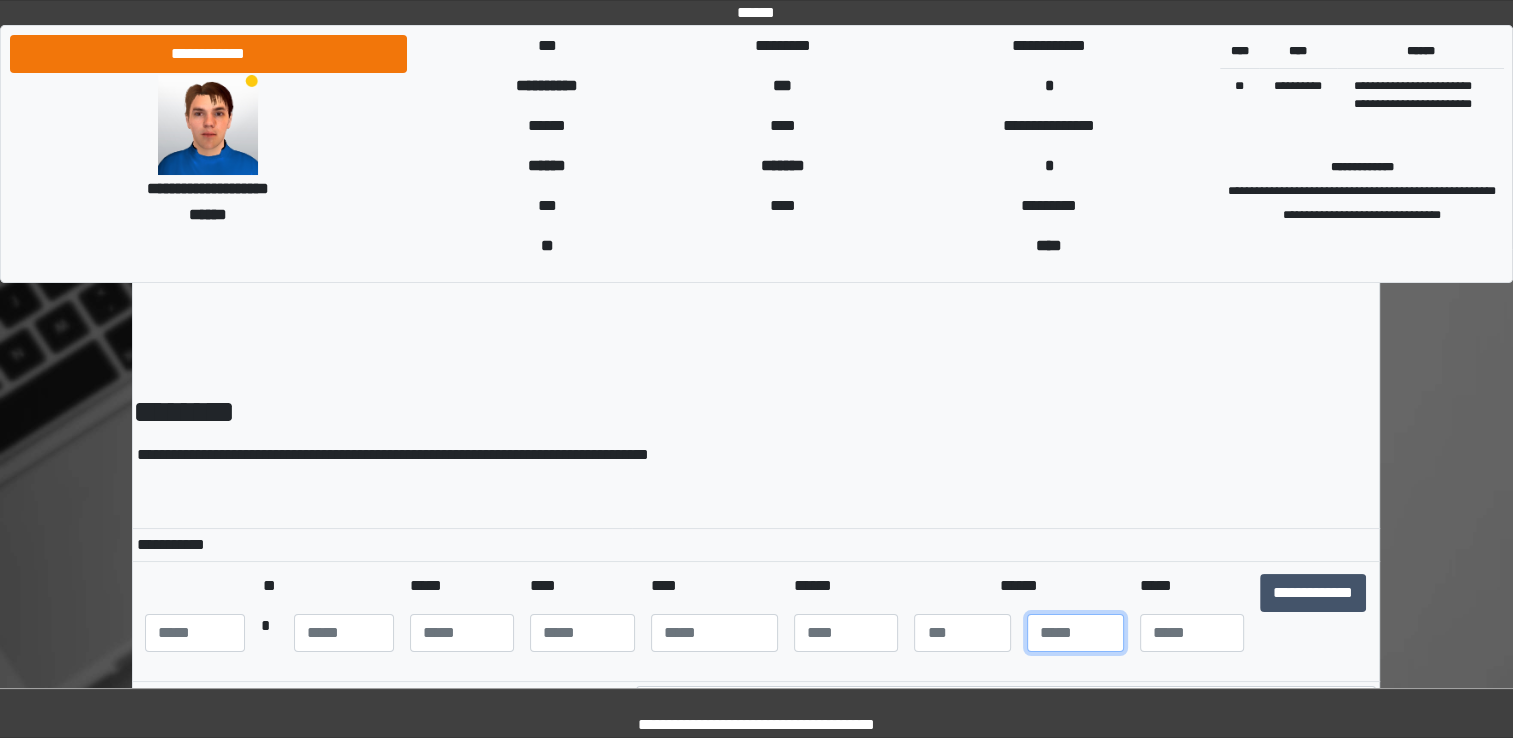 click at bounding box center [1075, 633] 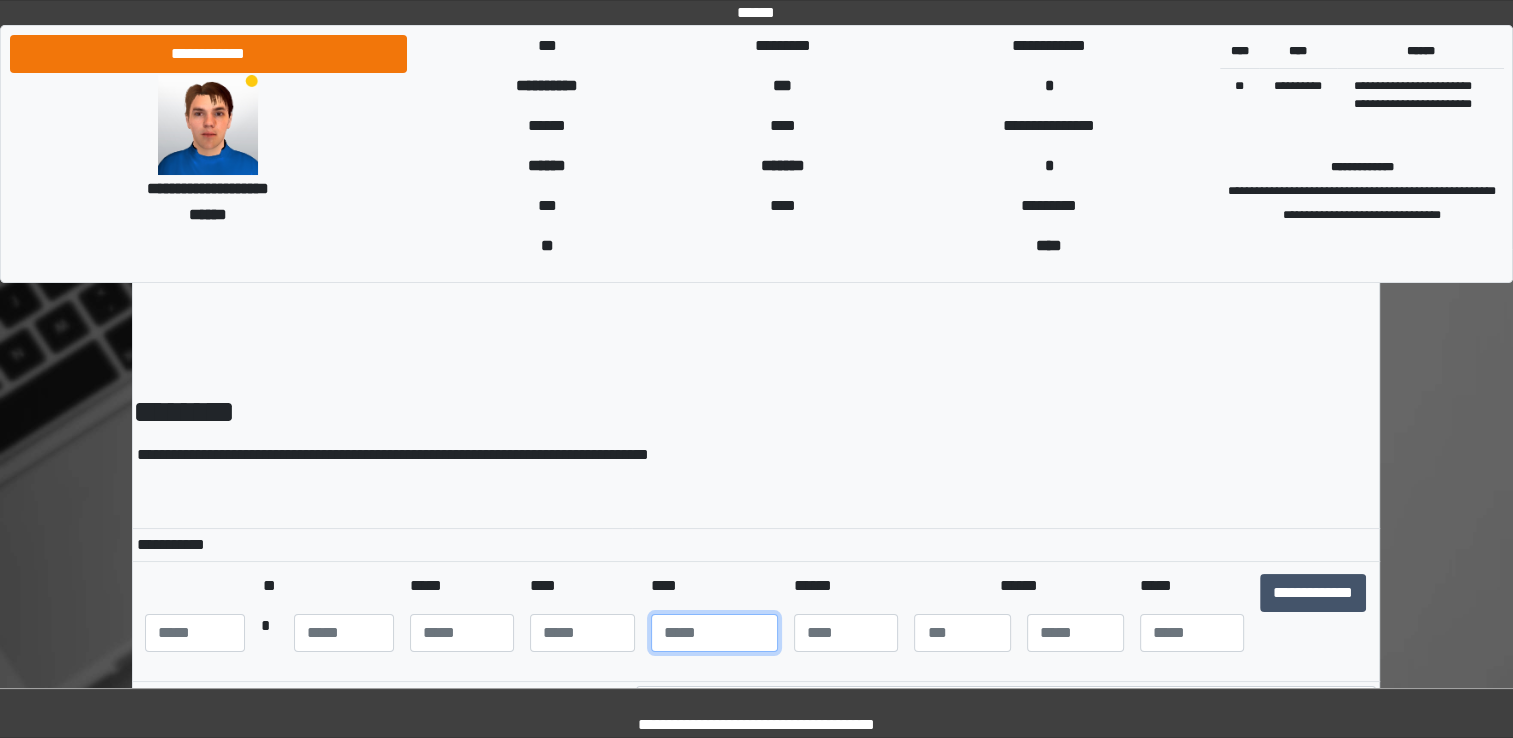 click at bounding box center (714, 633) 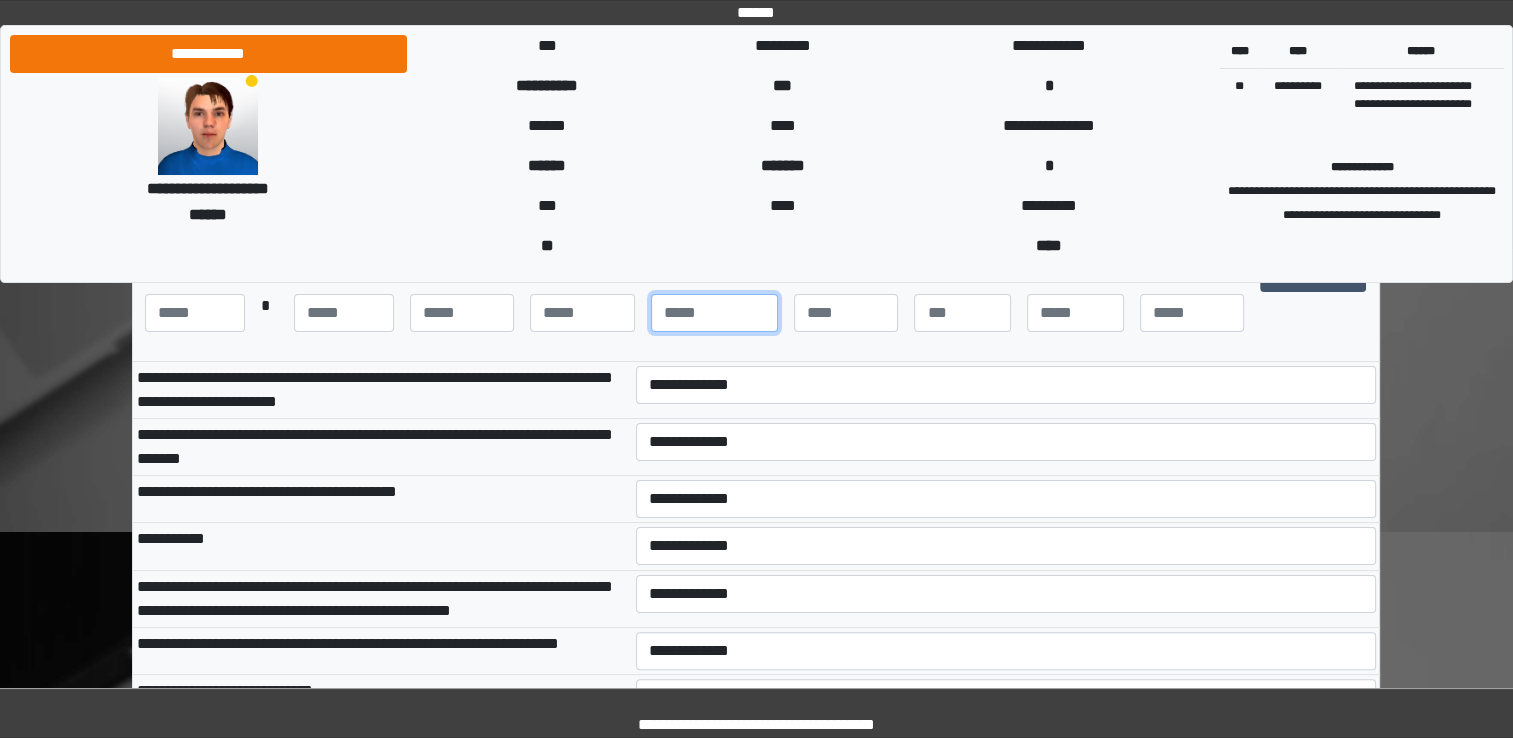 scroll, scrollTop: 200, scrollLeft: 0, axis: vertical 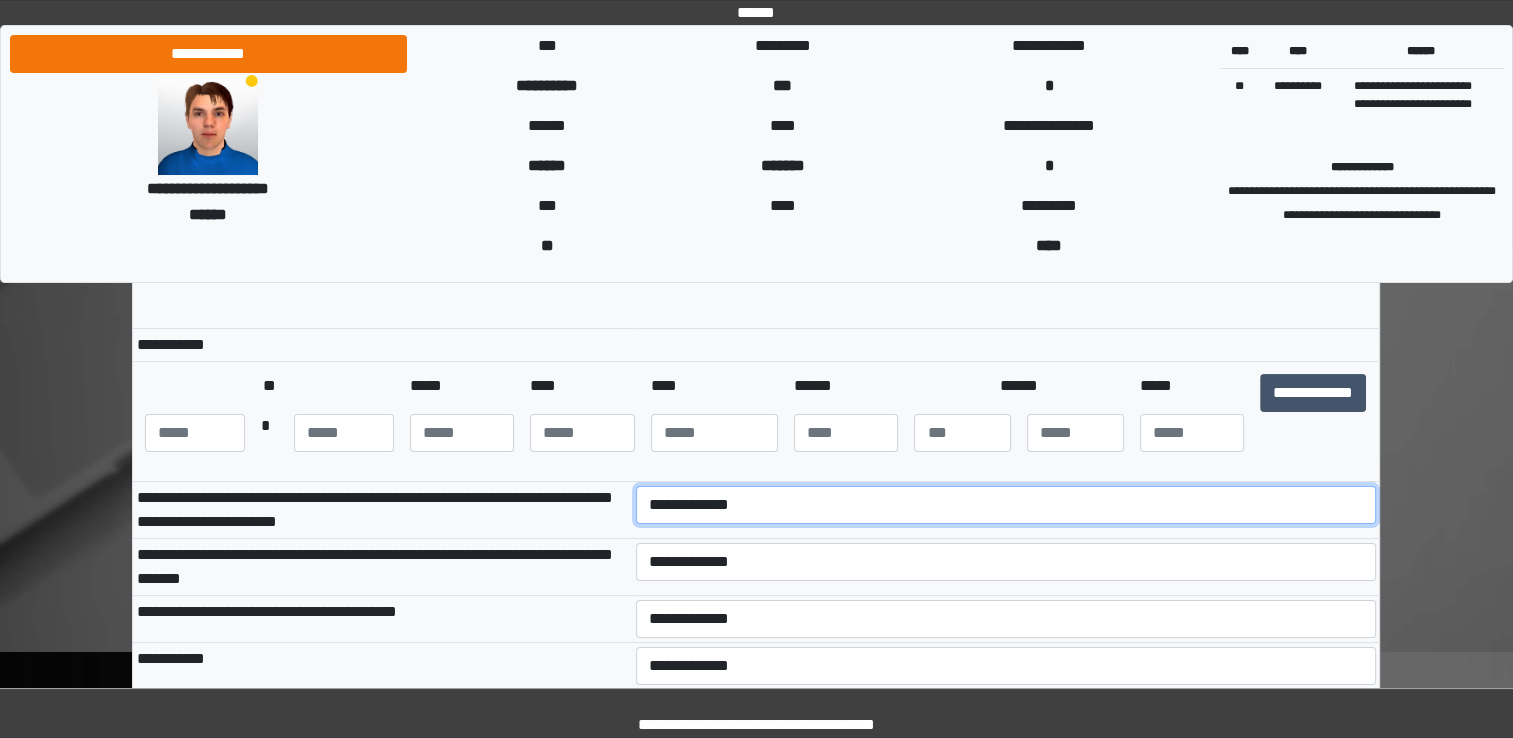 click on "**********" at bounding box center (1006, 505) 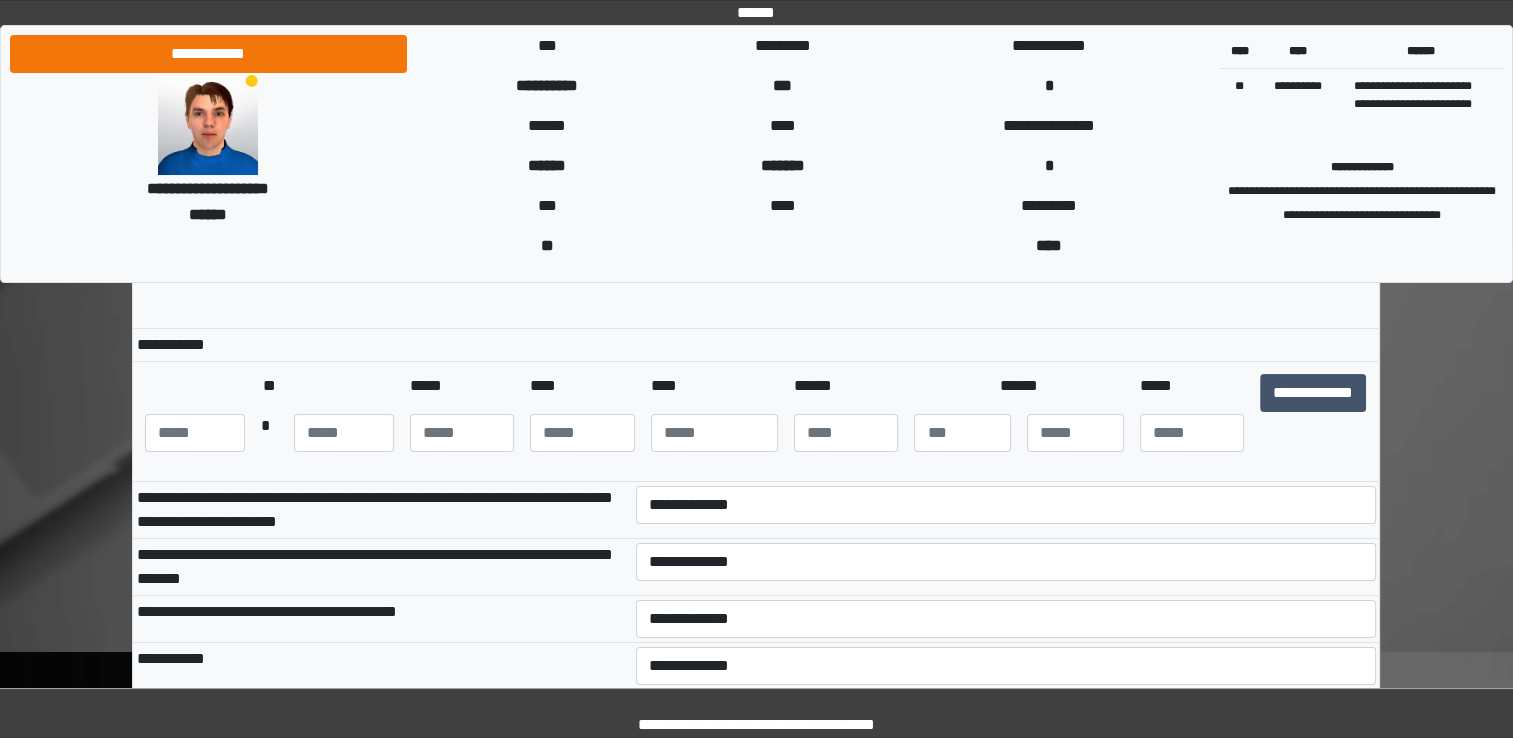 click on "**********" at bounding box center (382, 509) 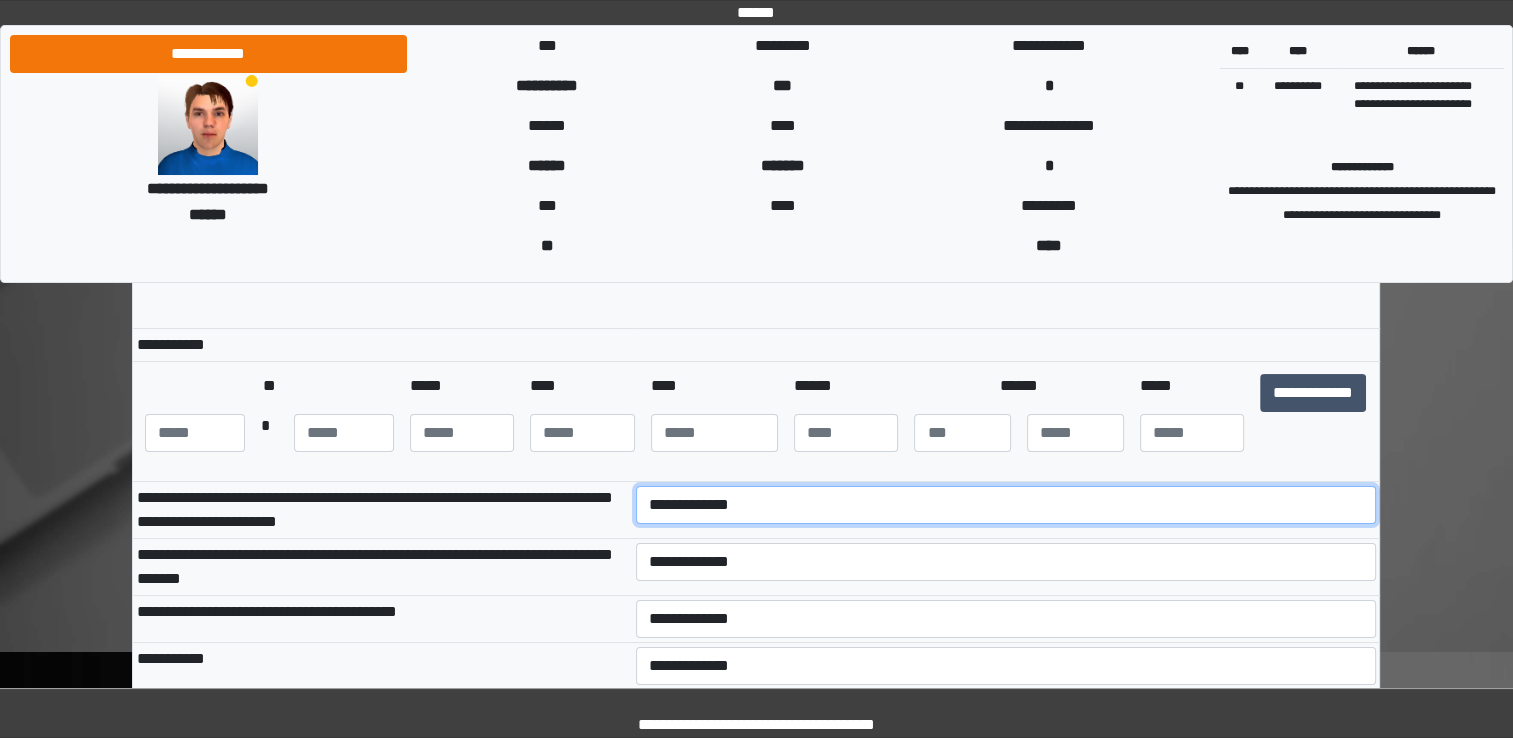 click on "**********" at bounding box center [1006, 505] 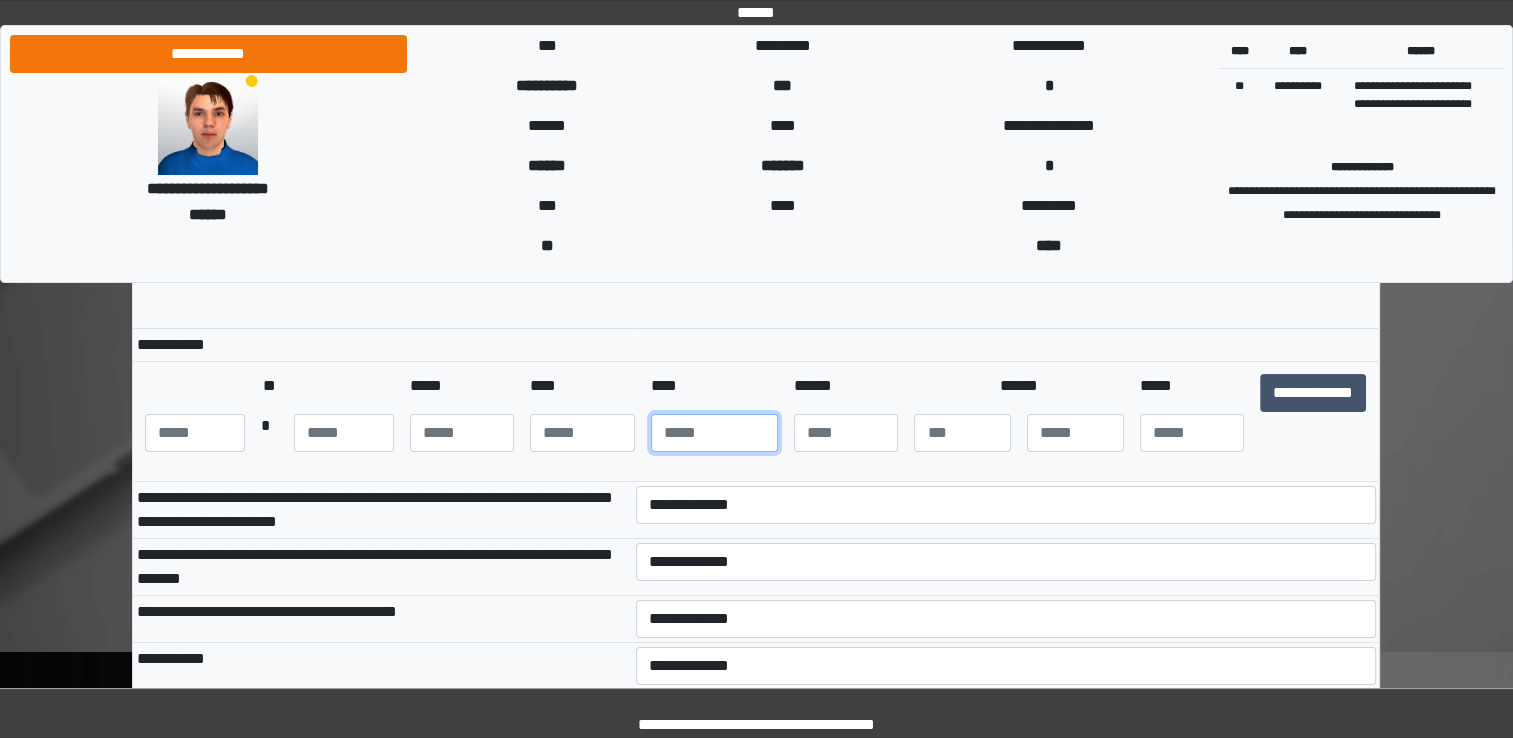 click at bounding box center (714, 433) 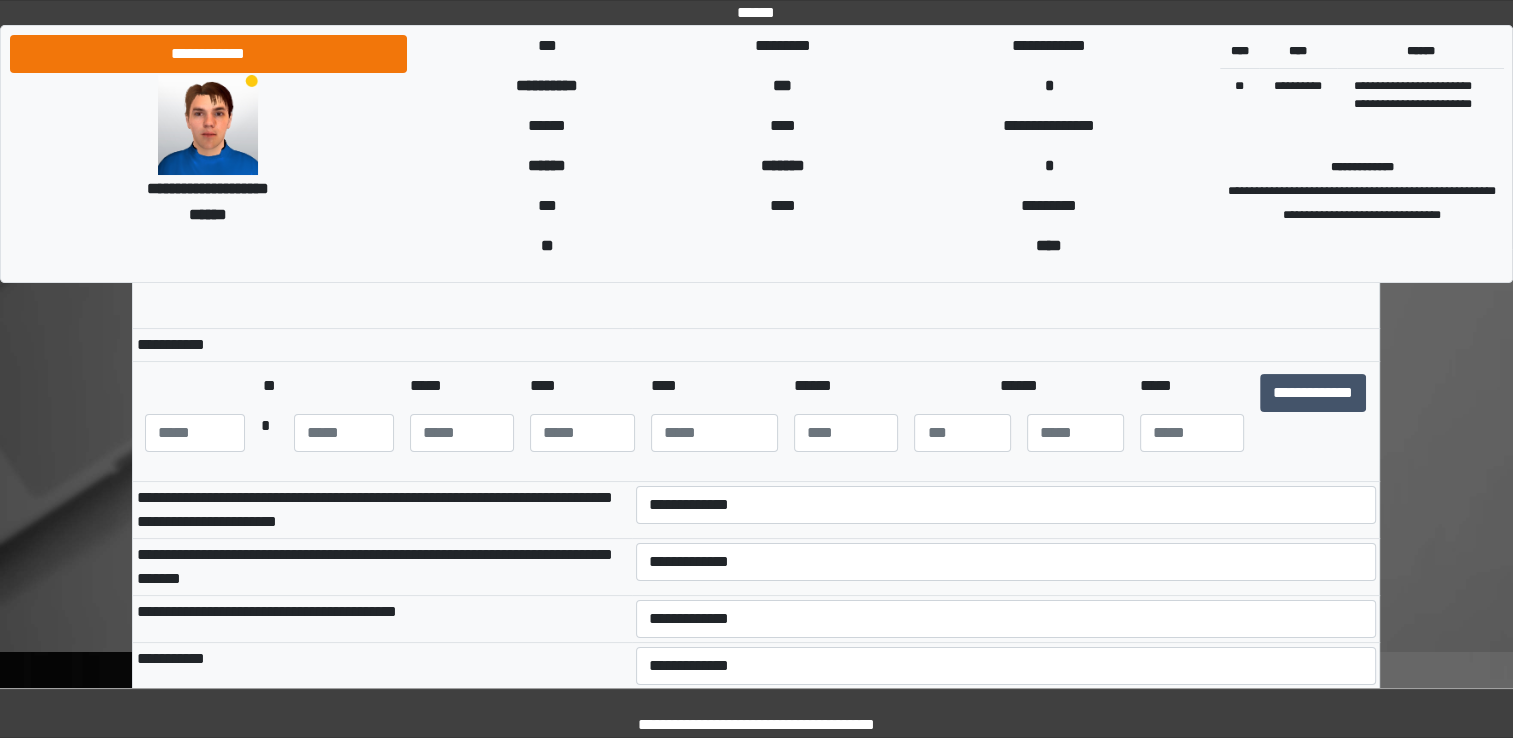 click at bounding box center [1006, 344] 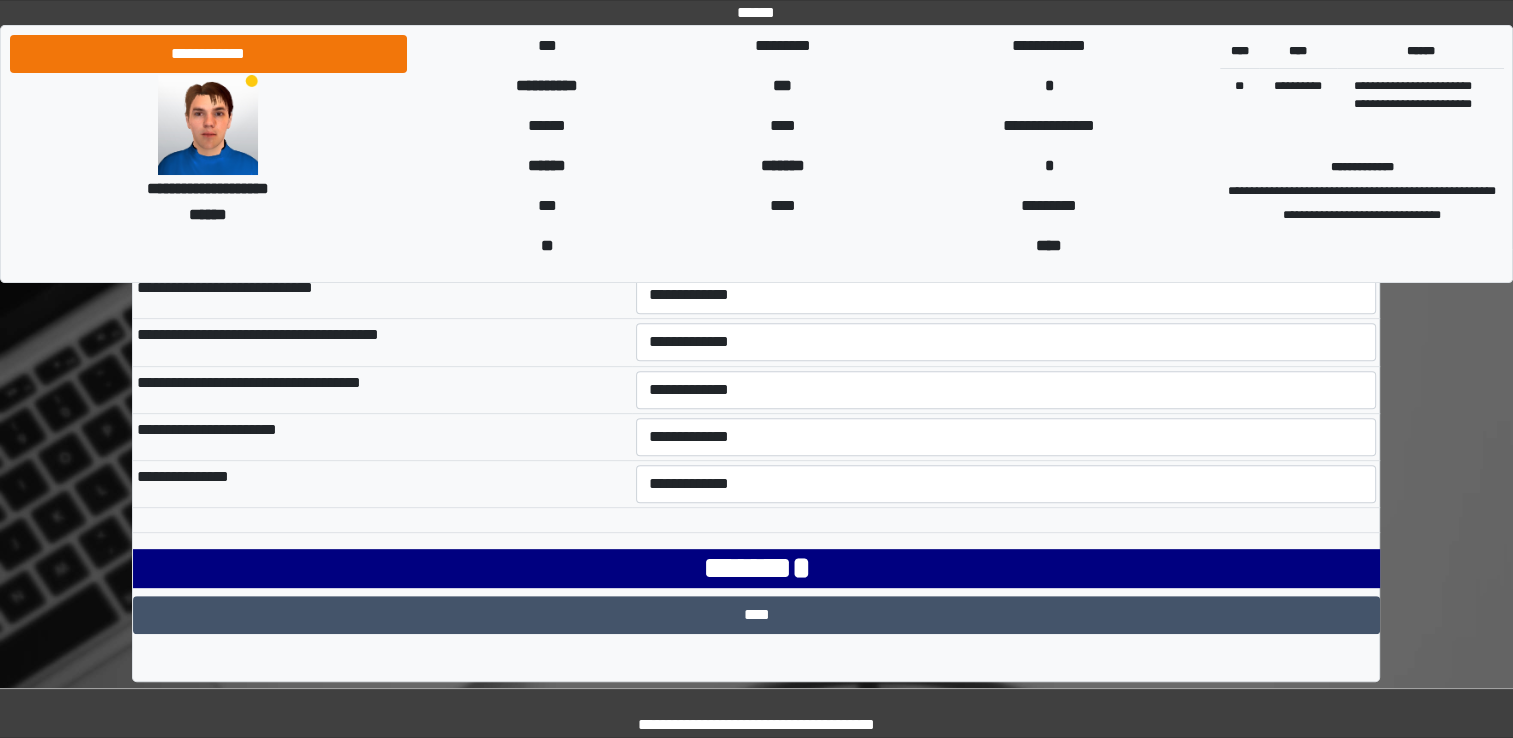 scroll, scrollTop: 730, scrollLeft: 0, axis: vertical 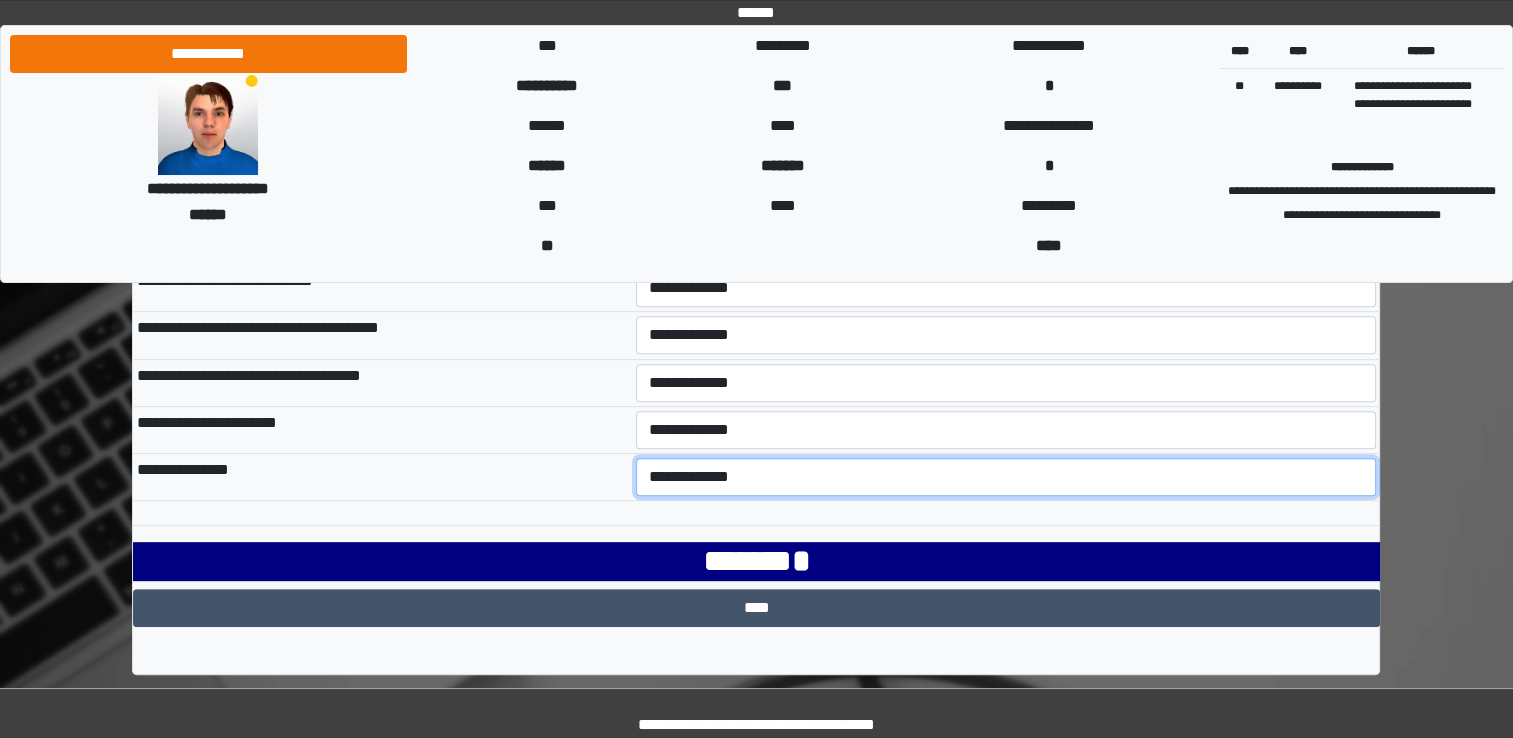 click on "**********" at bounding box center (1006, 477) 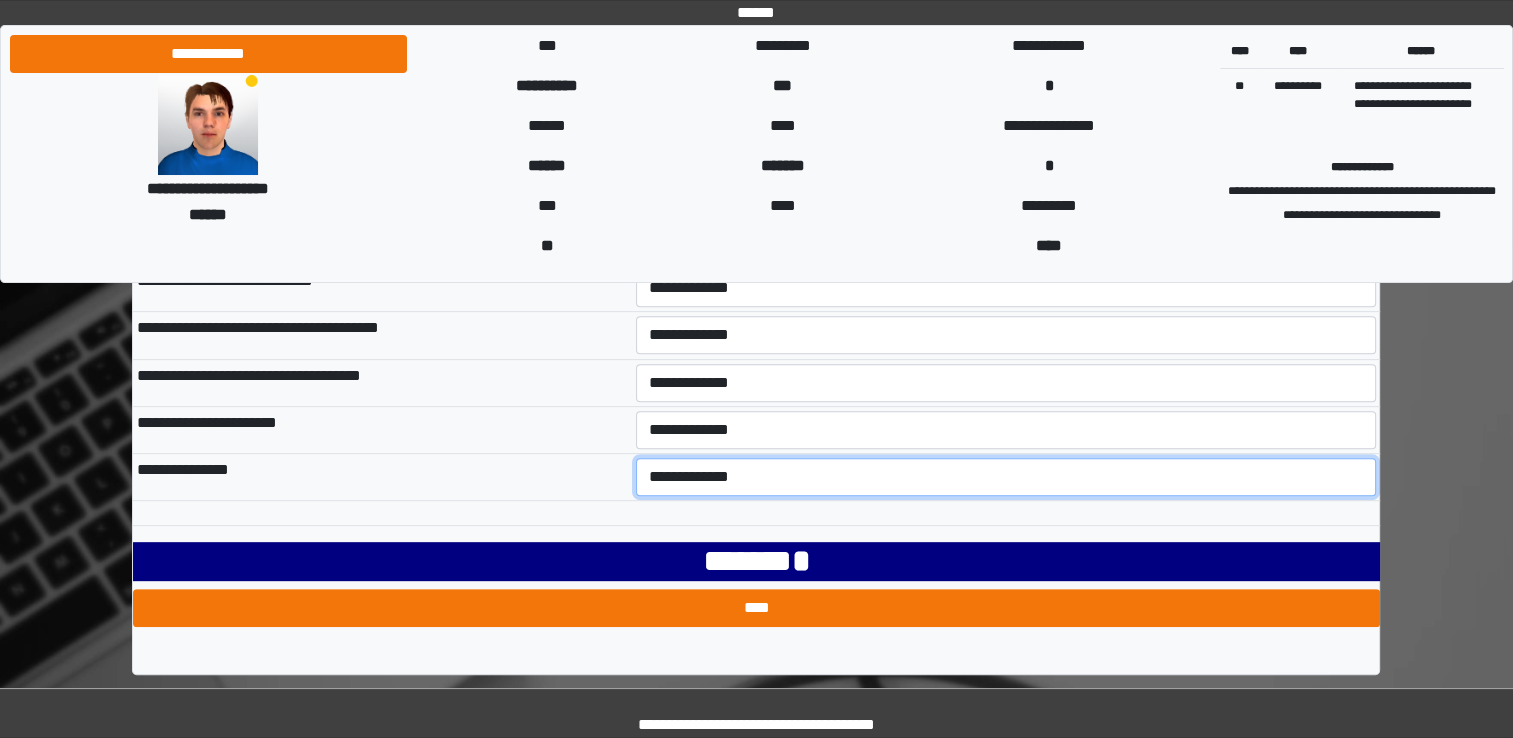 select on "***" 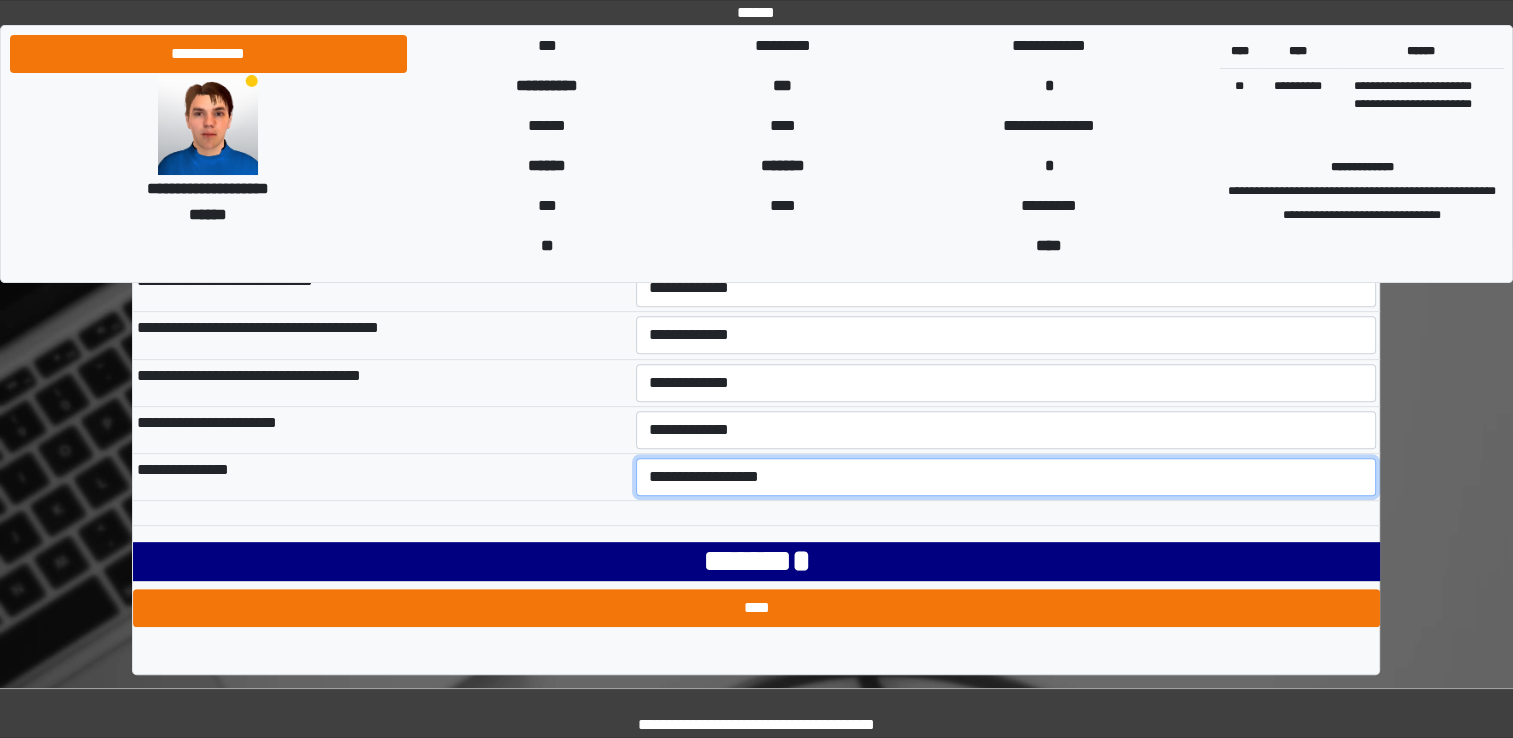 click on "**********" at bounding box center [1006, 477] 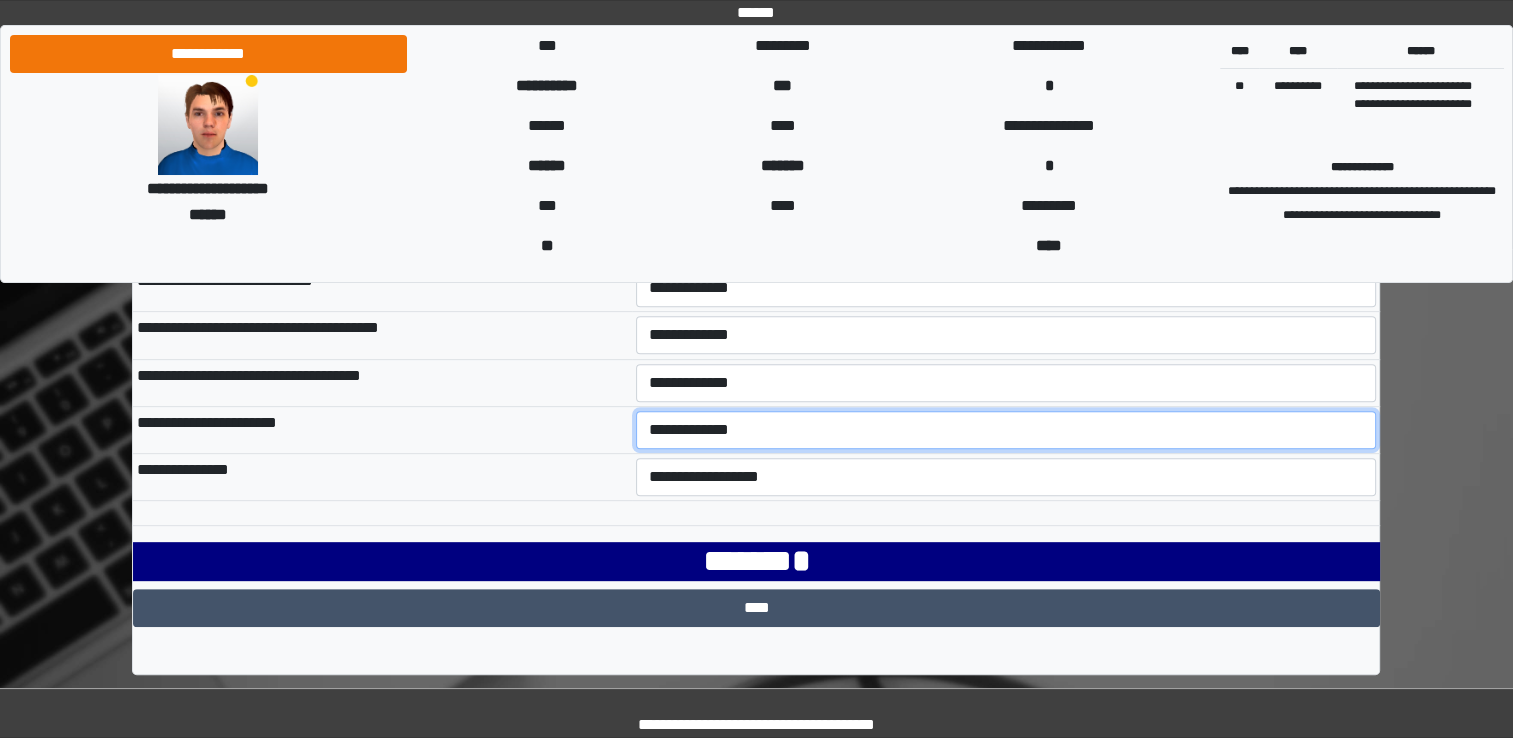 click on "**********" at bounding box center (1006, 430) 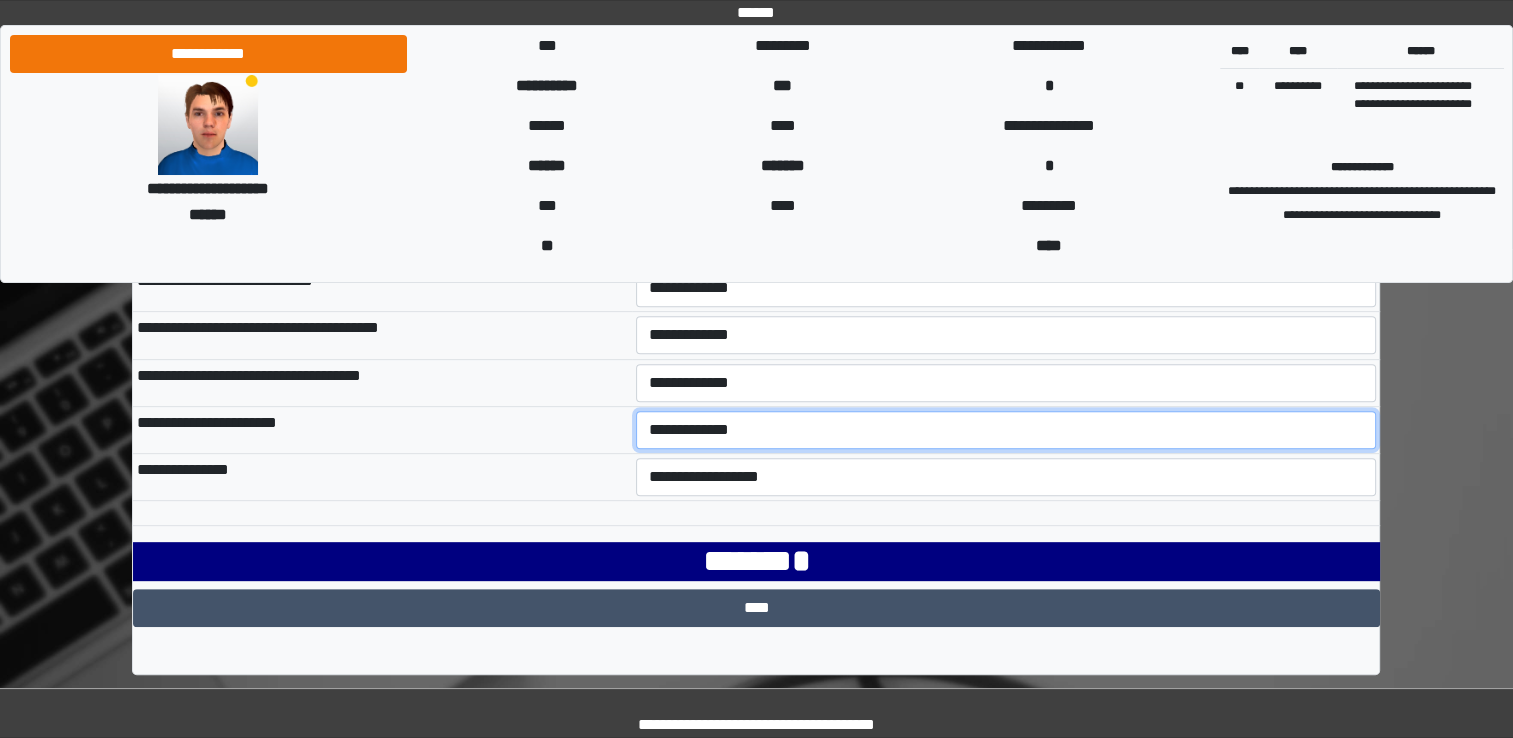 select on "***" 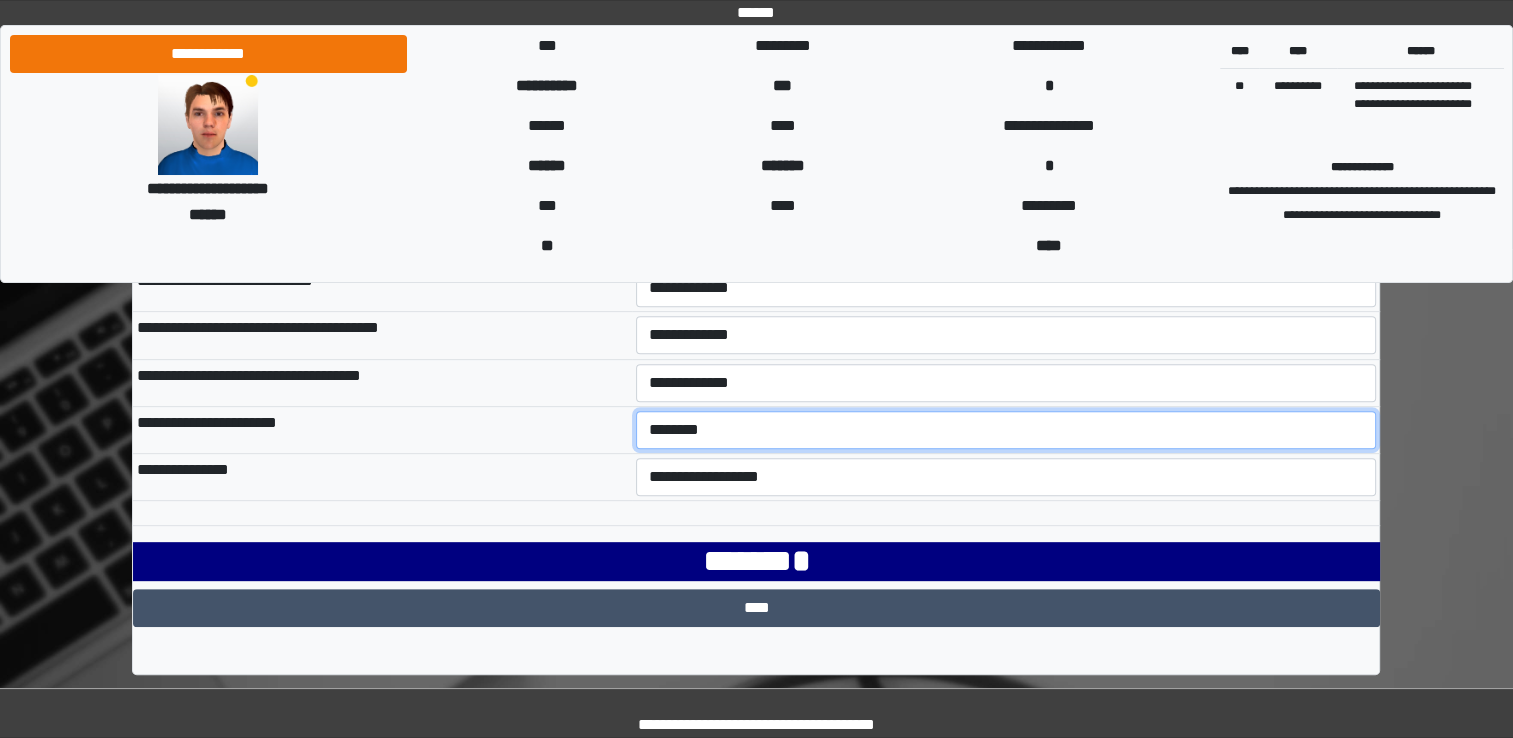 click on "**********" at bounding box center [1006, 430] 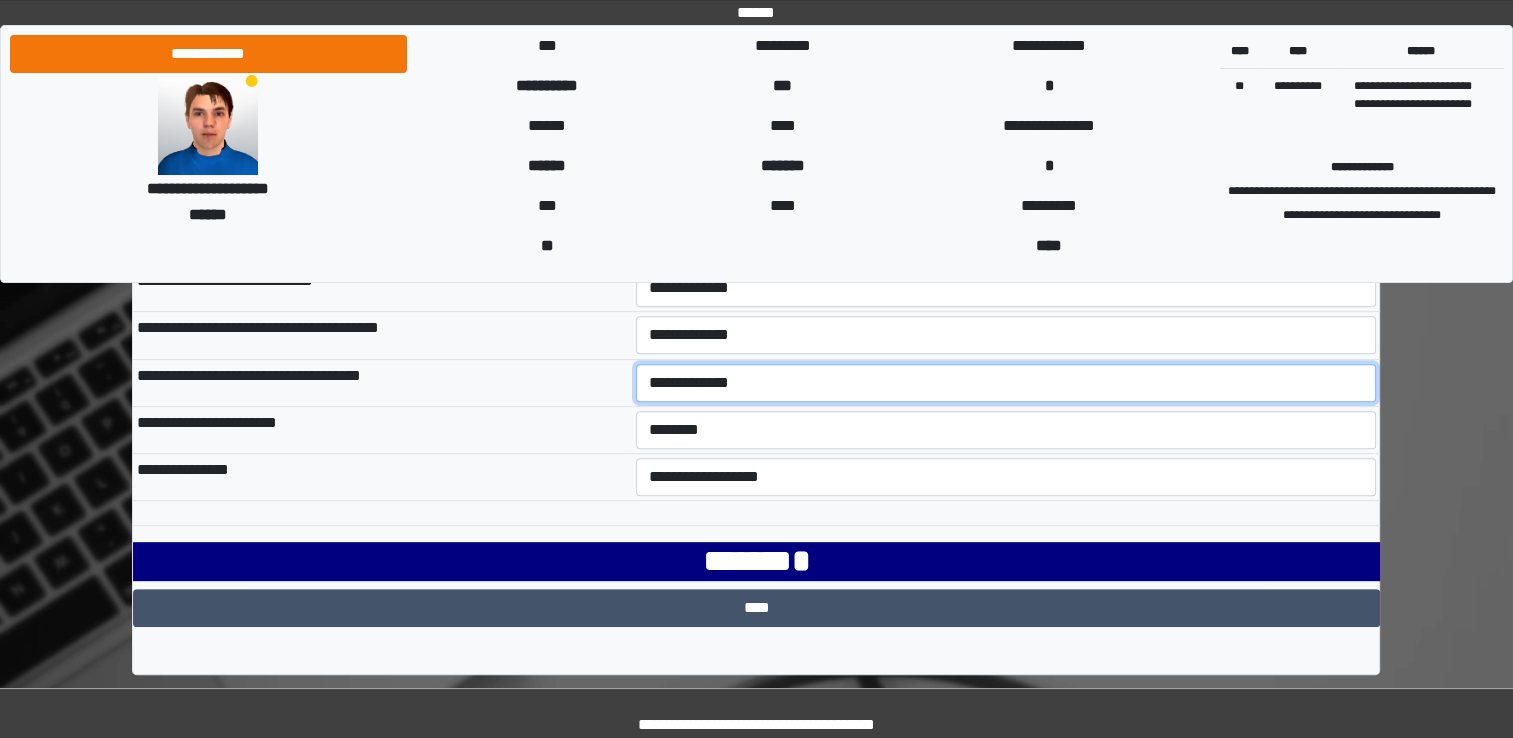 click on "**********" at bounding box center (1006, 383) 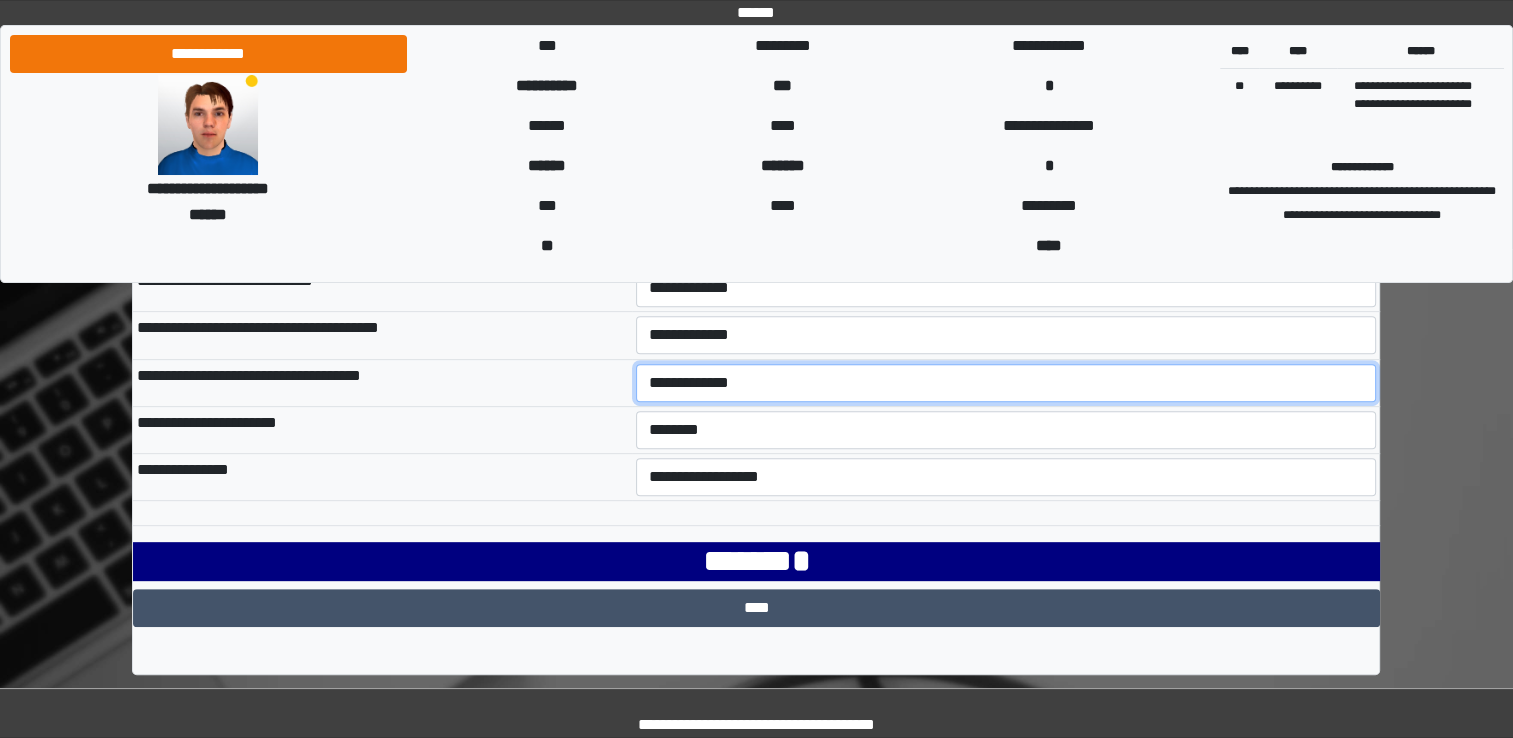 select on "***" 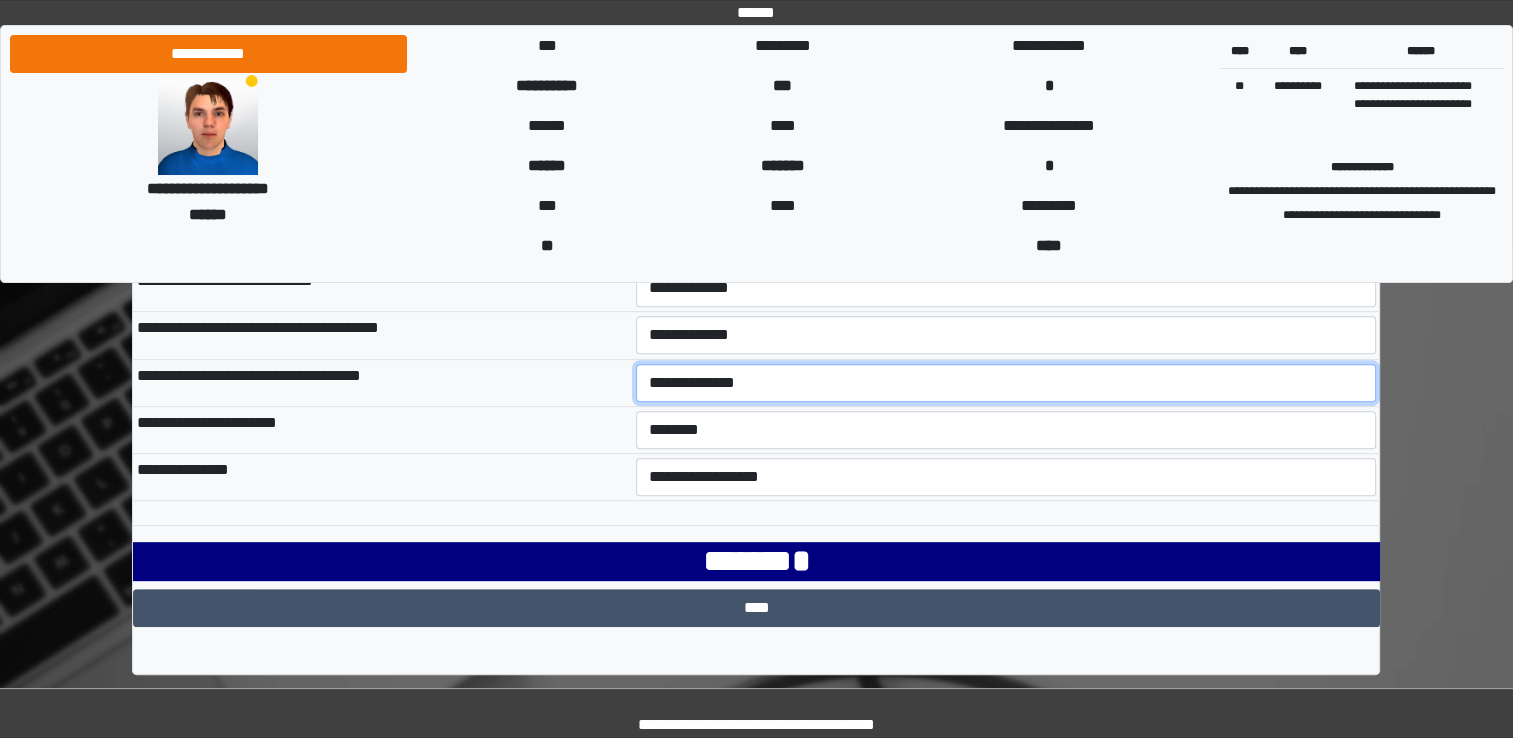 click on "**********" at bounding box center [1006, 383] 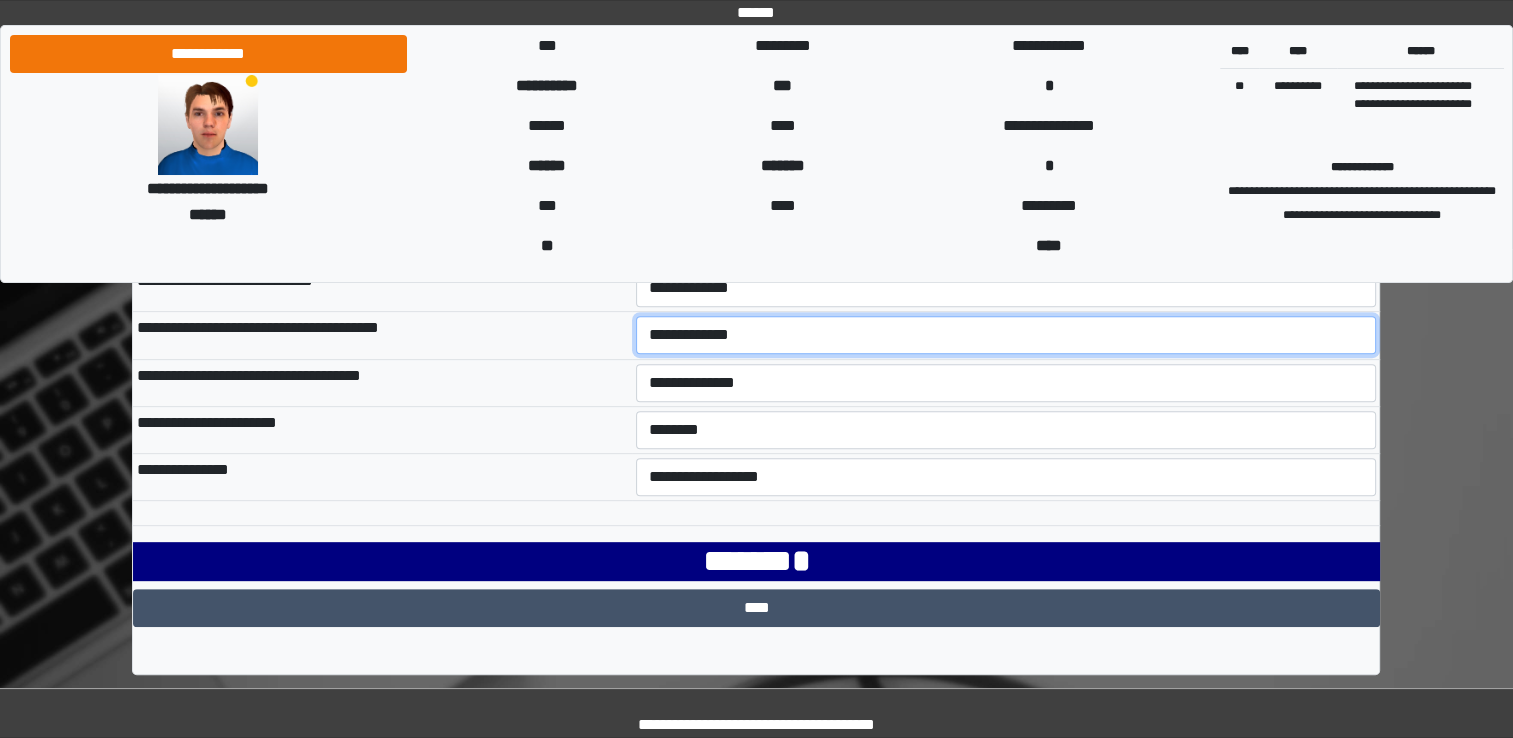 click on "**********" at bounding box center [1006, 335] 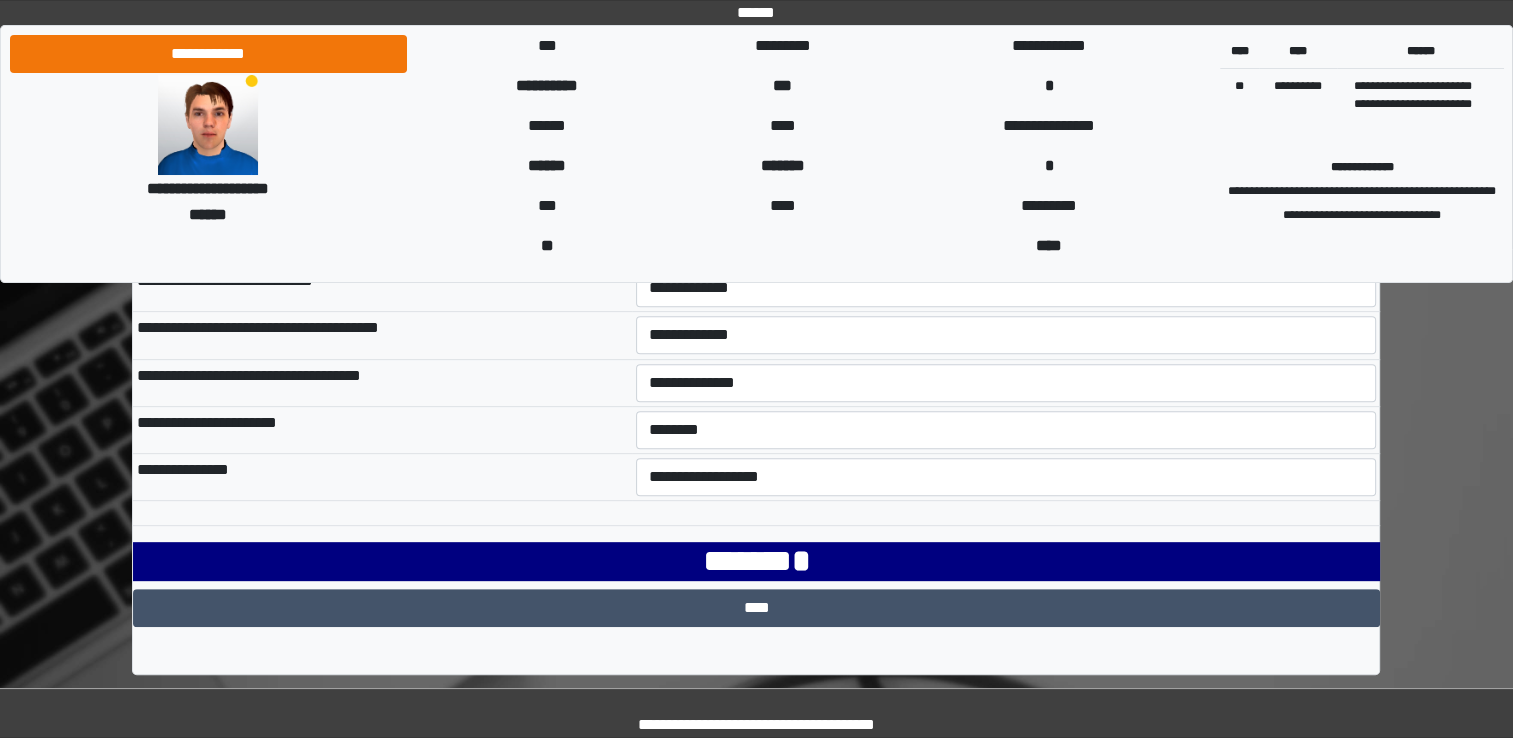 click on "**********" at bounding box center (382, 382) 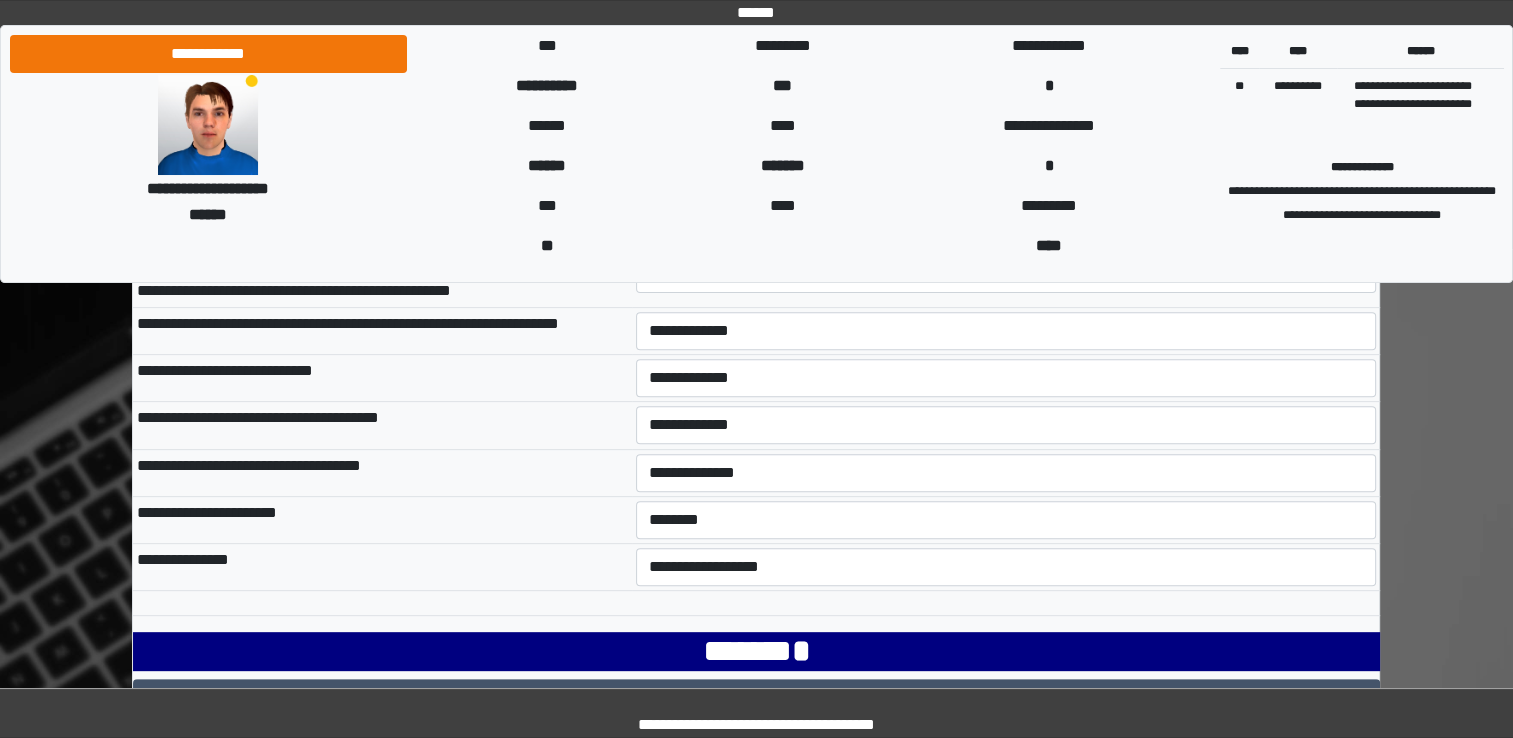 scroll, scrollTop: 630, scrollLeft: 0, axis: vertical 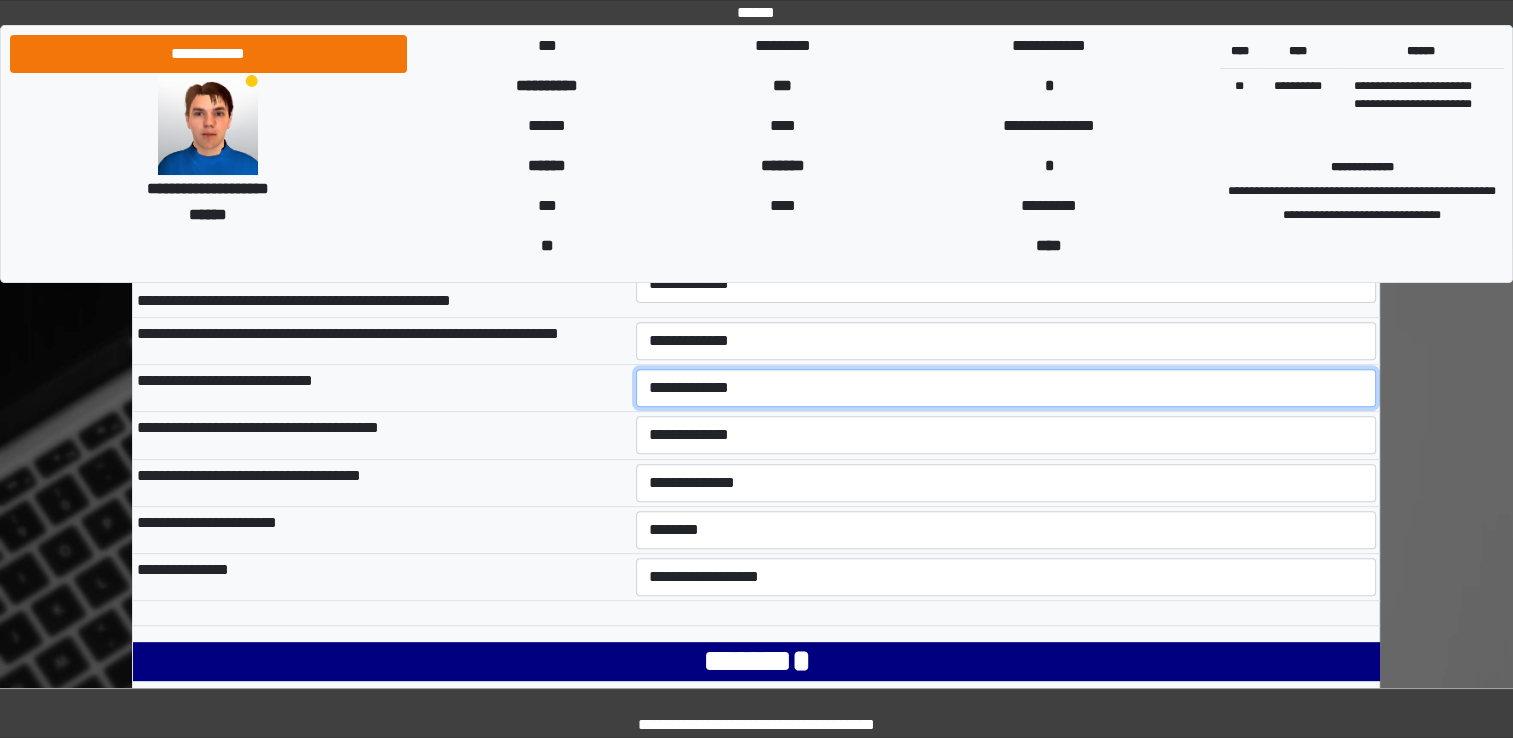 click on "**********" at bounding box center [1006, 388] 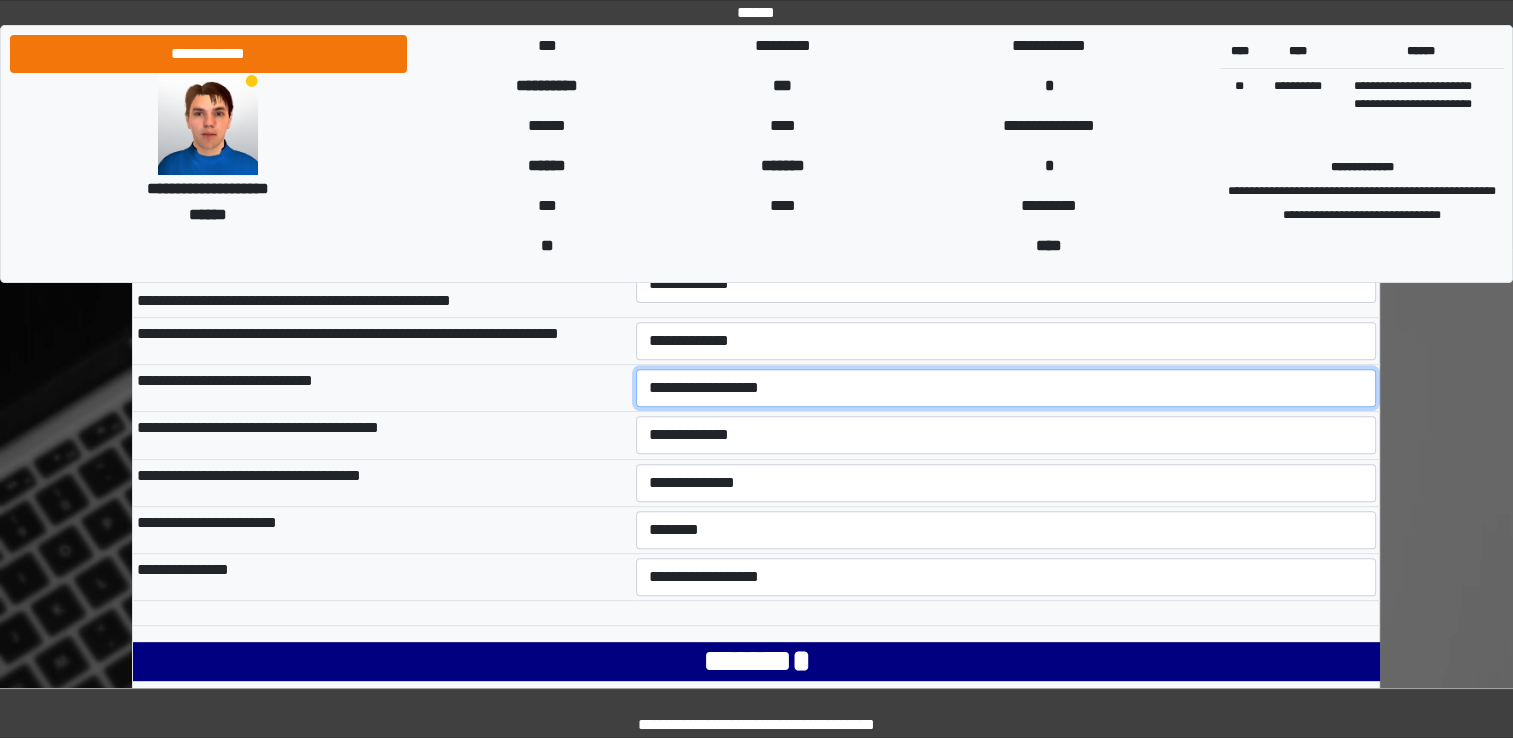click on "**********" at bounding box center [1006, 388] 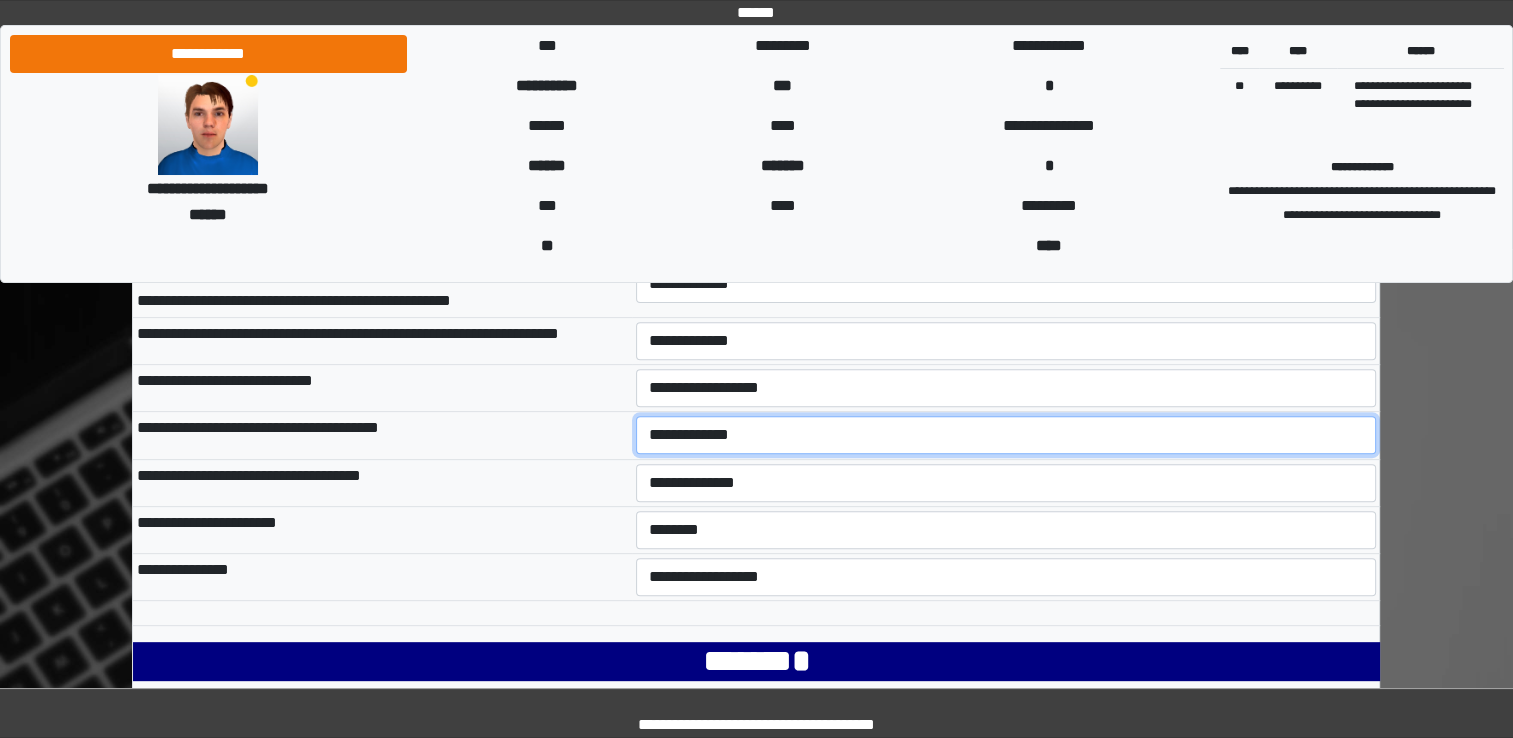 click on "**********" at bounding box center (1006, 435) 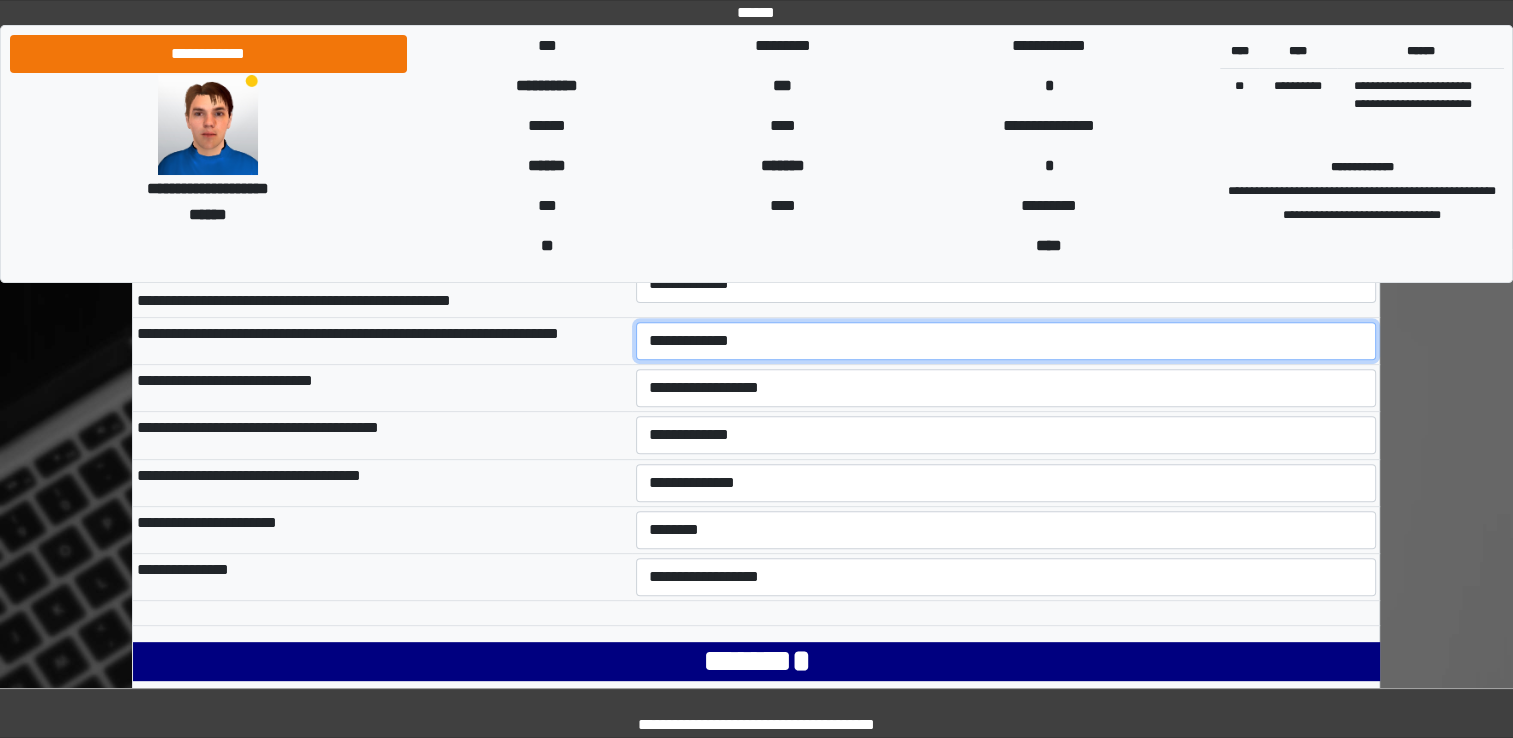 click on "**********" at bounding box center [1006, 341] 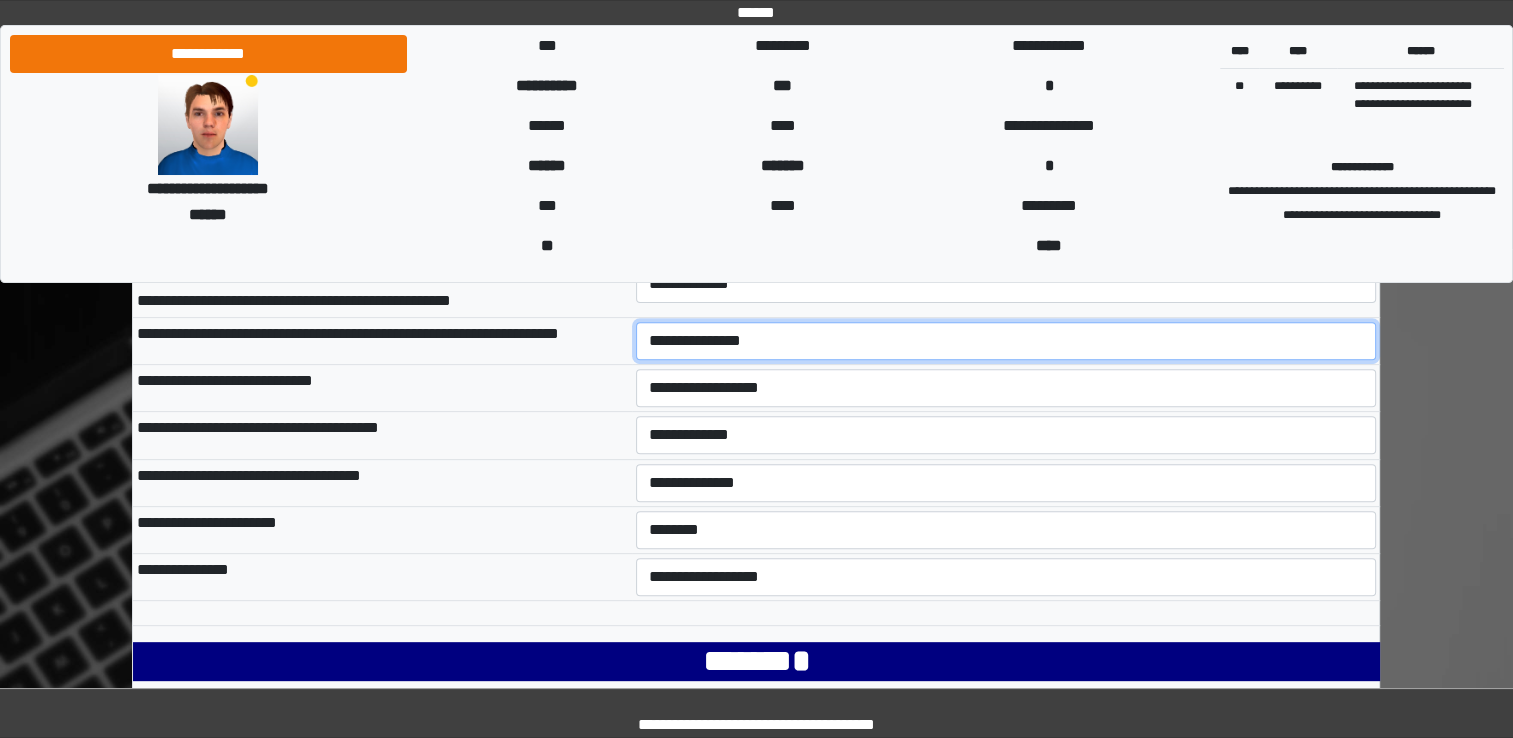click on "**********" at bounding box center [1006, 341] 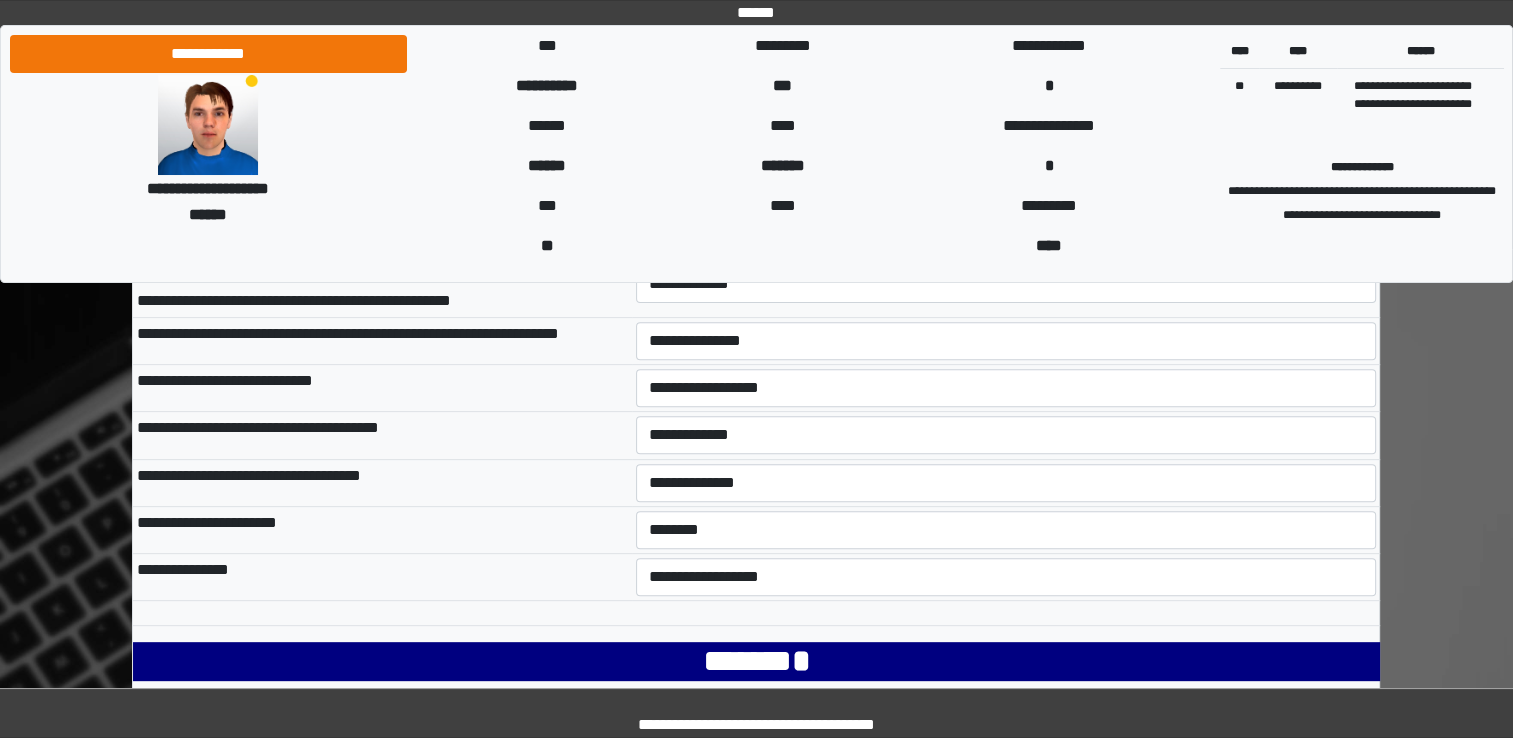 click on "**********" at bounding box center (382, 388) 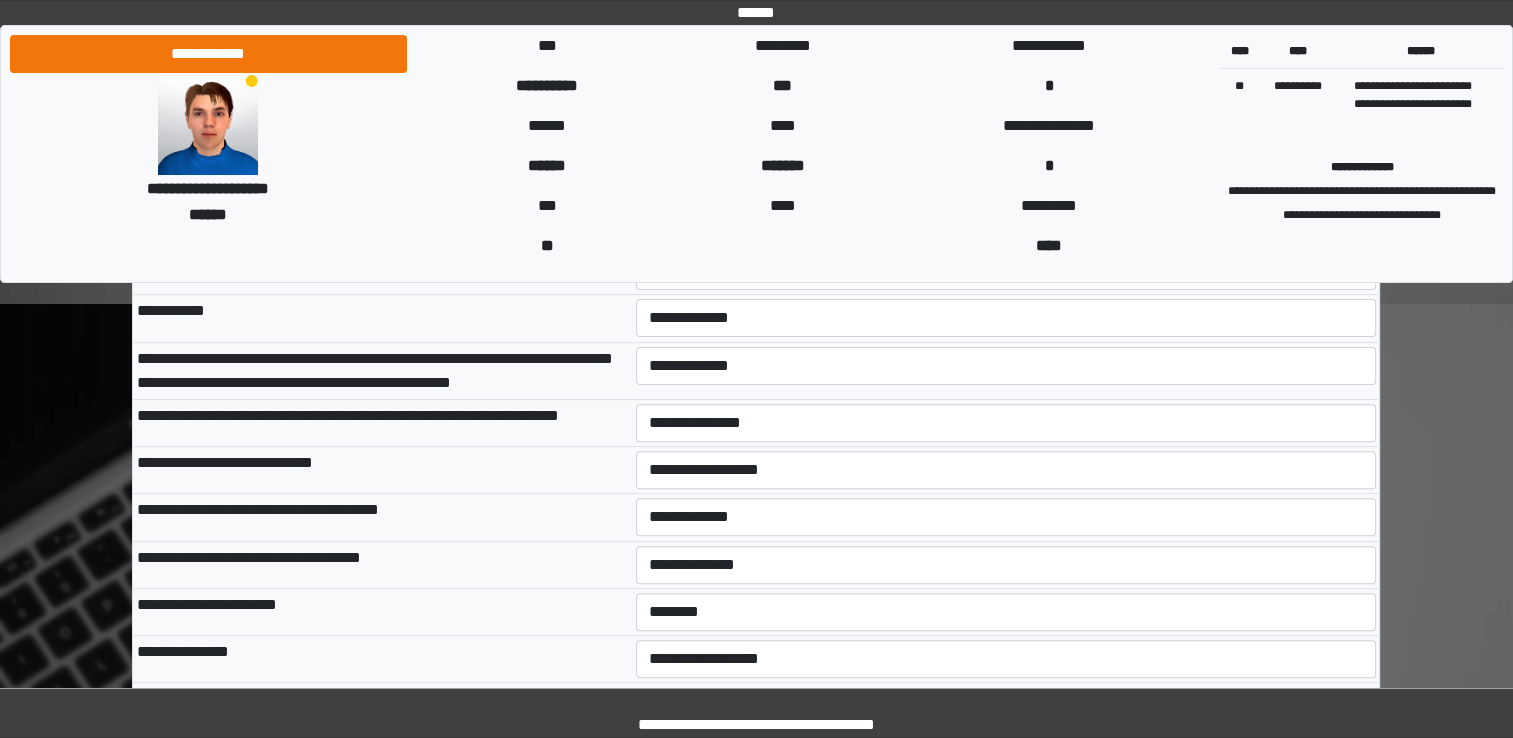 scroll, scrollTop: 430, scrollLeft: 0, axis: vertical 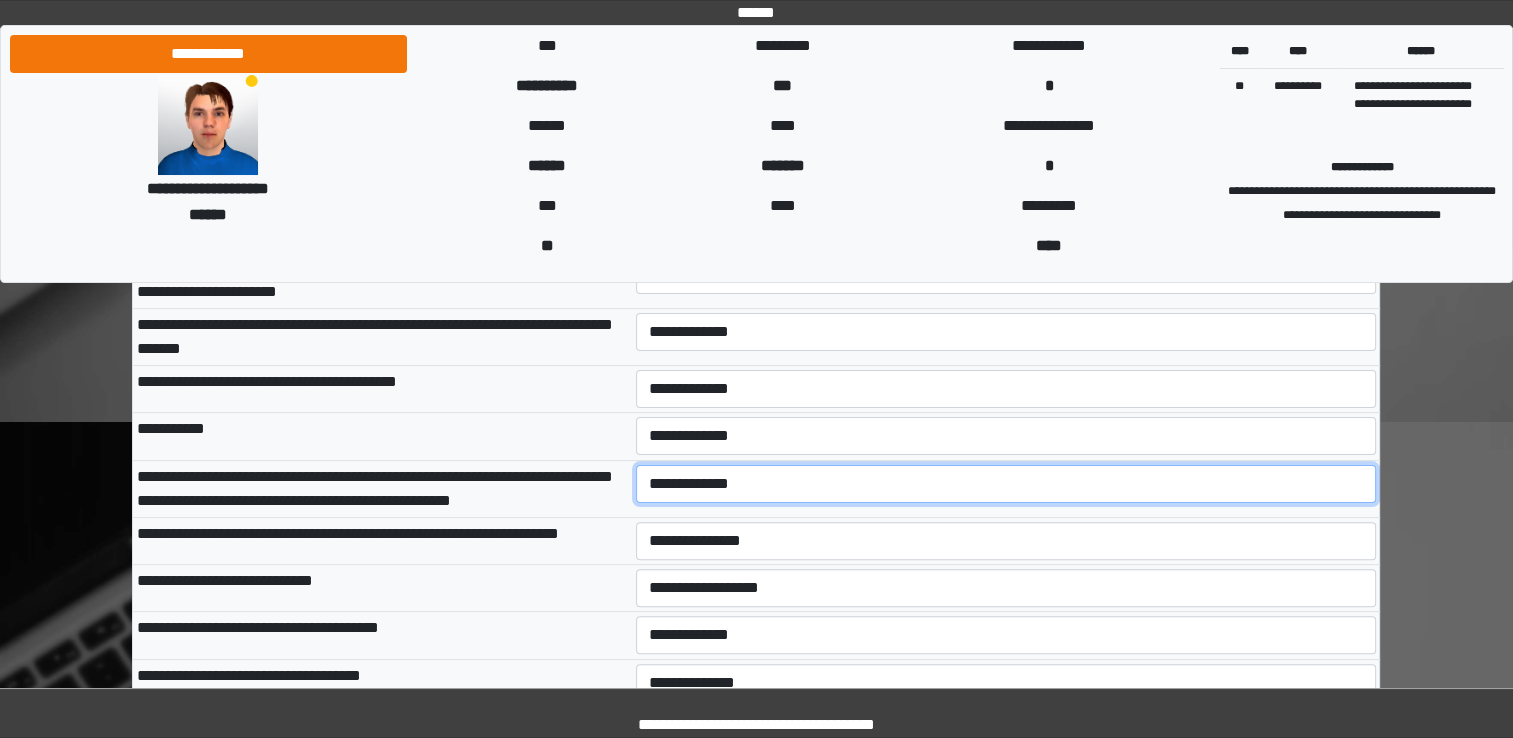 click on "**********" at bounding box center [1006, 484] 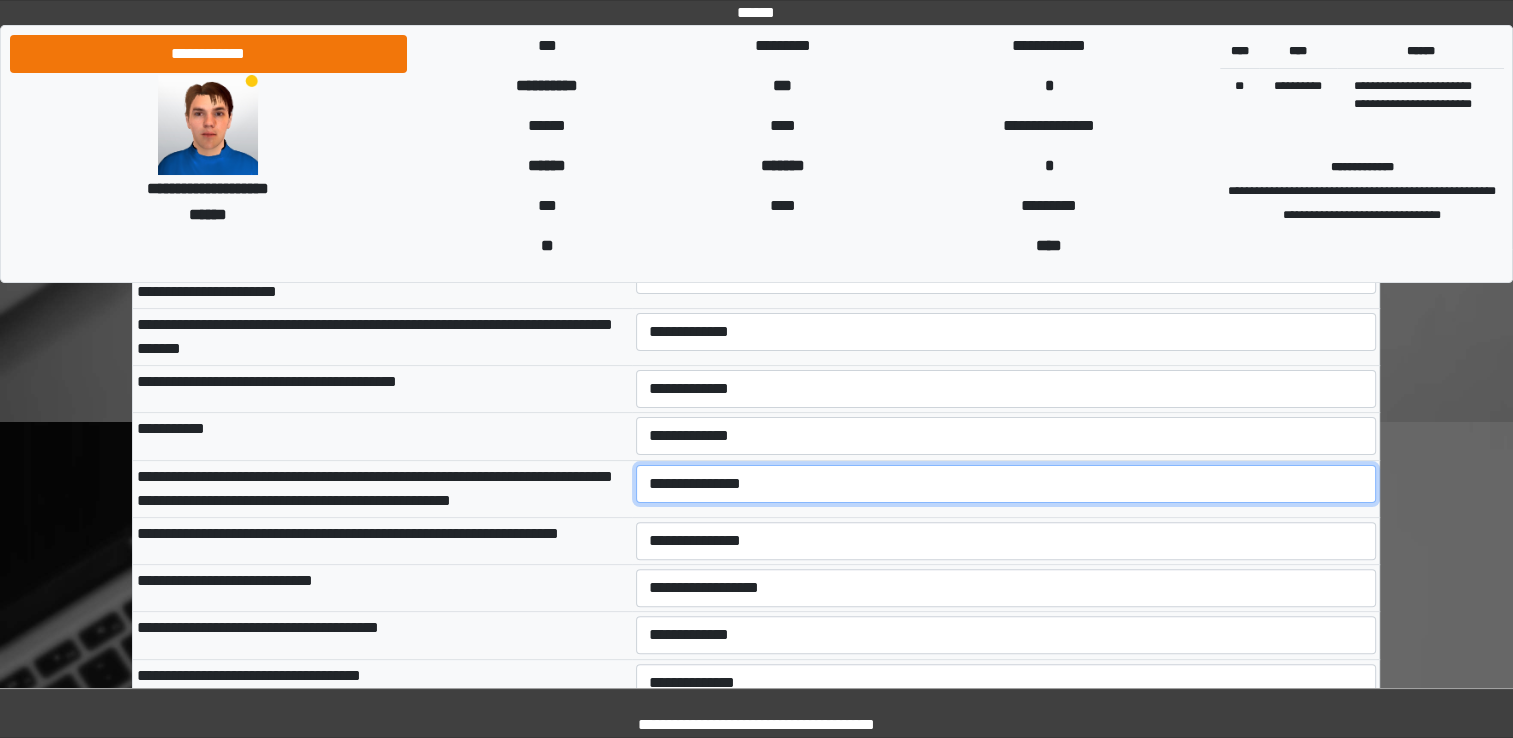 click on "**********" at bounding box center (1006, 484) 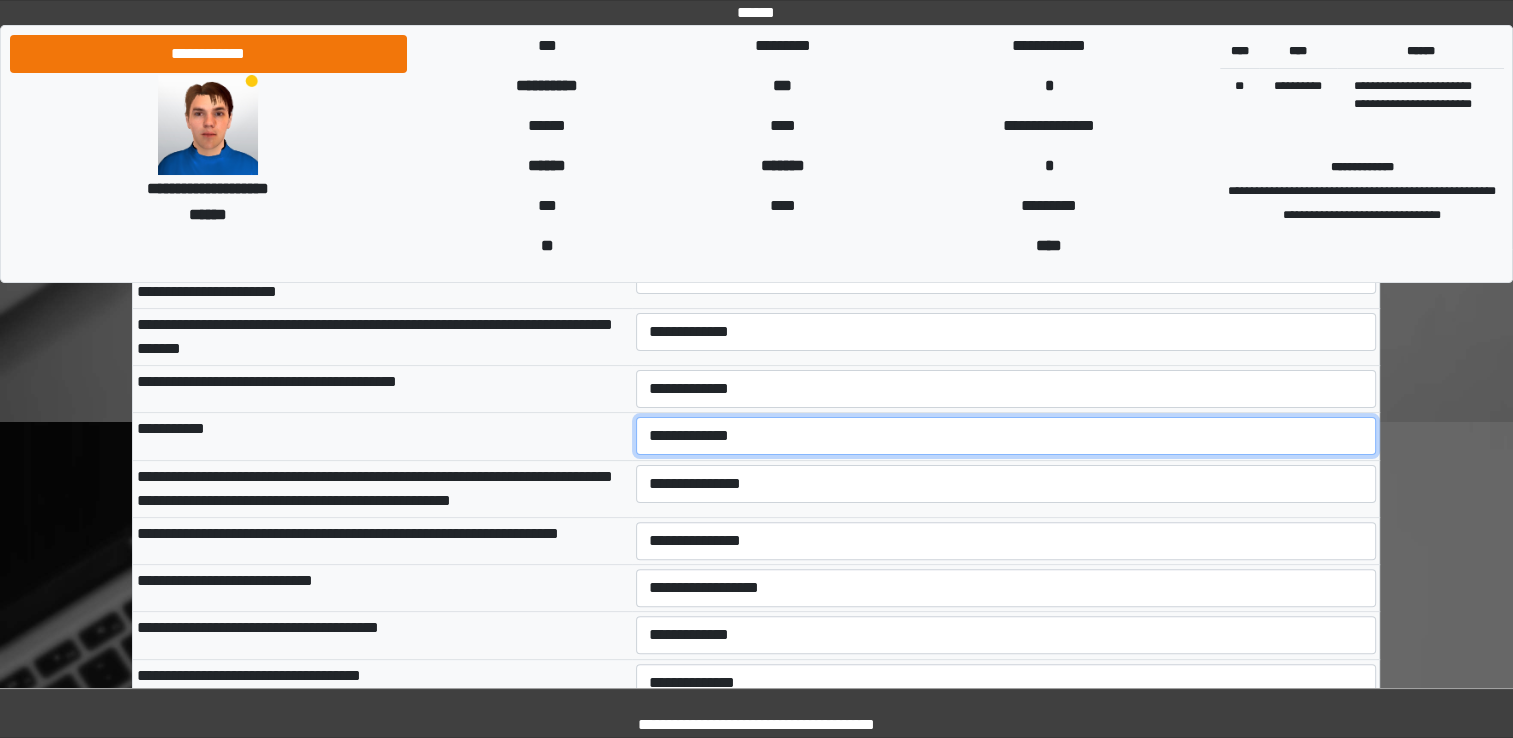 click on "**********" at bounding box center [1006, 436] 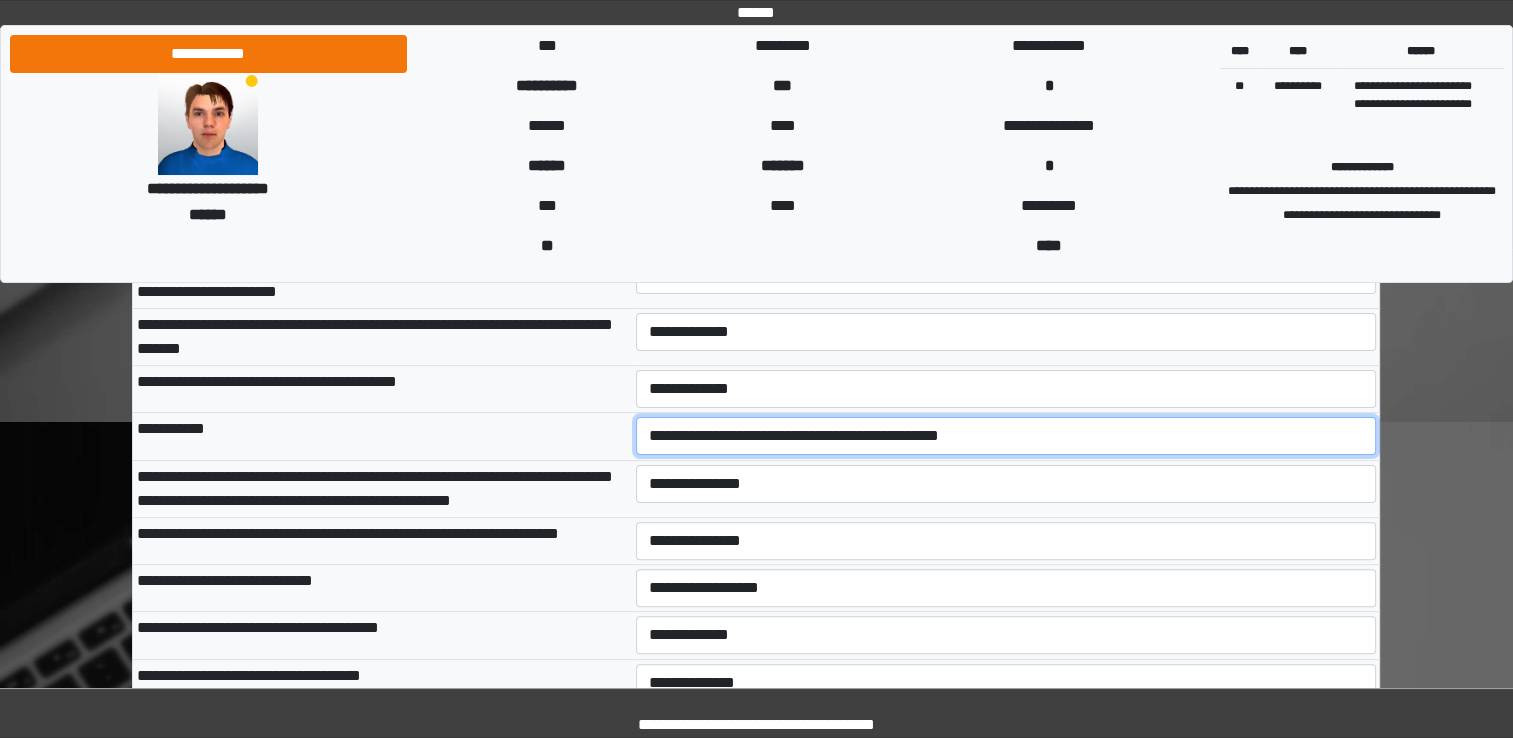 click on "**********" at bounding box center [1006, 436] 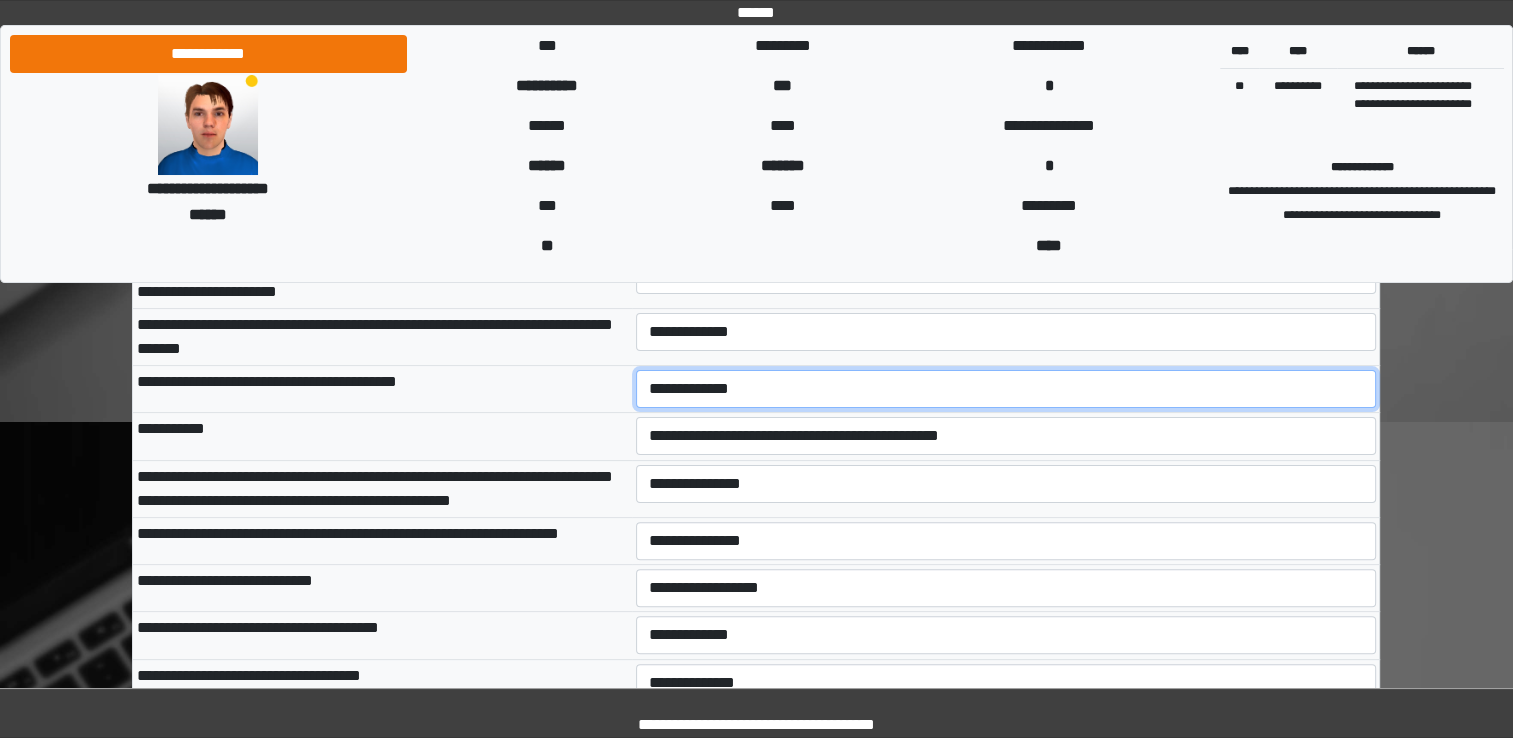 click on "**********" at bounding box center (1006, 389) 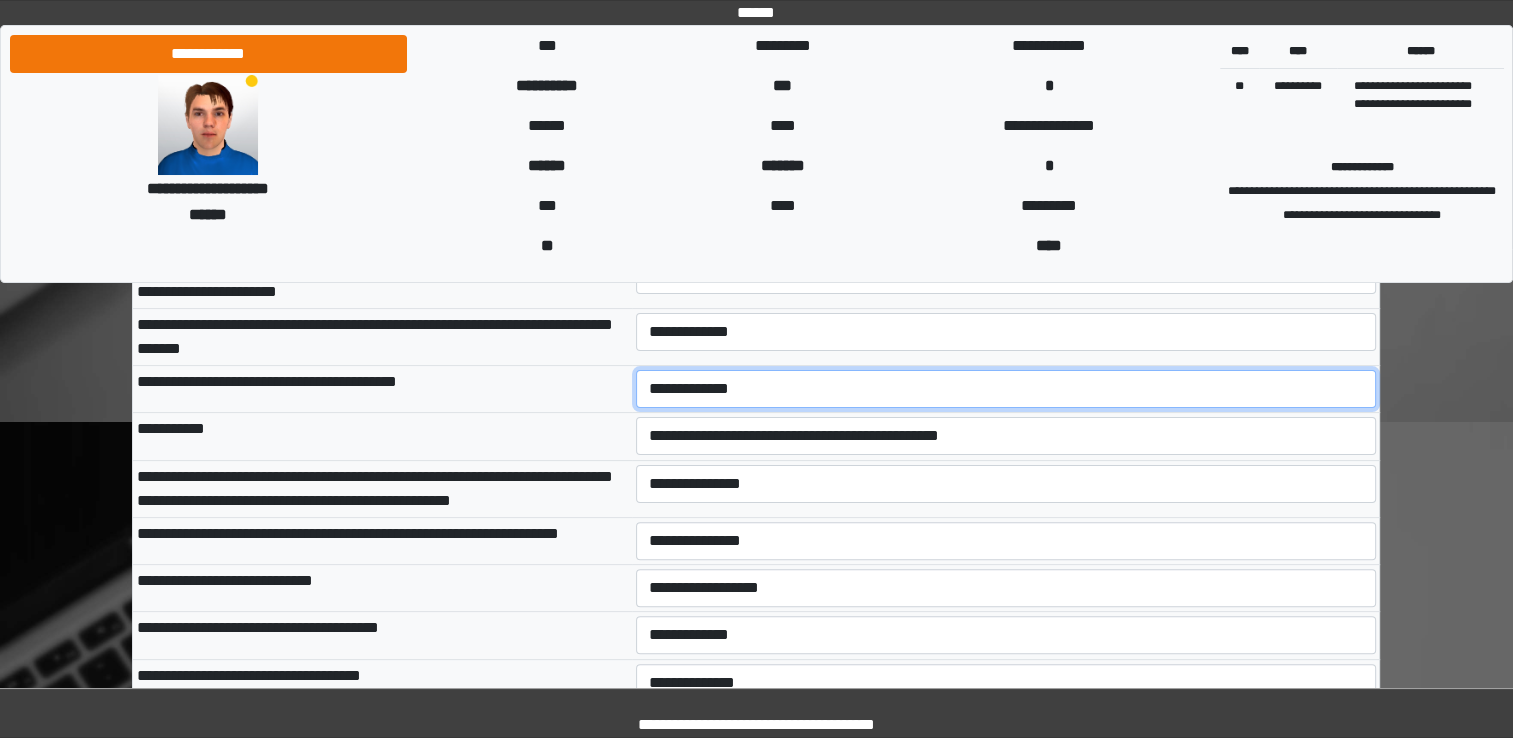 select on "***" 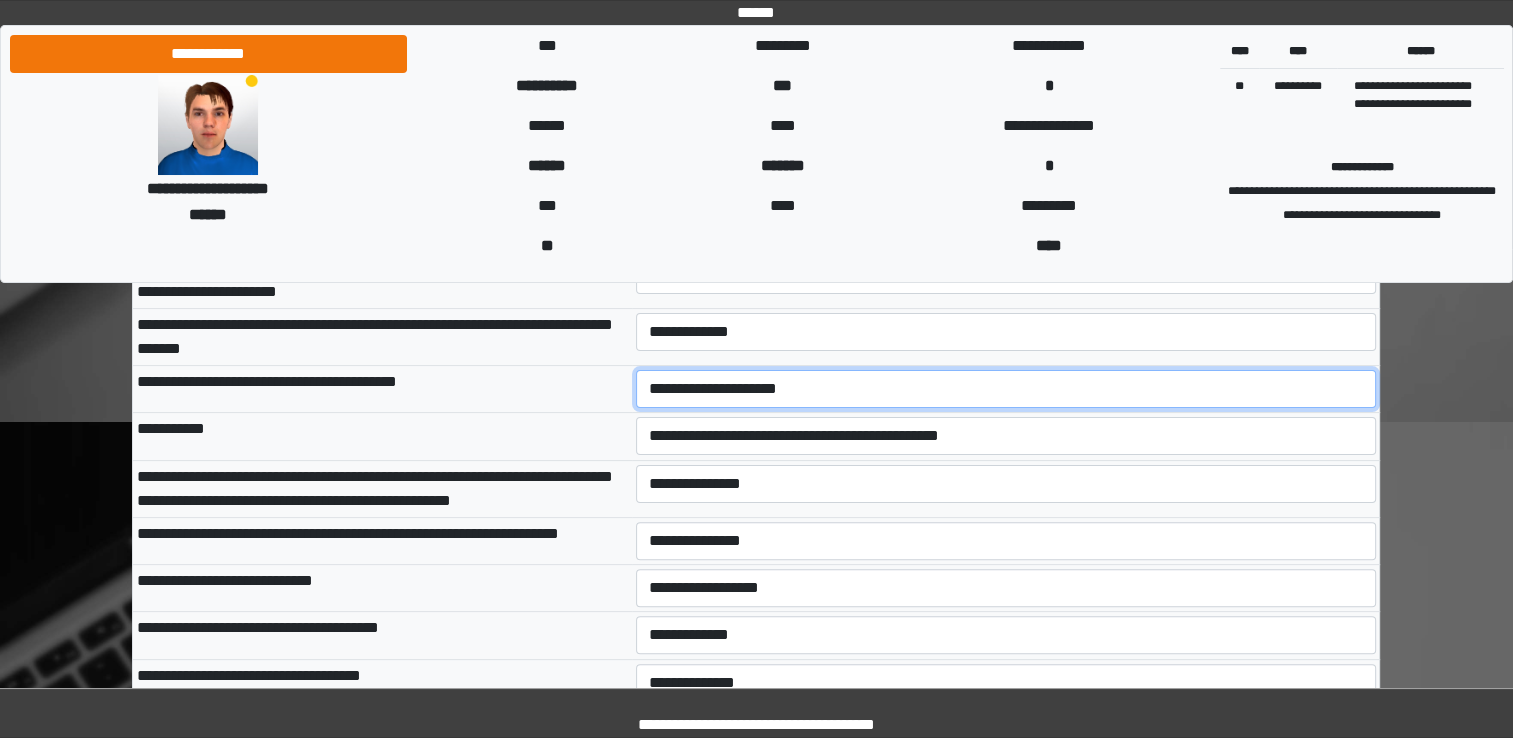 click on "**********" at bounding box center (1006, 389) 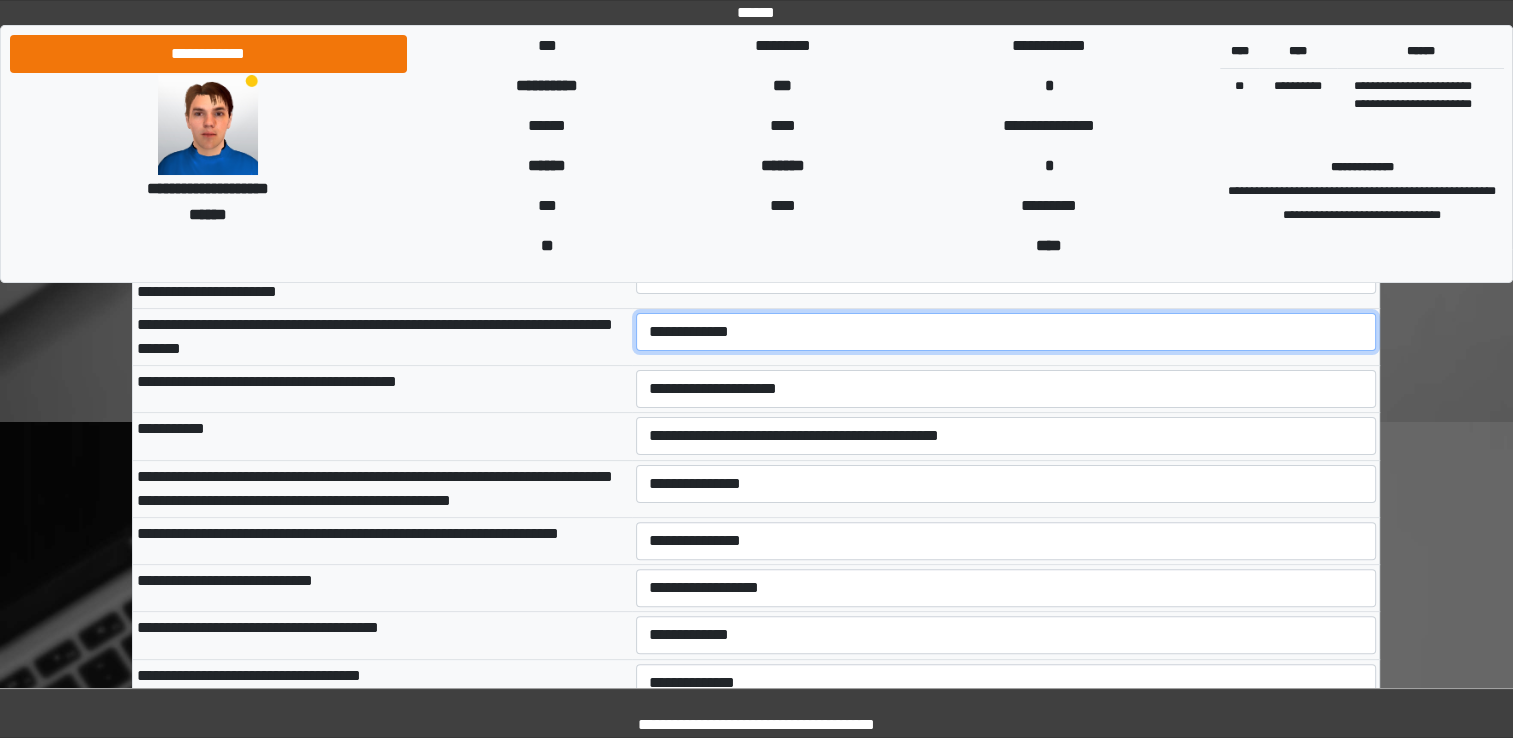 click on "**********" at bounding box center [1006, 332] 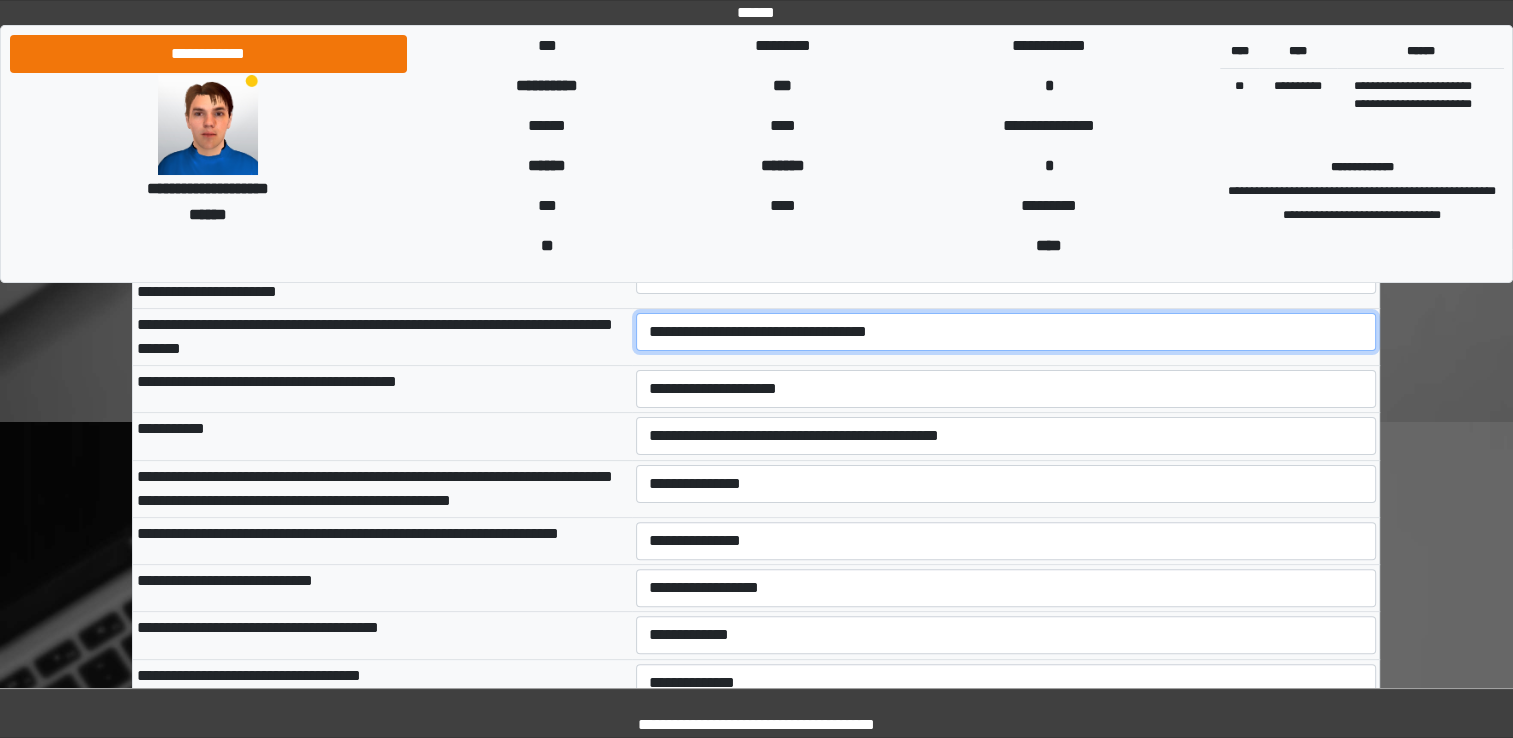 click on "**********" at bounding box center (1006, 332) 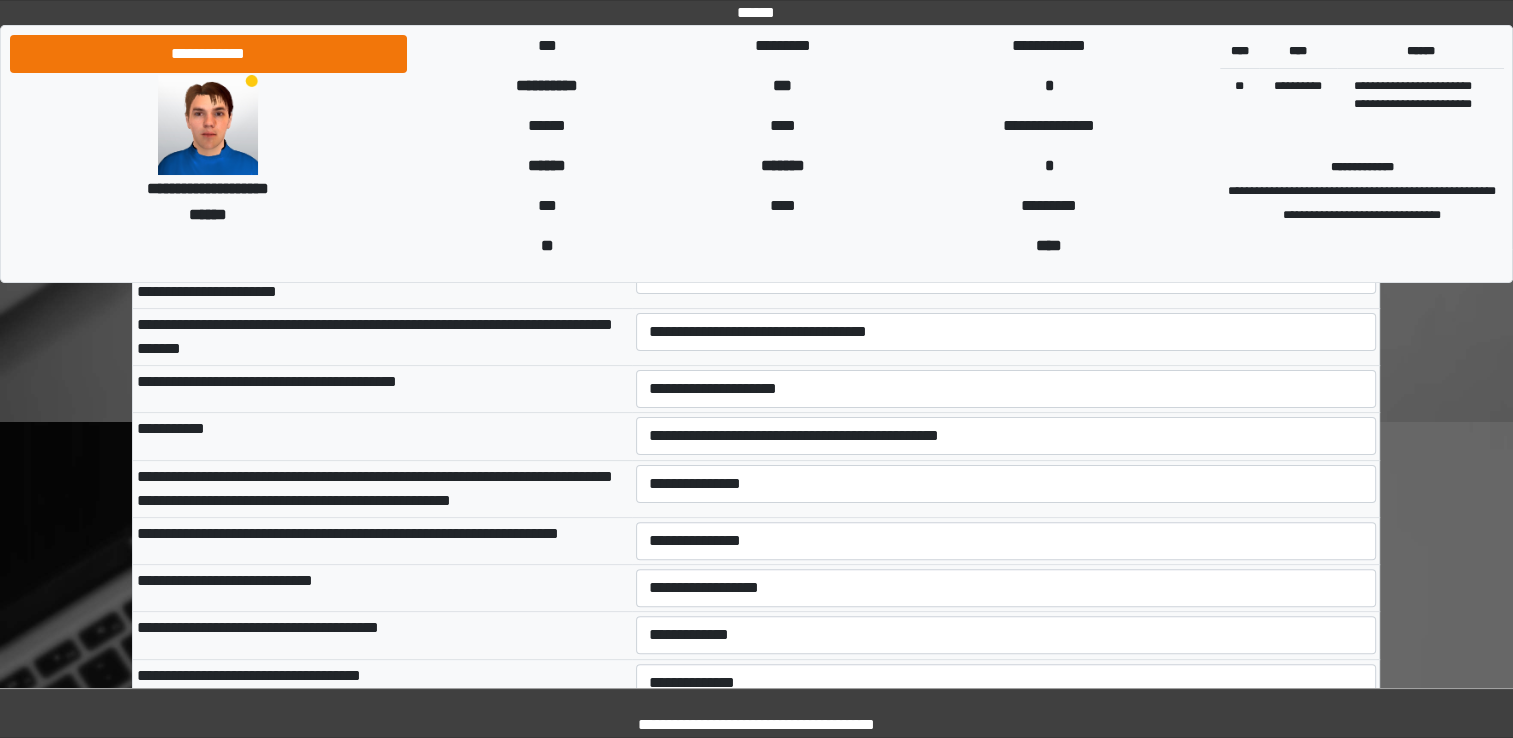 click on "**********" at bounding box center (382, 389) 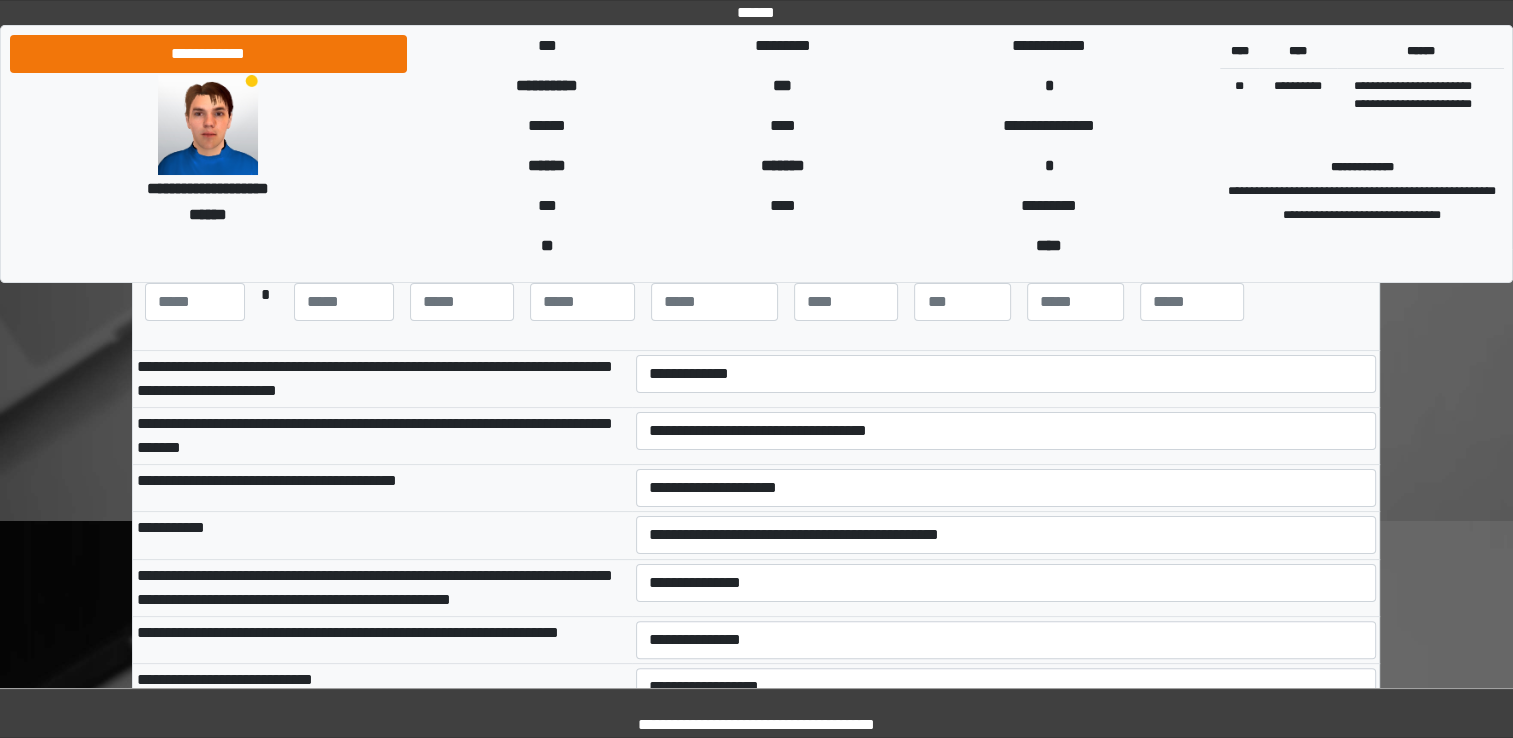 scroll, scrollTop: 330, scrollLeft: 0, axis: vertical 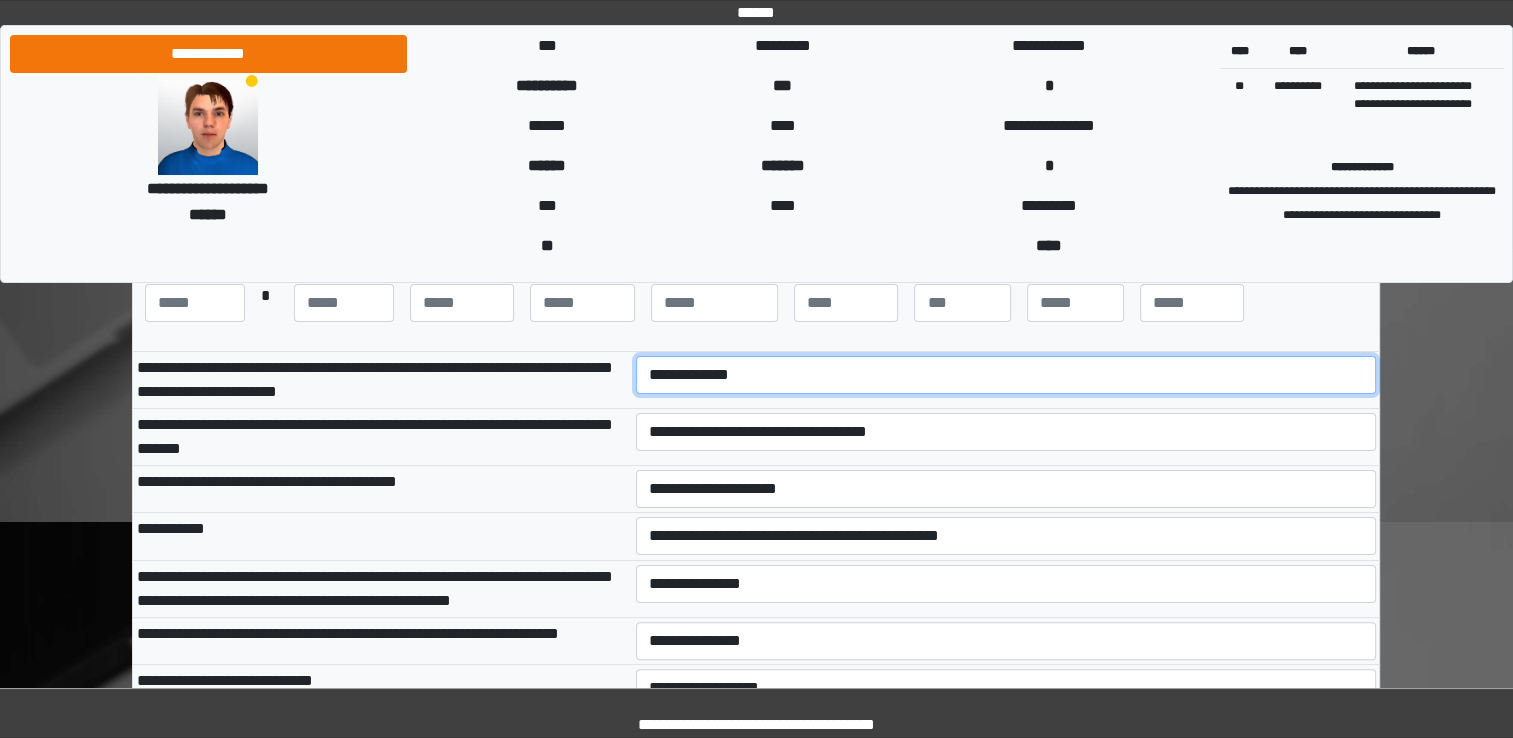 click on "**********" at bounding box center [1006, 375] 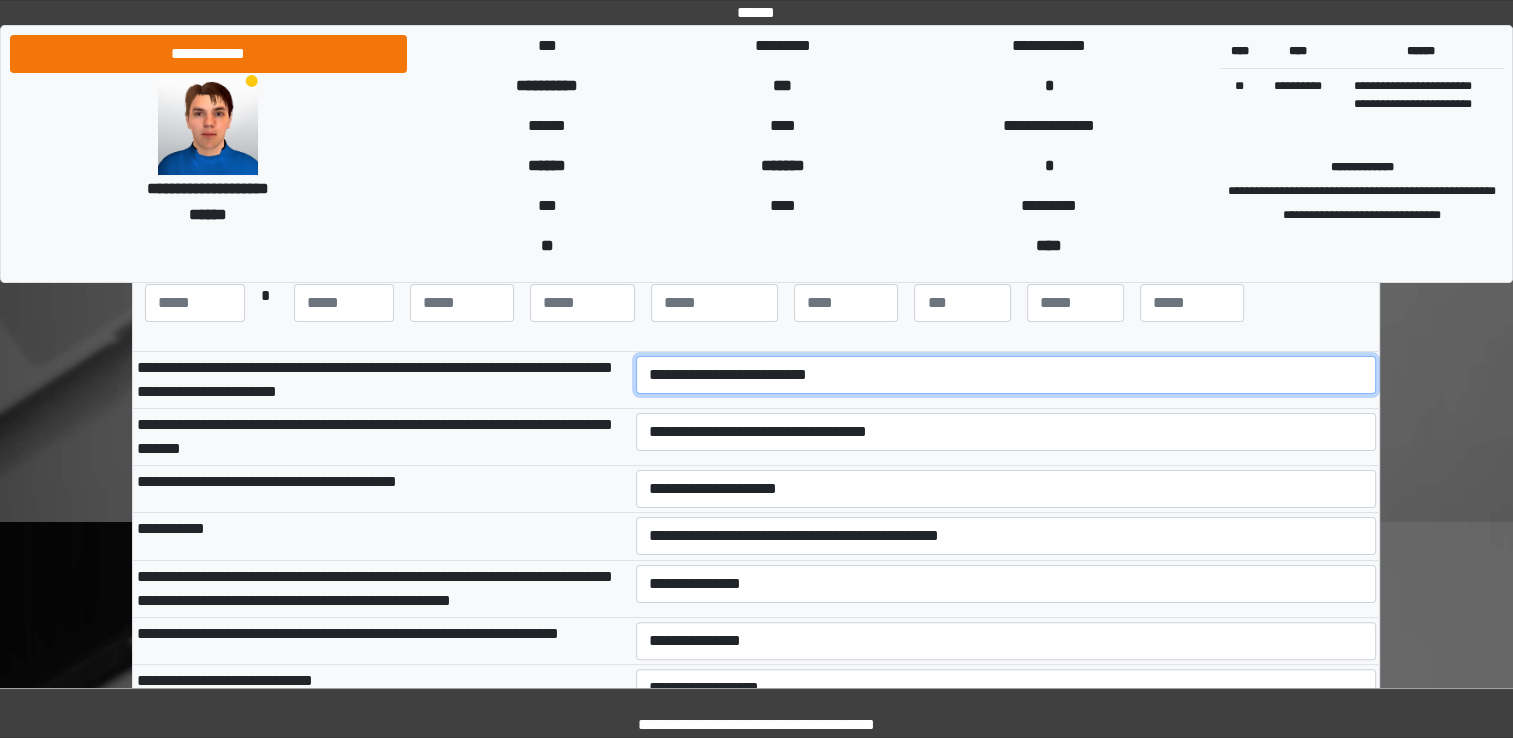 click on "**********" at bounding box center [1006, 375] 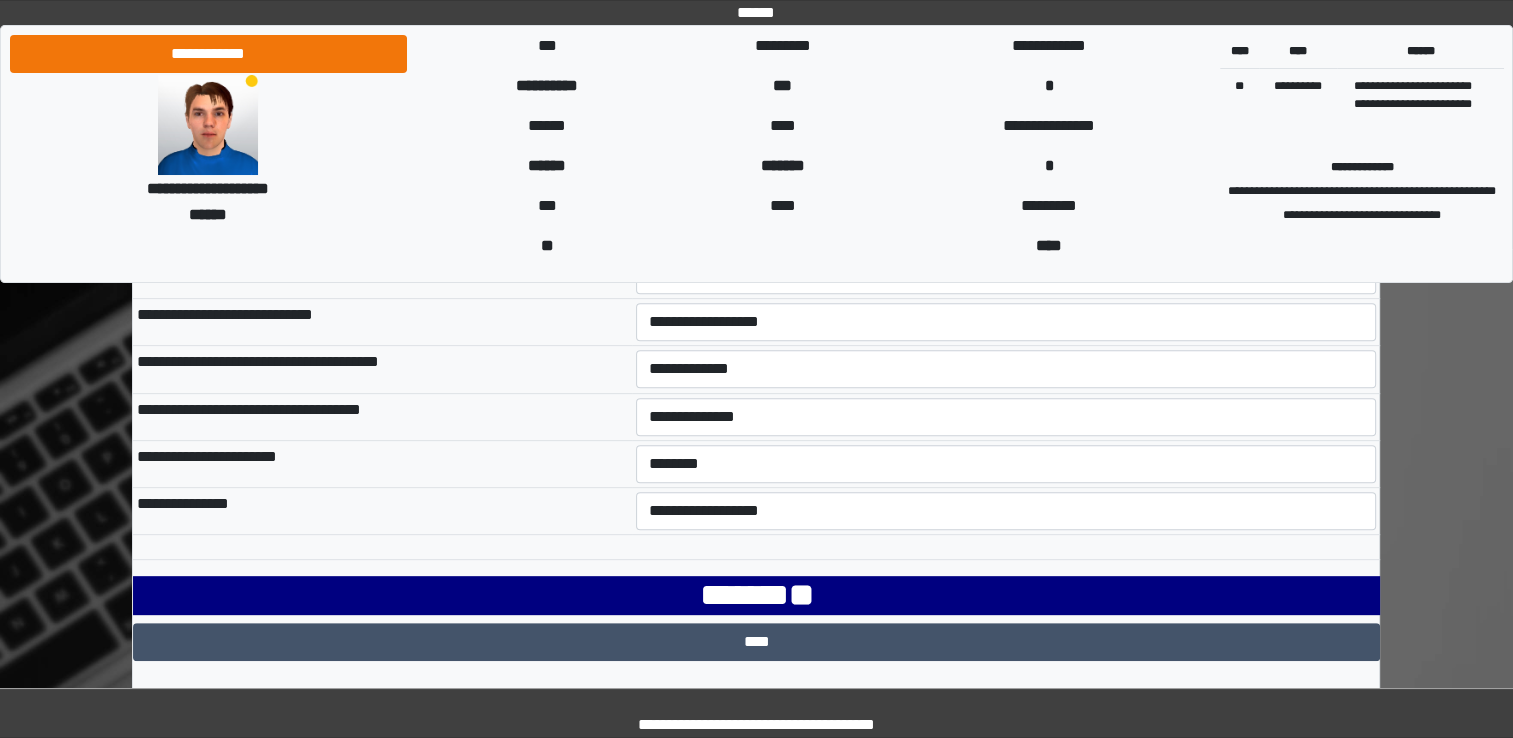 scroll, scrollTop: 730, scrollLeft: 0, axis: vertical 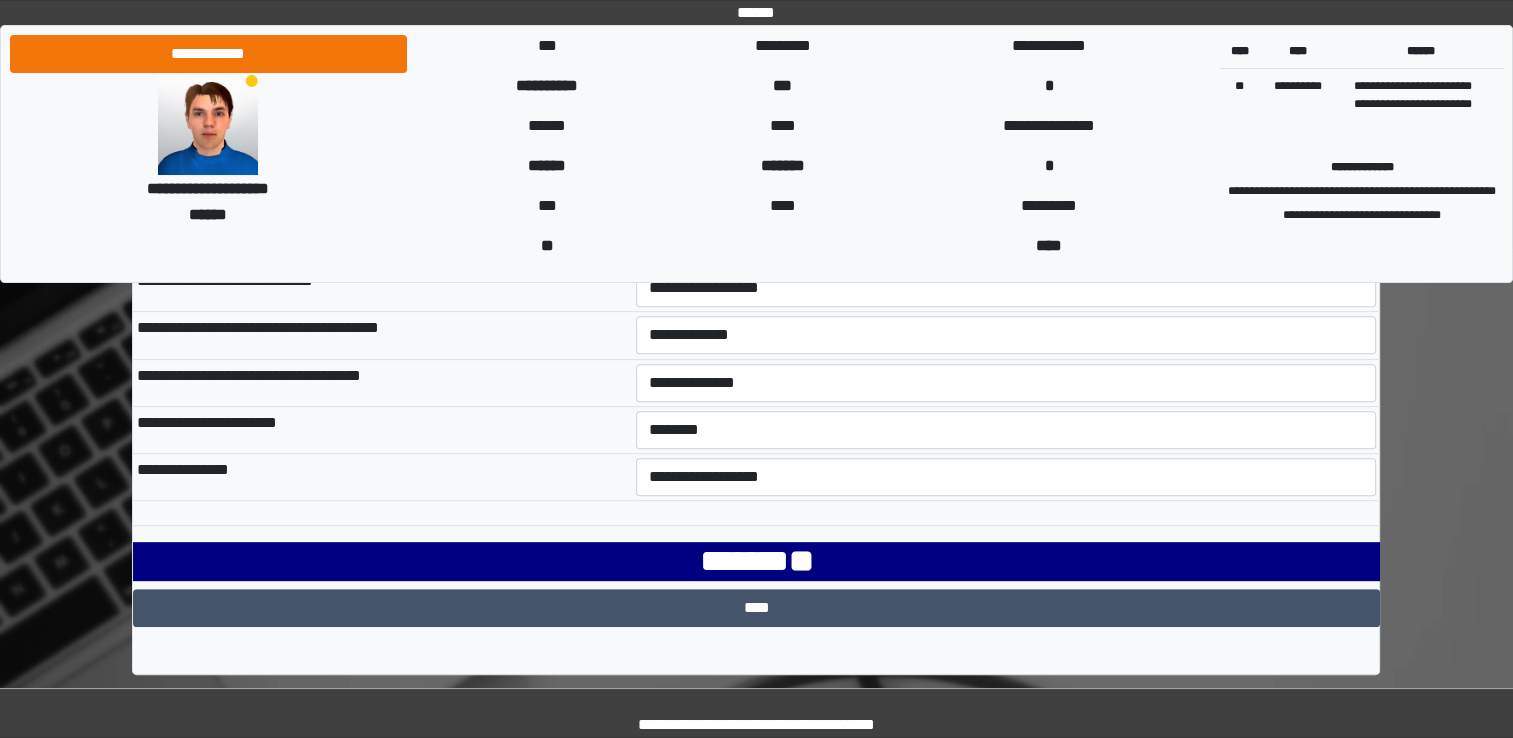 click on "**********" at bounding box center (382, 382) 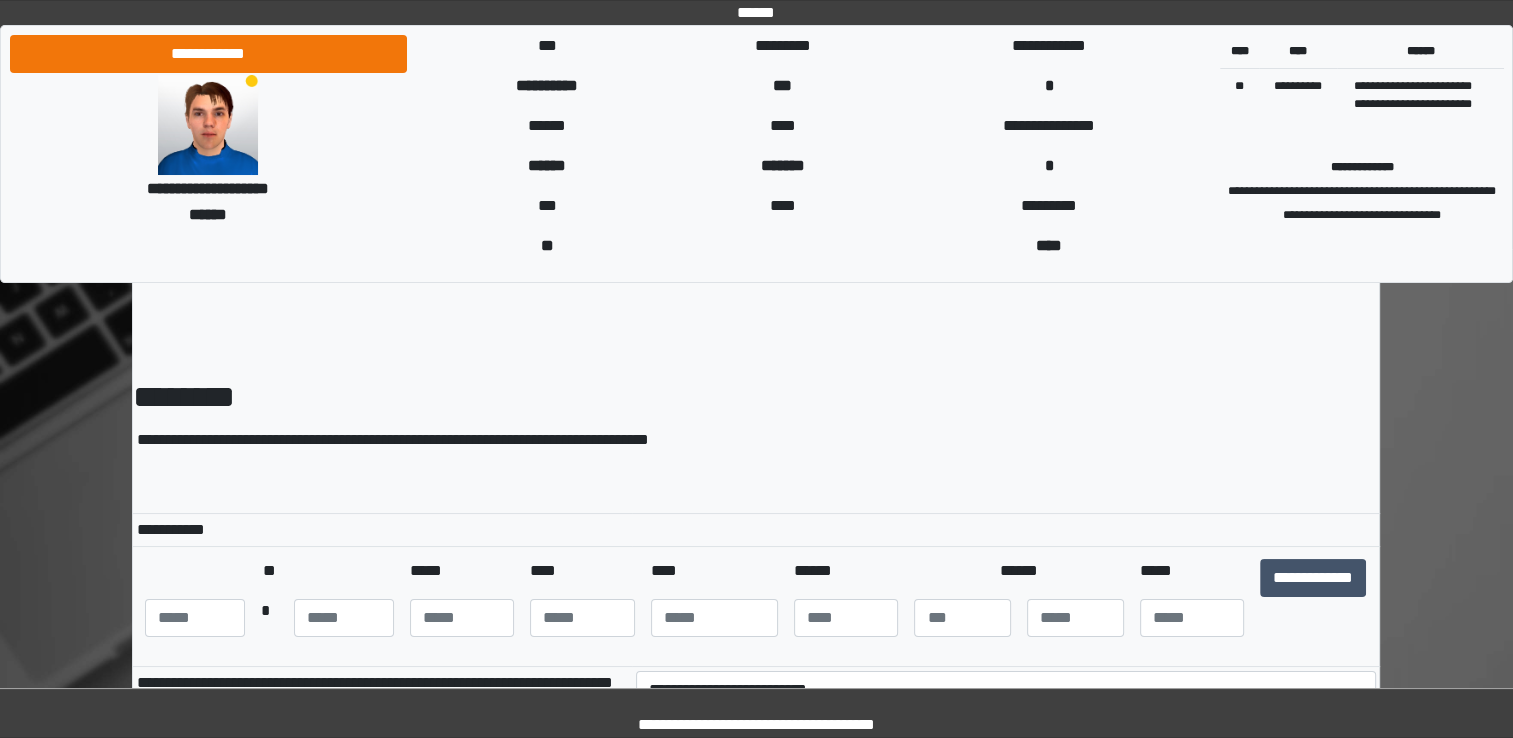scroll, scrollTop: 200, scrollLeft: 0, axis: vertical 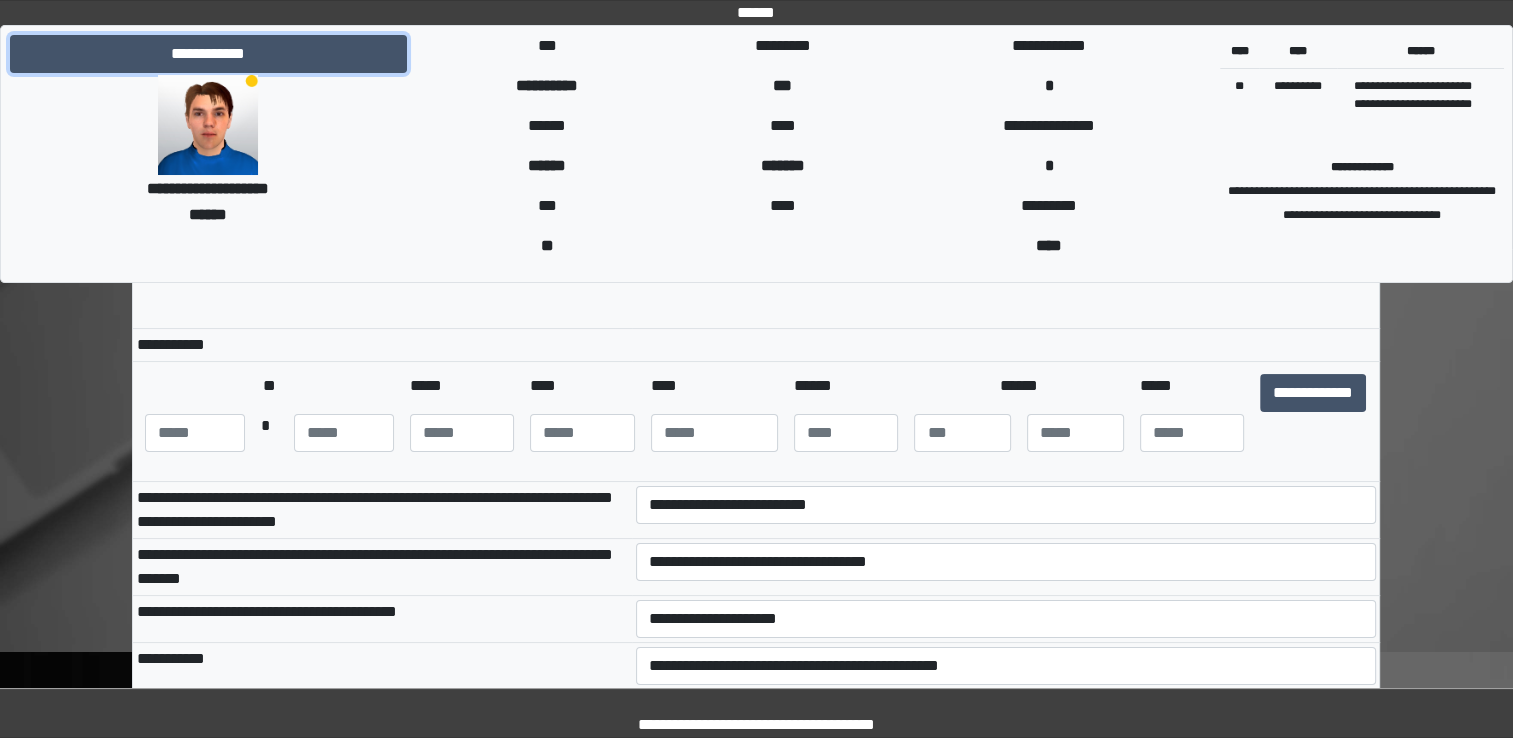click on "**********" at bounding box center (208, 54) 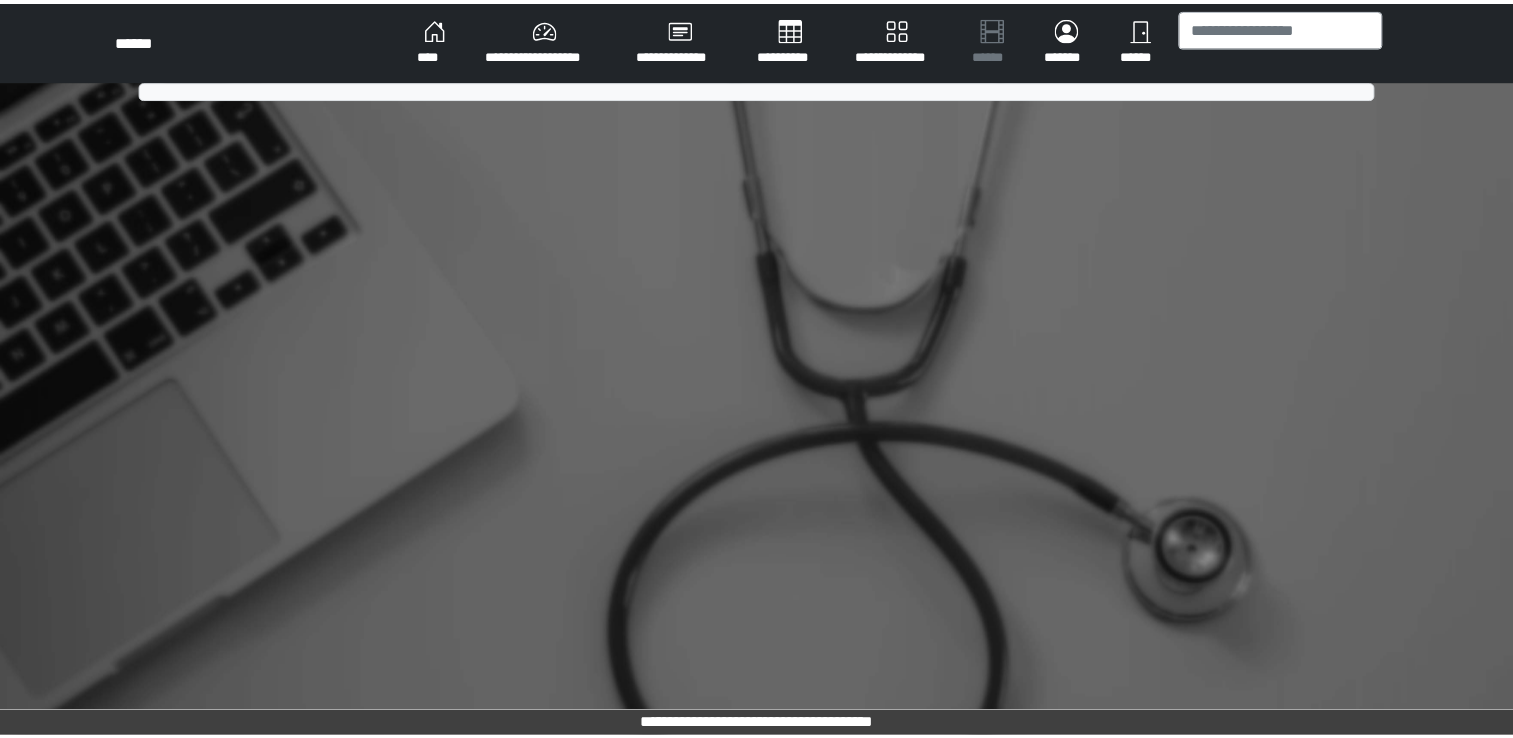 scroll, scrollTop: 0, scrollLeft: 0, axis: both 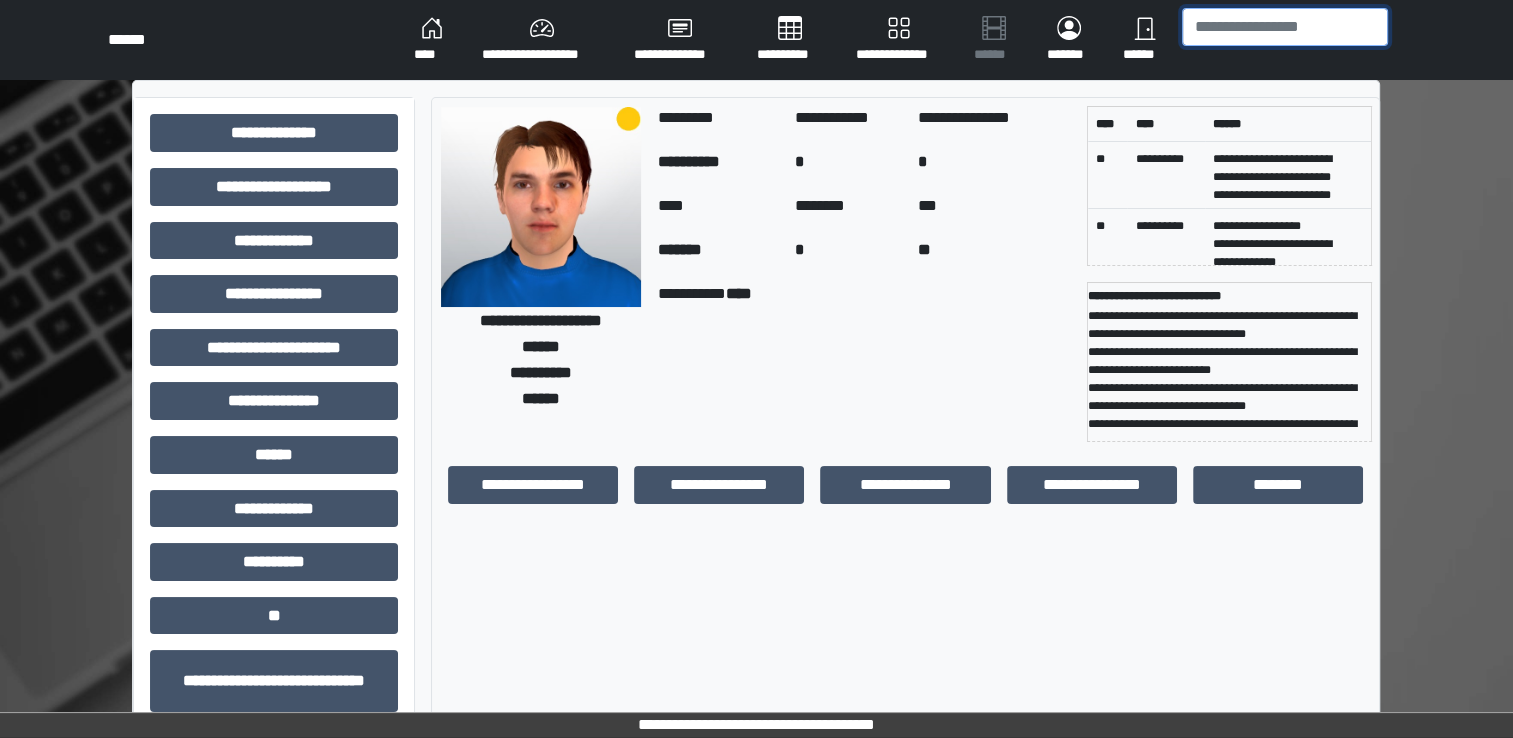 click at bounding box center (1285, 27) 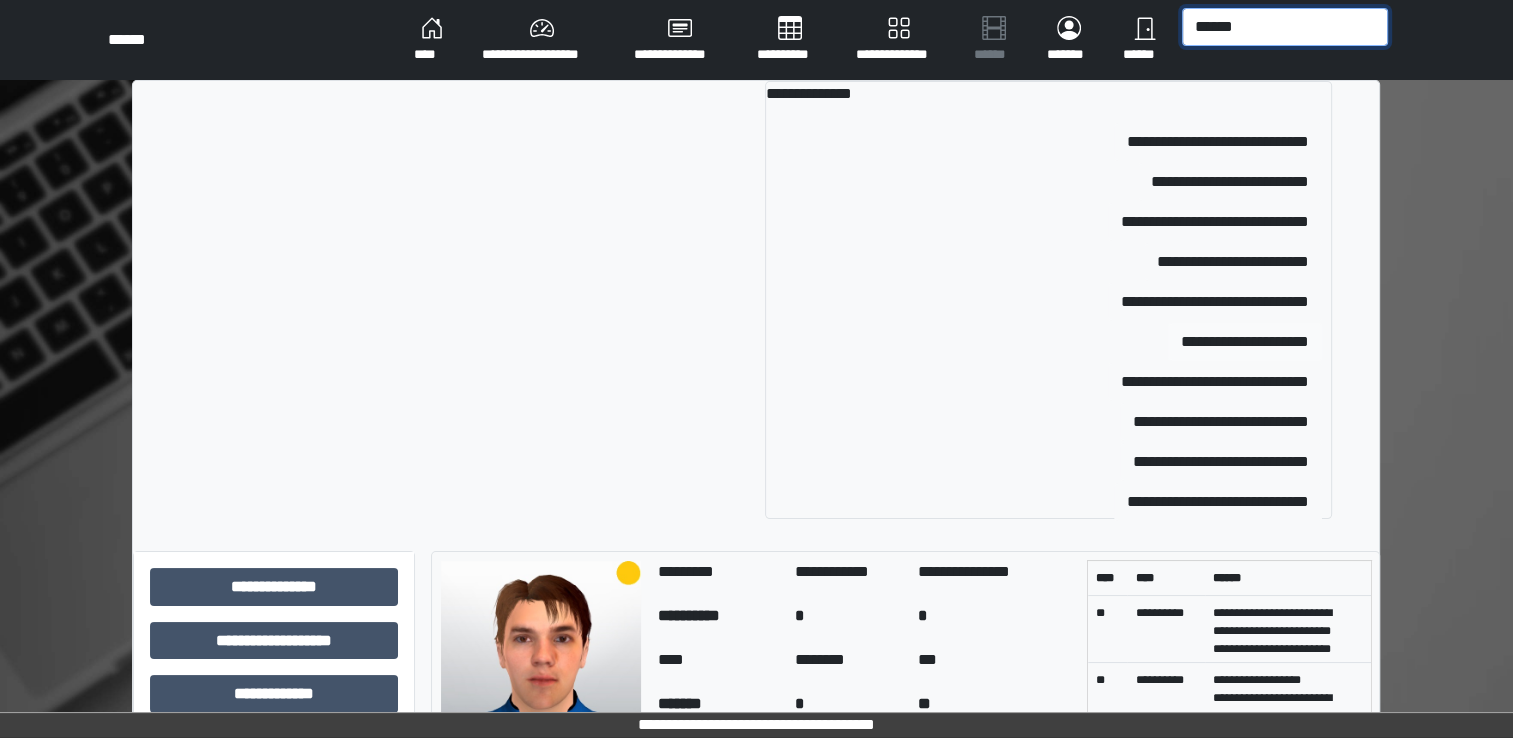 type on "******" 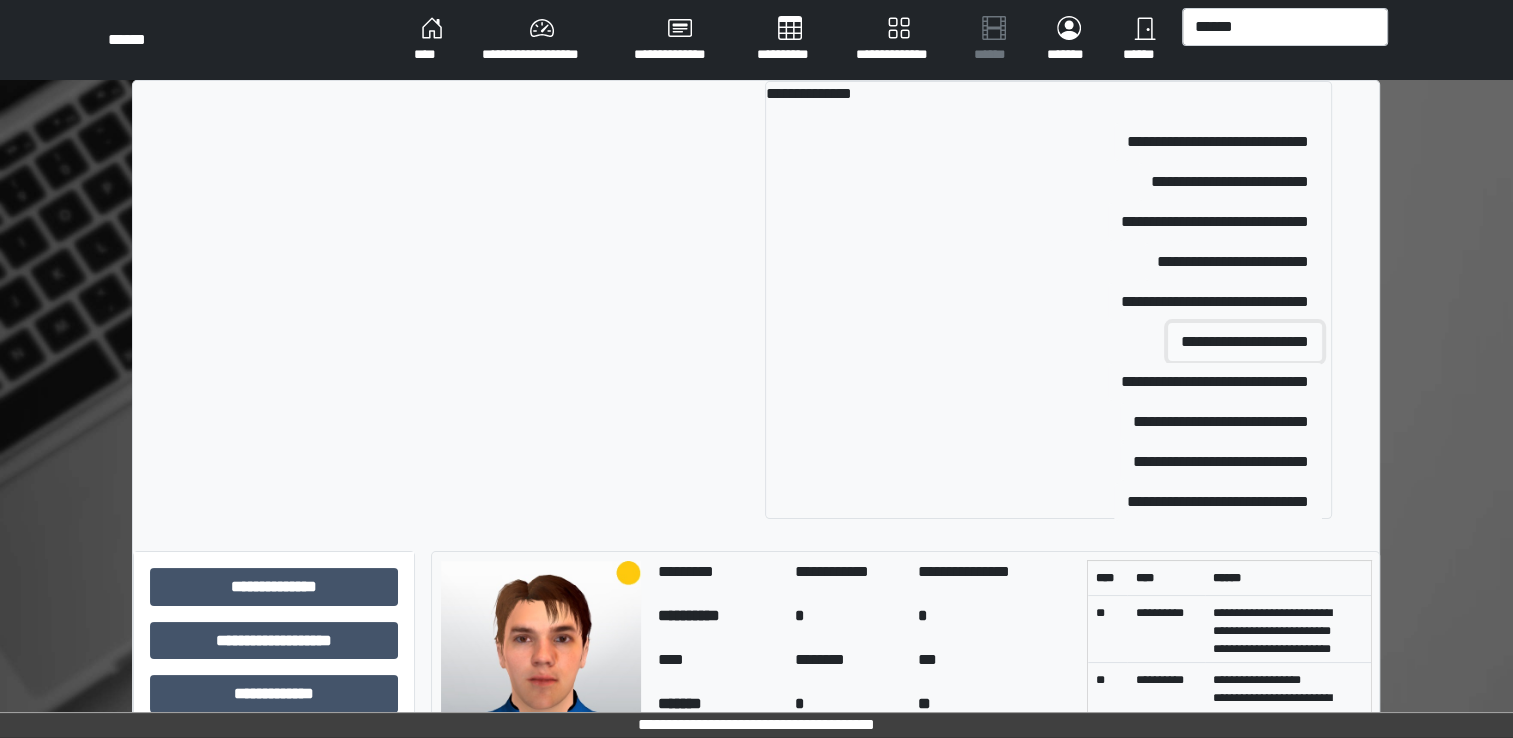 click on "**********" at bounding box center [1245, 342] 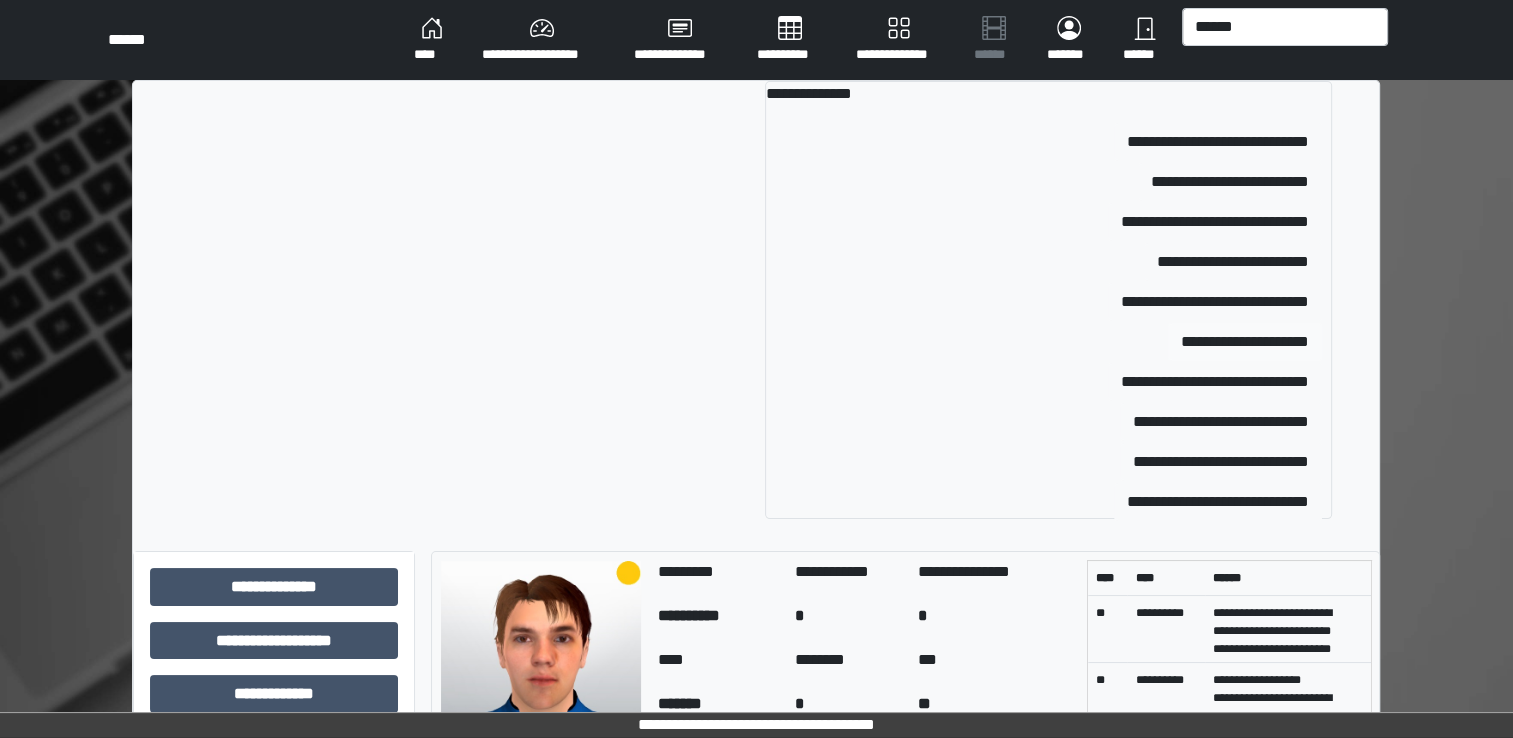 type 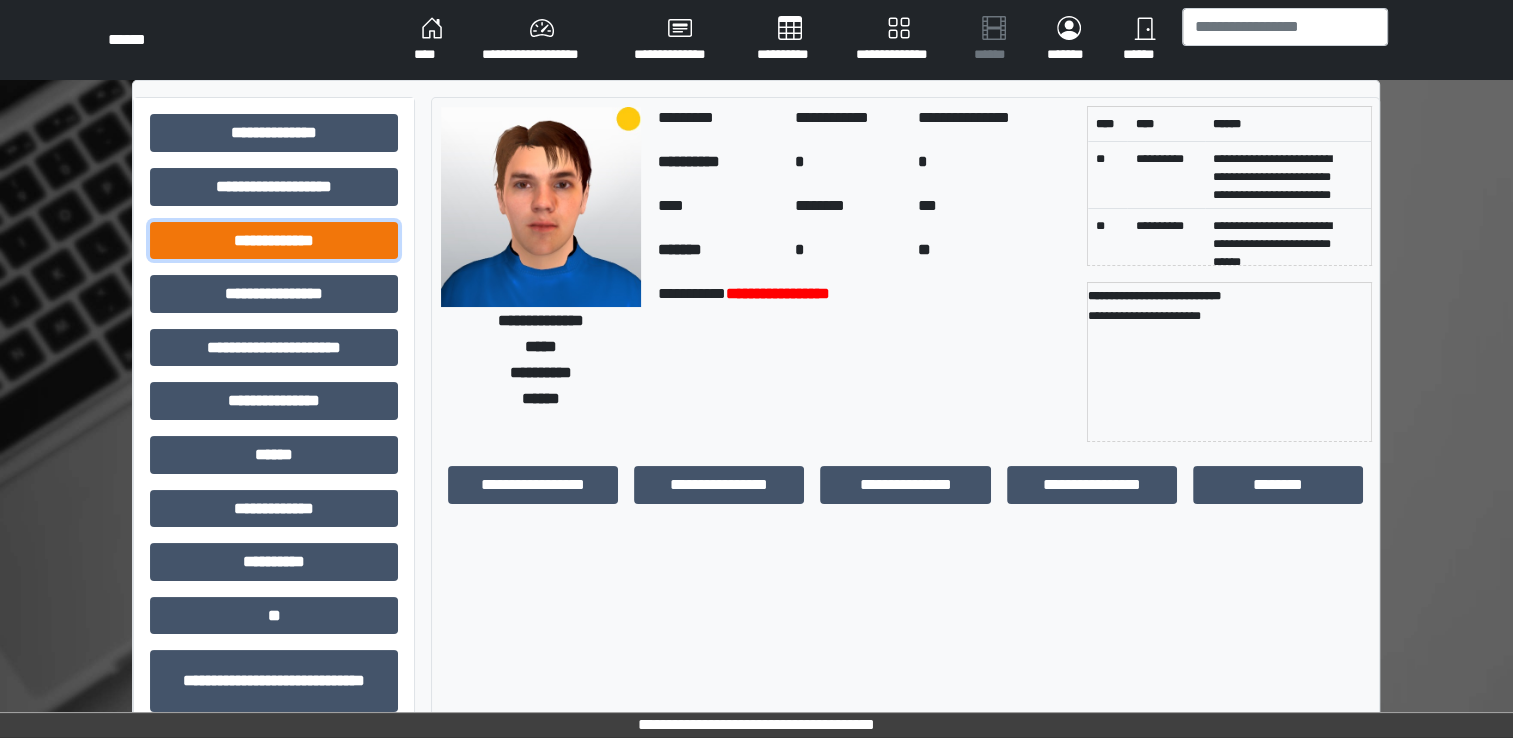 click on "**********" at bounding box center [274, 241] 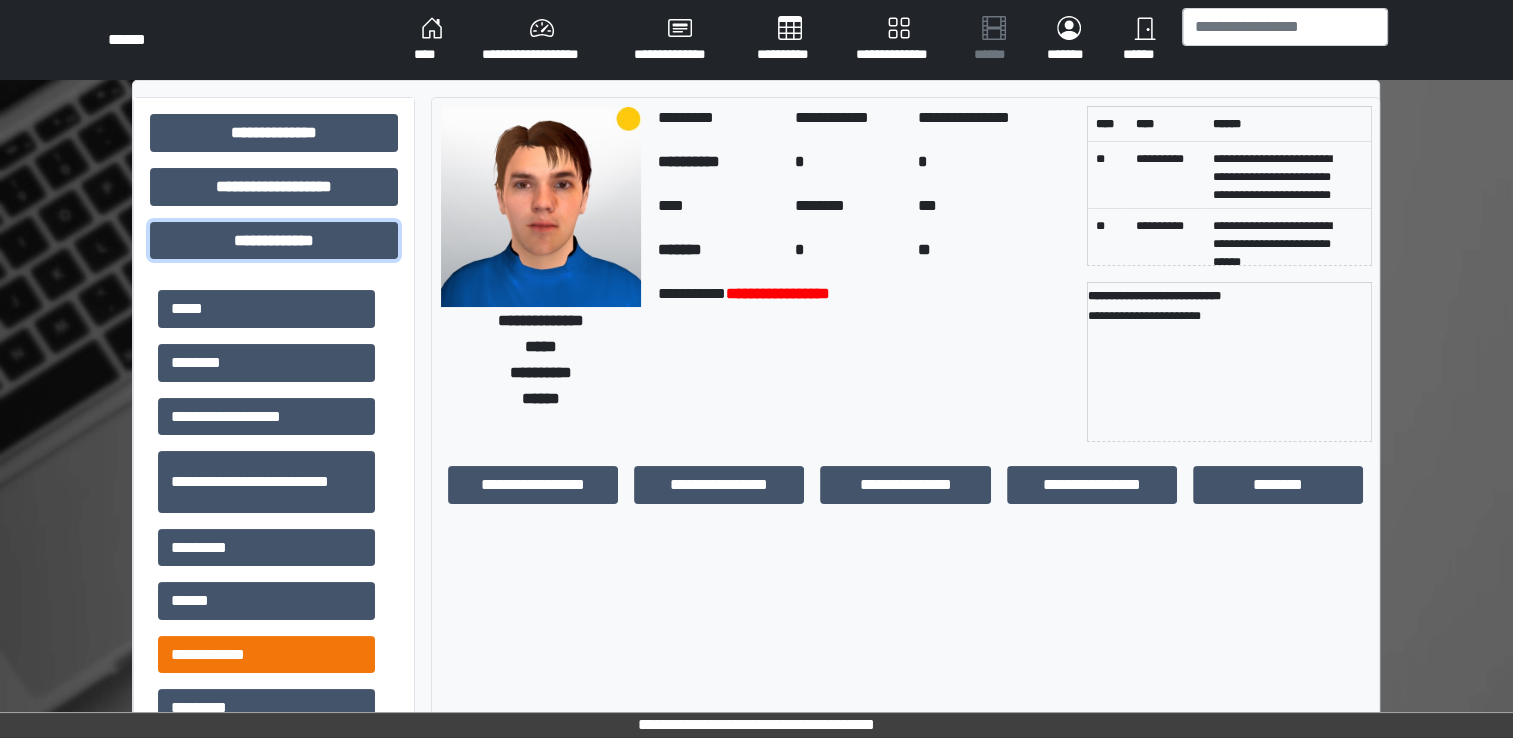 scroll, scrollTop: 500, scrollLeft: 0, axis: vertical 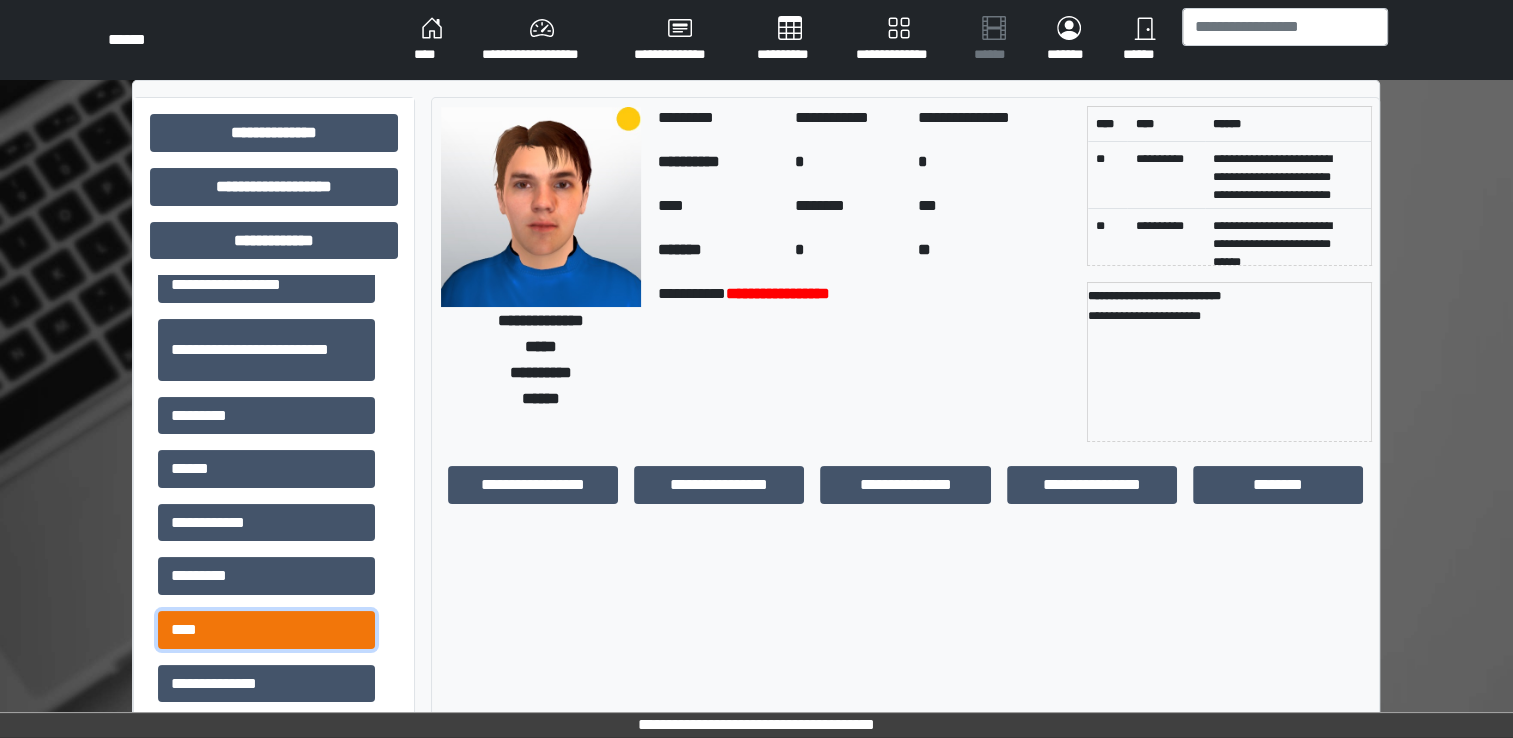 click on "****" at bounding box center [266, 630] 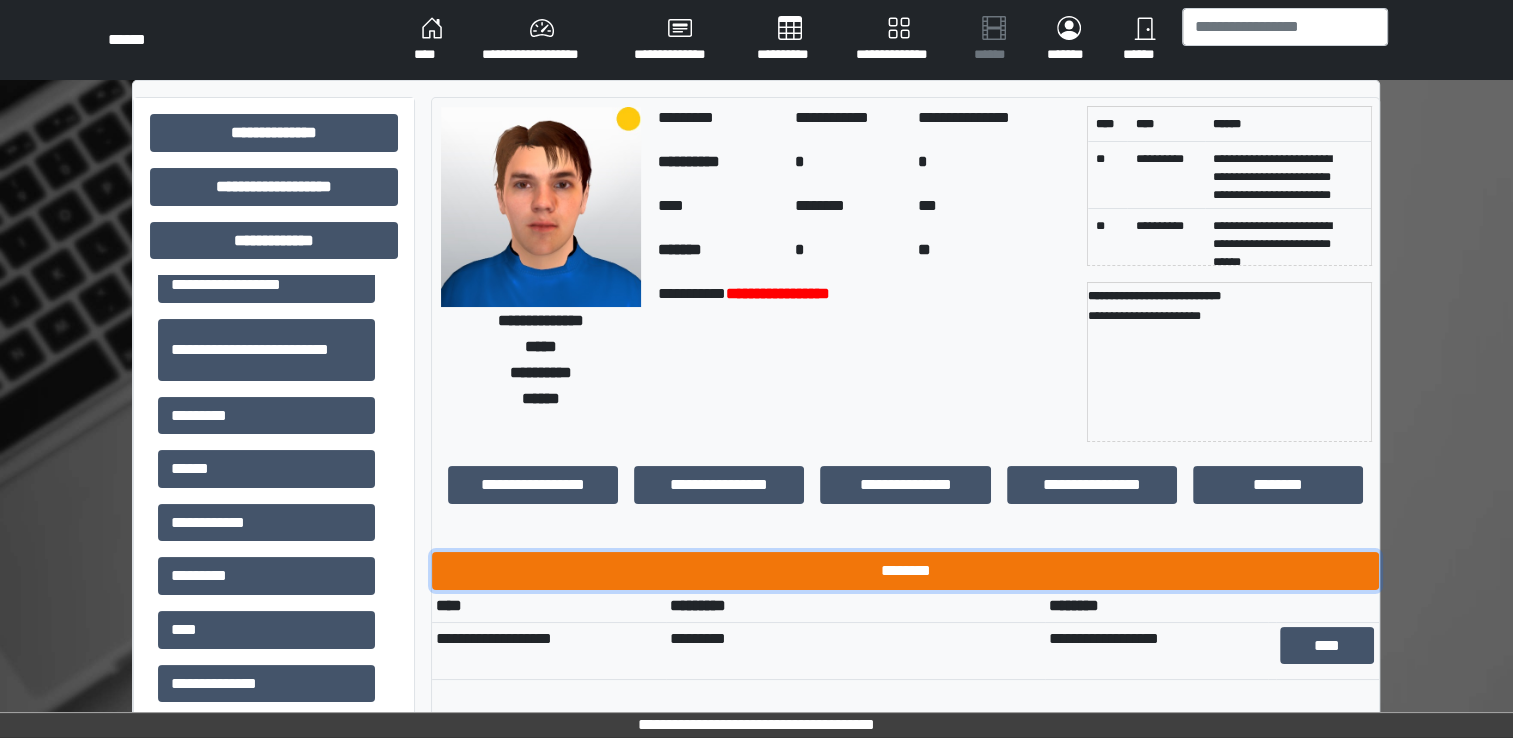 click on "********" at bounding box center (905, 571) 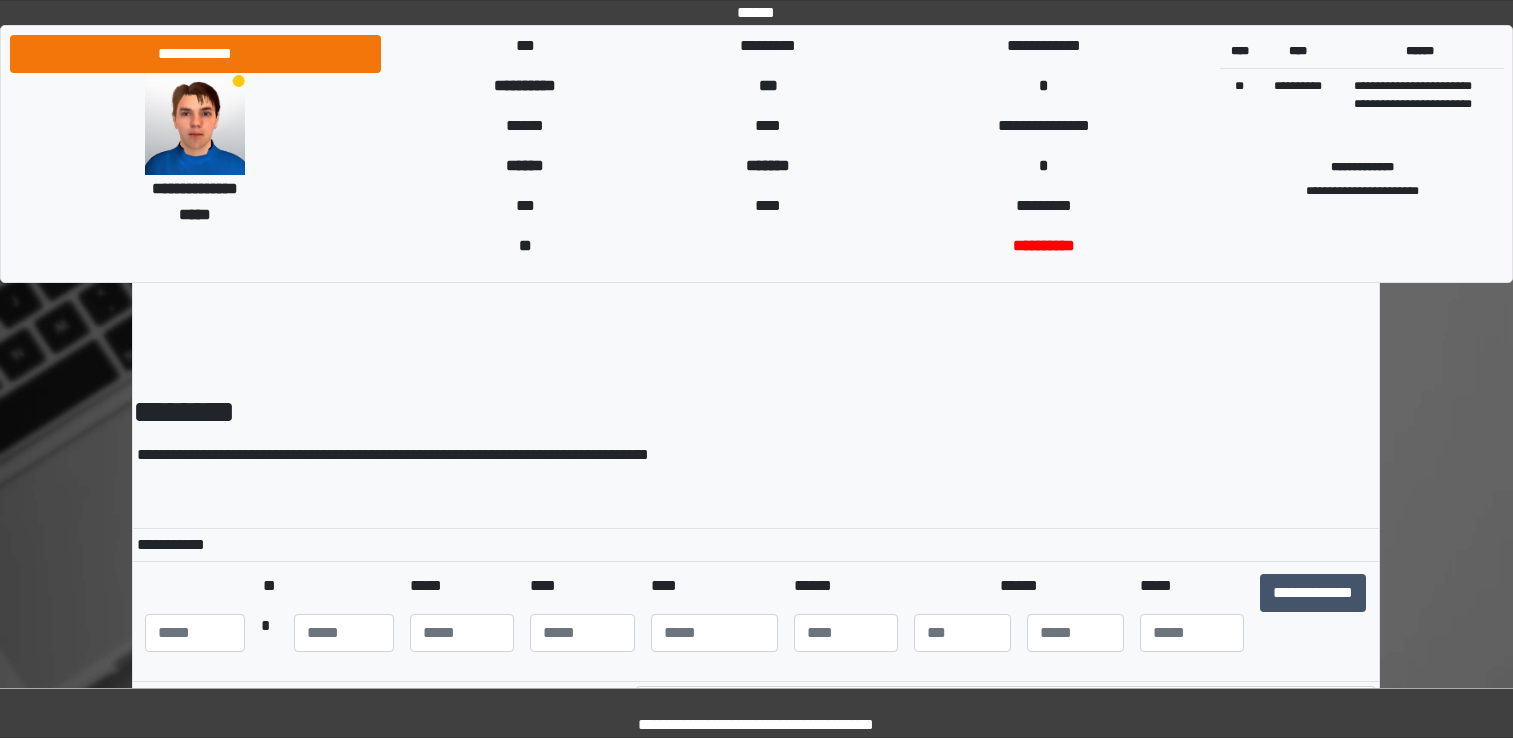 scroll, scrollTop: 0, scrollLeft: 0, axis: both 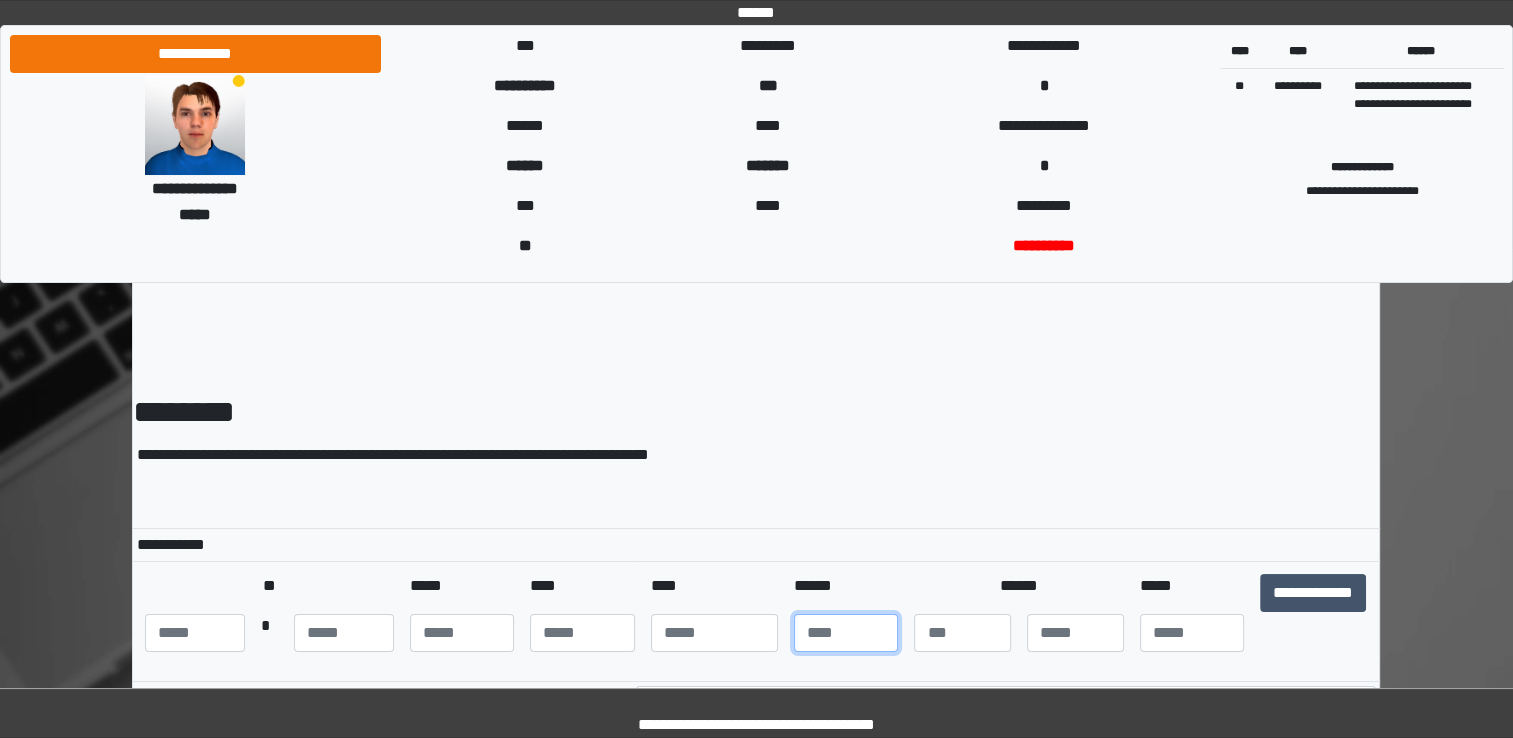 click at bounding box center (846, 633) 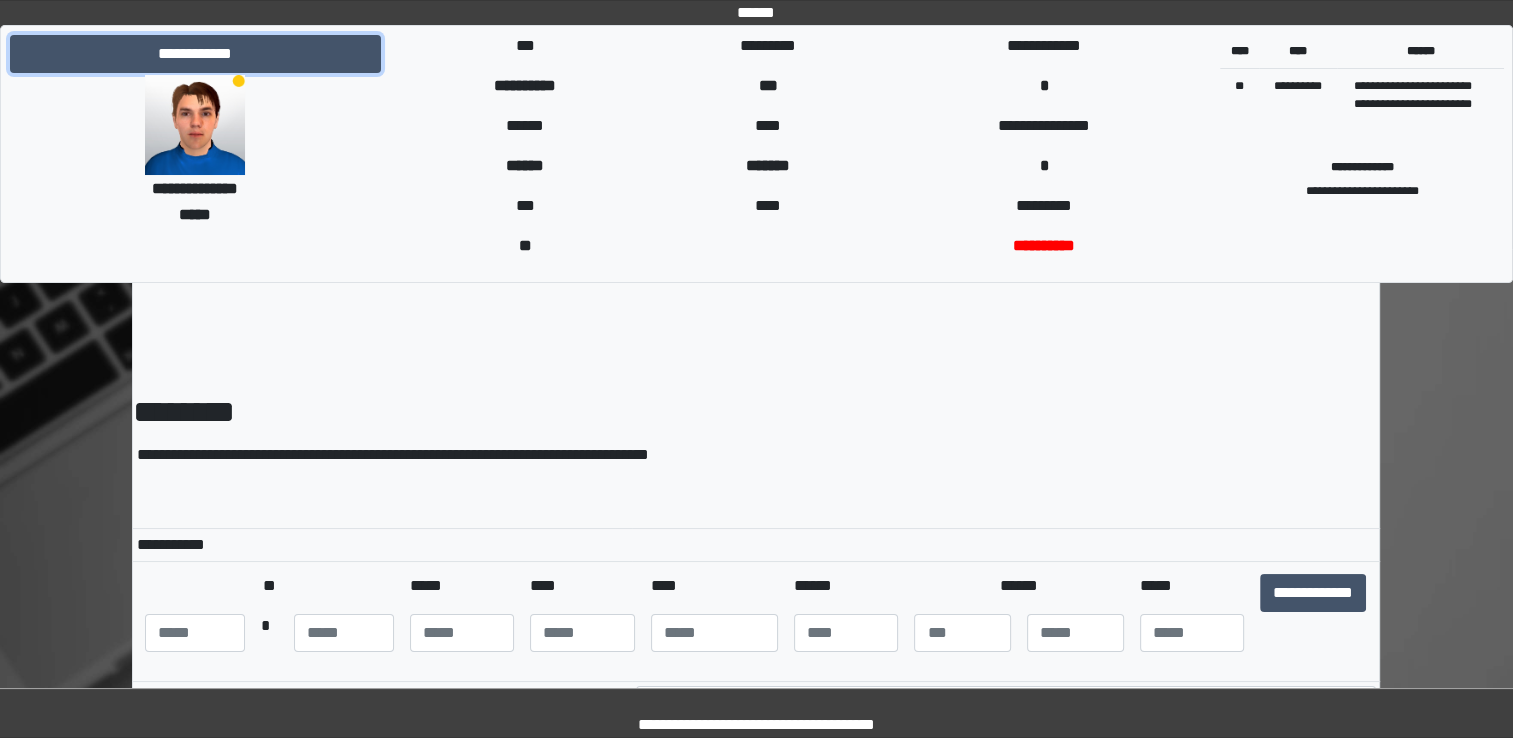 click on "**********" at bounding box center [195, 54] 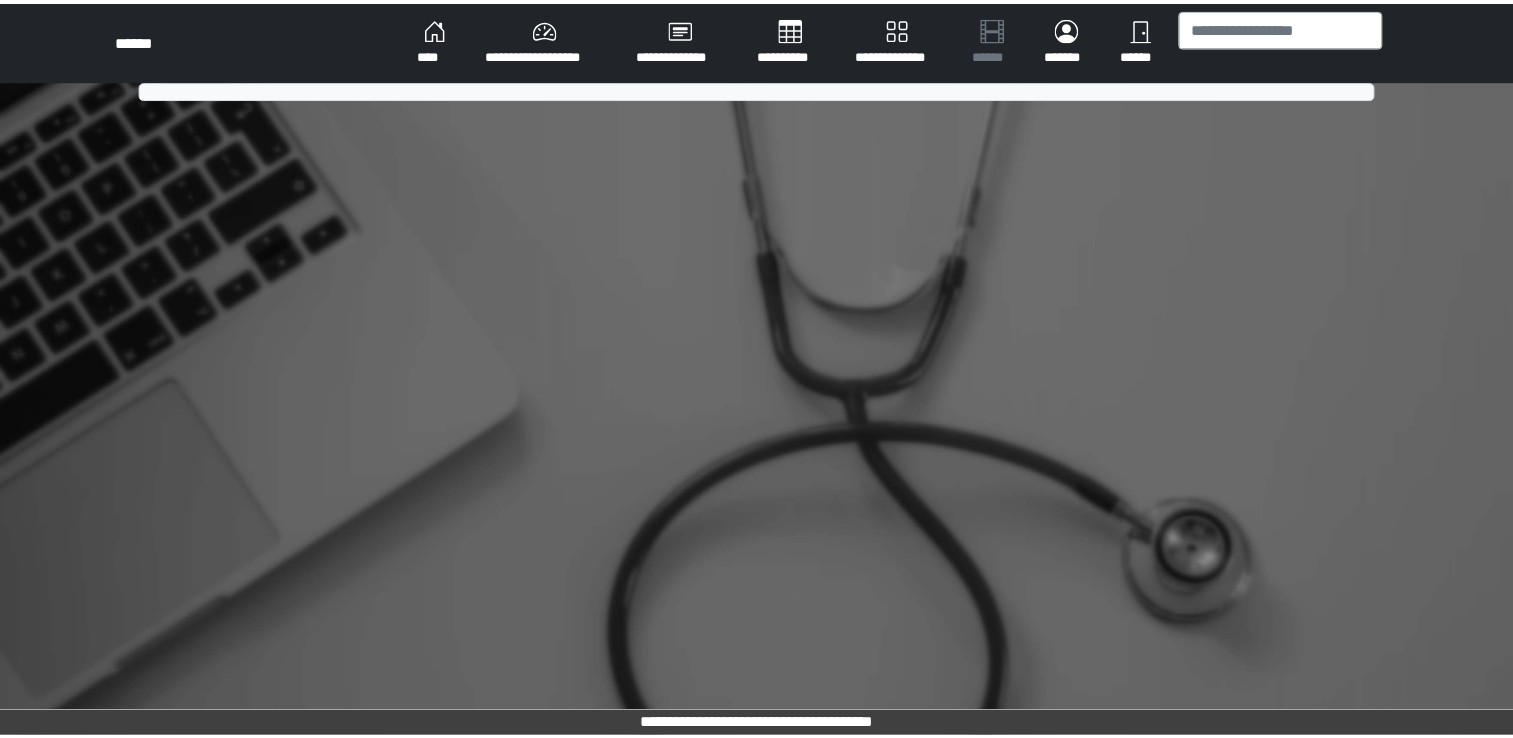 scroll, scrollTop: 0, scrollLeft: 0, axis: both 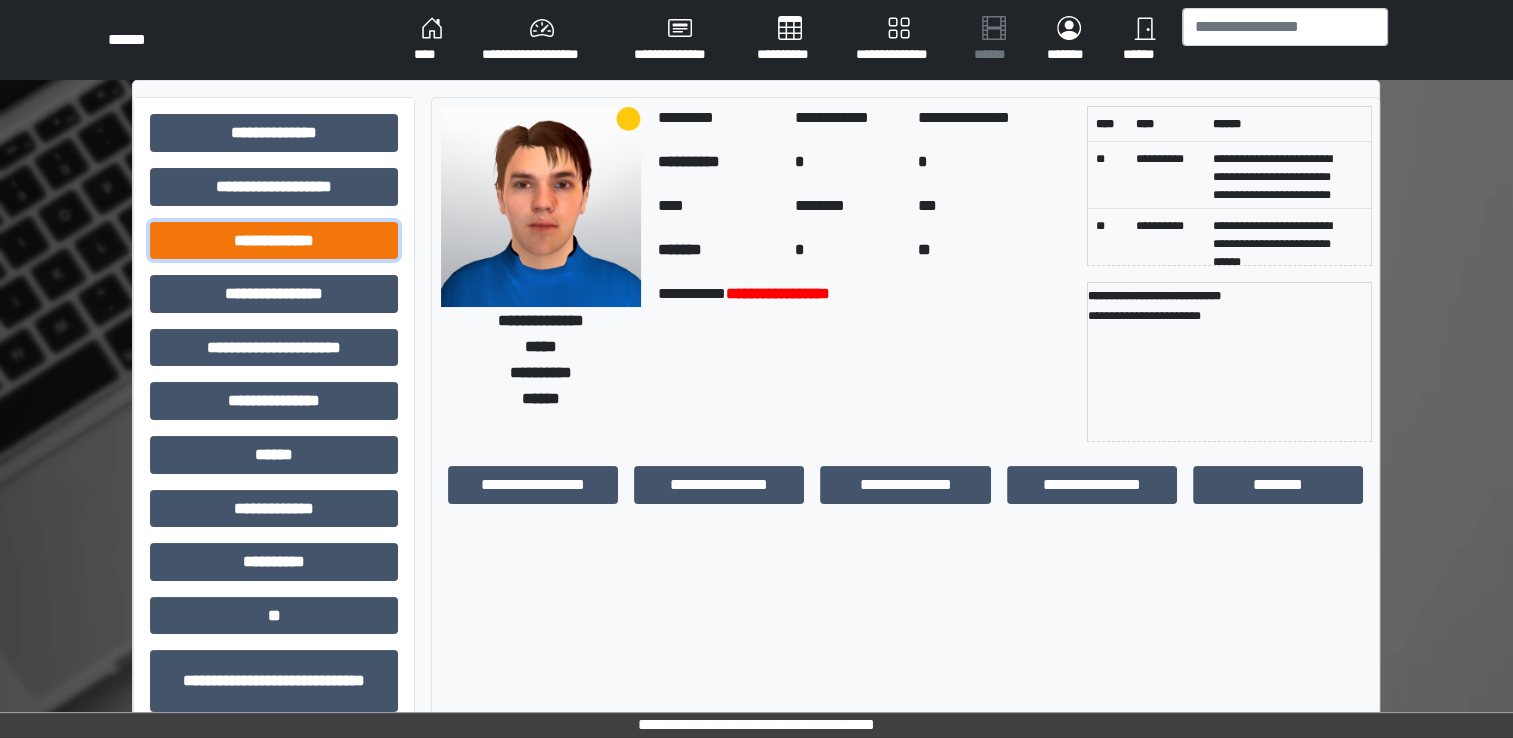 click on "**********" at bounding box center (274, 241) 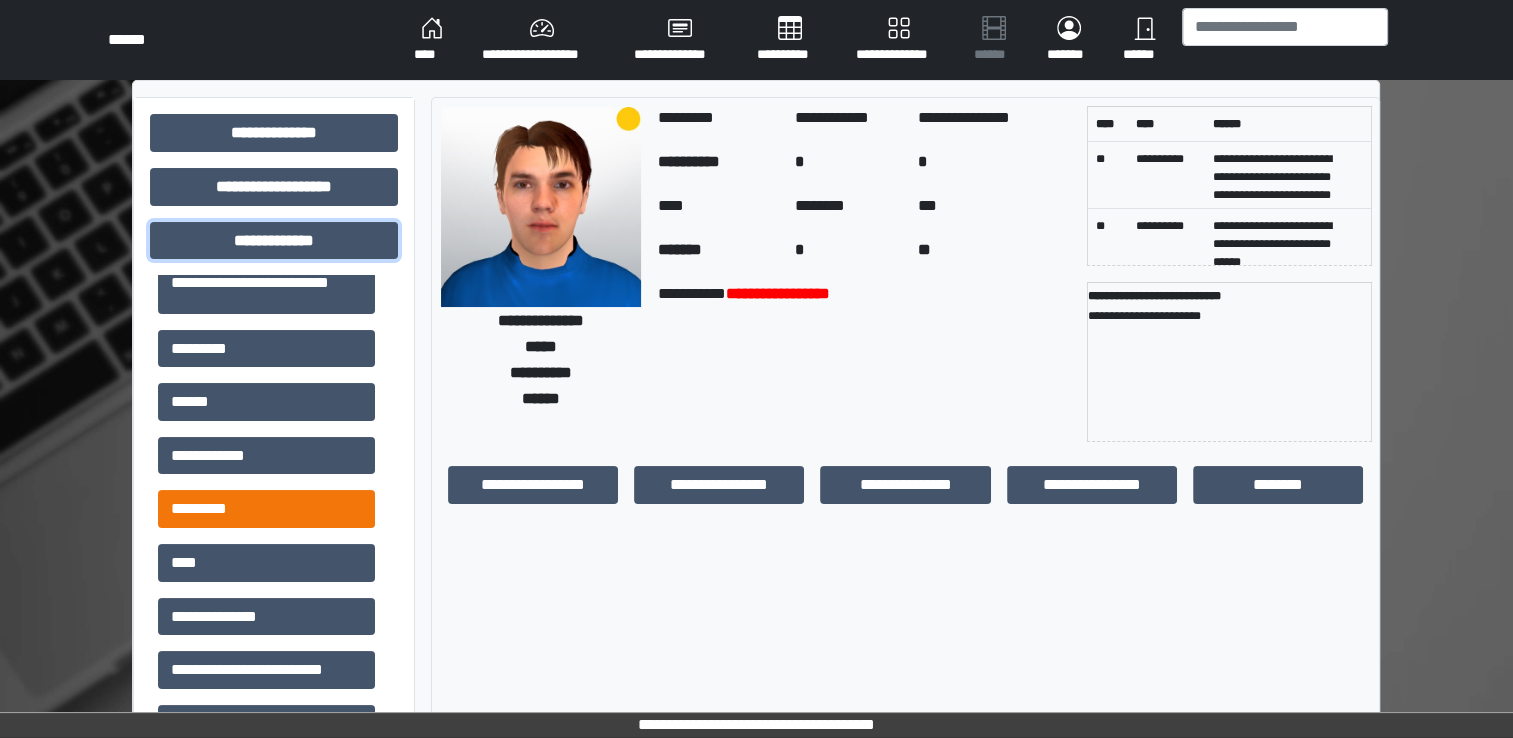 scroll, scrollTop: 600, scrollLeft: 0, axis: vertical 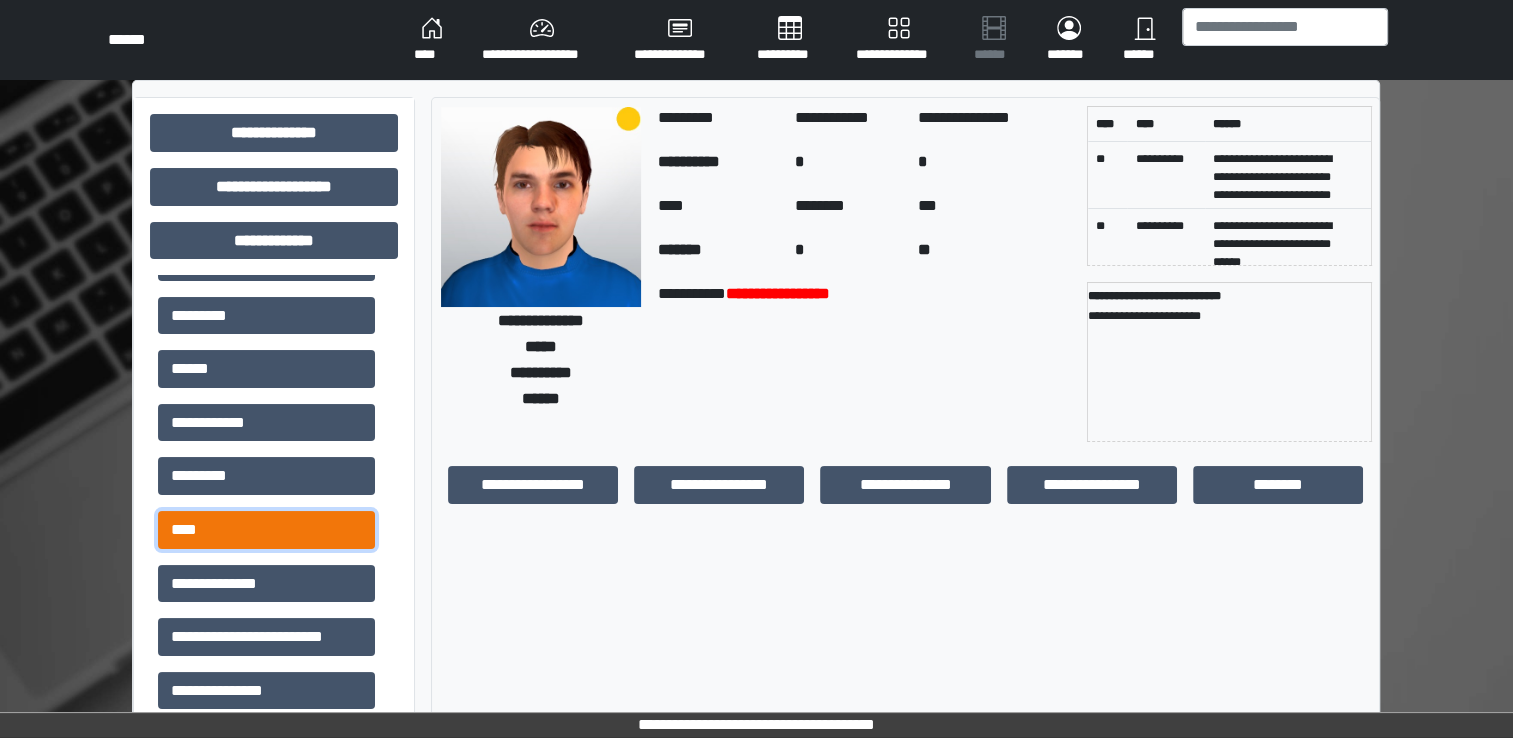 click on "****" at bounding box center [266, 530] 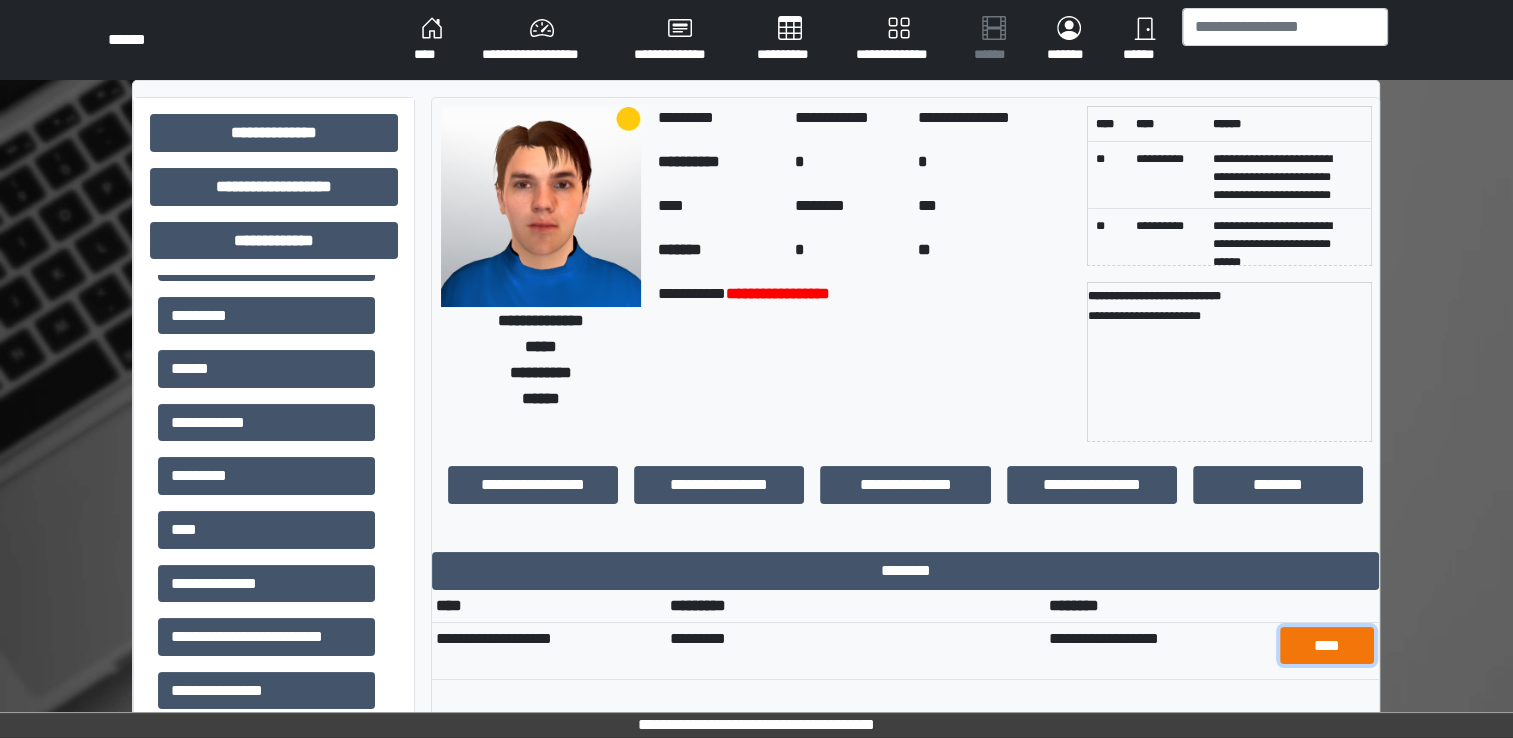 click on "****" at bounding box center [1327, 646] 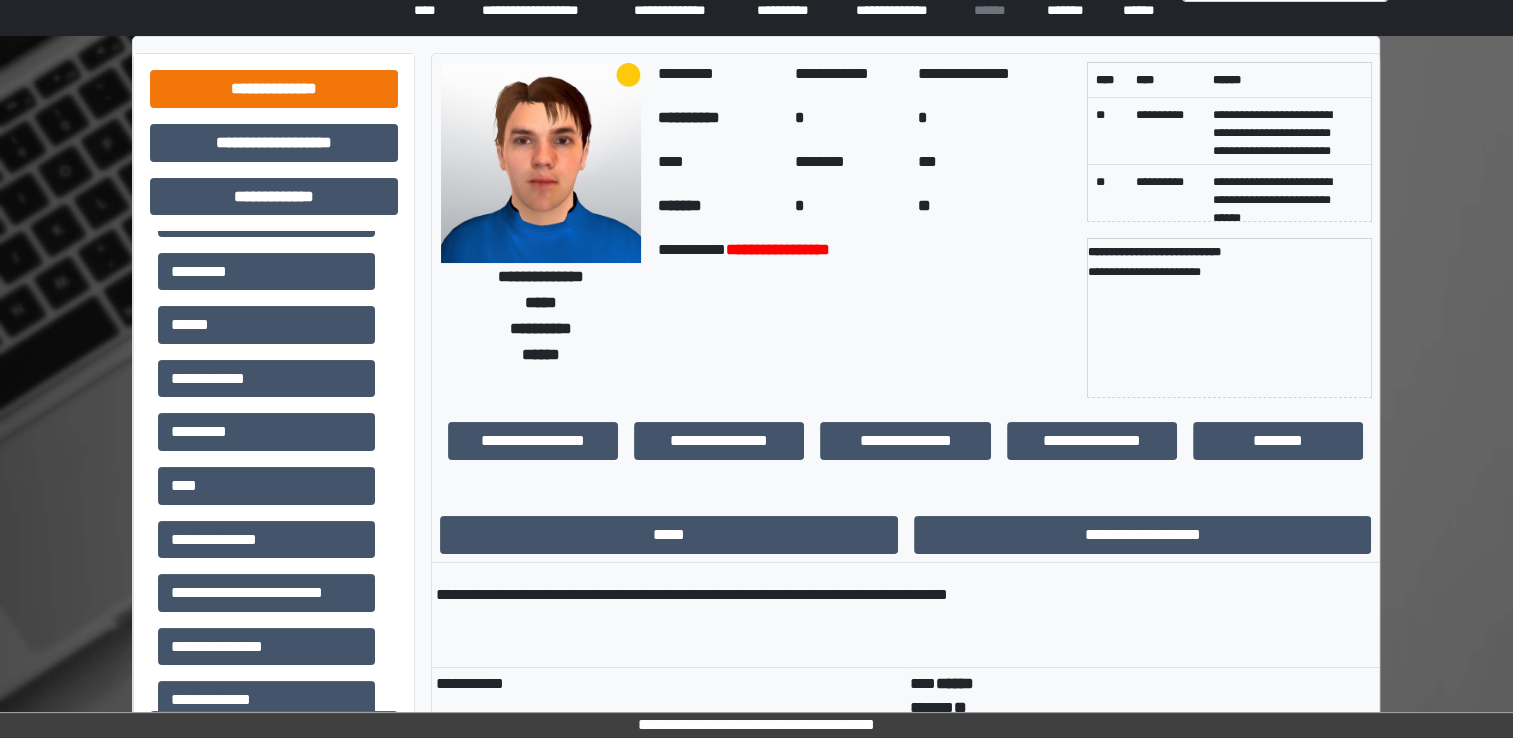 scroll, scrollTop: 0, scrollLeft: 0, axis: both 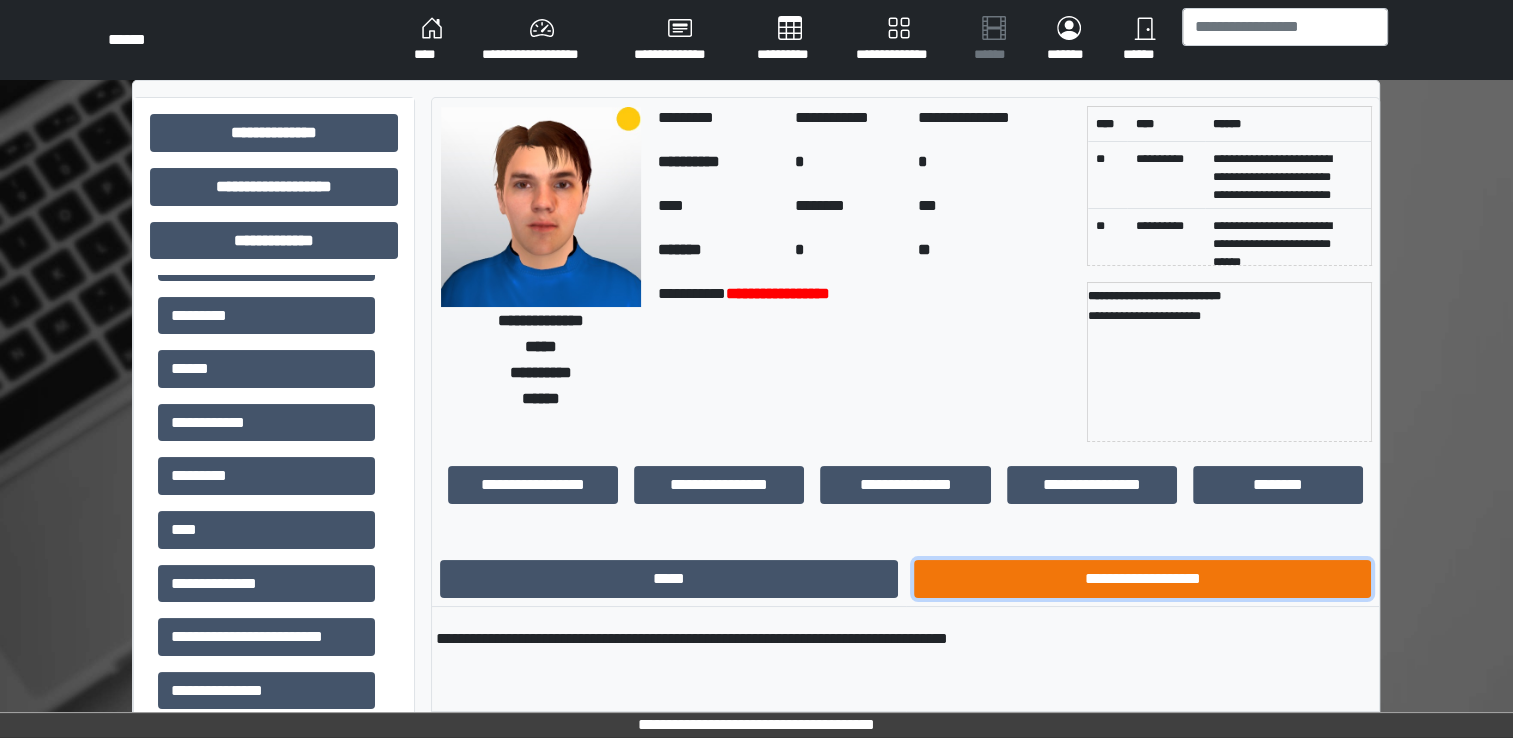 click on "**********" at bounding box center (1143, 579) 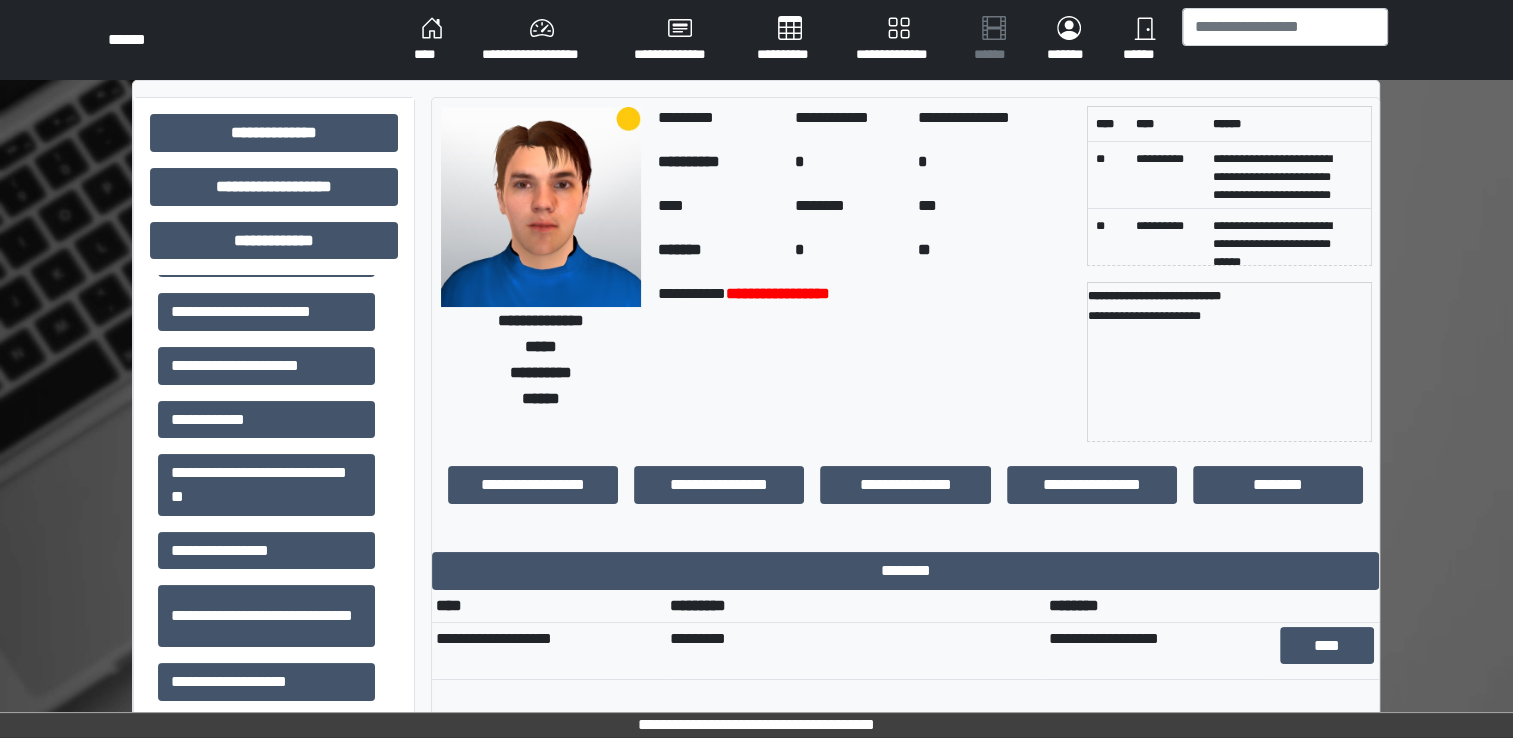 scroll, scrollTop: 1400, scrollLeft: 0, axis: vertical 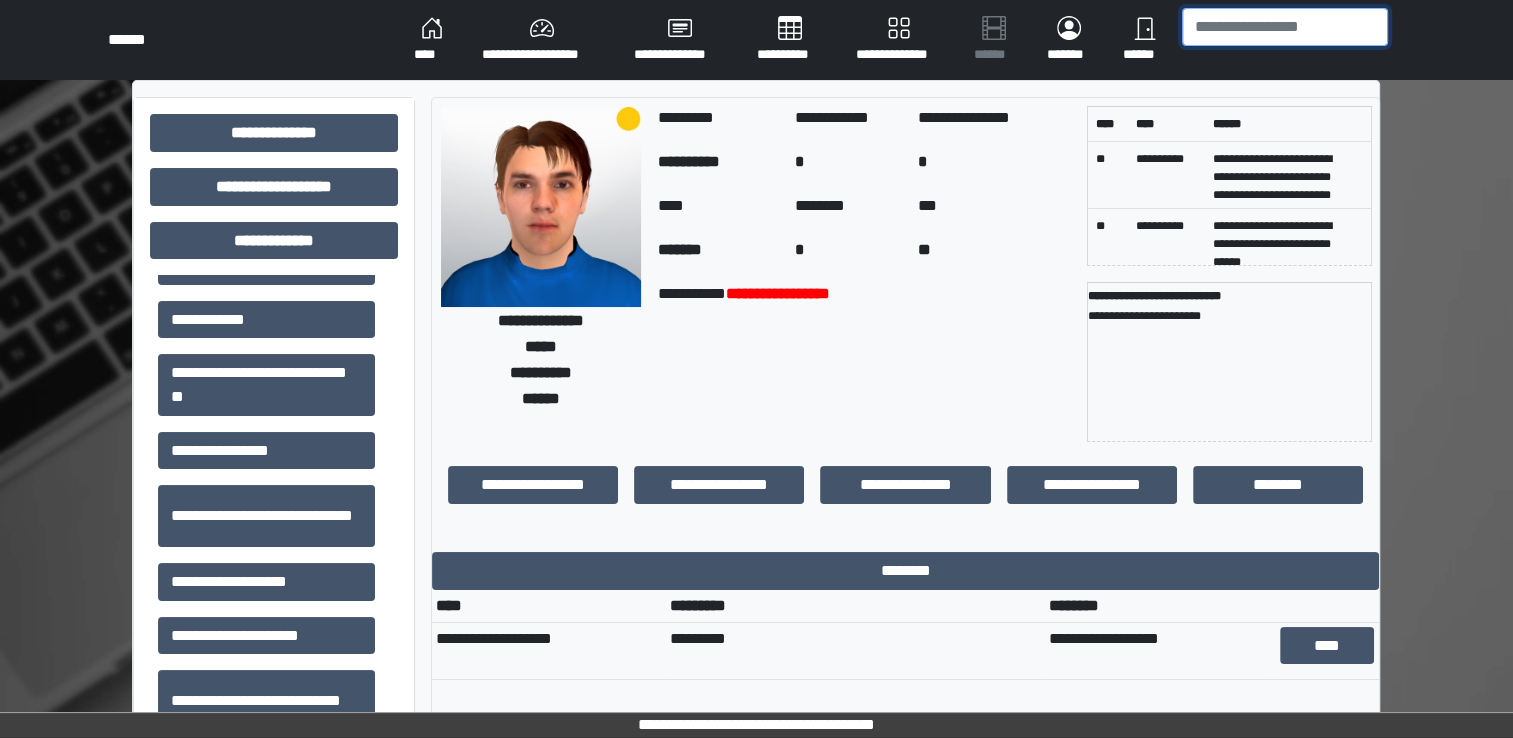 click at bounding box center (1285, 27) 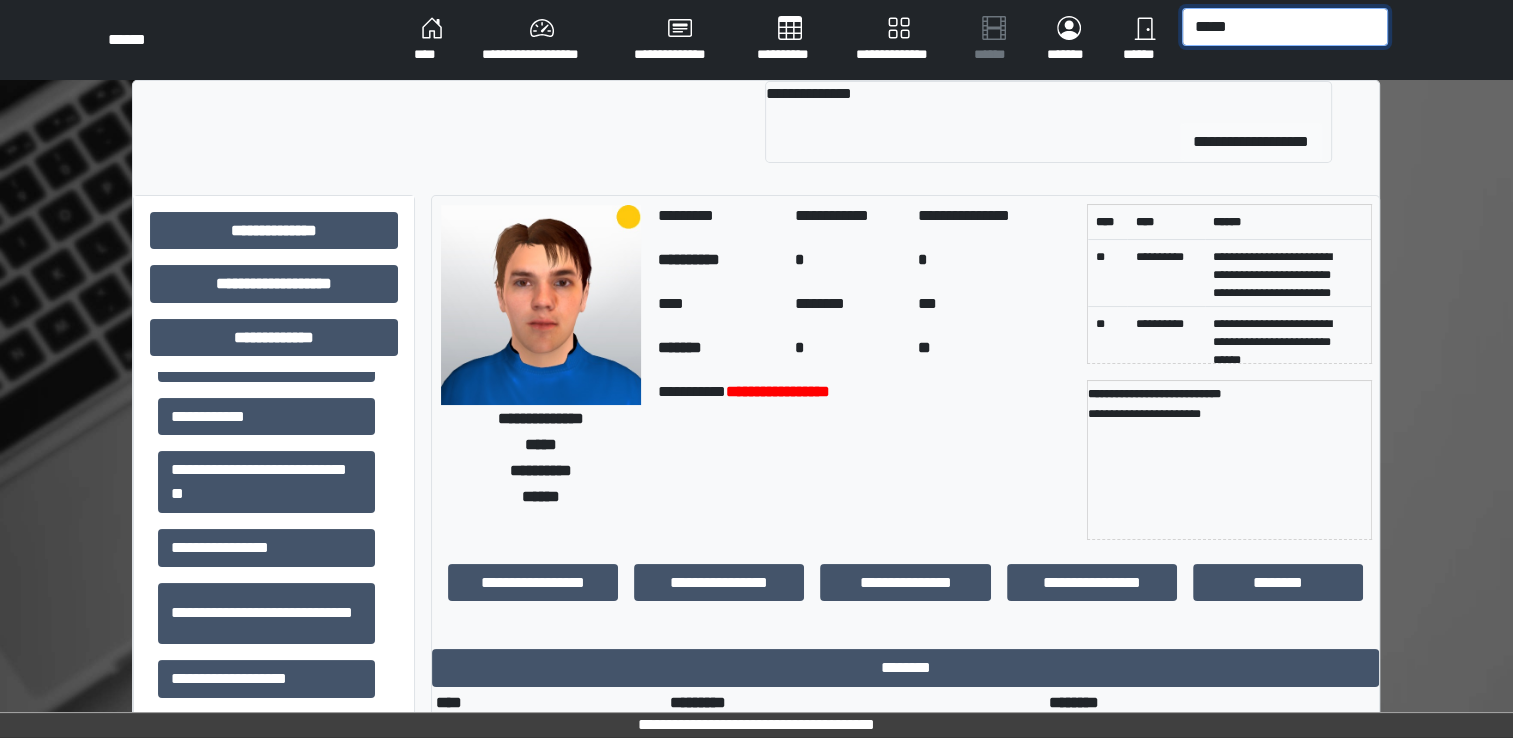 type on "*****" 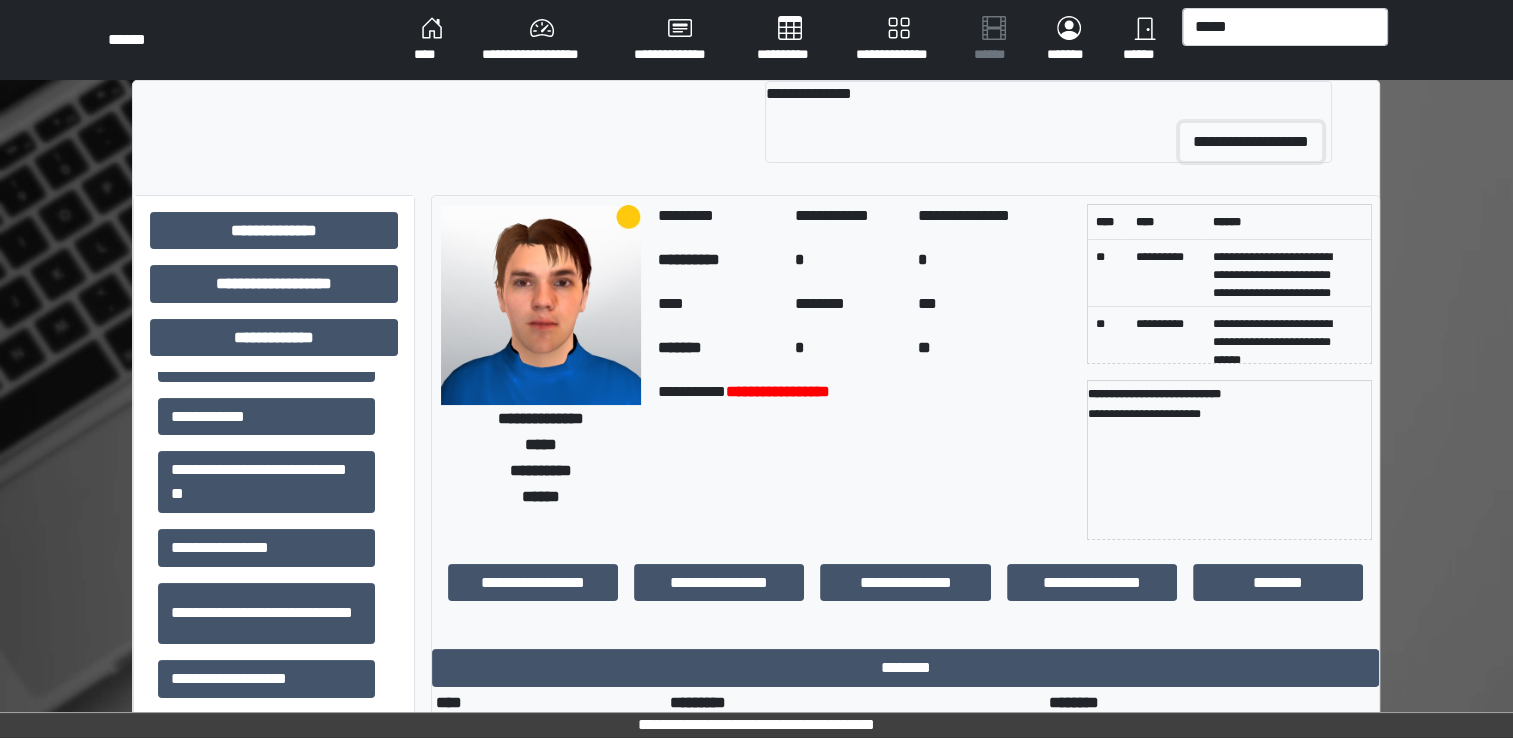 click on "**********" at bounding box center [1251, 142] 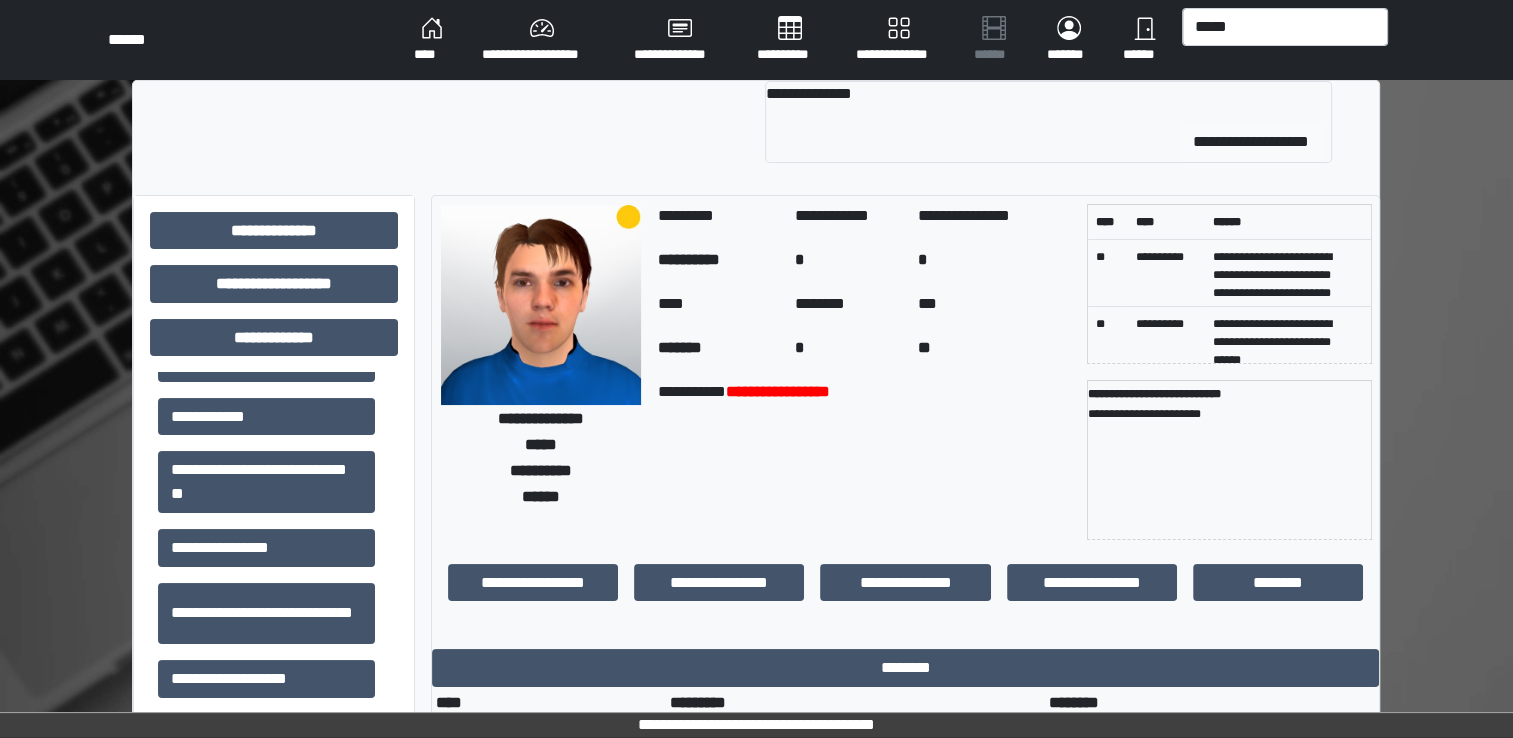 type 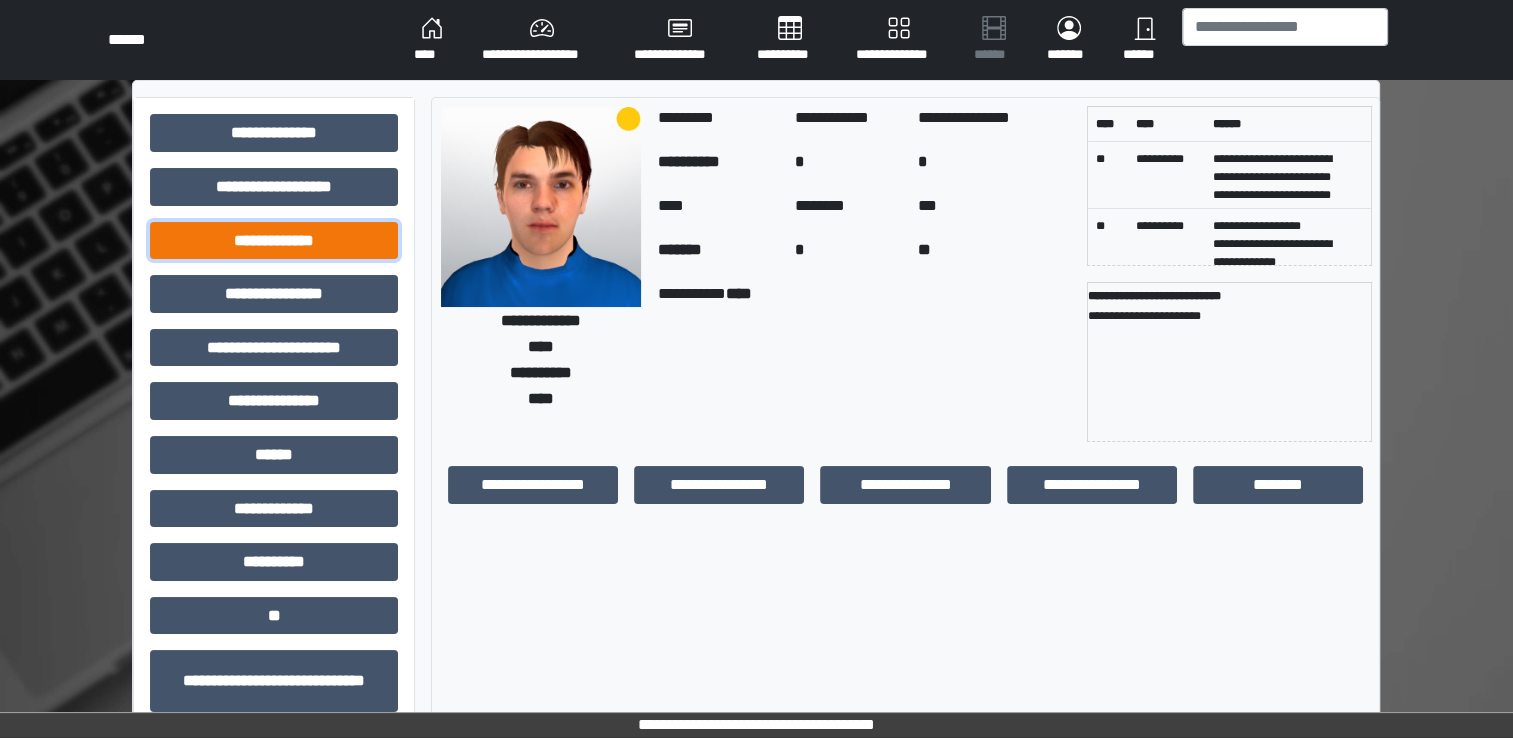 click on "**********" at bounding box center [274, 241] 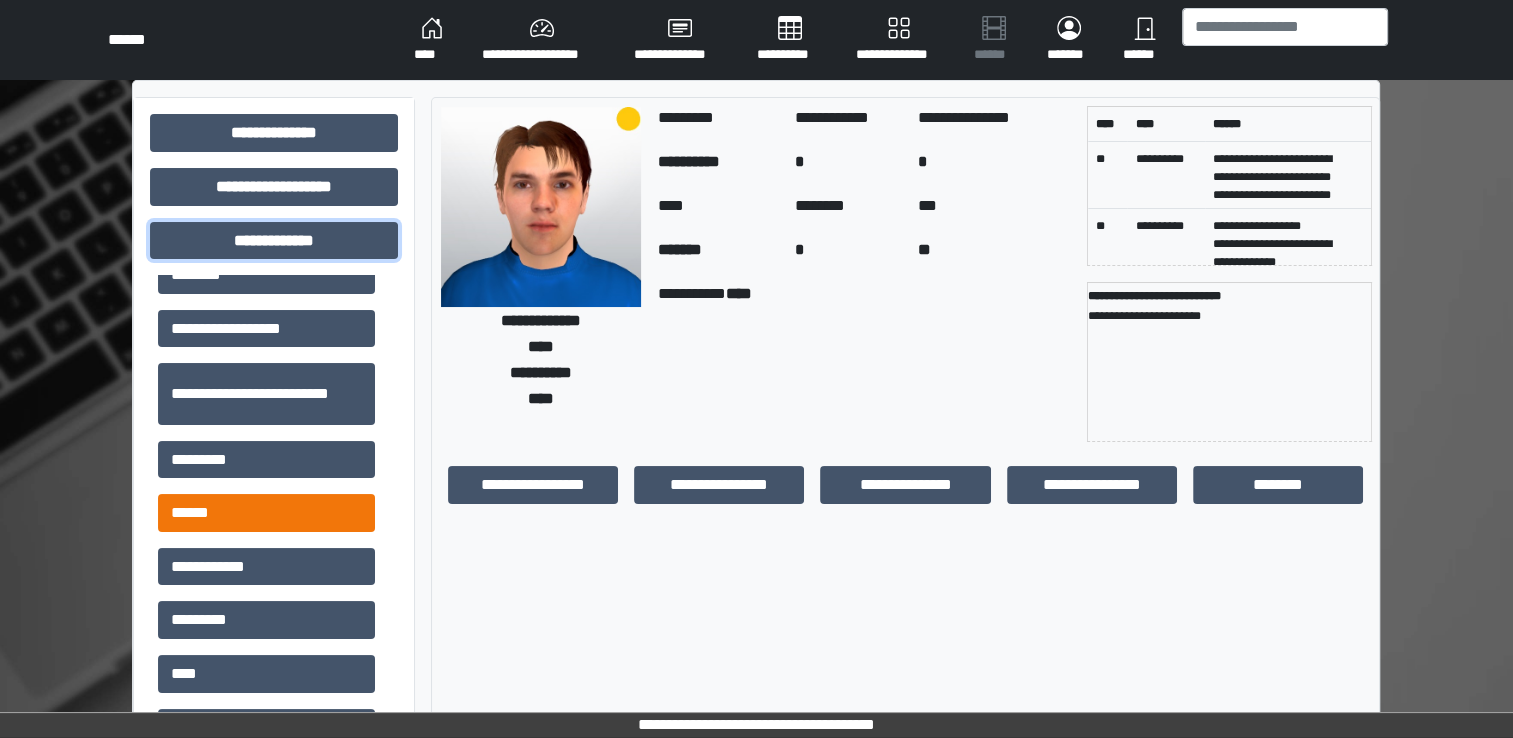scroll, scrollTop: 500, scrollLeft: 0, axis: vertical 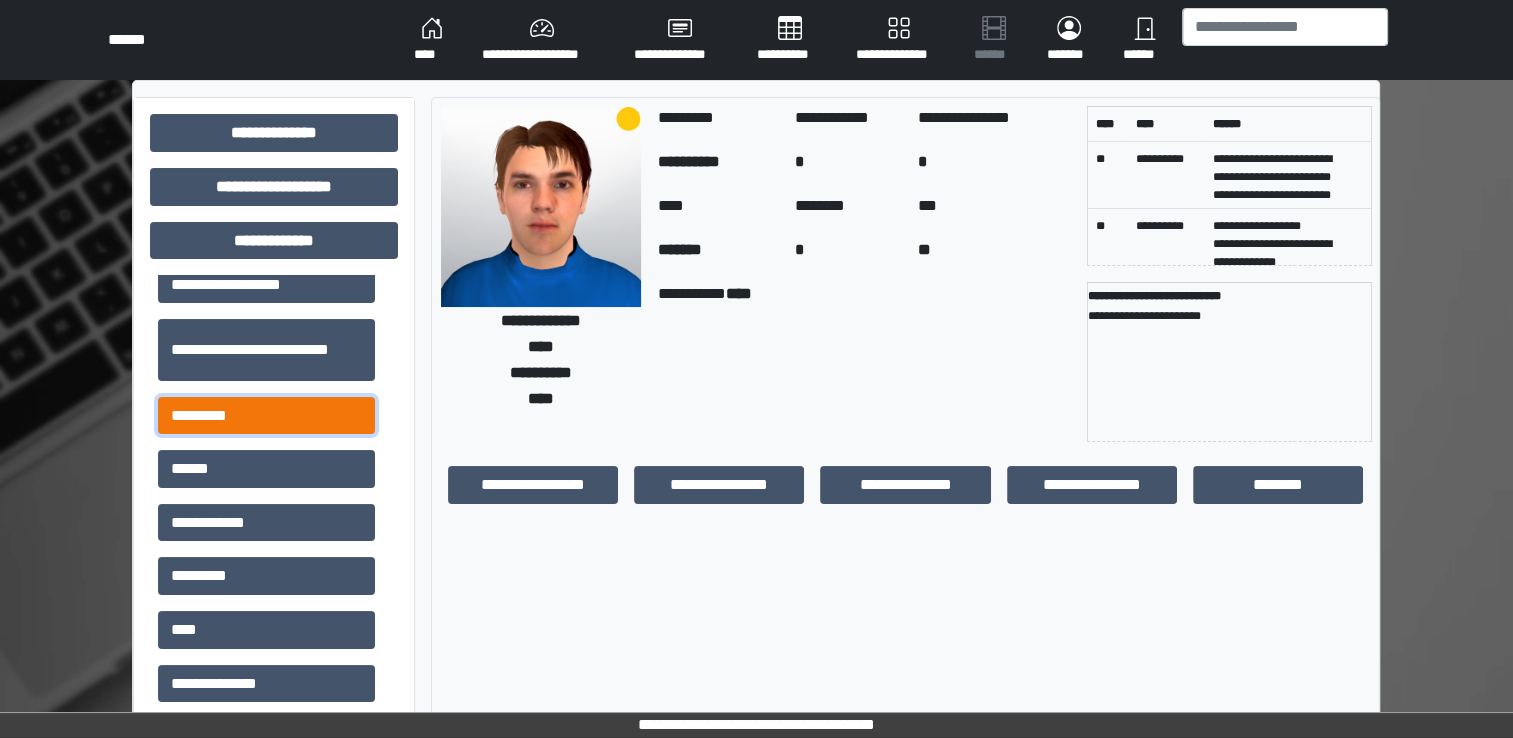 click on "*********" at bounding box center [266, 416] 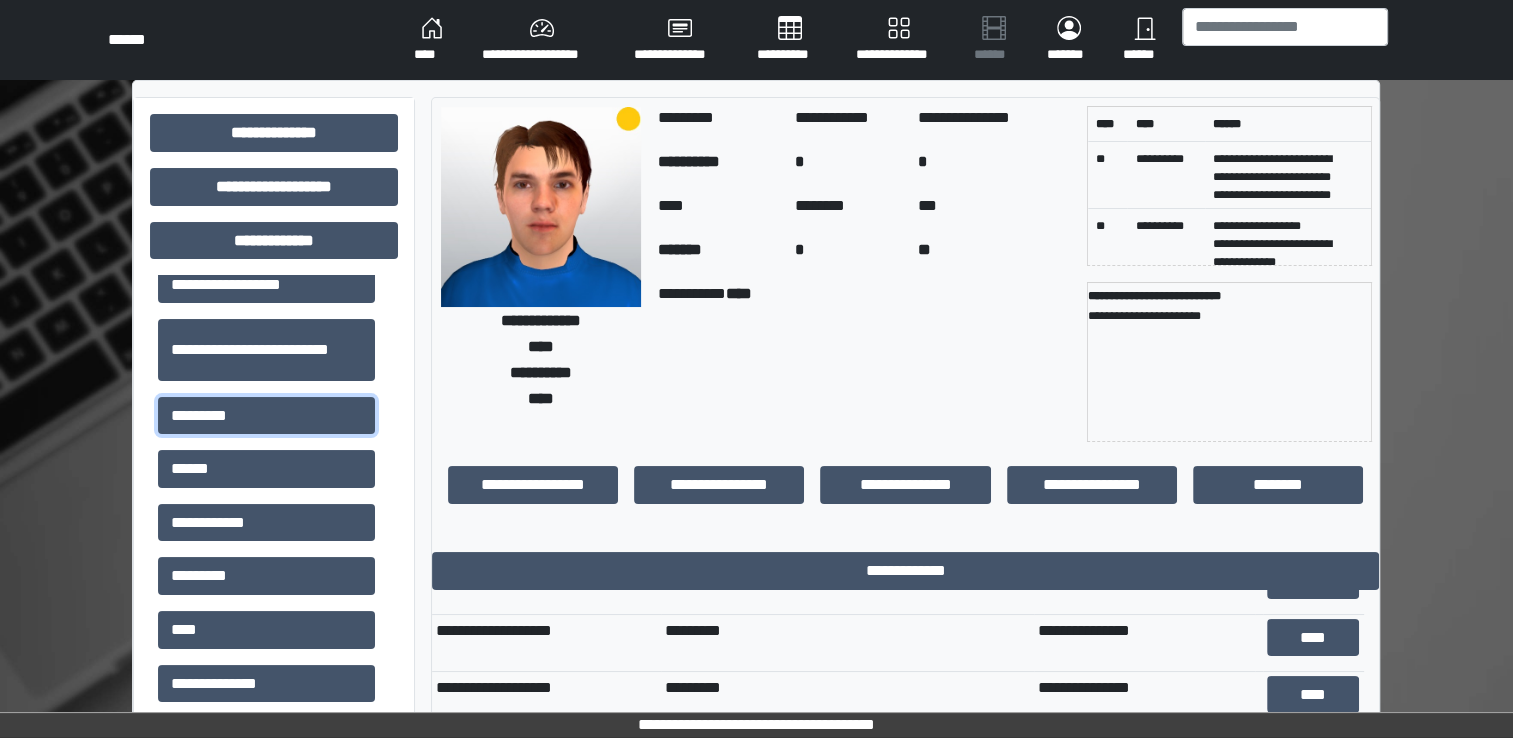 scroll, scrollTop: 100, scrollLeft: 0, axis: vertical 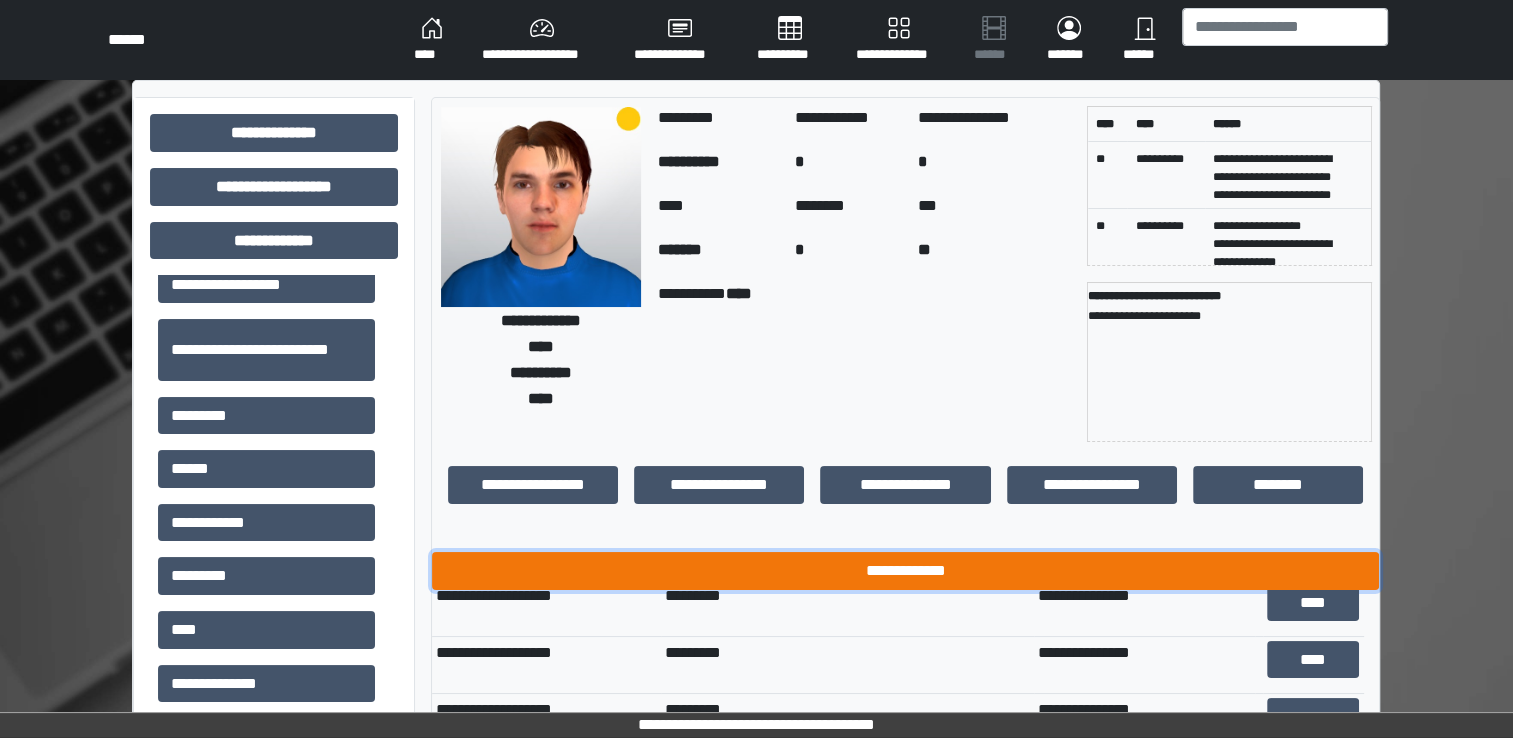 click on "**********" at bounding box center [905, 571] 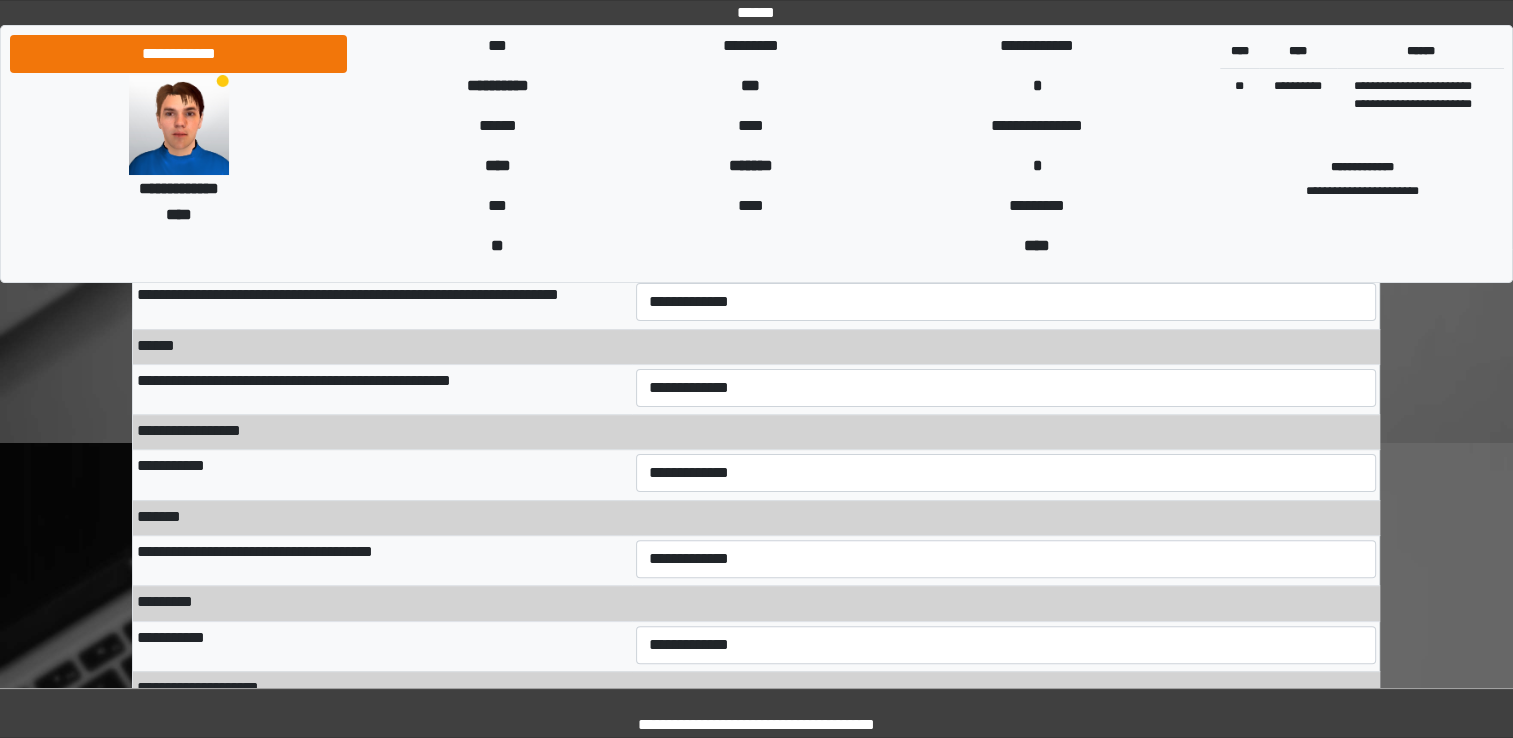 scroll, scrollTop: 500, scrollLeft: 0, axis: vertical 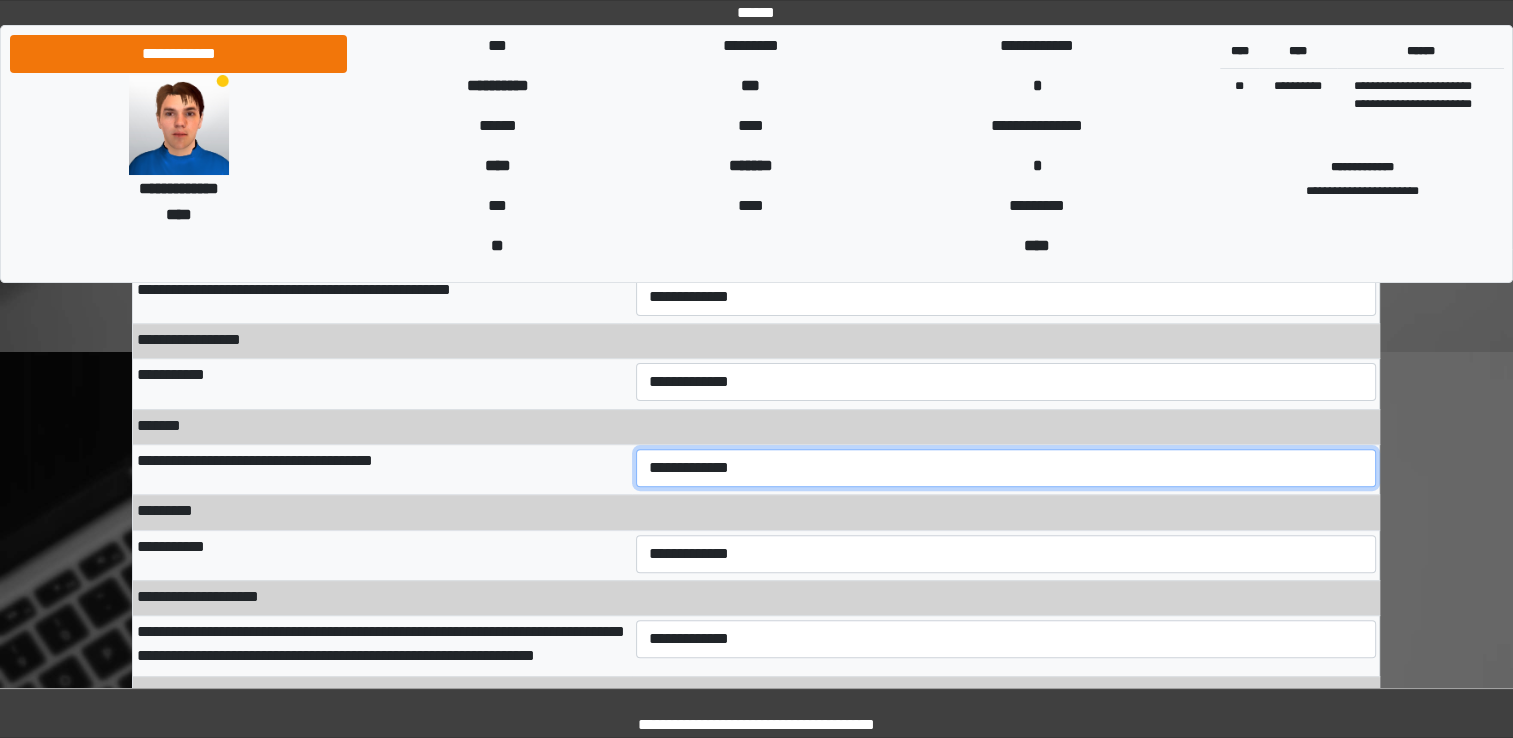 click on "**********" at bounding box center [1006, 468] 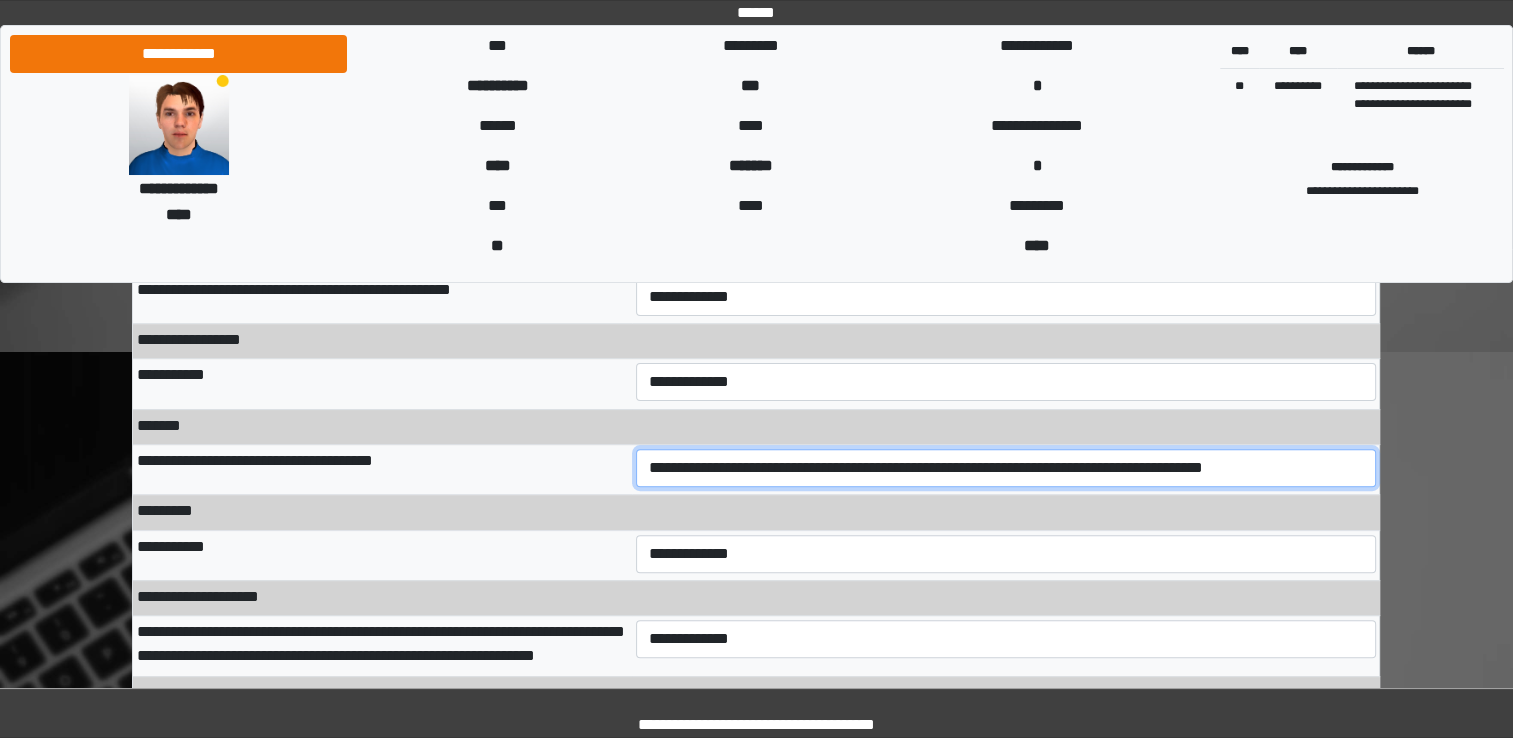 click on "**********" at bounding box center [1006, 468] 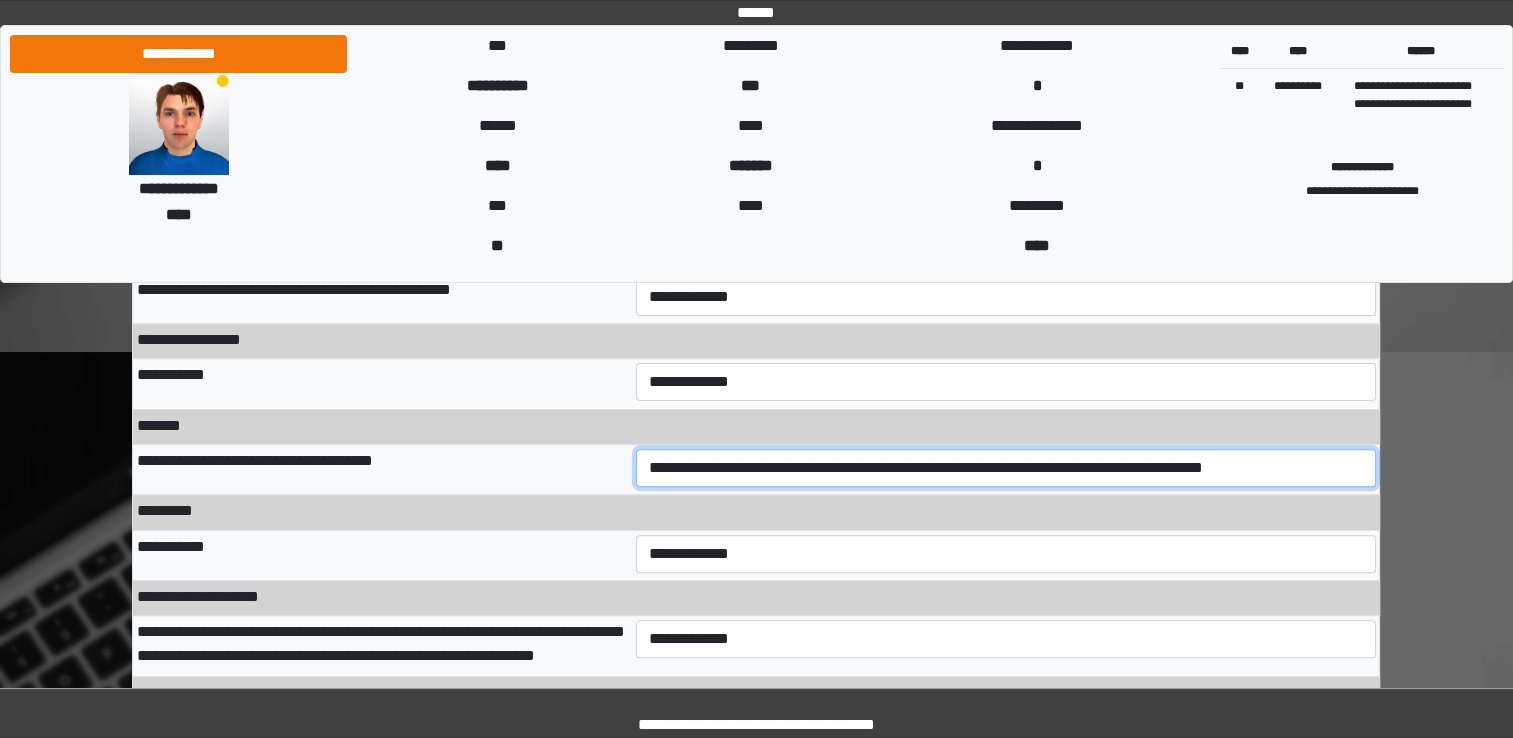 click on "**********" at bounding box center (1006, 468) 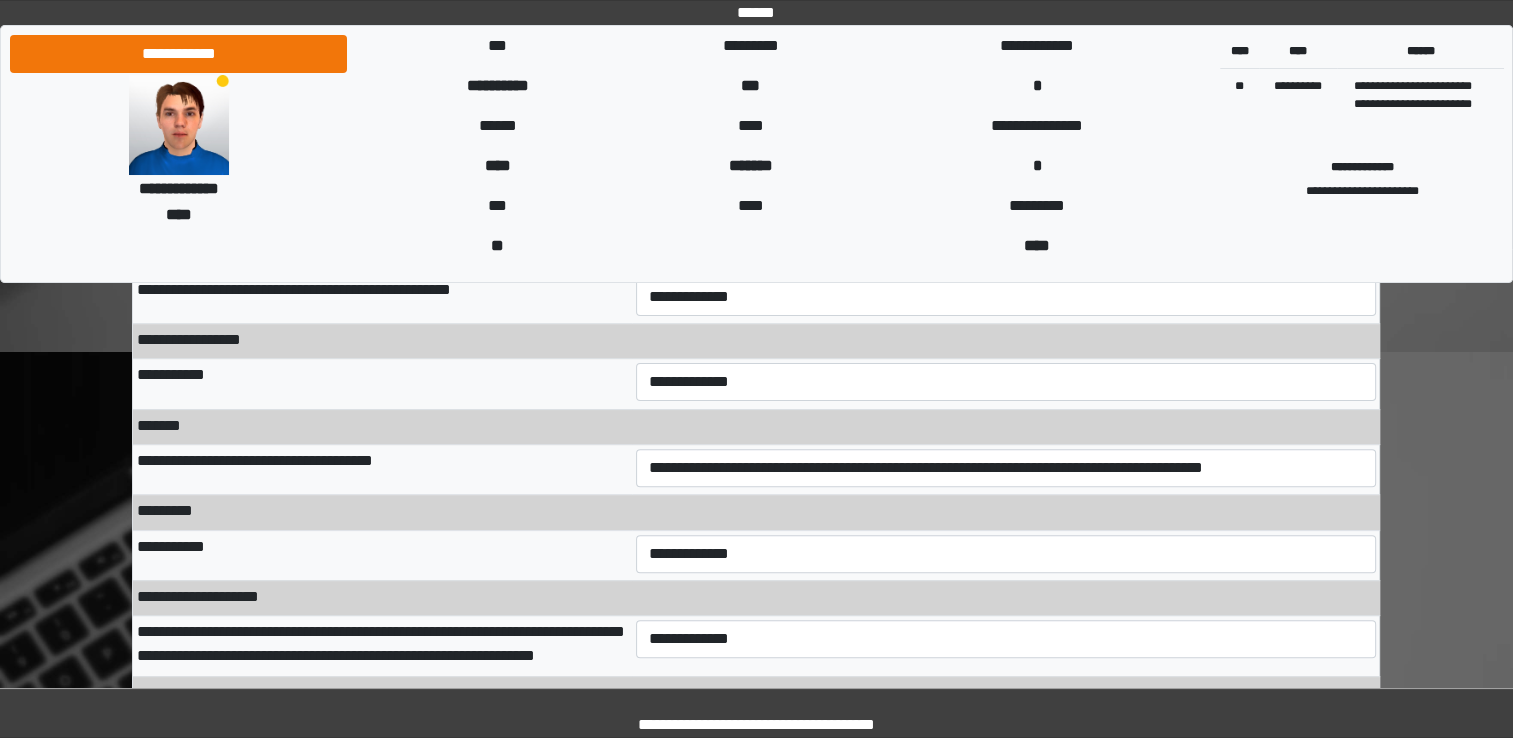 click on "**********" at bounding box center (382, 470) 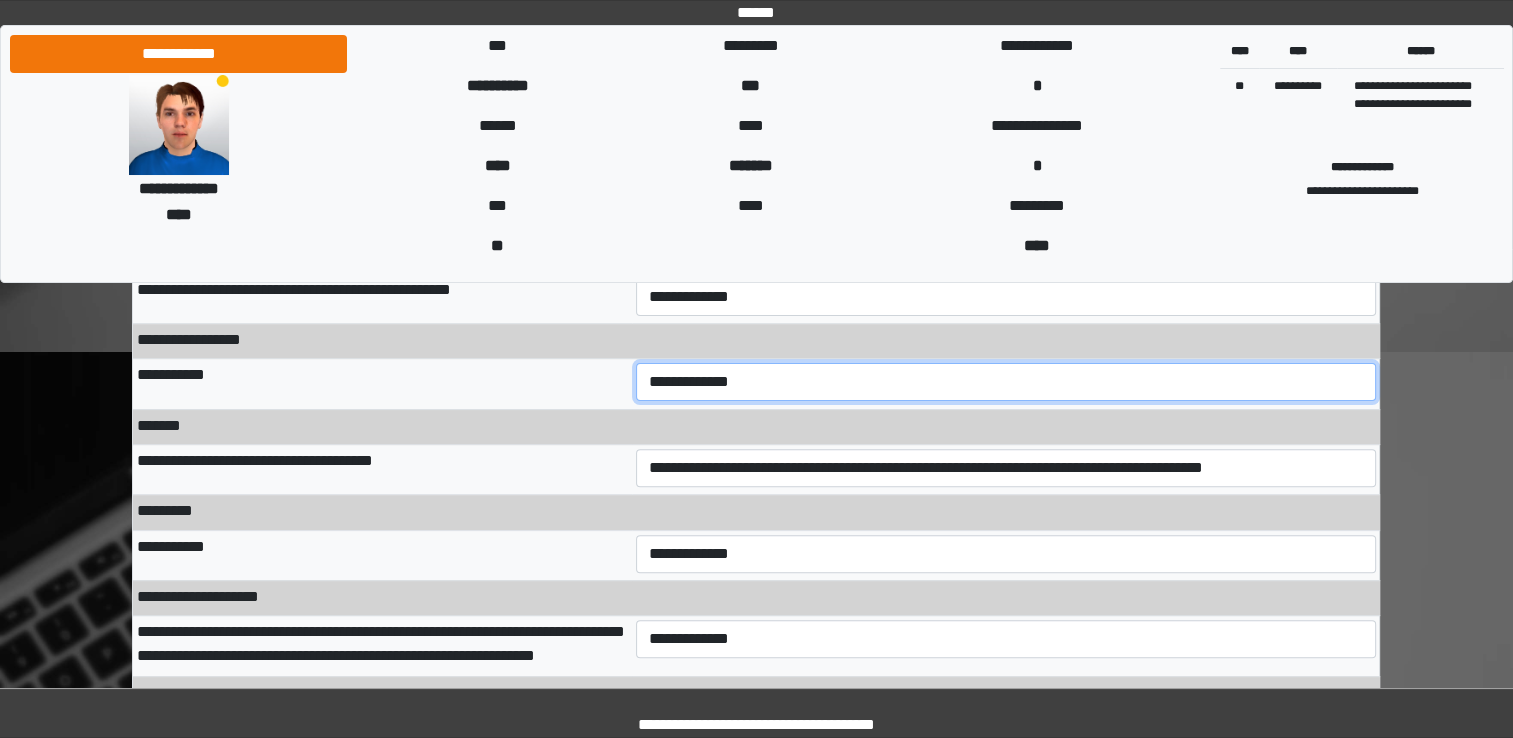 click on "**********" at bounding box center [1006, 382] 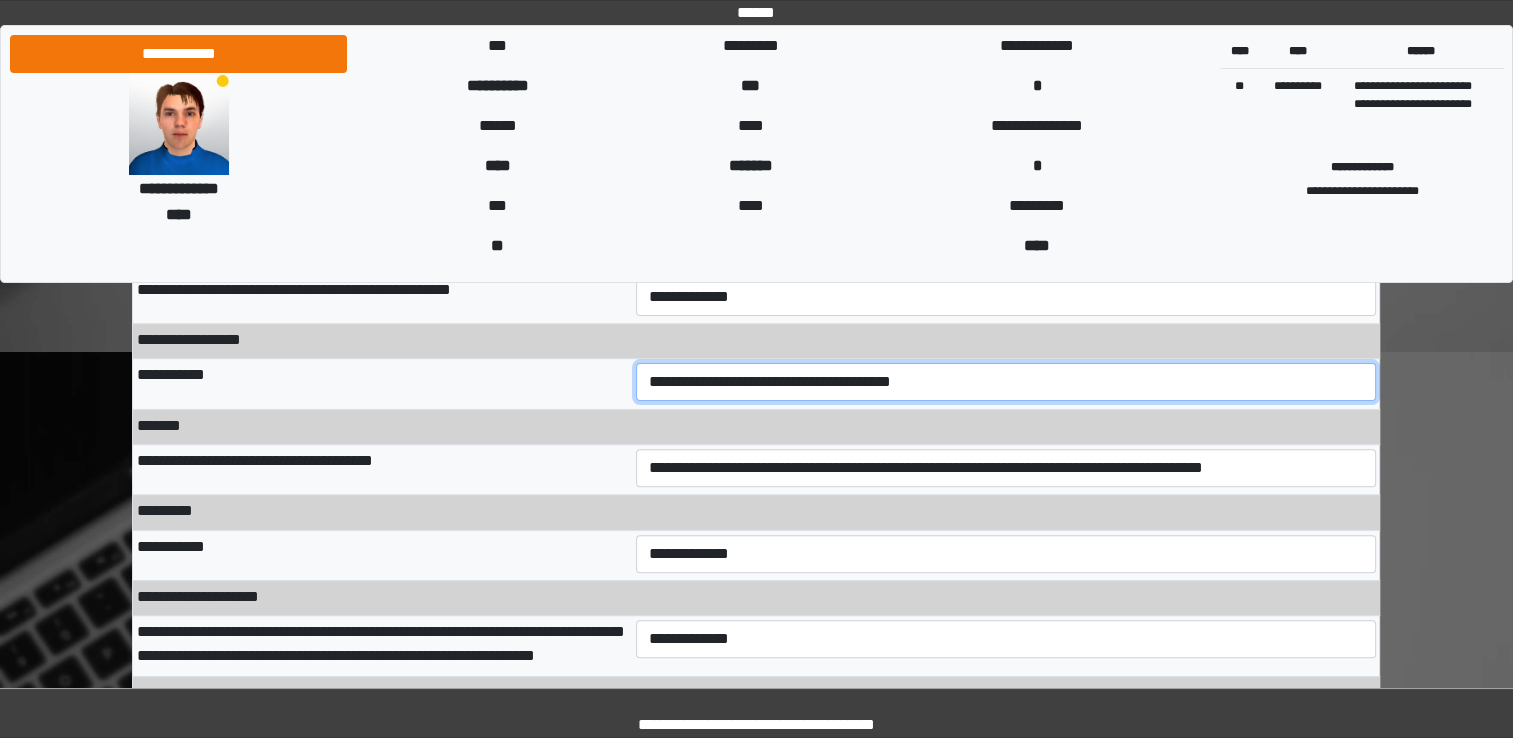 click on "**********" at bounding box center [1006, 382] 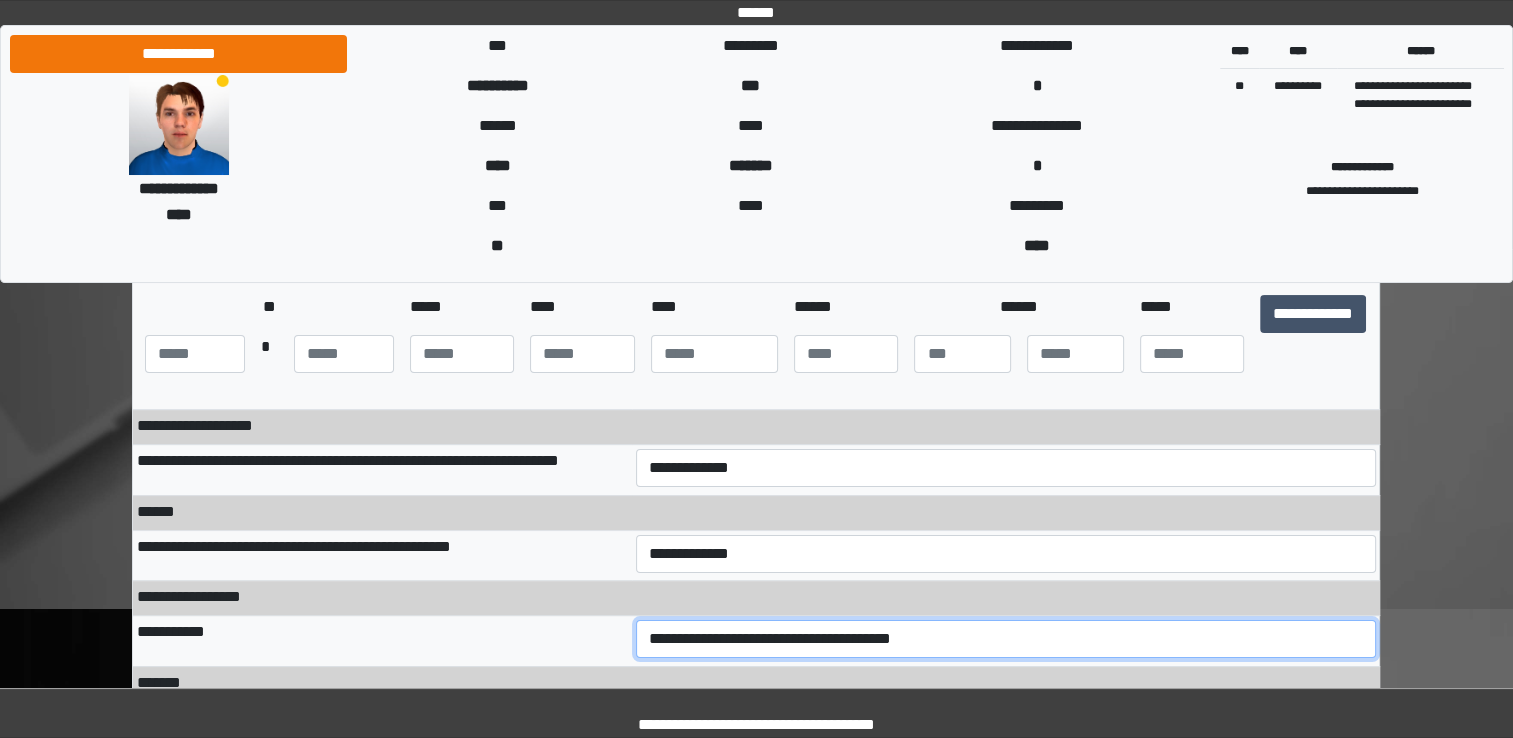 scroll, scrollTop: 200, scrollLeft: 0, axis: vertical 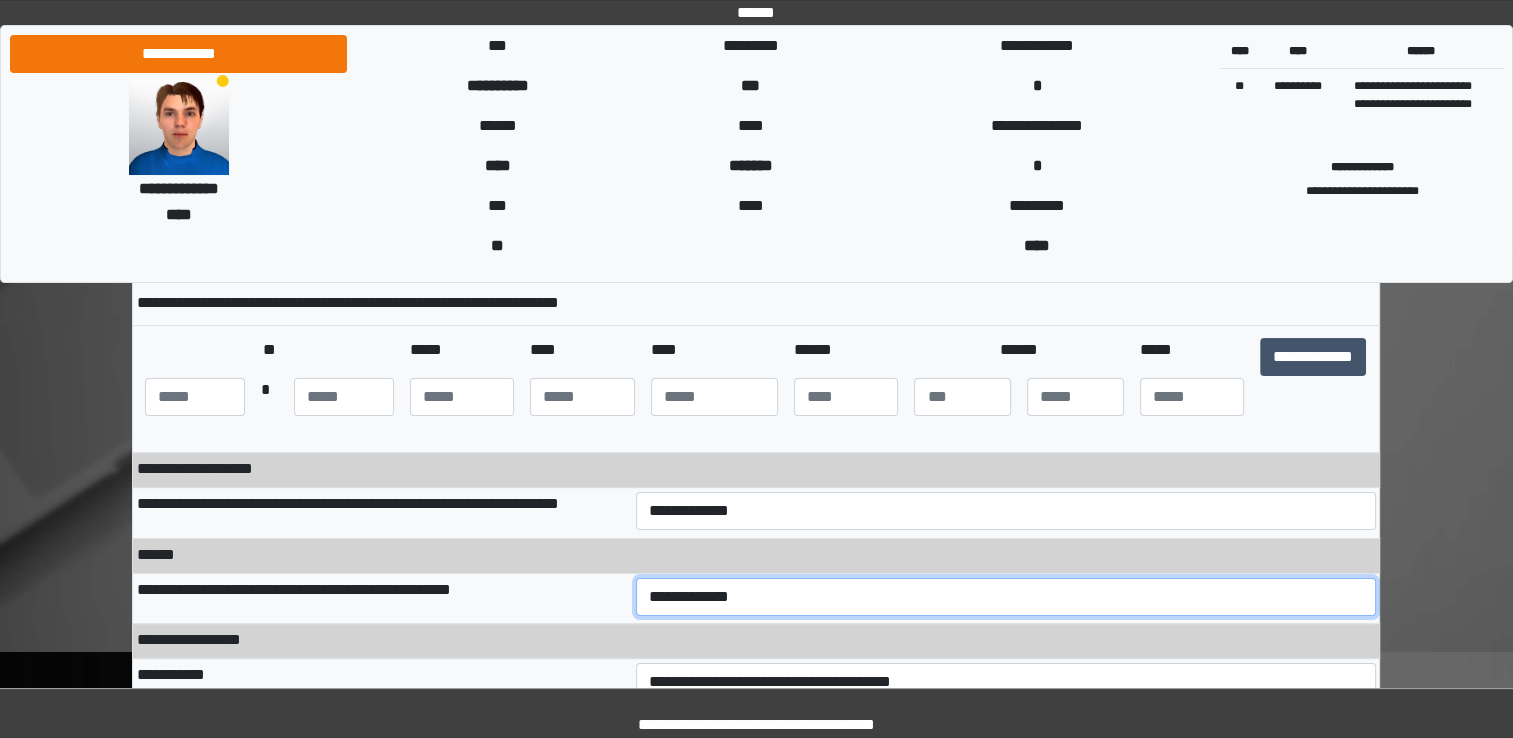 click on "**********" at bounding box center [1006, 597] 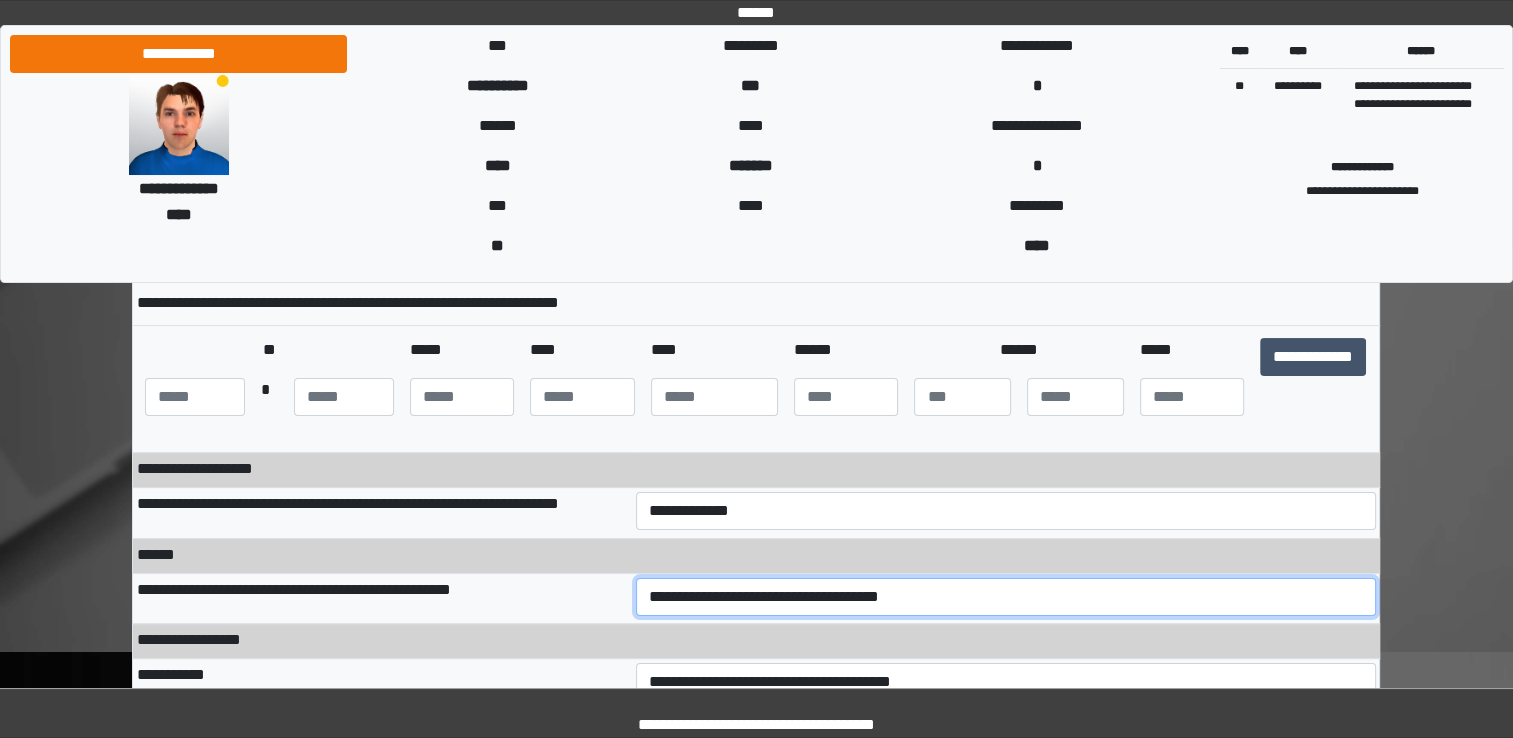 click on "**********" at bounding box center [1006, 597] 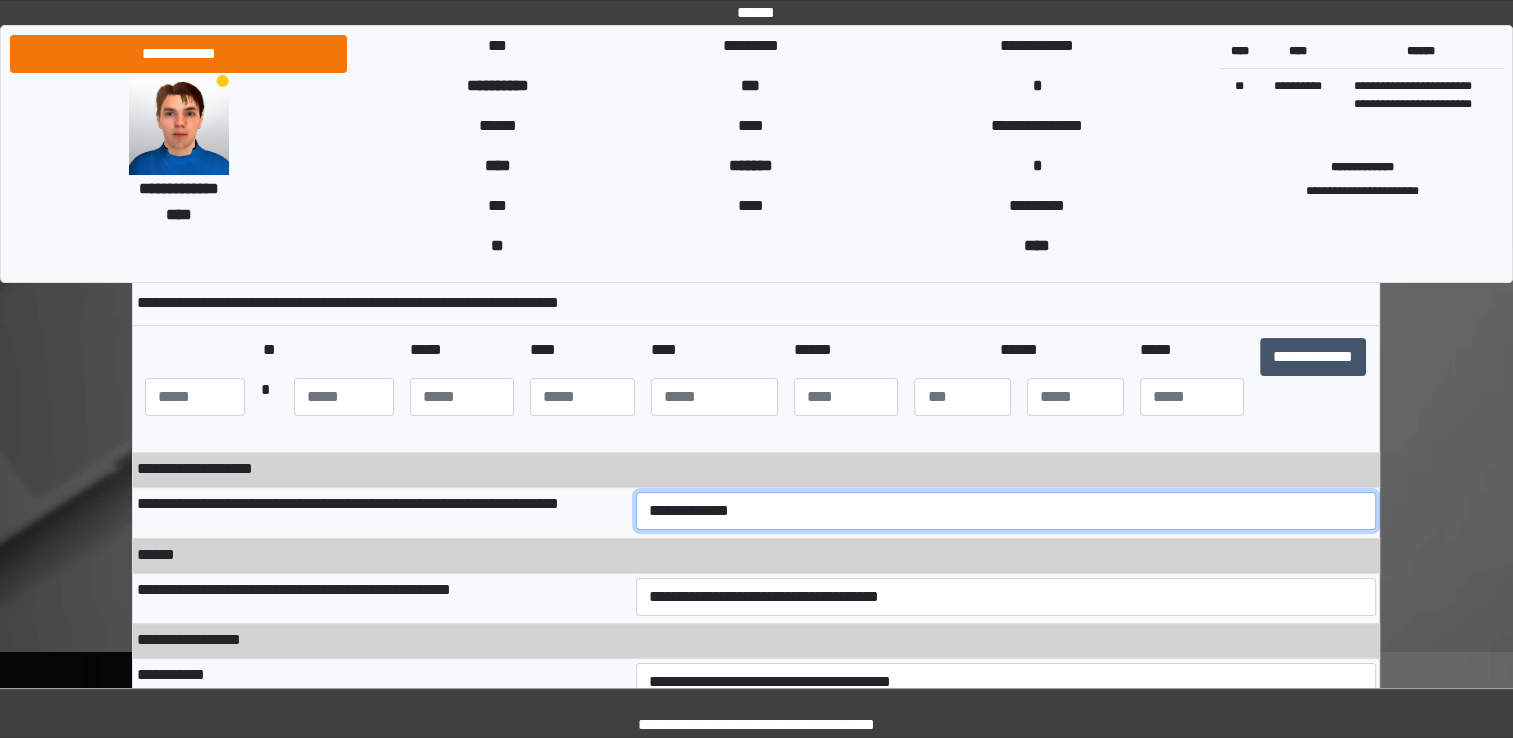 click on "**********" at bounding box center (1006, 511) 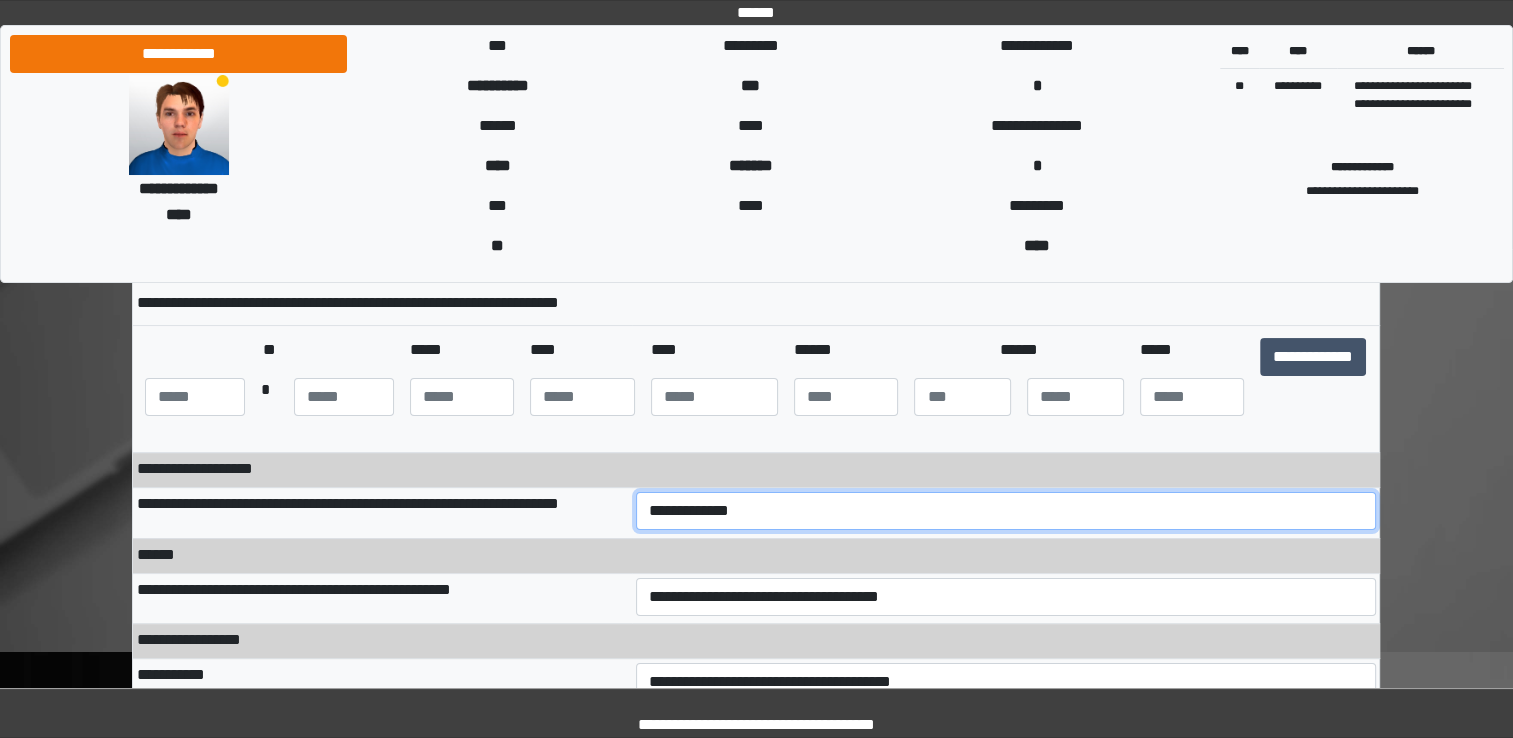 select on "***" 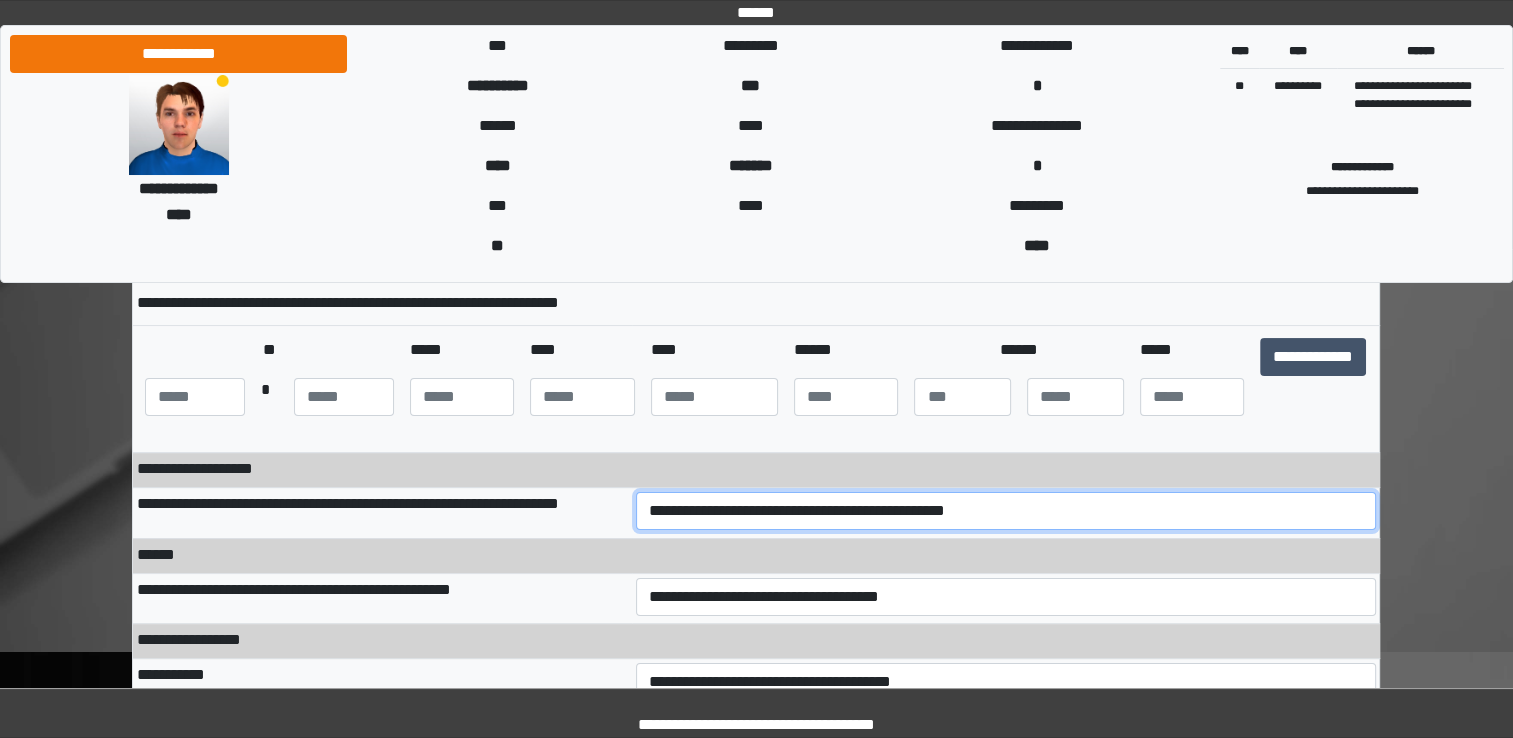 click on "**********" at bounding box center (1006, 511) 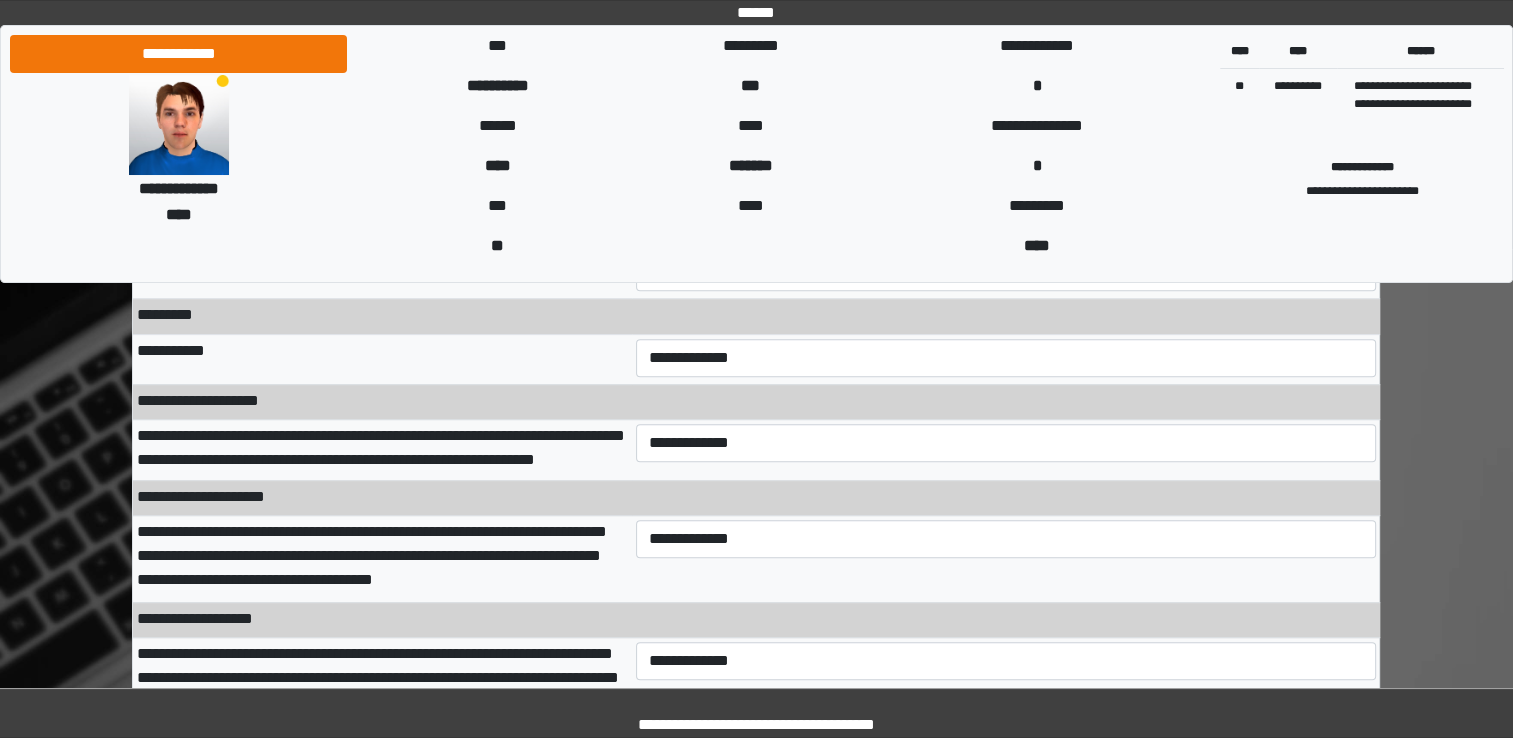 scroll, scrollTop: 700, scrollLeft: 0, axis: vertical 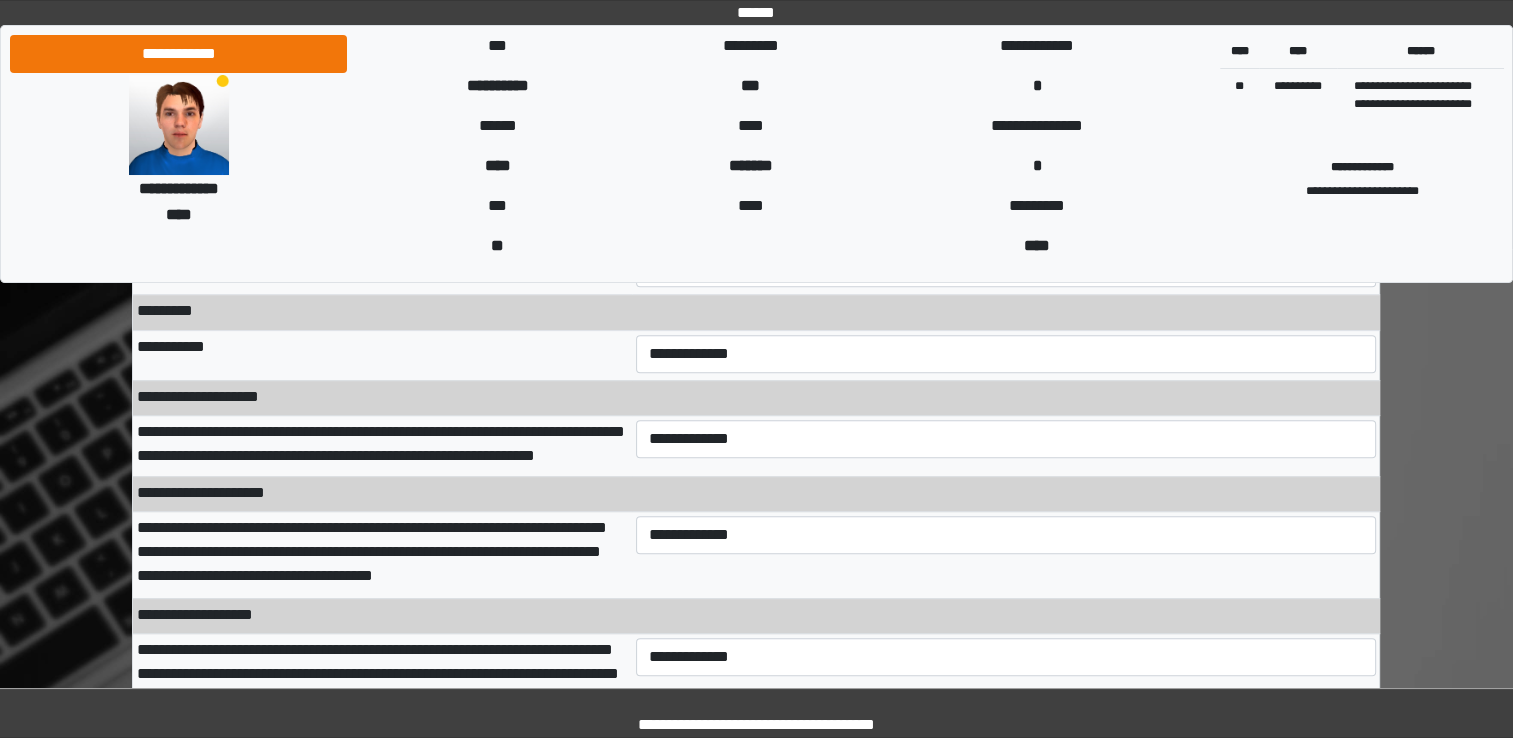 click on "**********" at bounding box center [1006, 355] 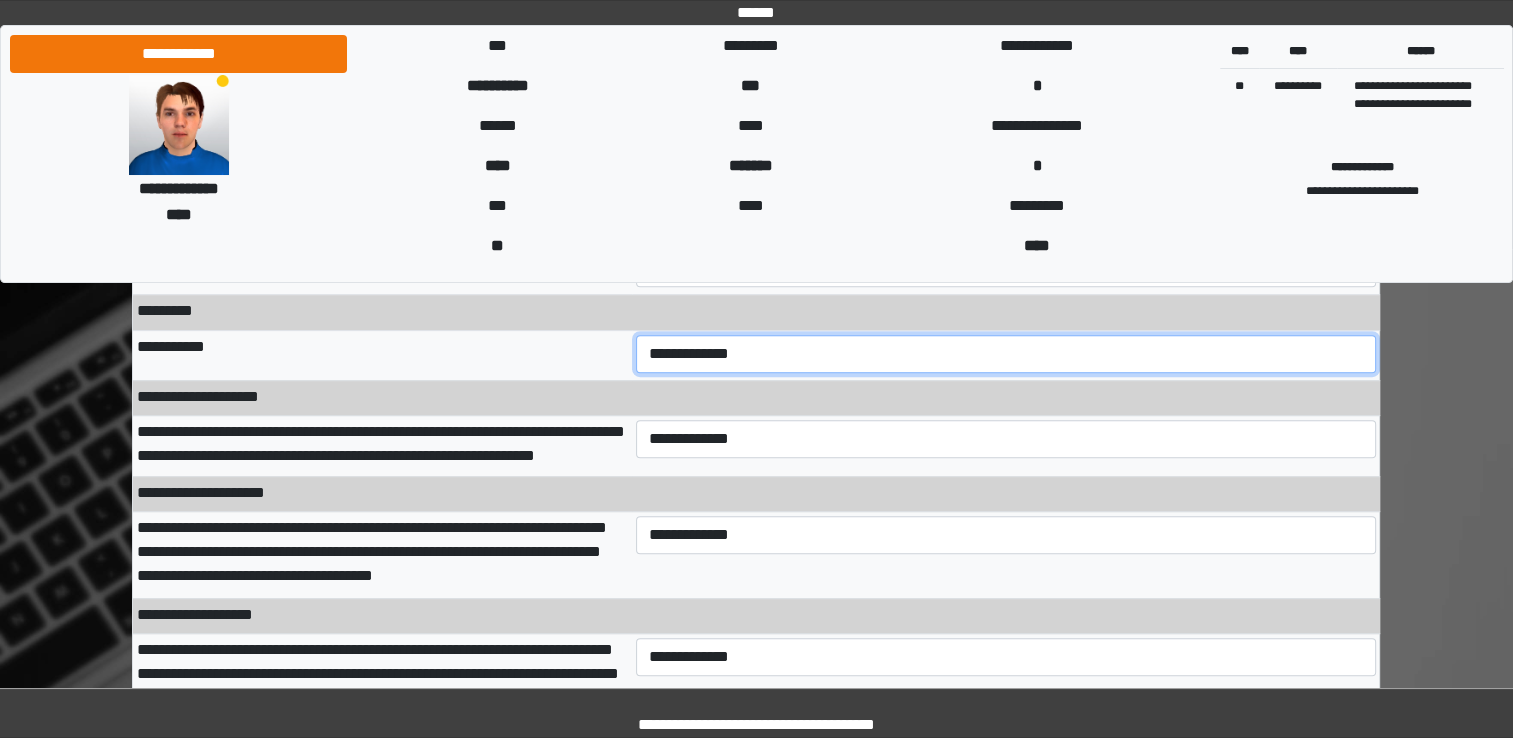 click on "**********" at bounding box center [1006, 354] 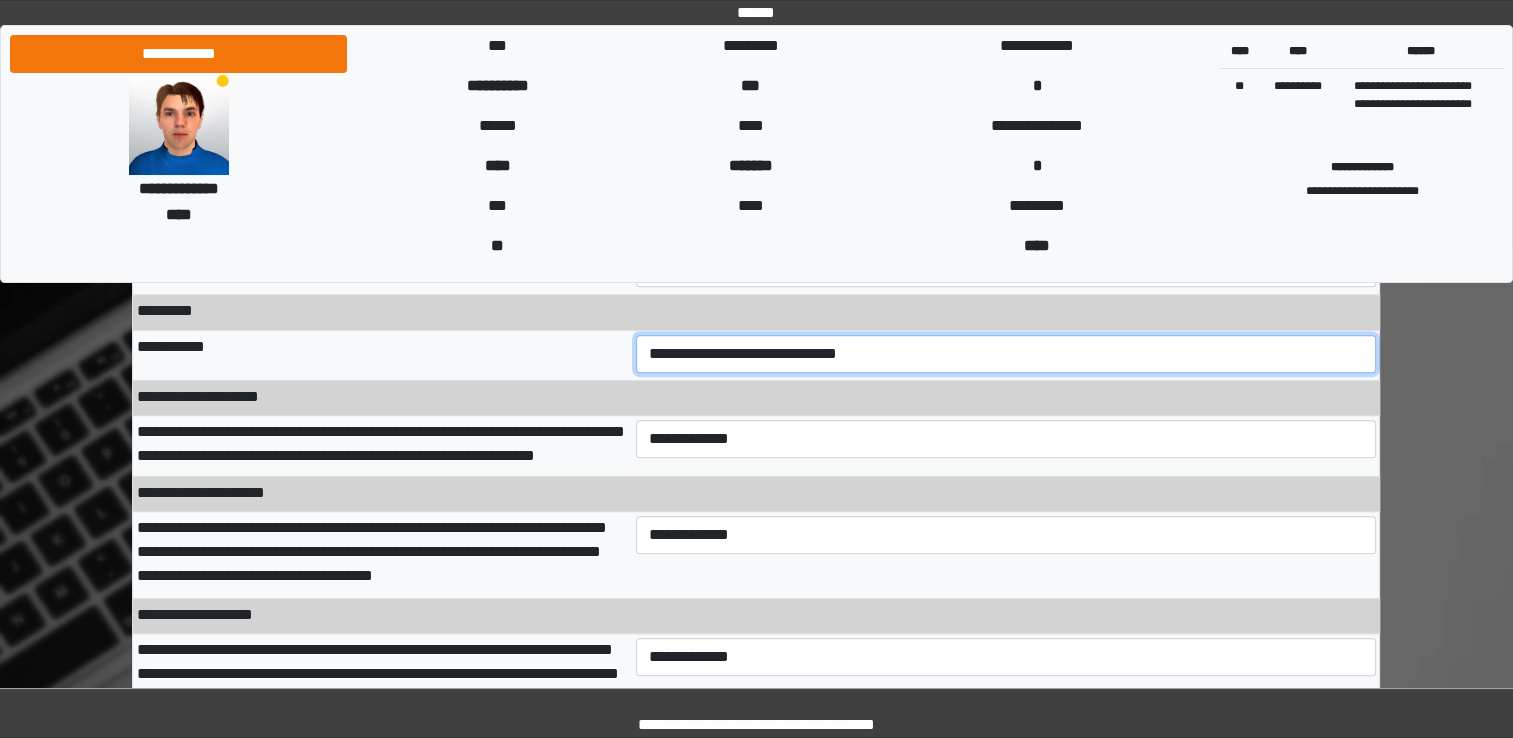 click on "**********" at bounding box center [1006, 354] 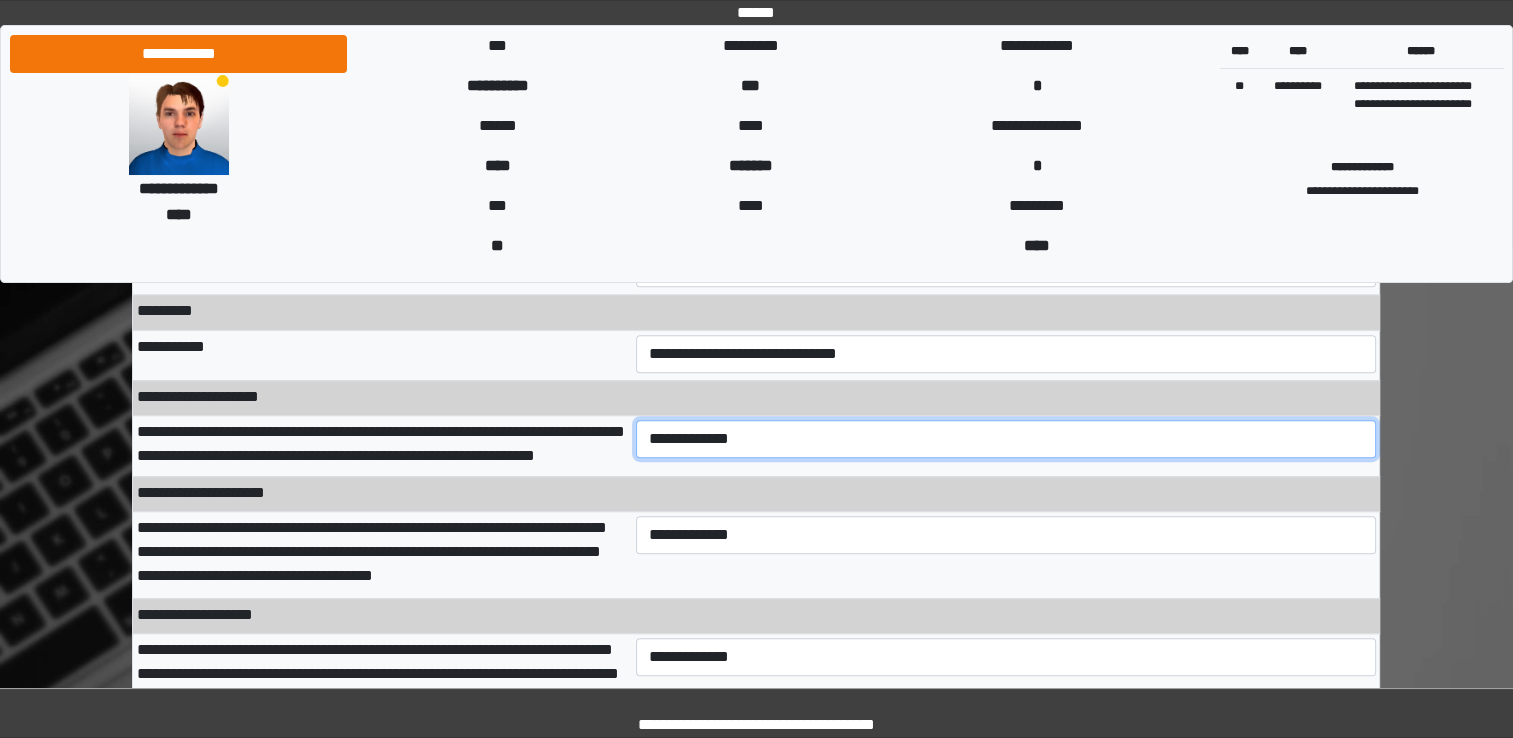 click on "**********" at bounding box center [1006, 439] 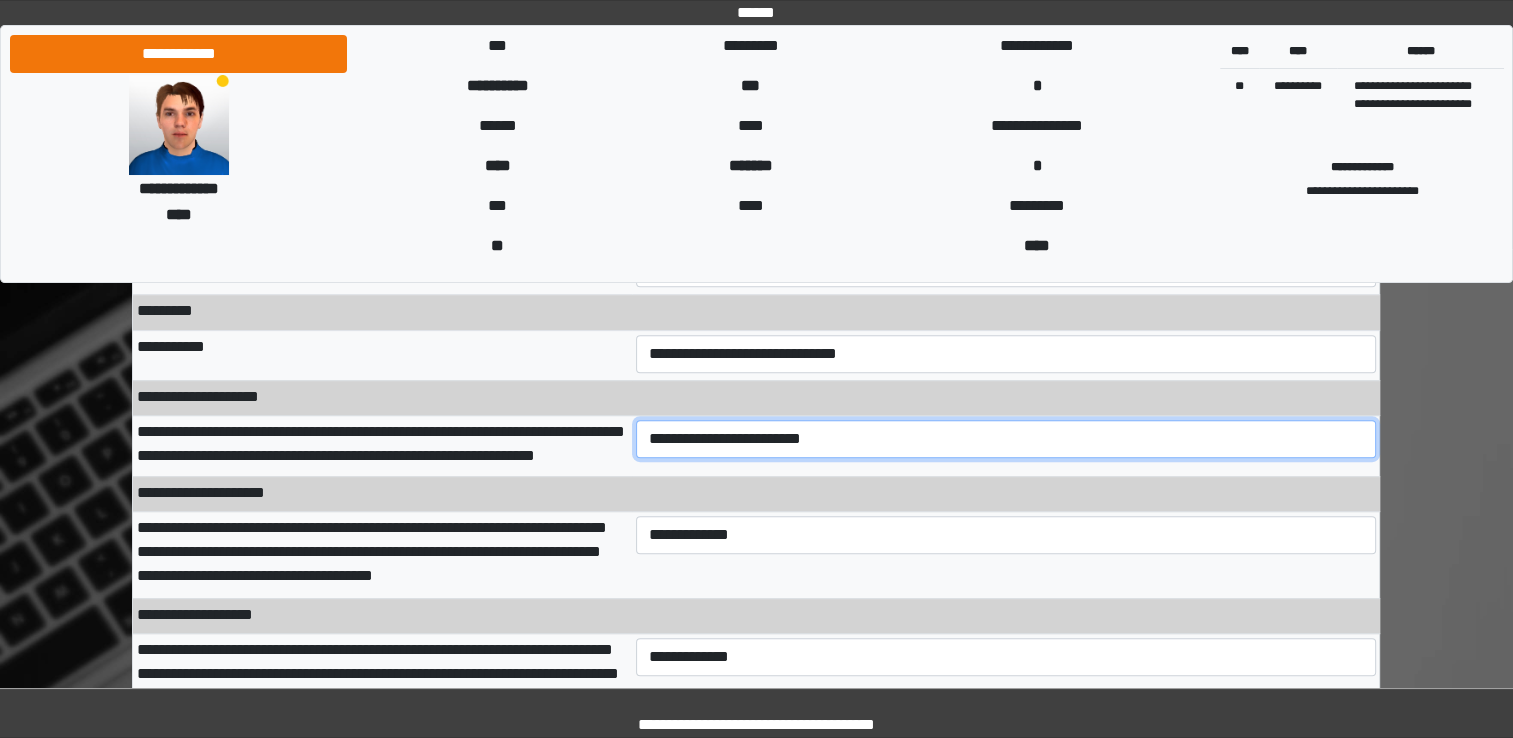 click on "**********" at bounding box center [1006, 439] 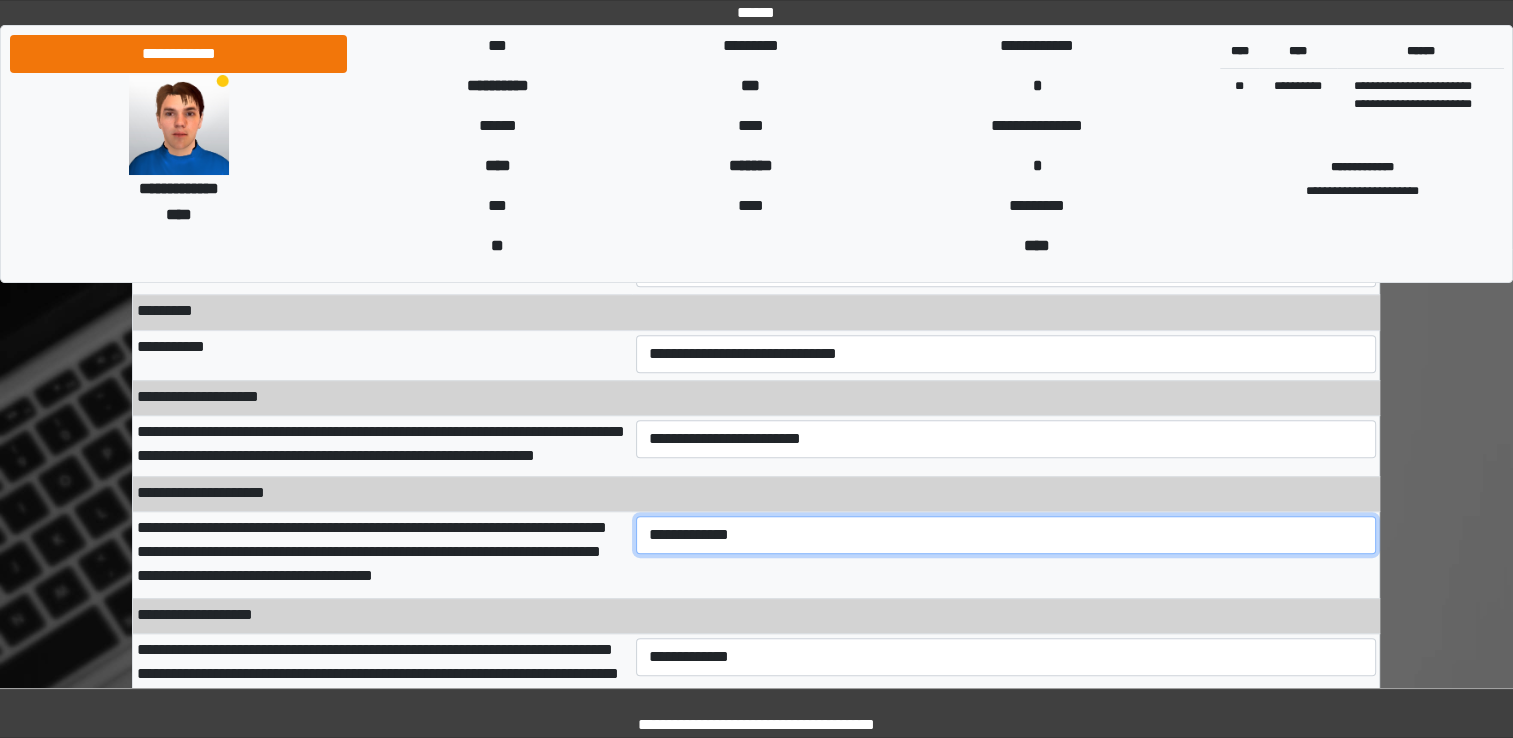 click on "**********" at bounding box center [1006, 535] 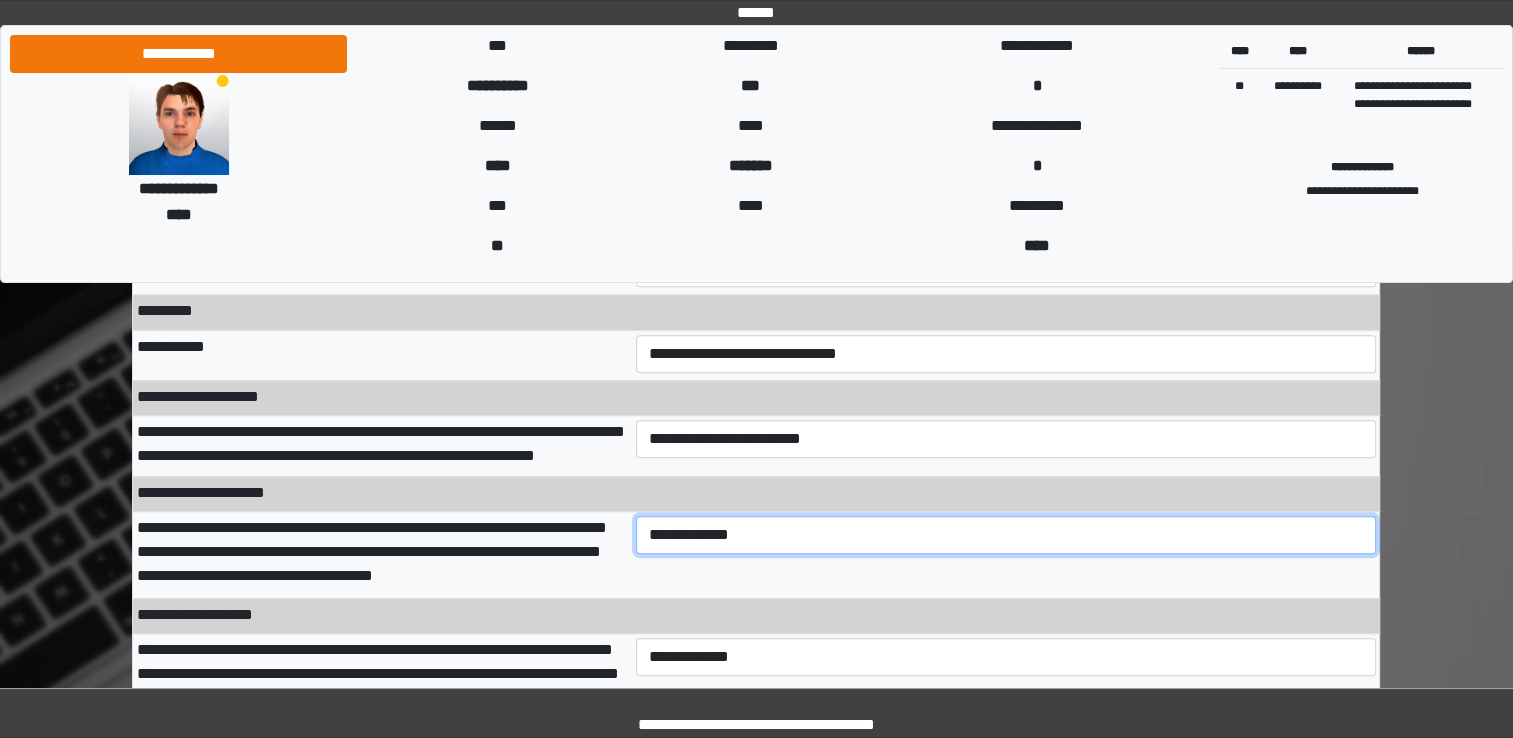 select on "***" 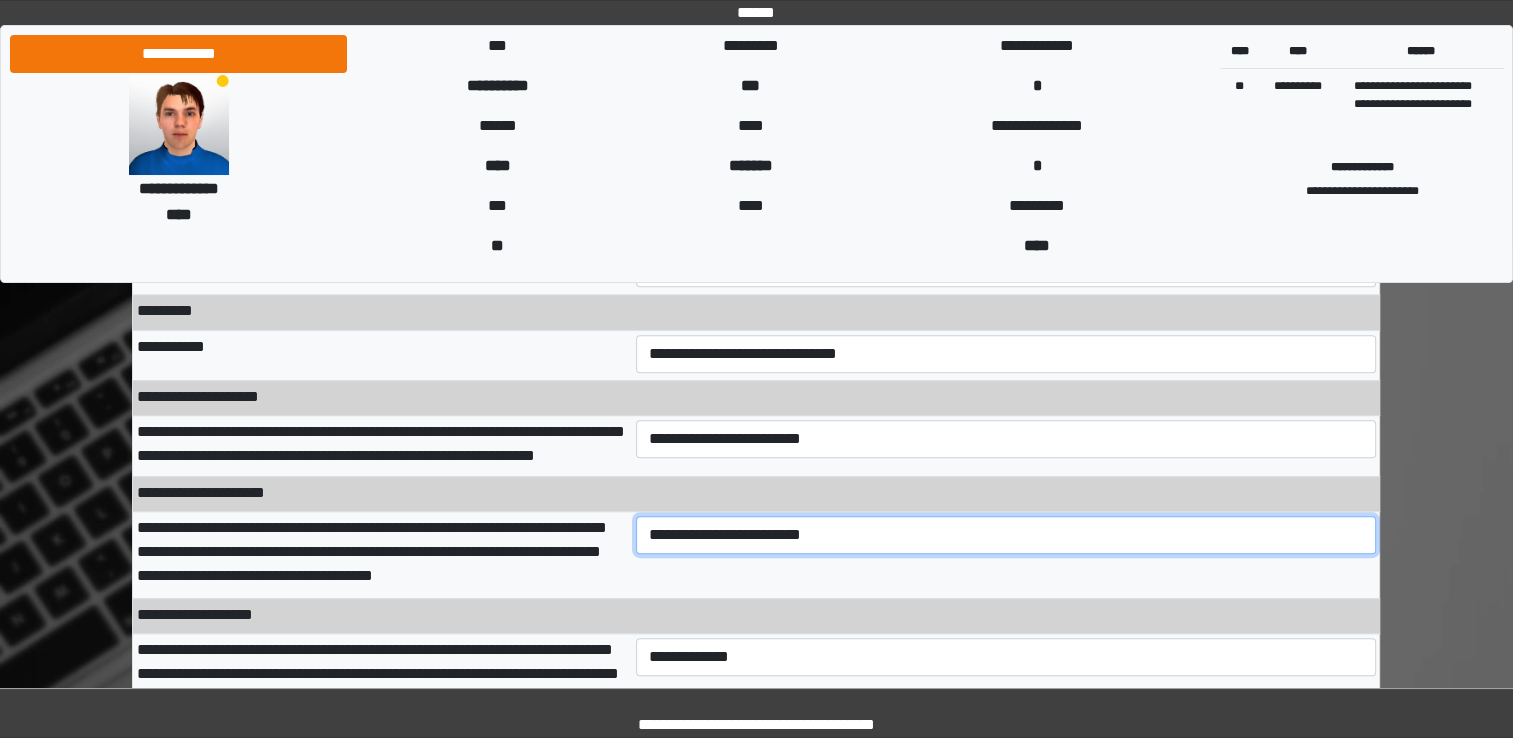 click on "**********" at bounding box center (1006, 535) 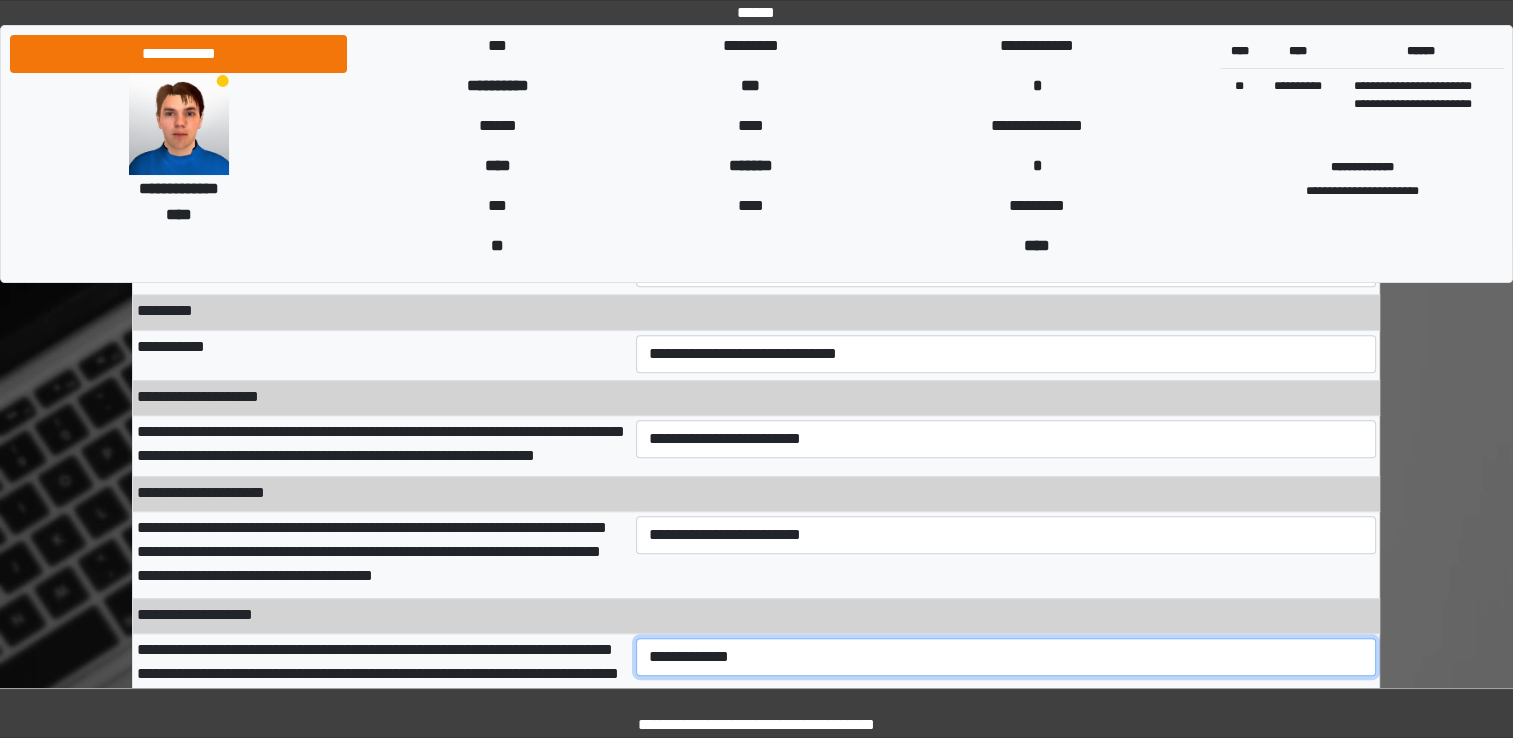 click on "**********" at bounding box center (1006, 657) 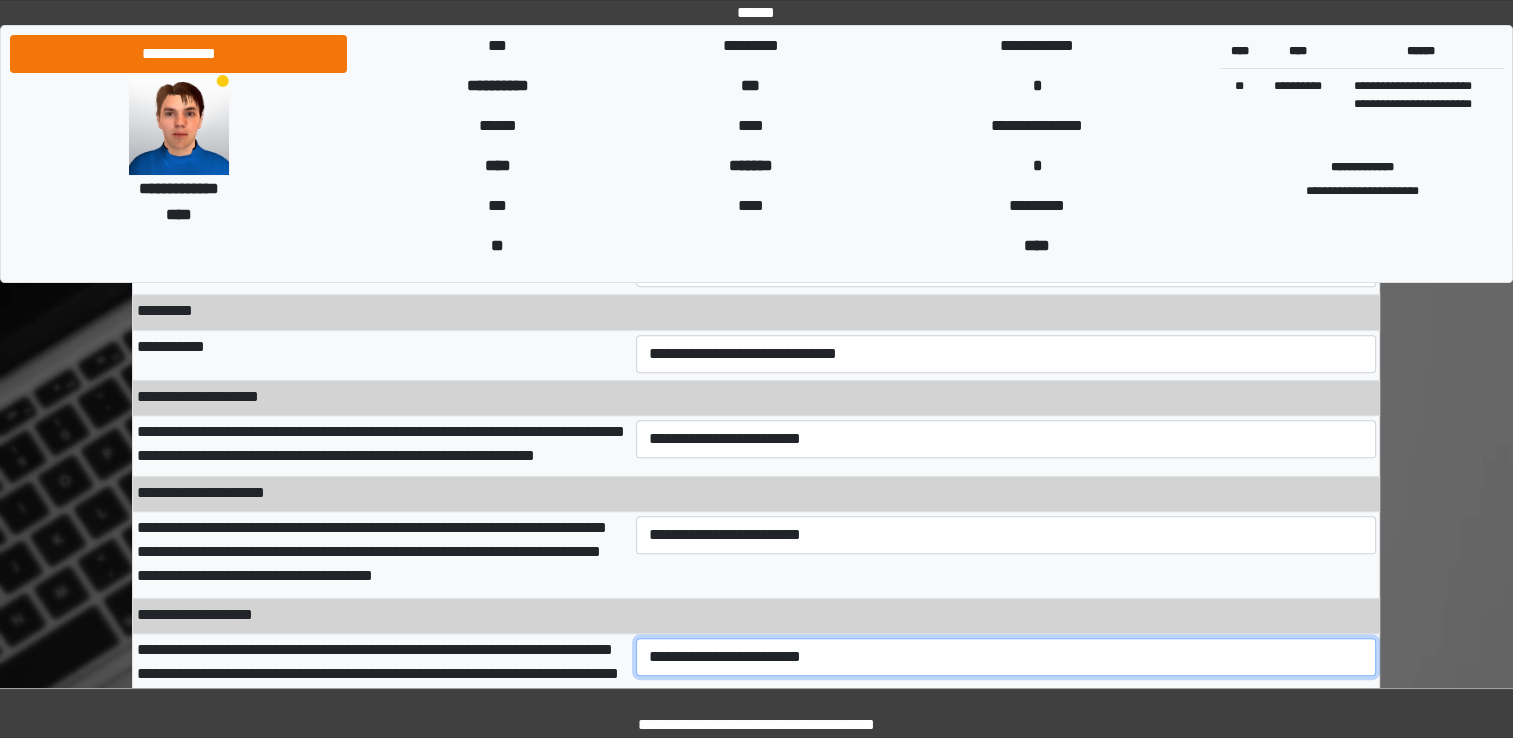 click on "**********" at bounding box center (1006, 657) 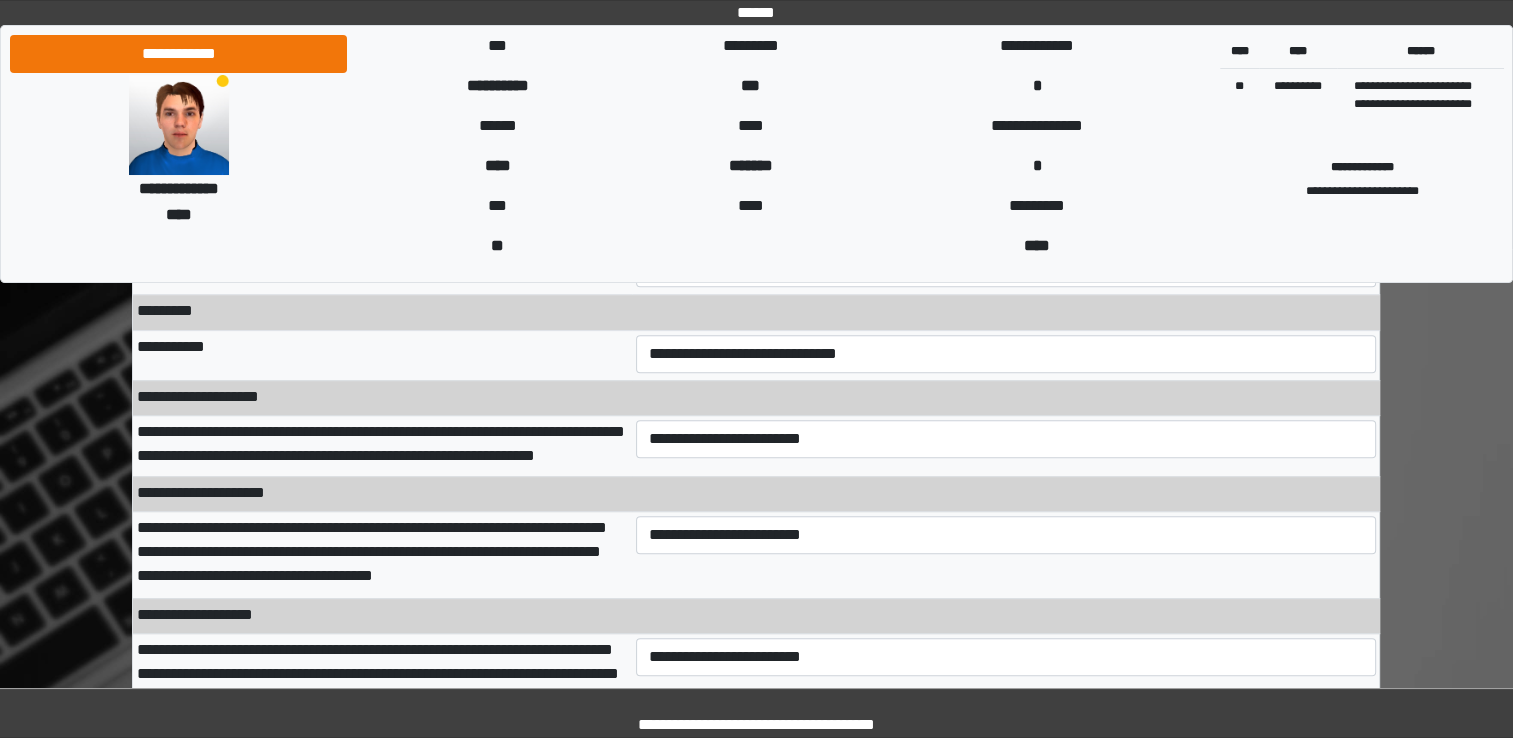 click on "**********" at bounding box center [1006, 555] 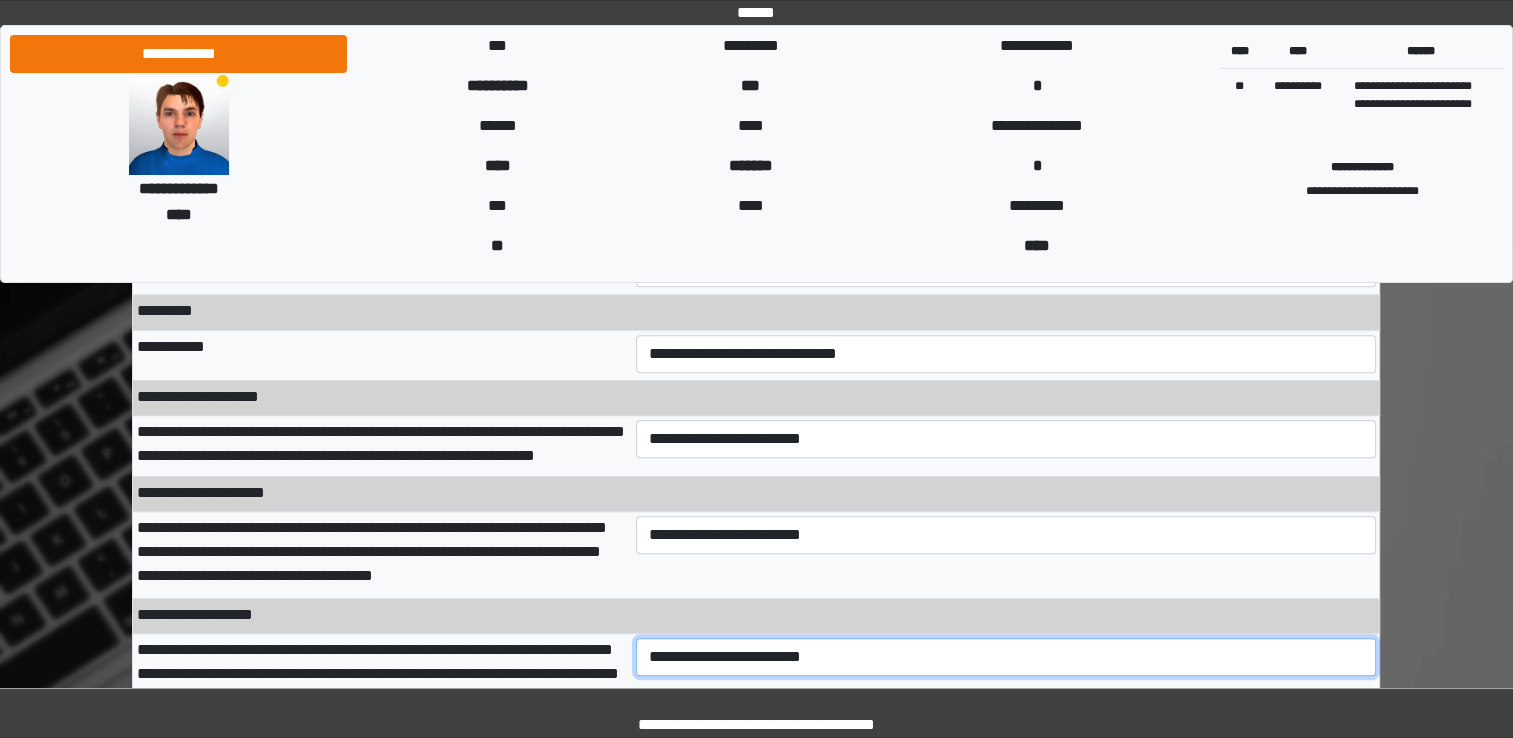 click on "**********" at bounding box center [1006, 657] 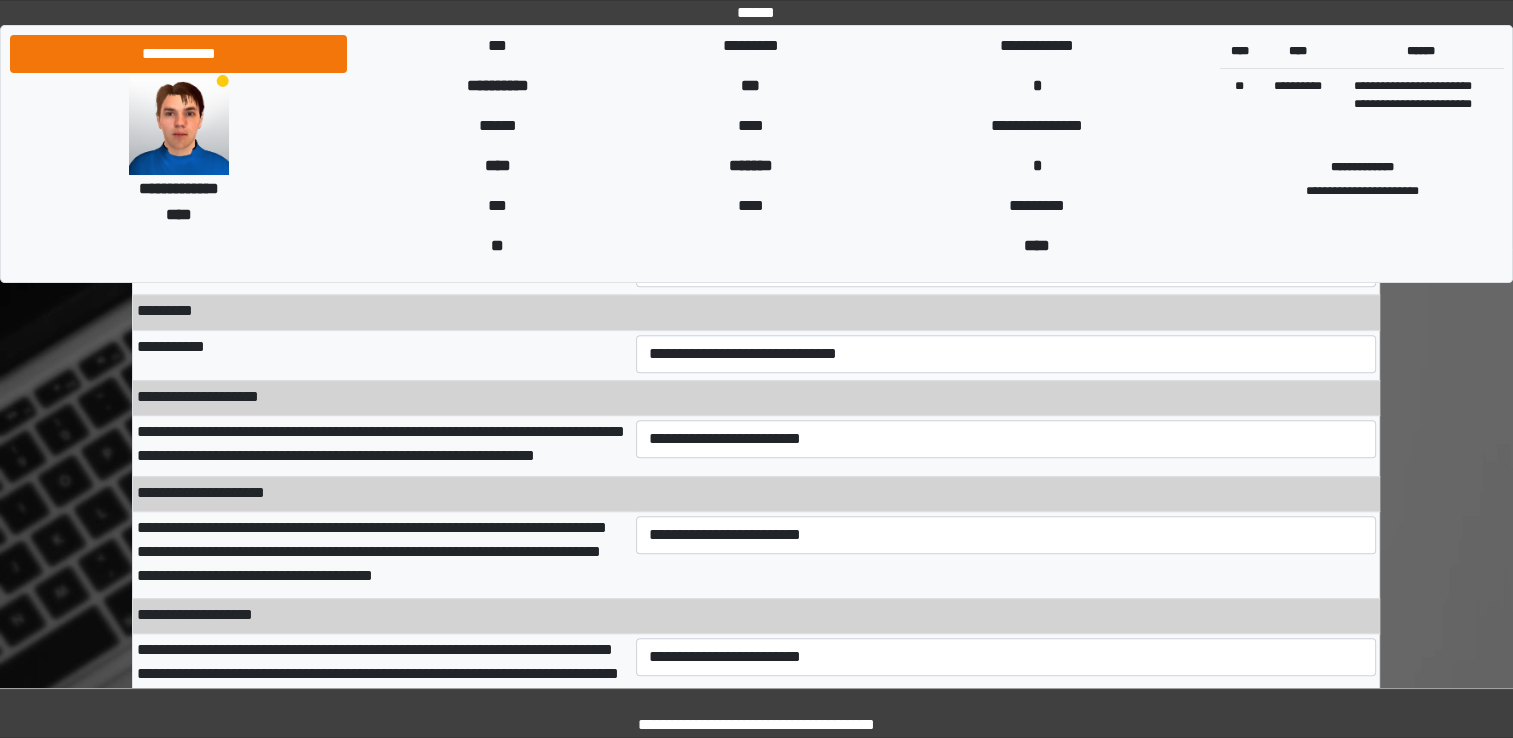 click on "**********" at bounding box center [756, 615] 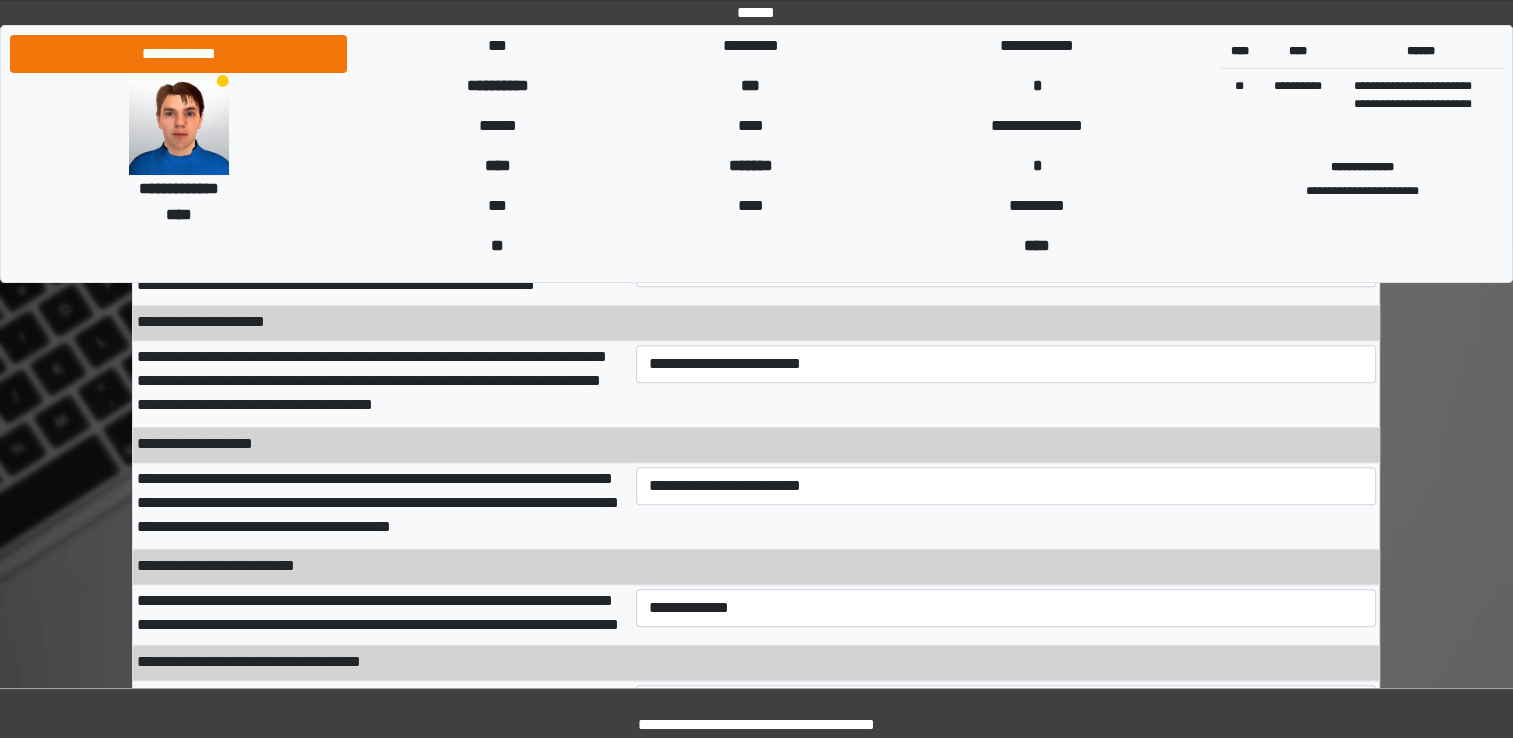 scroll, scrollTop: 900, scrollLeft: 0, axis: vertical 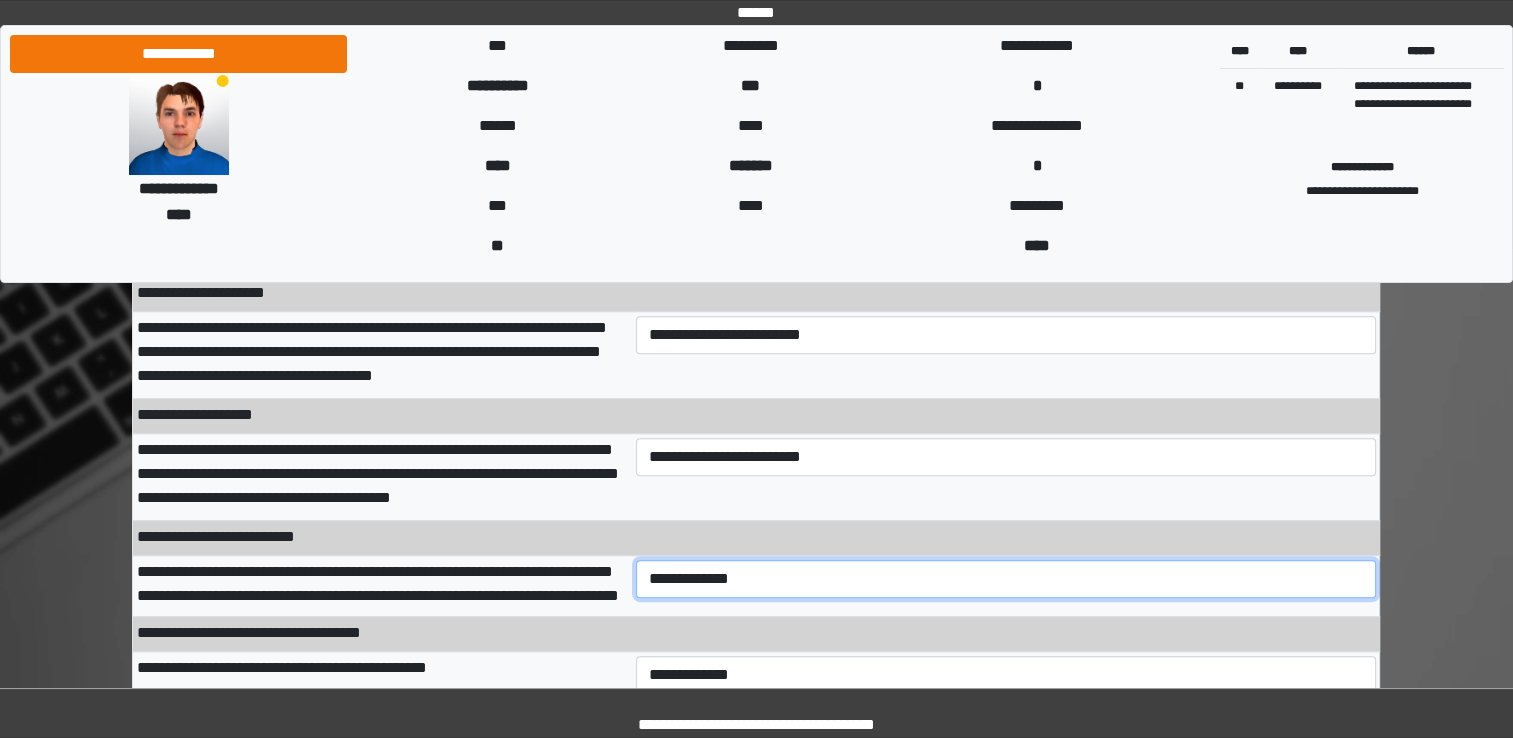 click on "**********" at bounding box center (1006, 579) 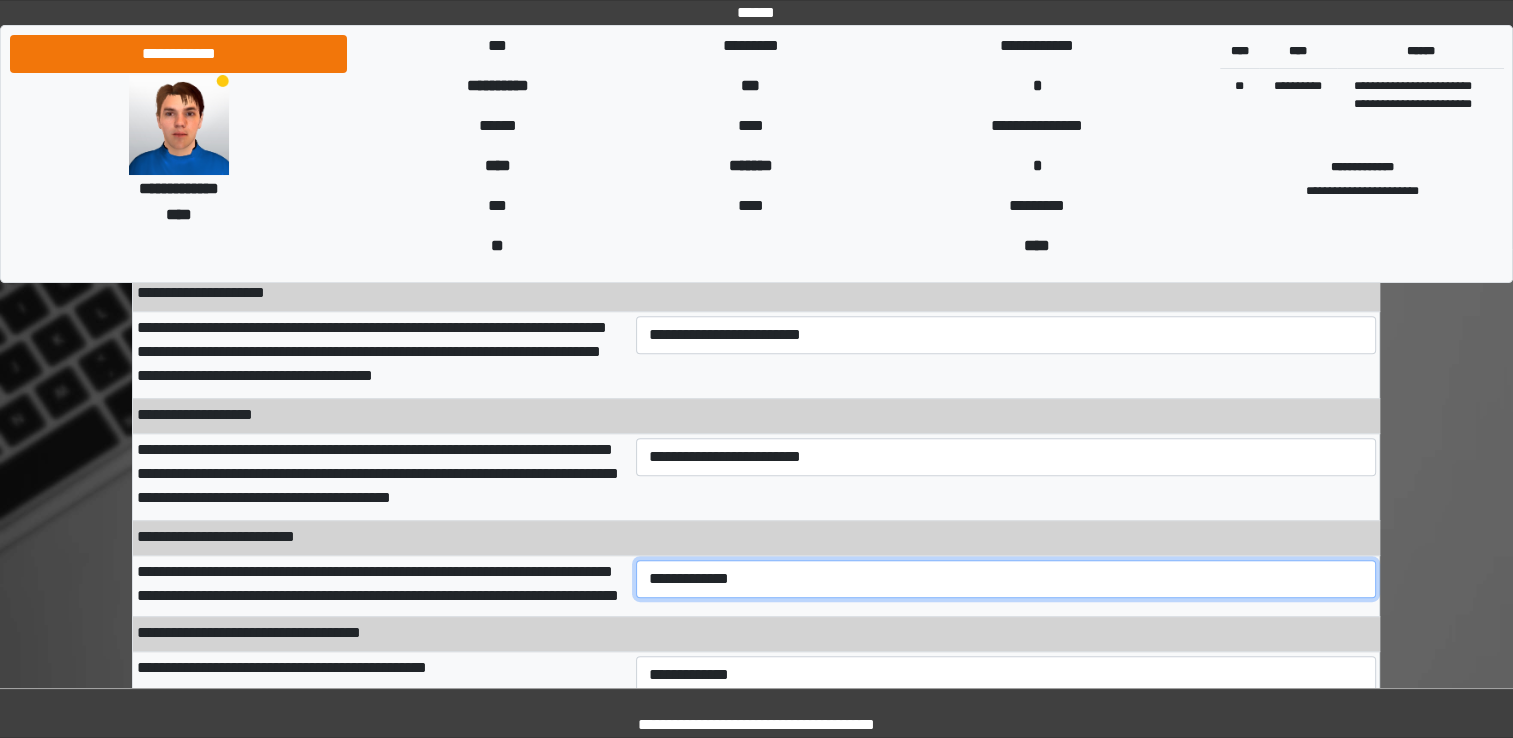 select on "***" 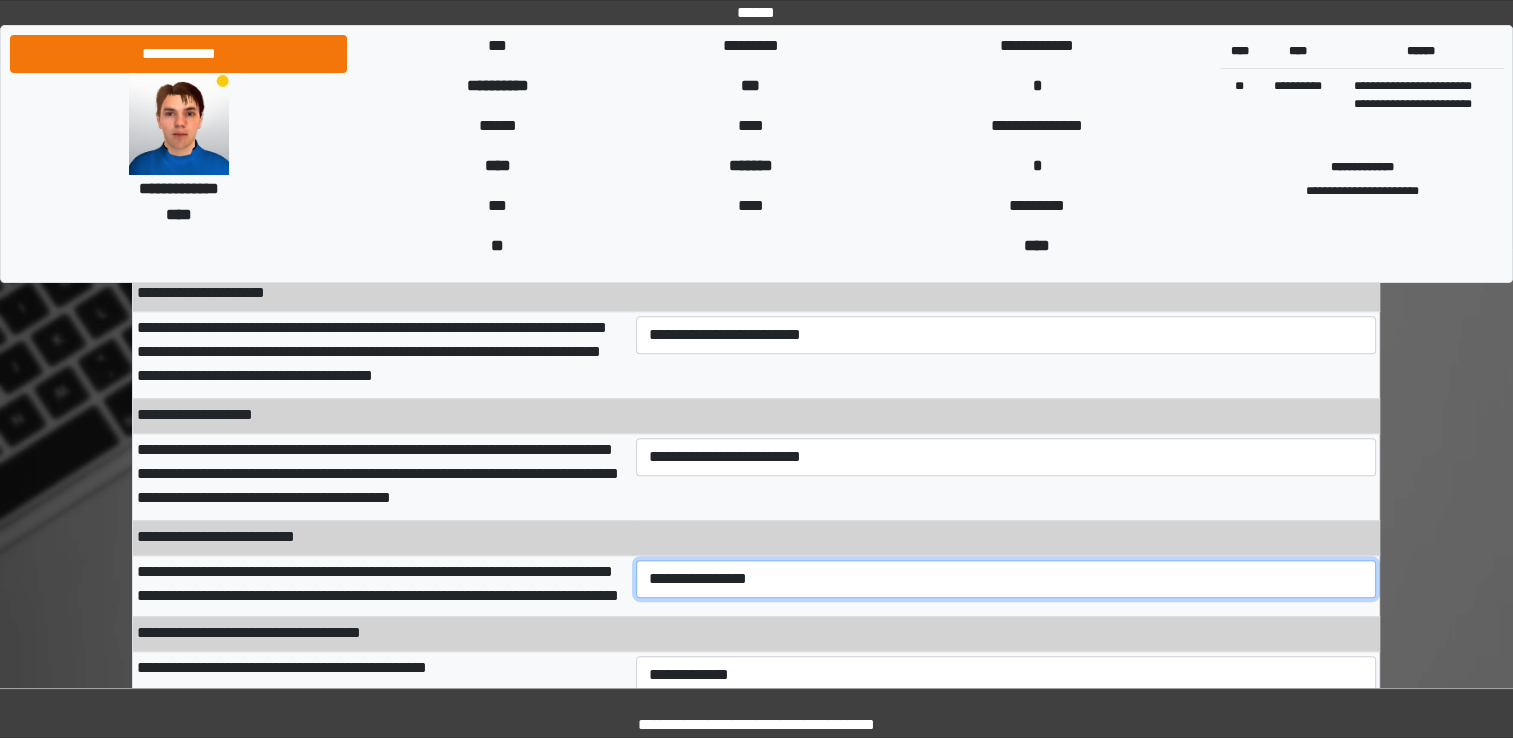 click on "**********" at bounding box center (1006, 579) 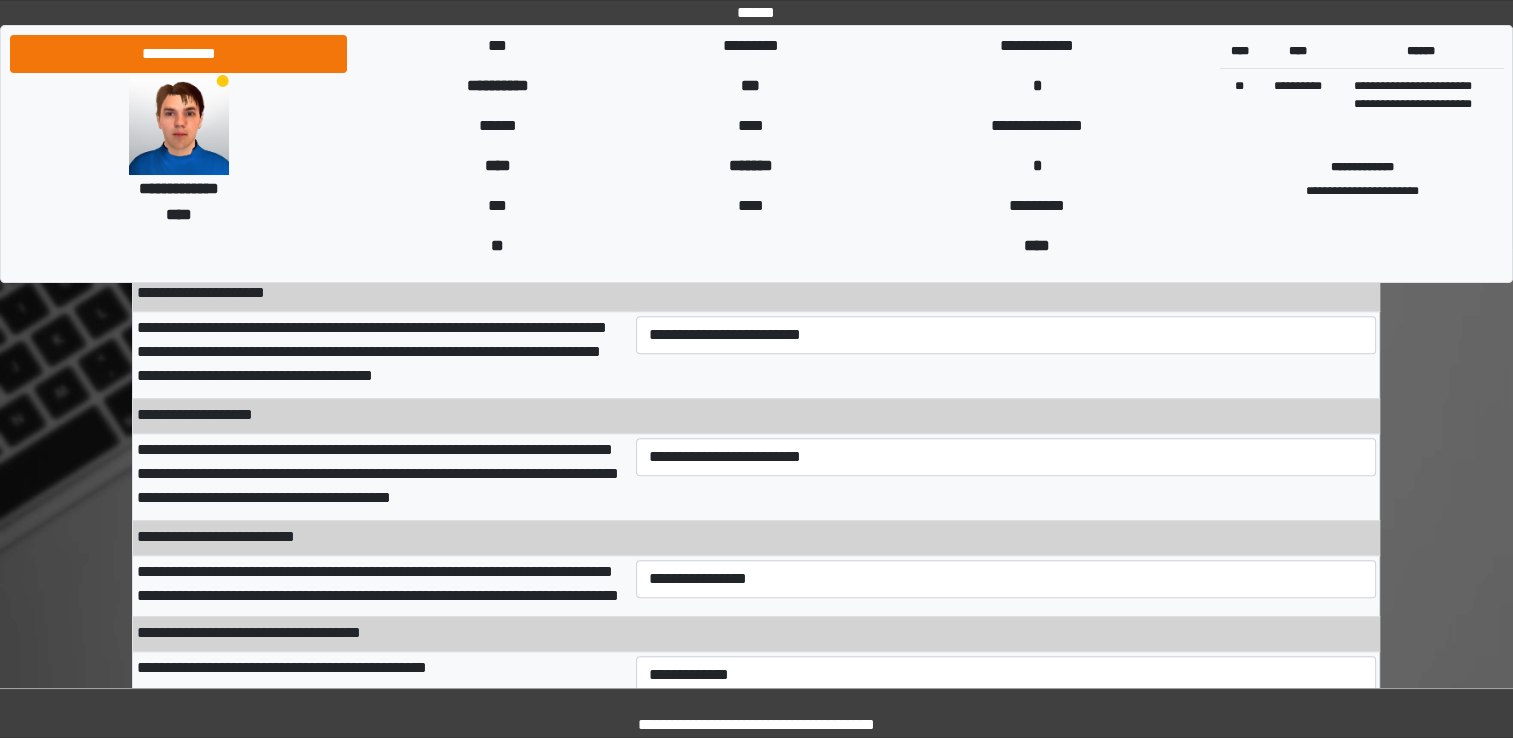 click on "**********" at bounding box center (1006, 586) 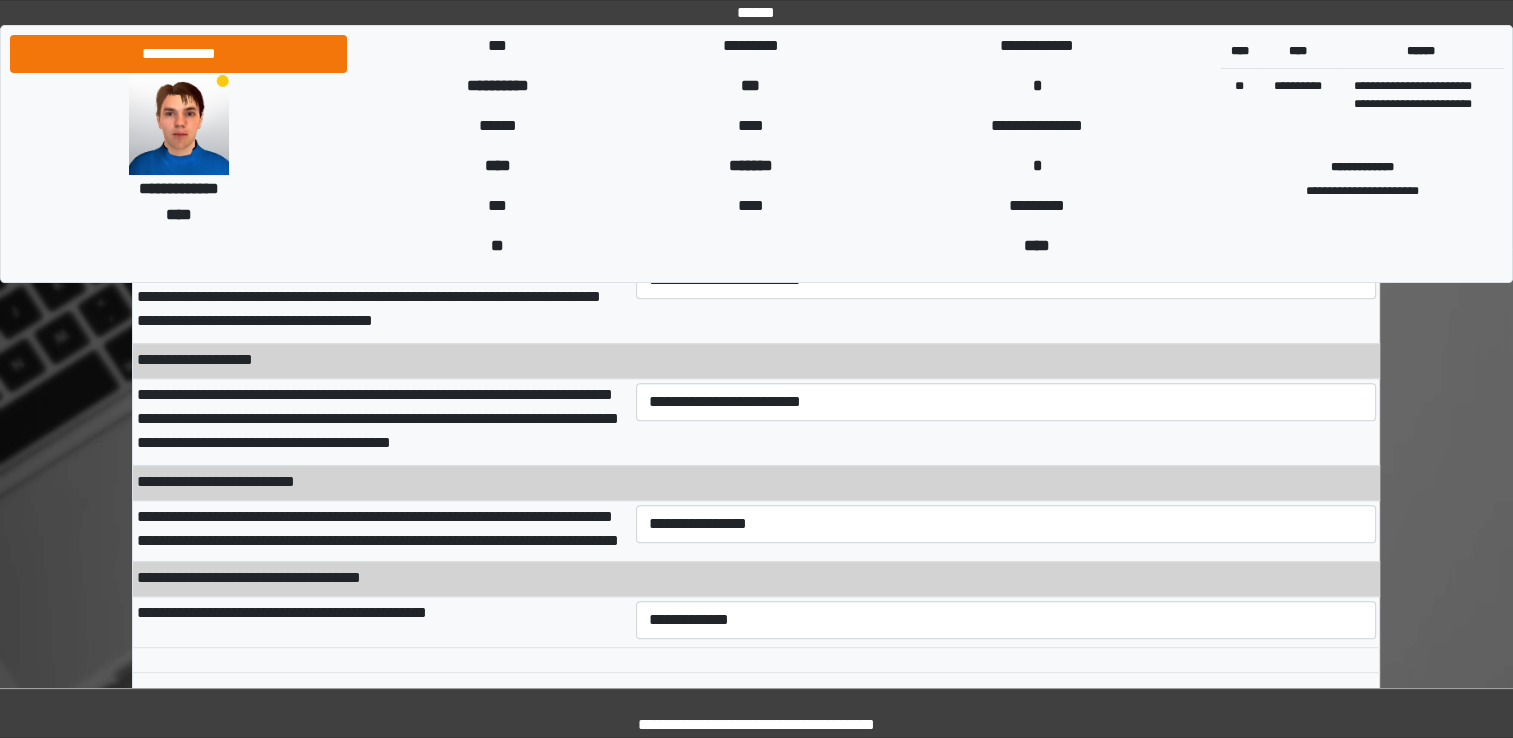 scroll, scrollTop: 1000, scrollLeft: 0, axis: vertical 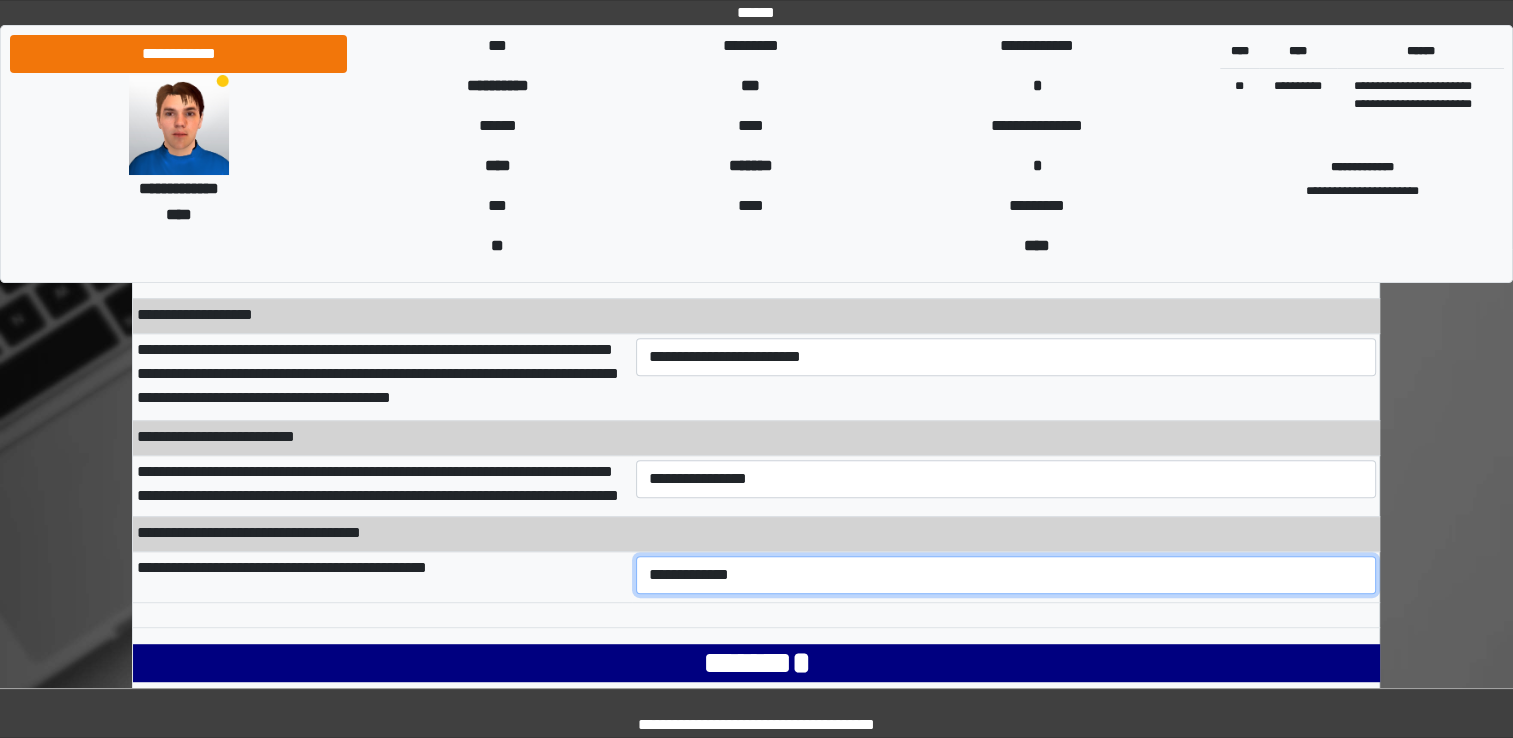 click on "**********" at bounding box center [1006, 575] 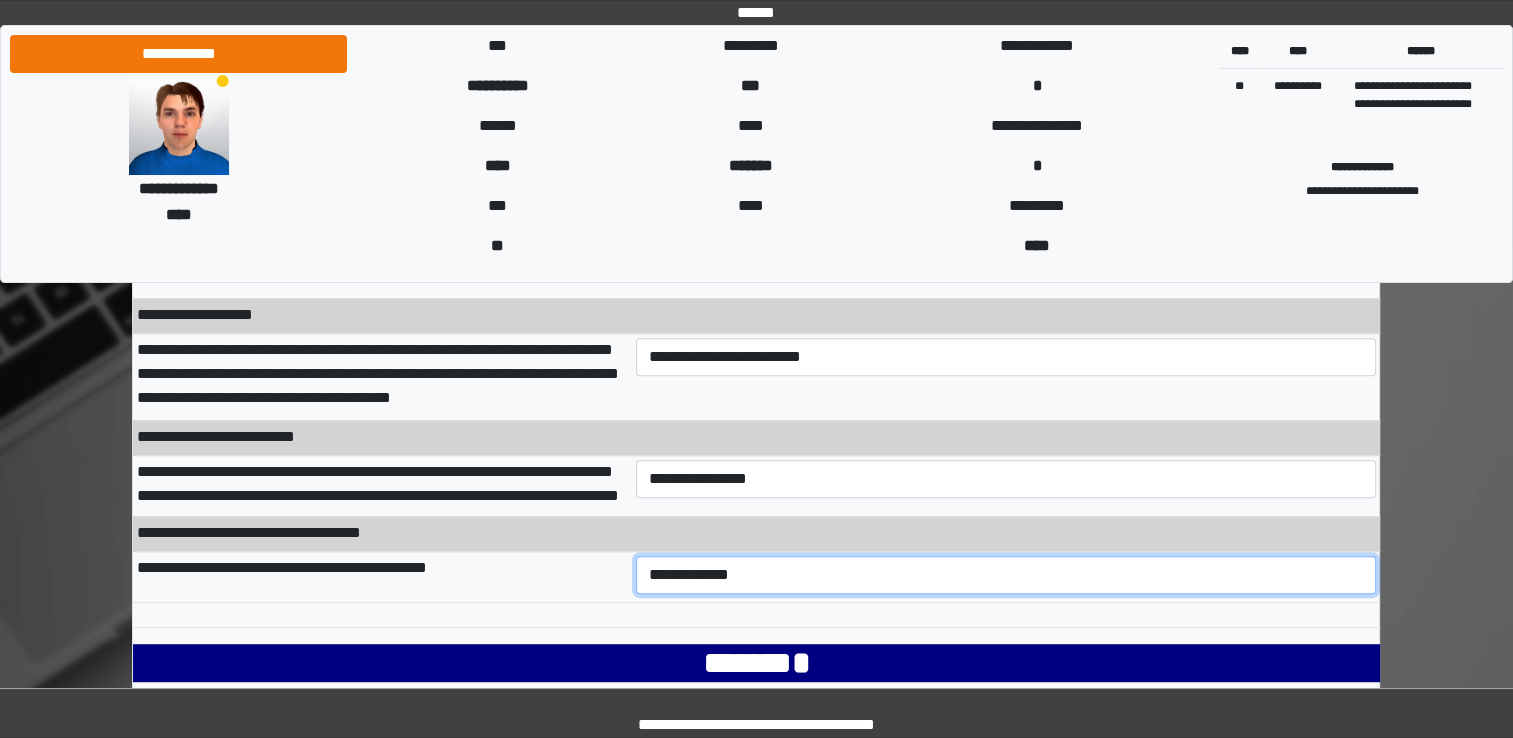 select on "***" 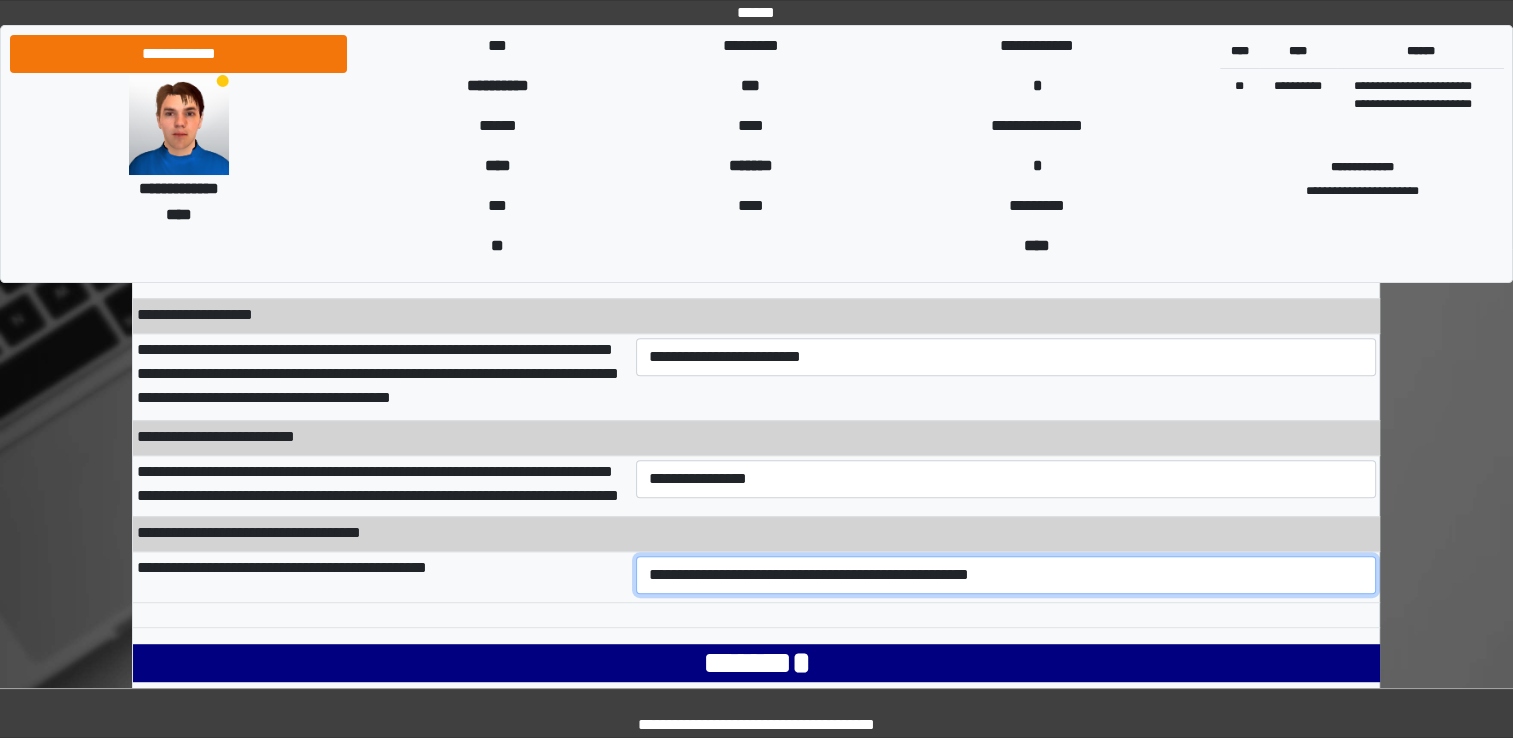 click on "**********" at bounding box center (1006, 575) 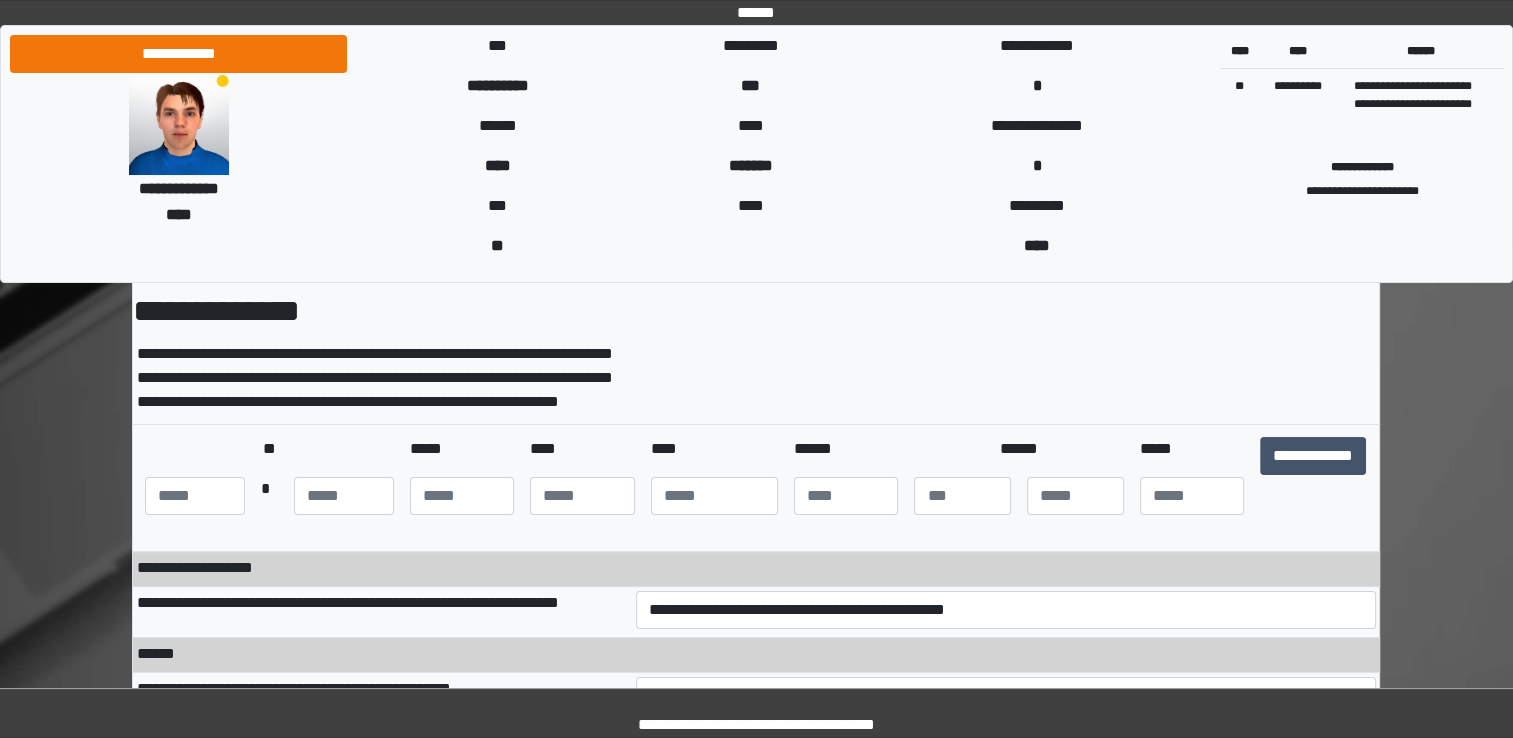 scroll, scrollTop: 100, scrollLeft: 0, axis: vertical 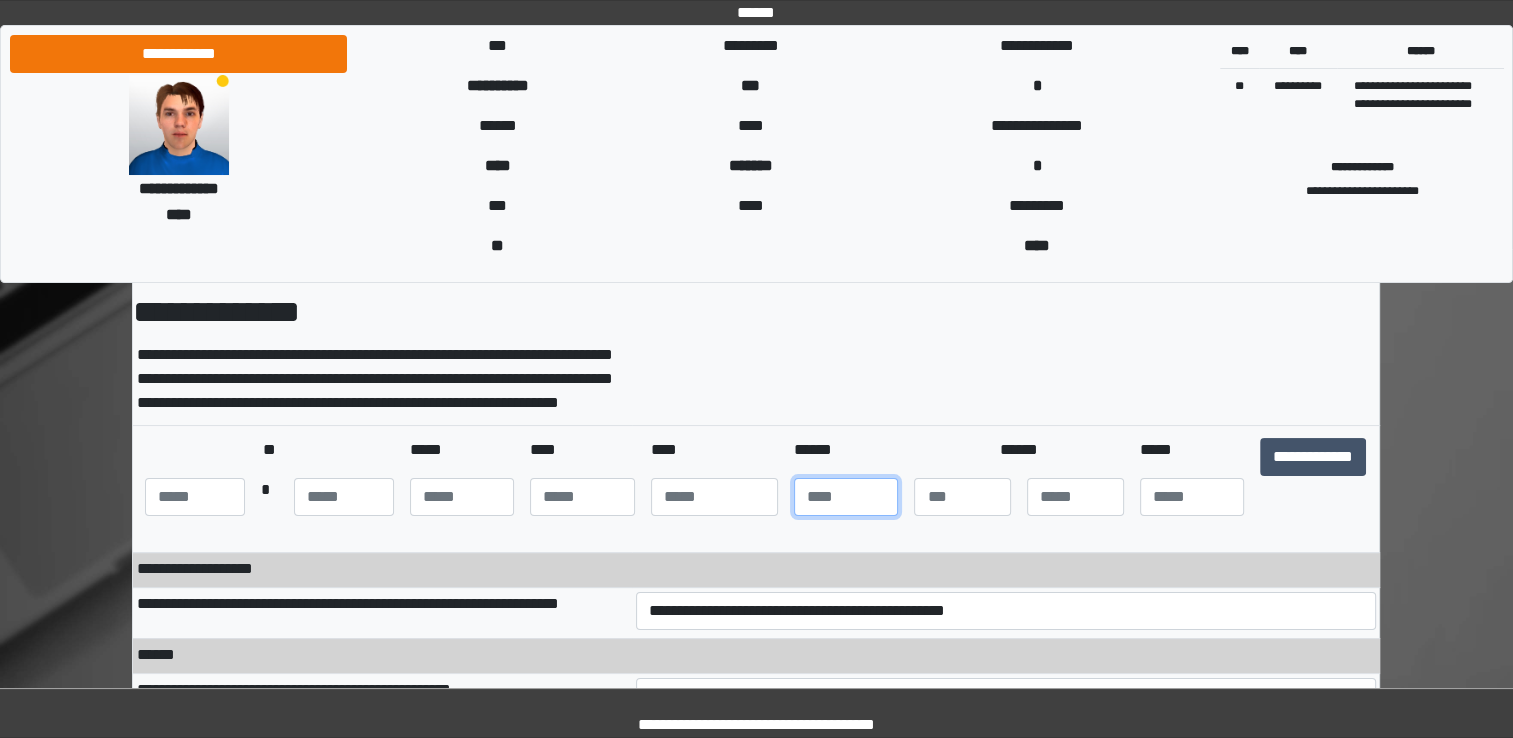 click at bounding box center (846, 497) 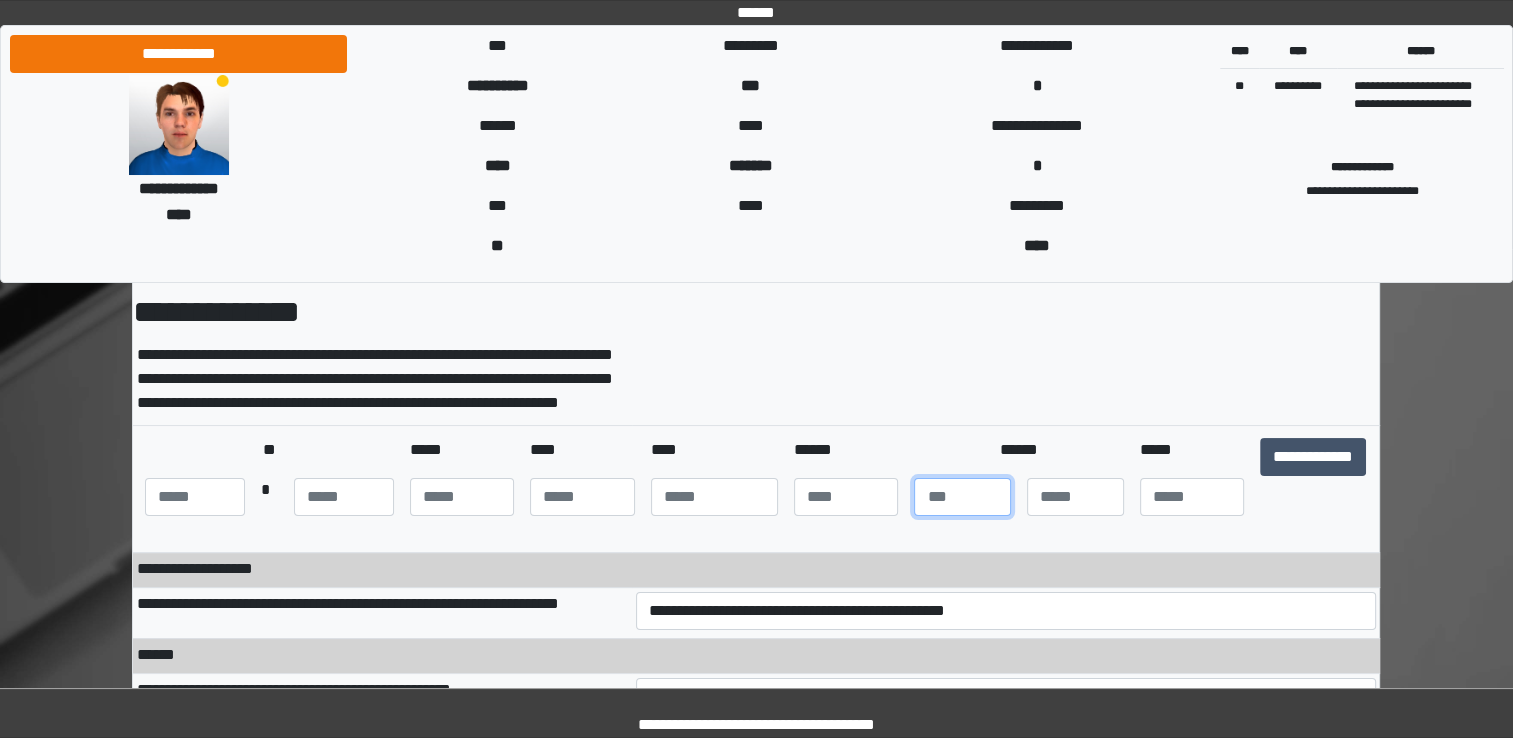 type on "*" 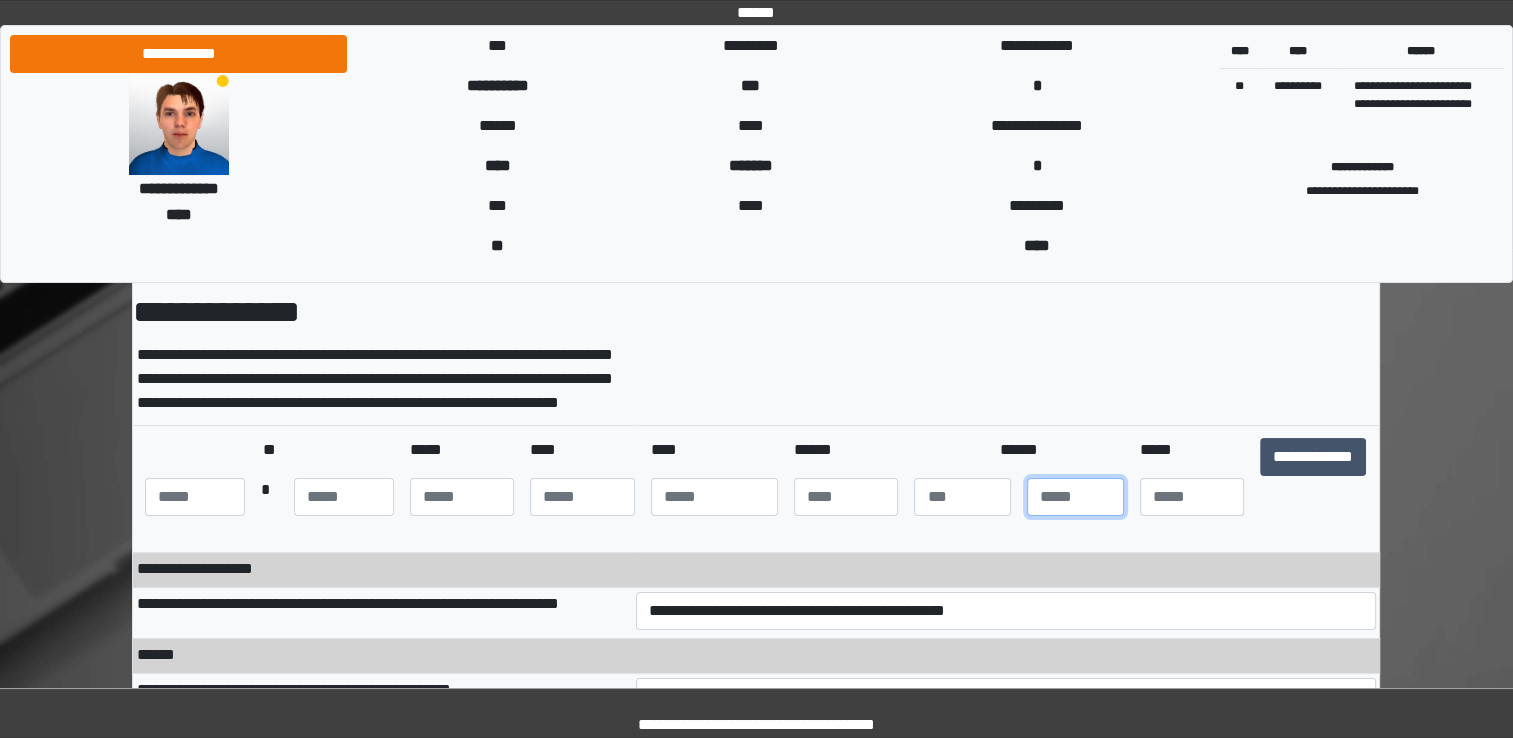 click at bounding box center [1075, 497] 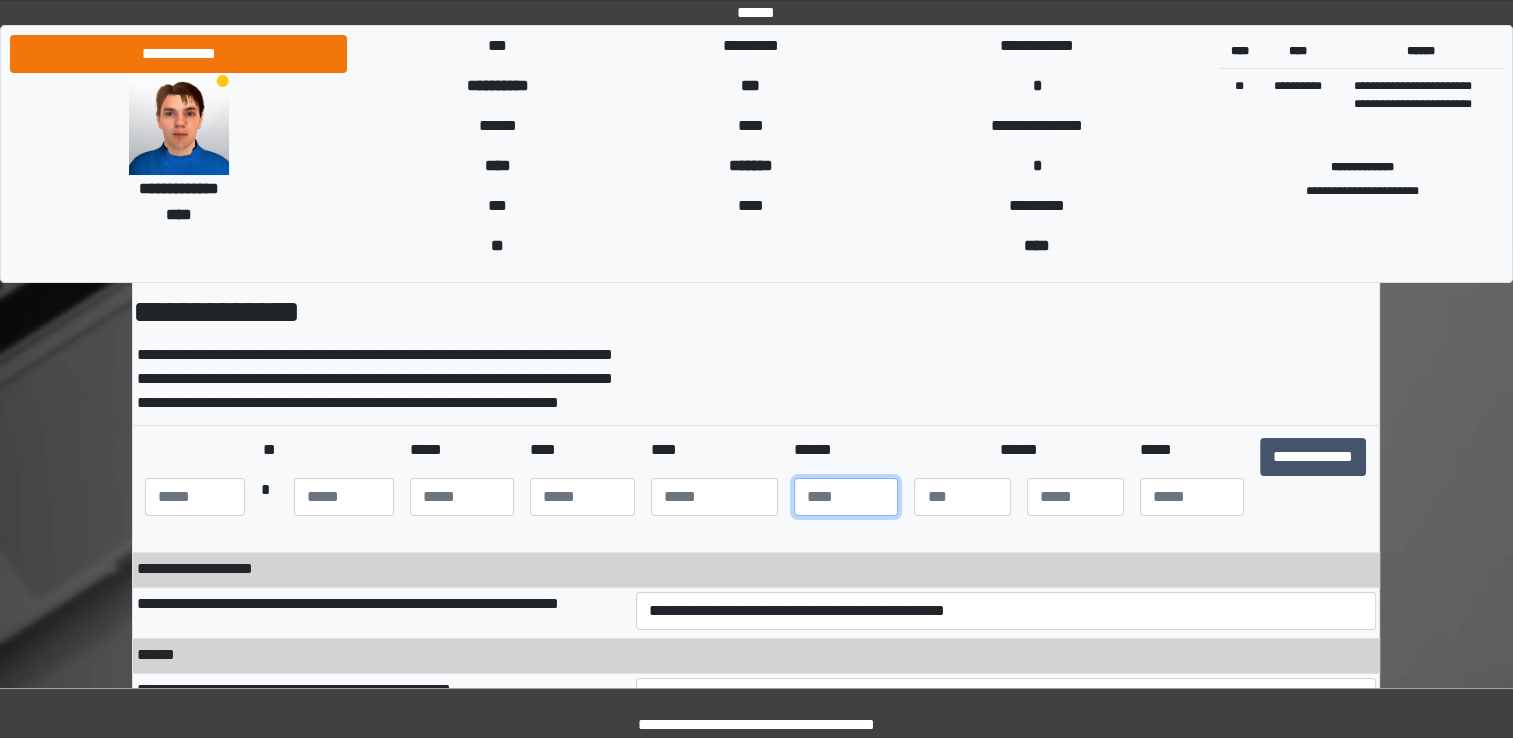 click on "*" at bounding box center [846, 497] 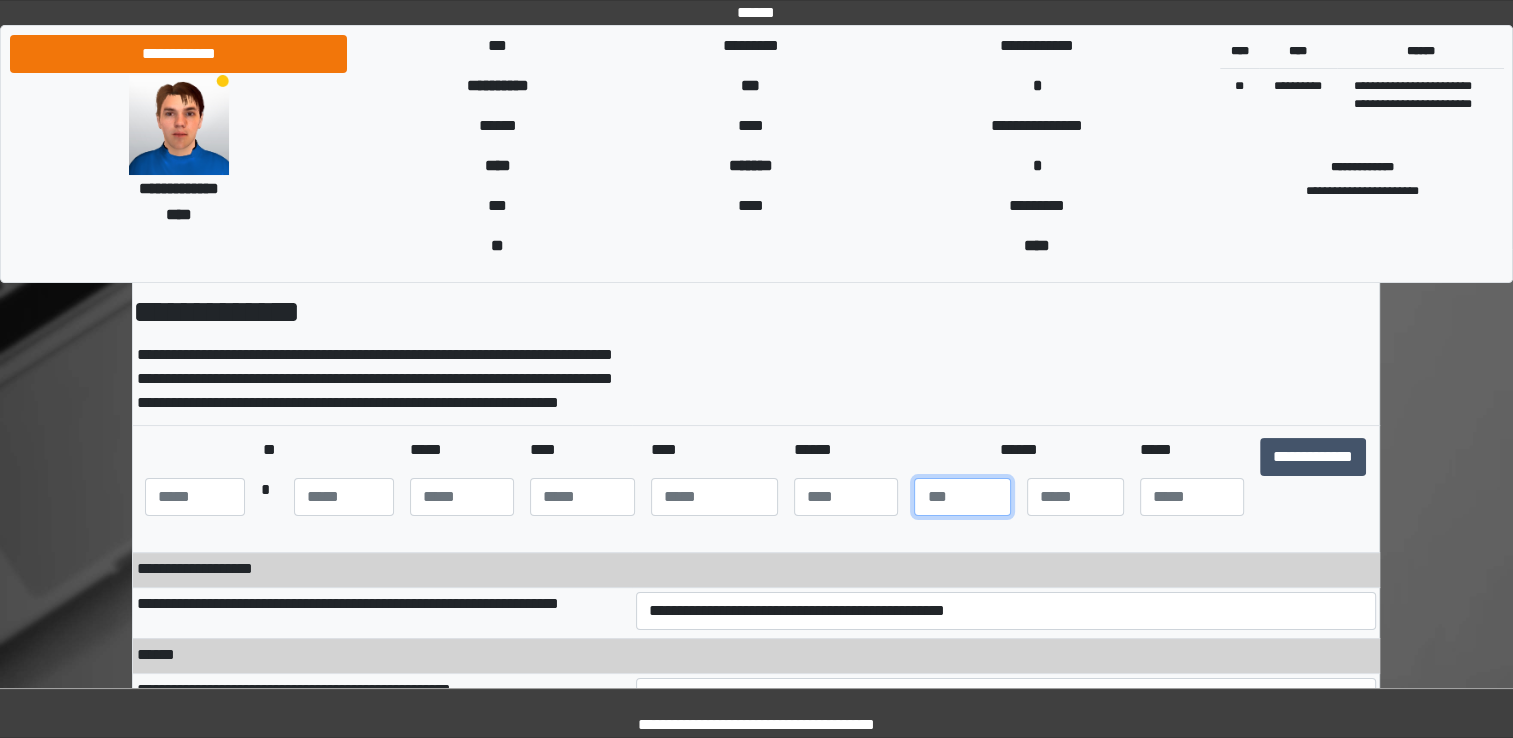 click on "*" at bounding box center [962, 497] 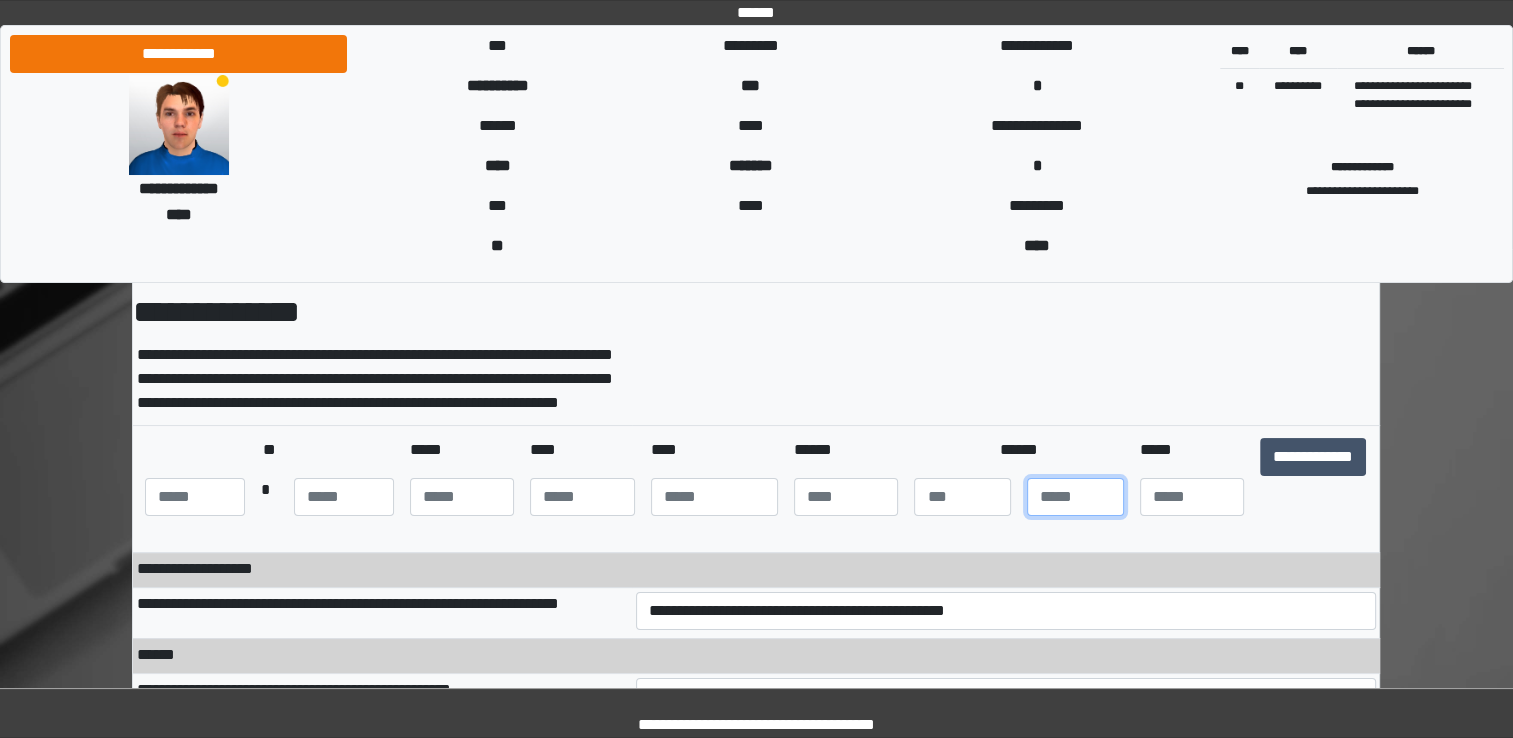 click at bounding box center (1075, 497) 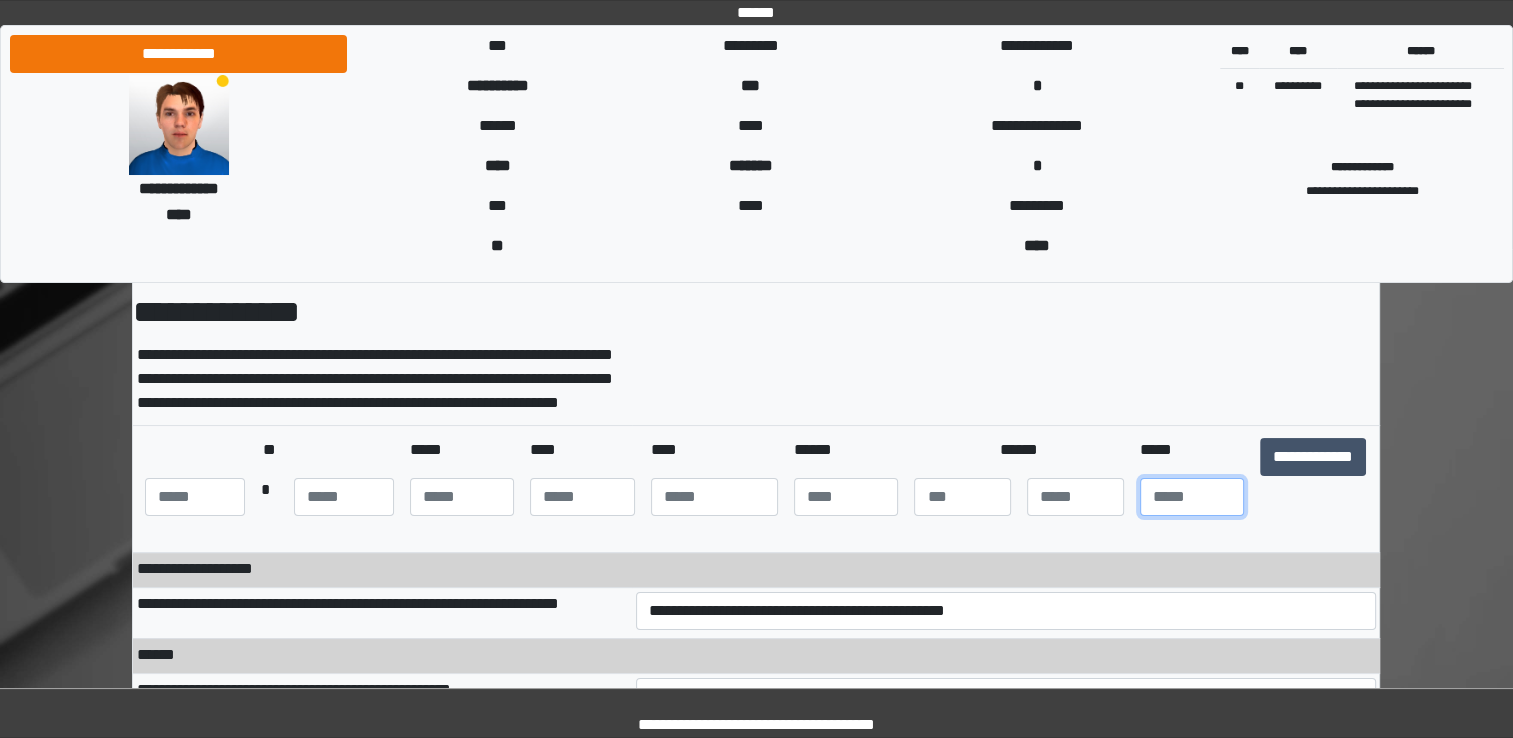 click at bounding box center (1192, 497) 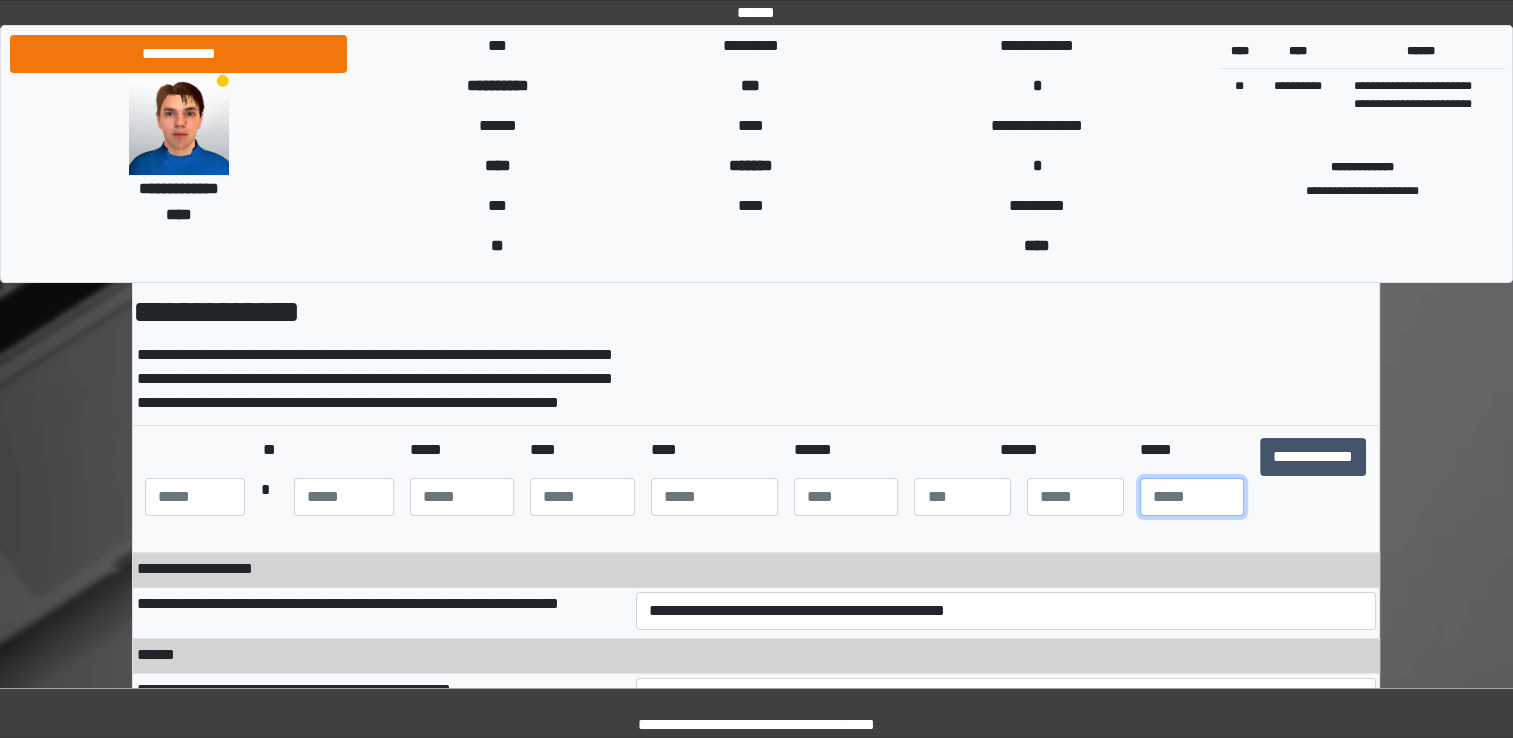 type on "**" 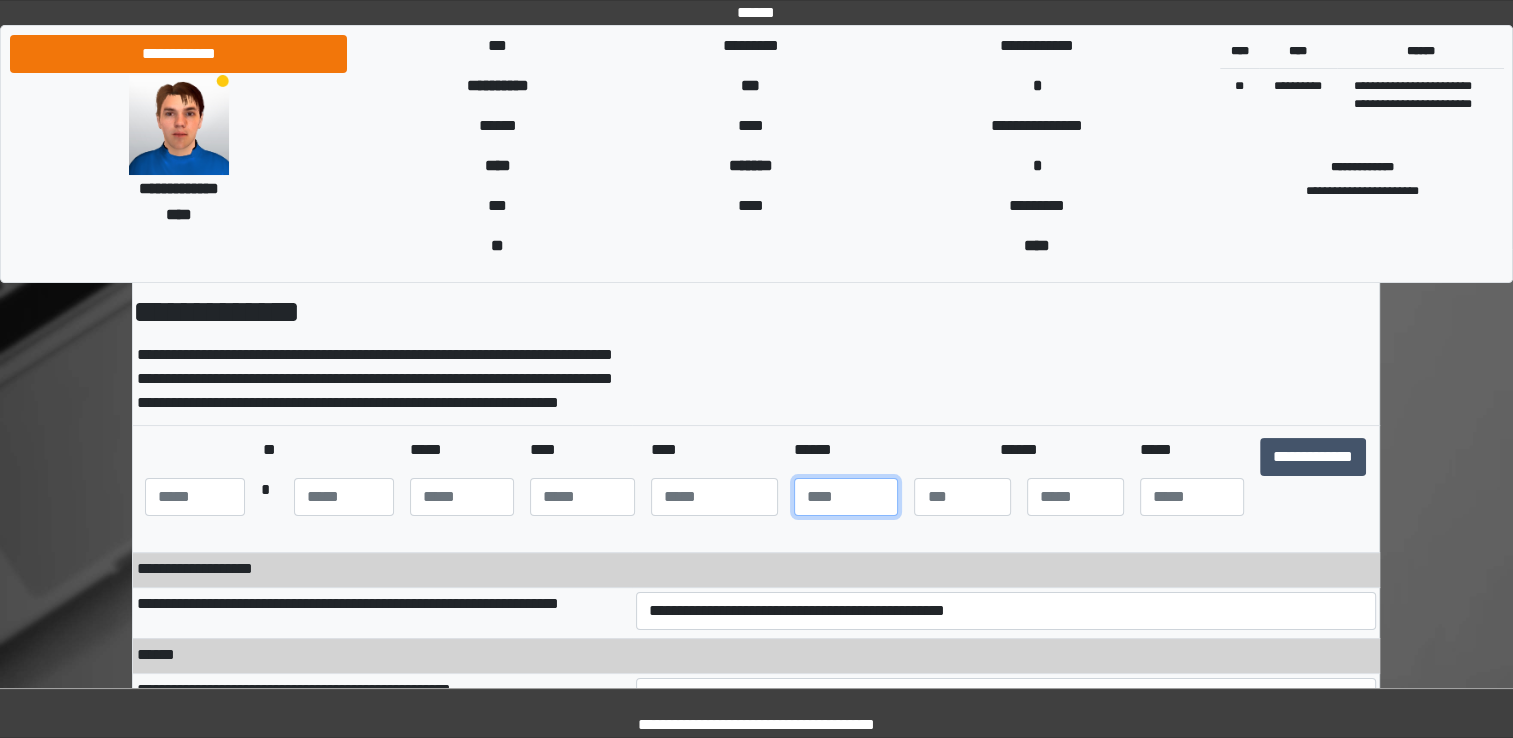 click at bounding box center [846, 497] 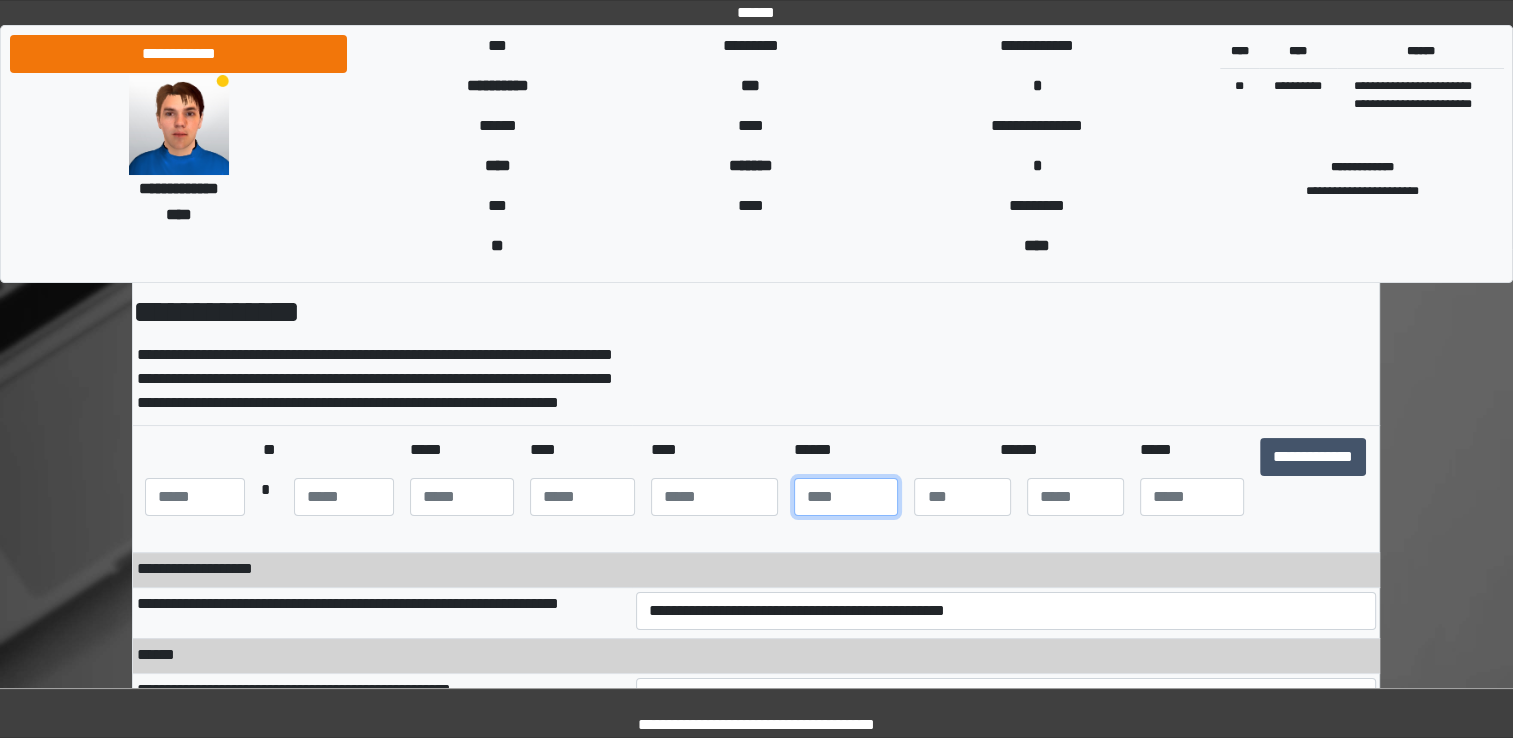 type on "***" 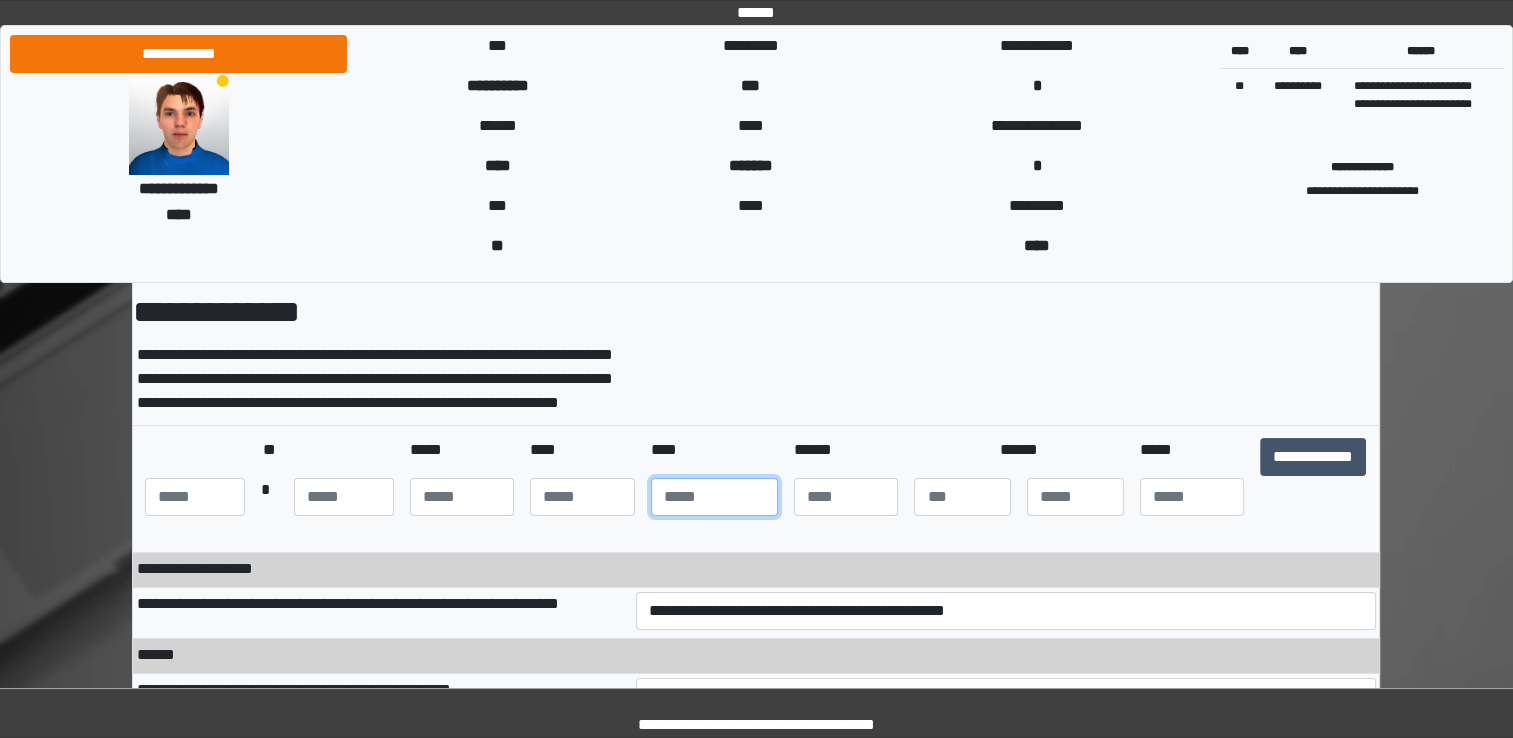click at bounding box center (714, 497) 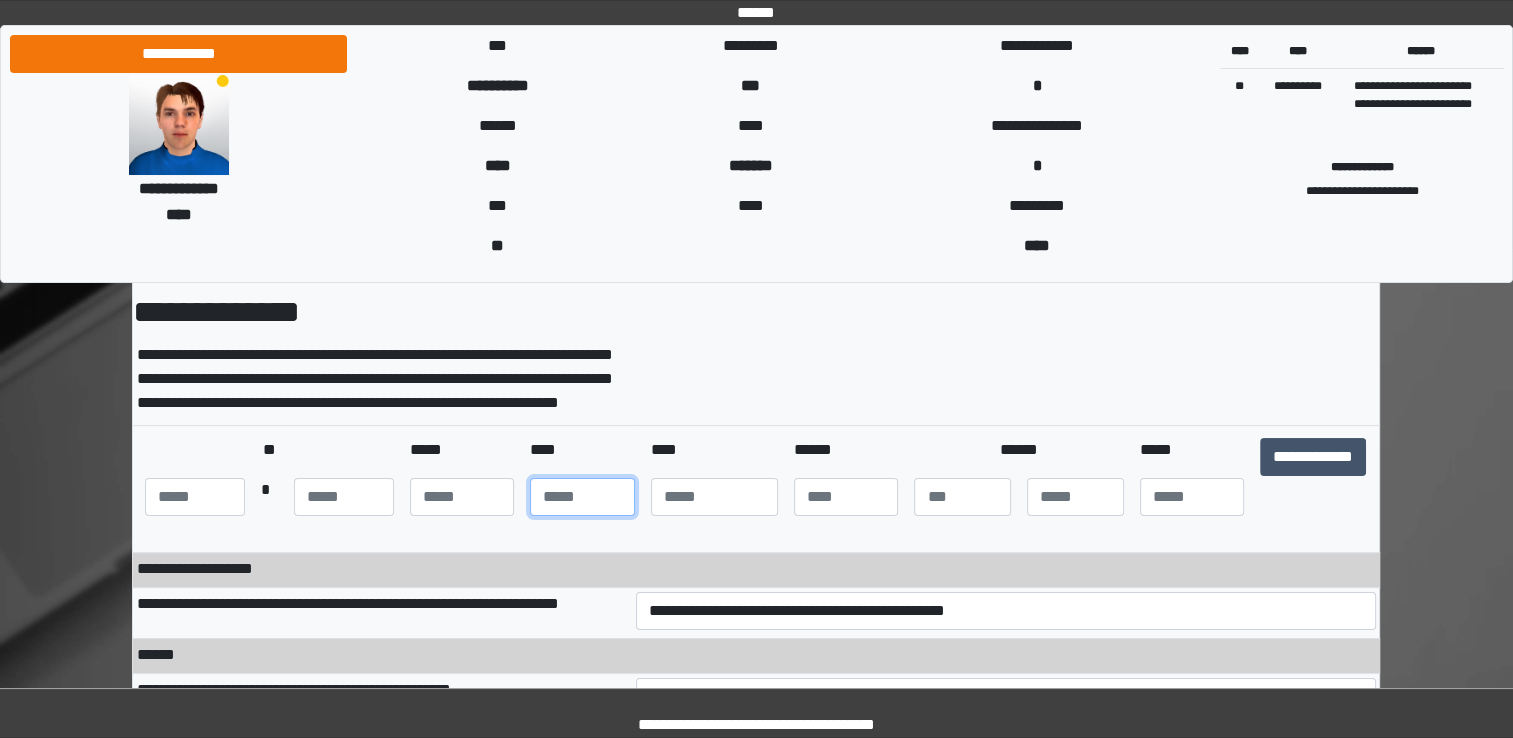 click at bounding box center [582, 497] 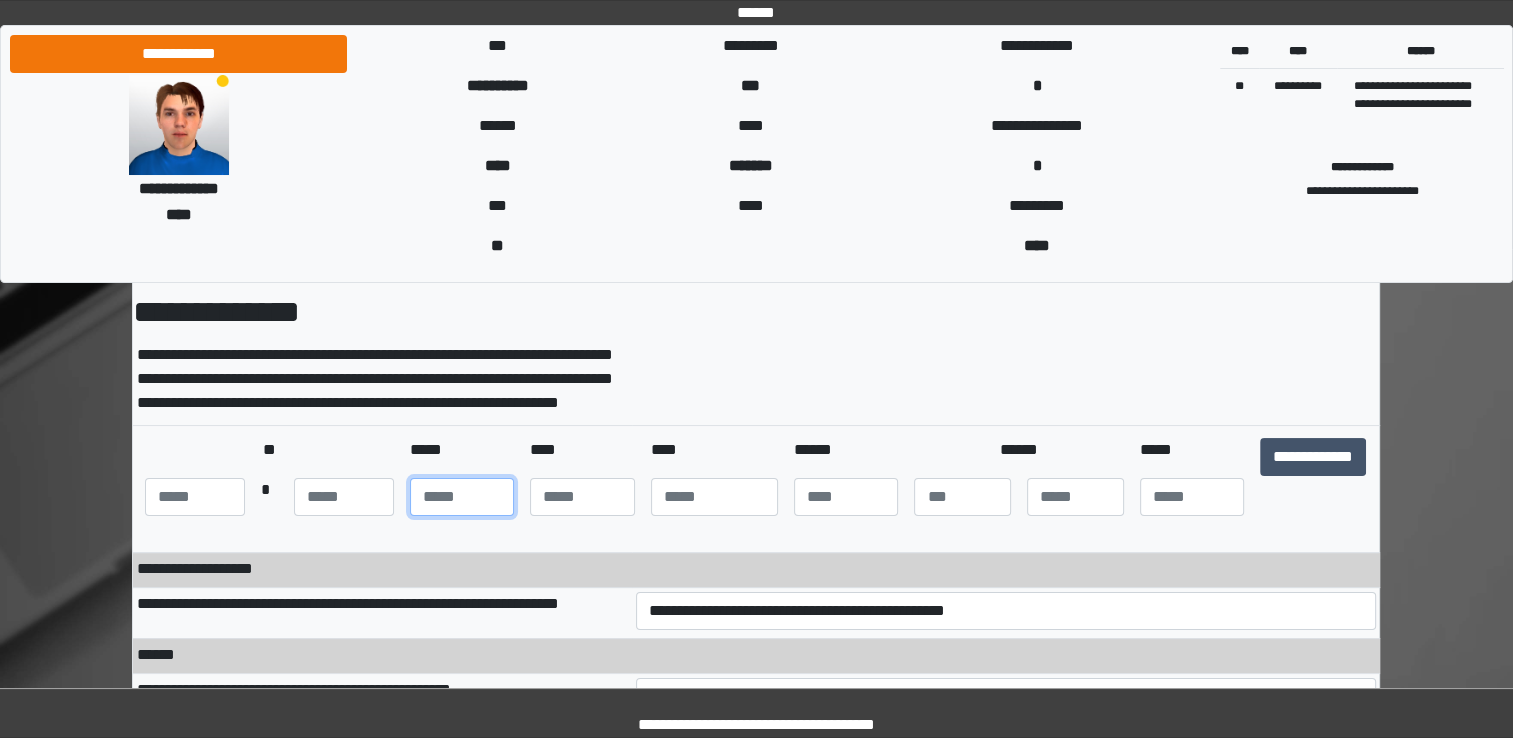 click at bounding box center (462, 497) 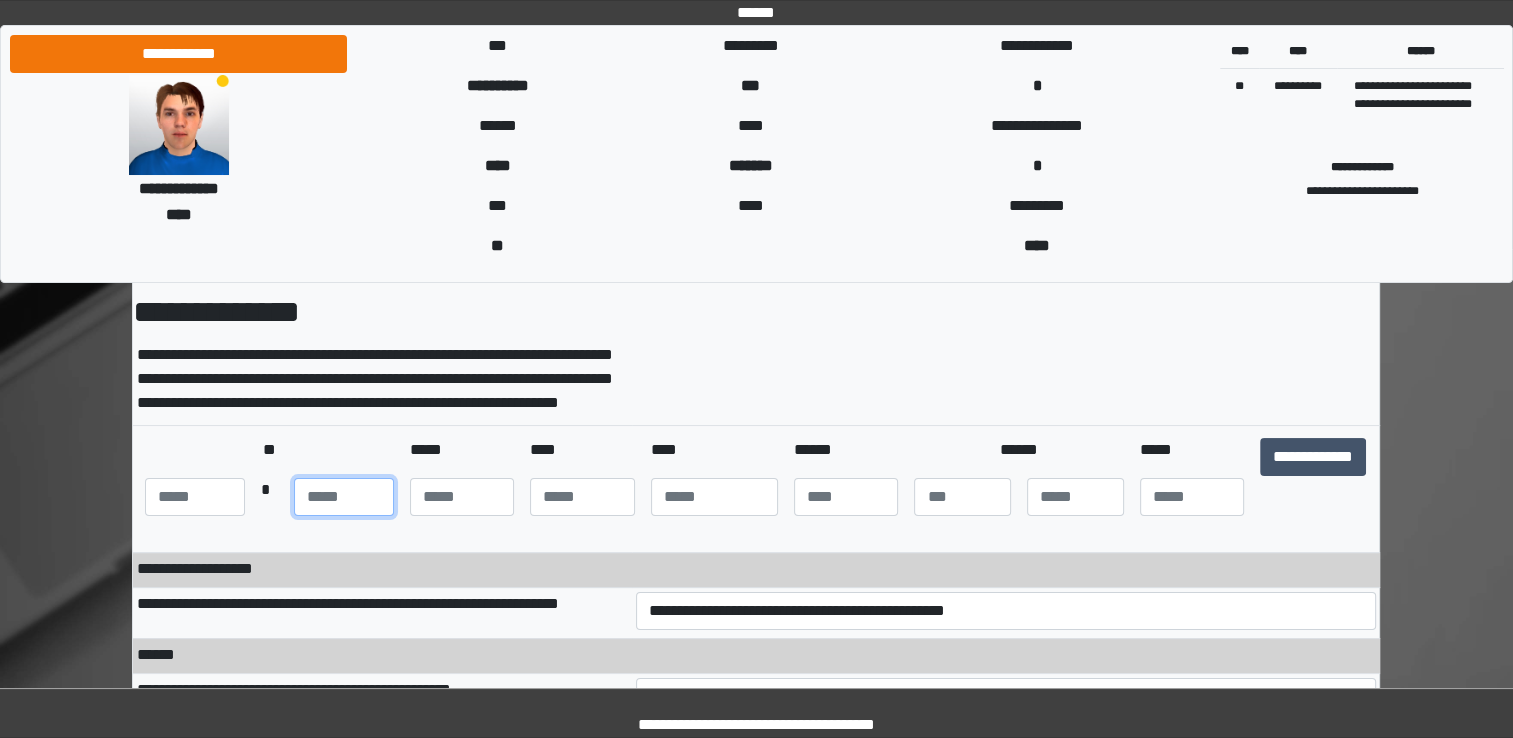 click at bounding box center (344, 497) 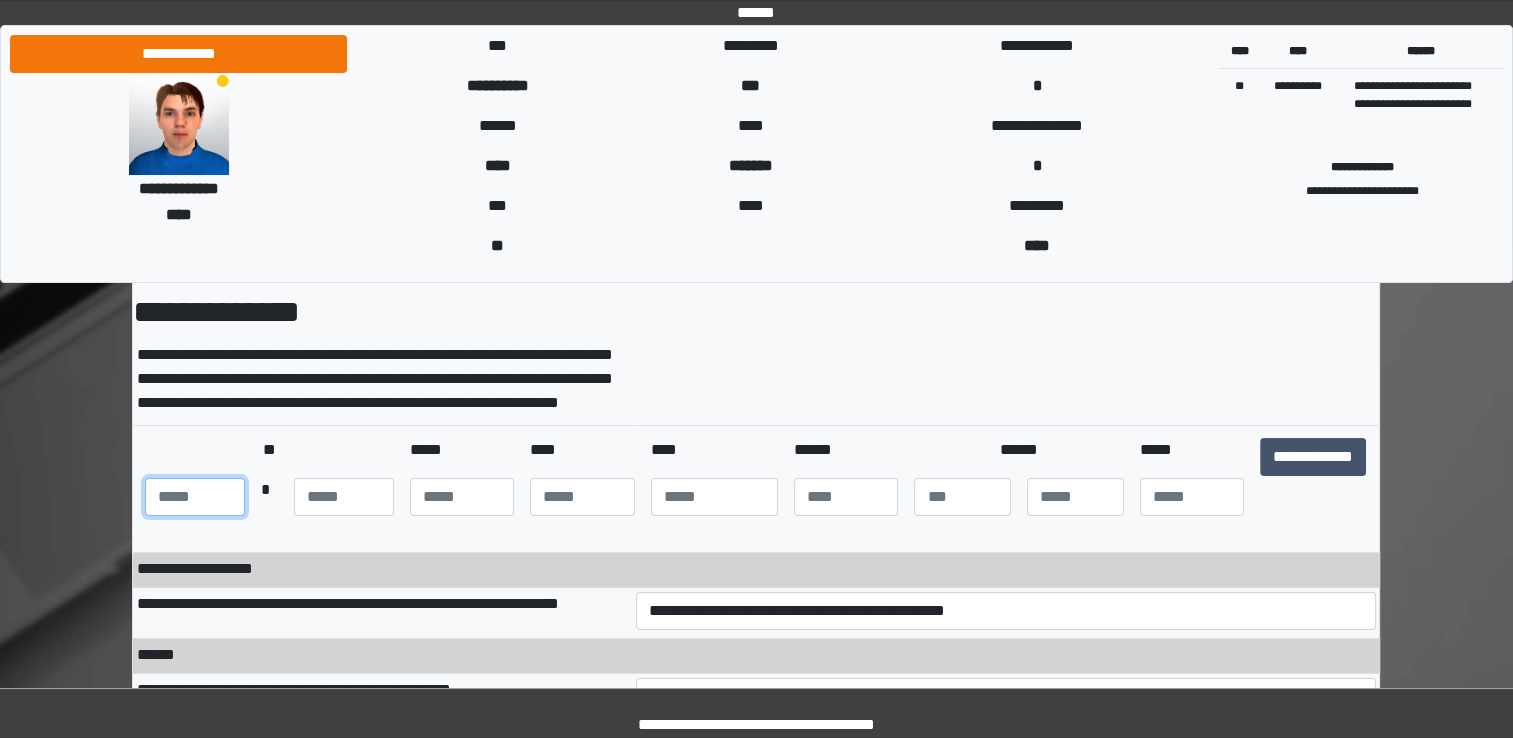 click at bounding box center (195, 497) 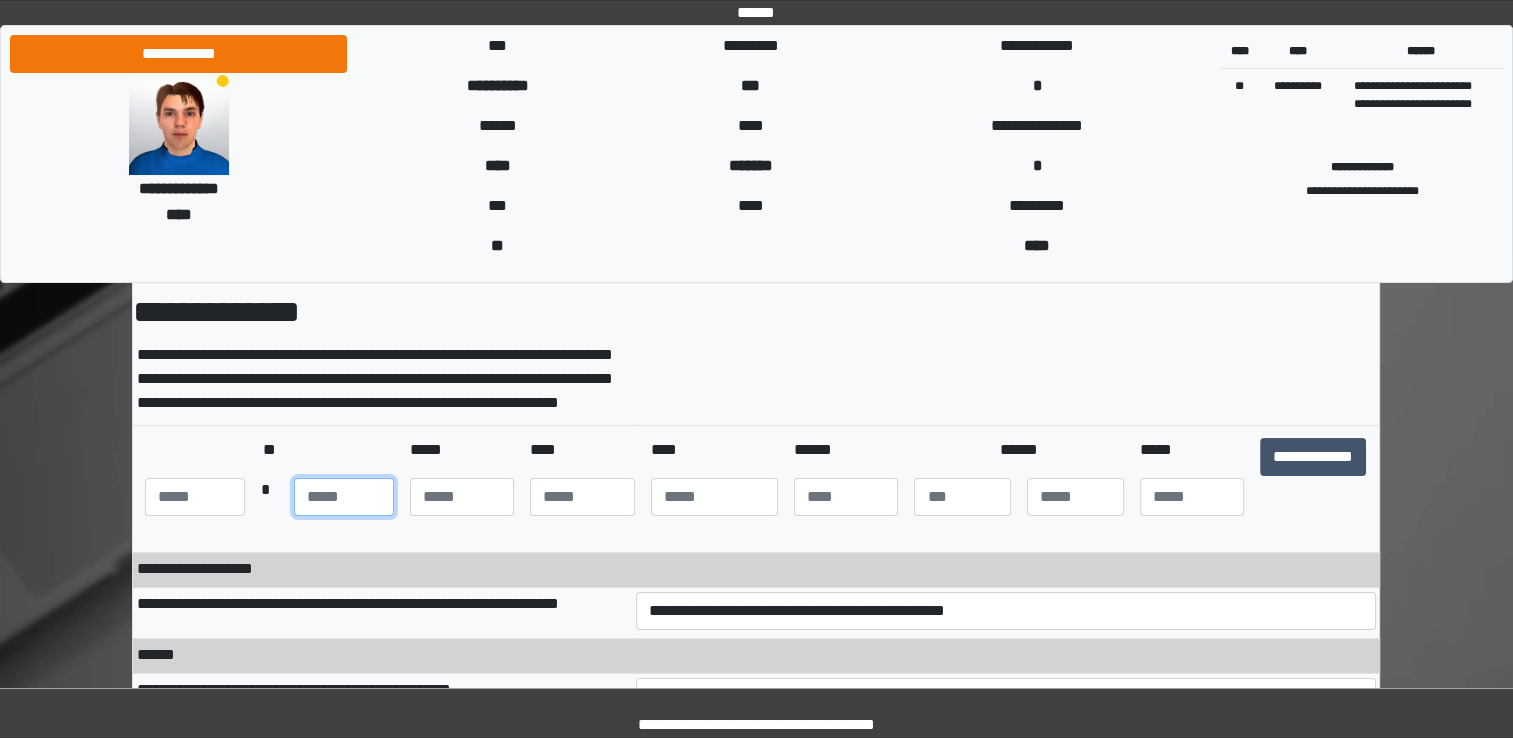 type on "**" 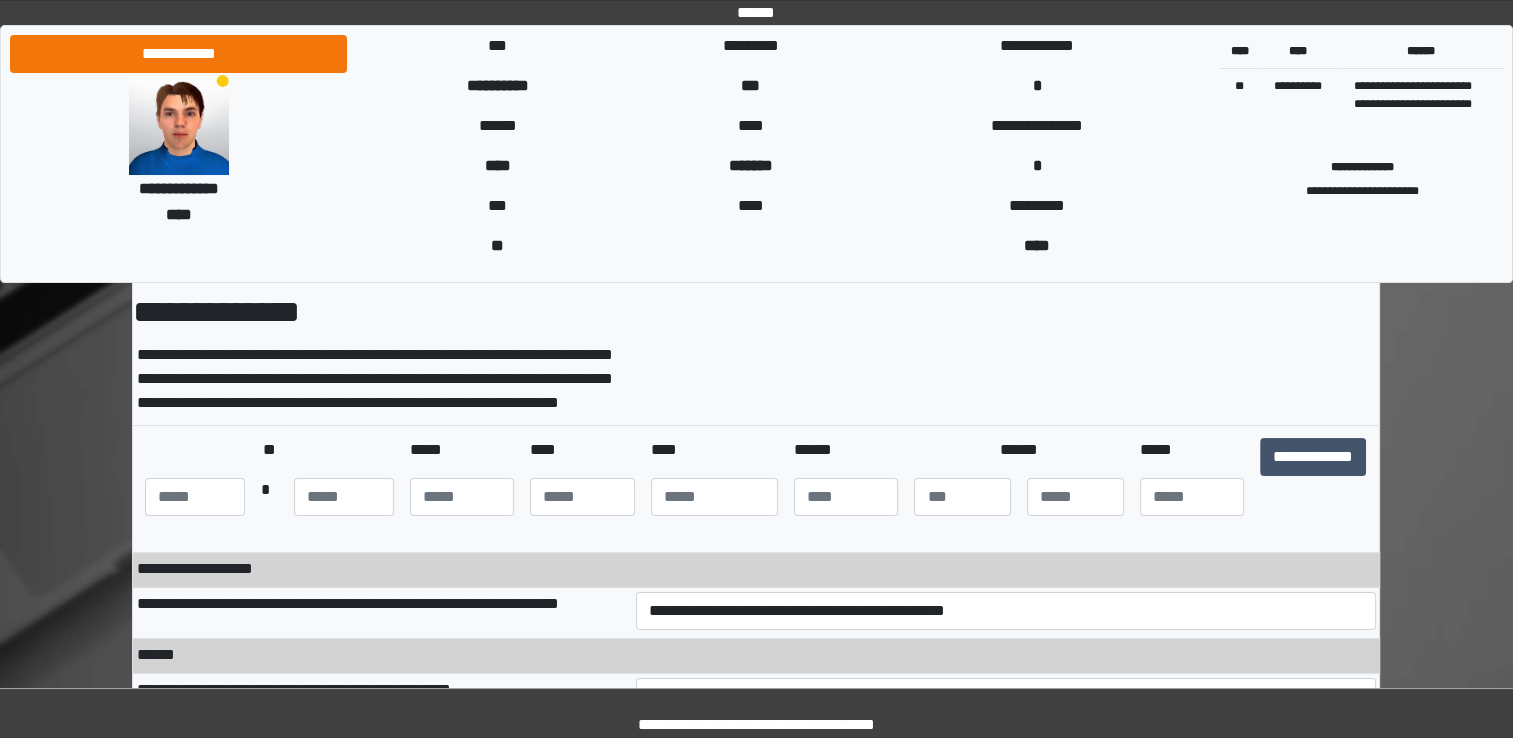 click at bounding box center (1006, 382) 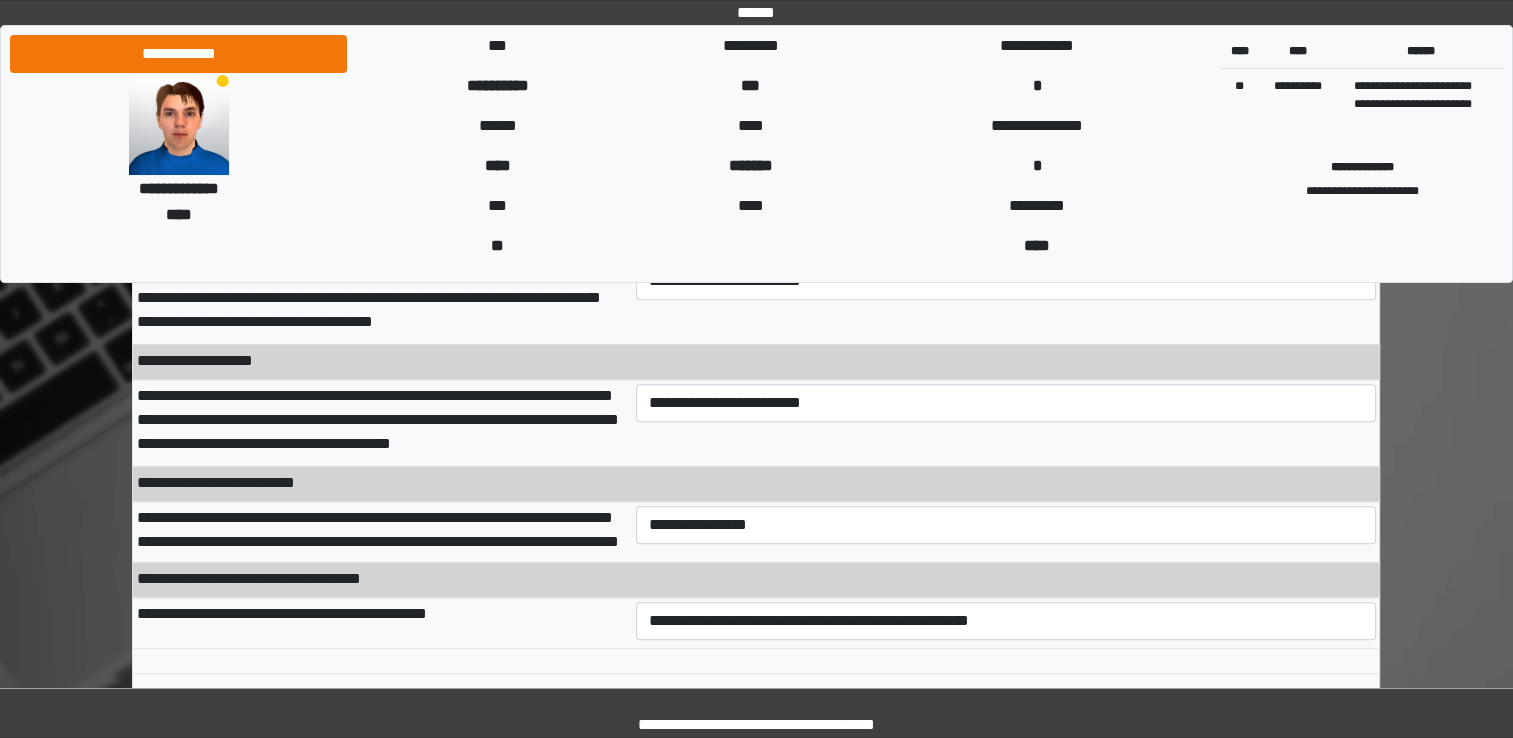 scroll, scrollTop: 1101, scrollLeft: 0, axis: vertical 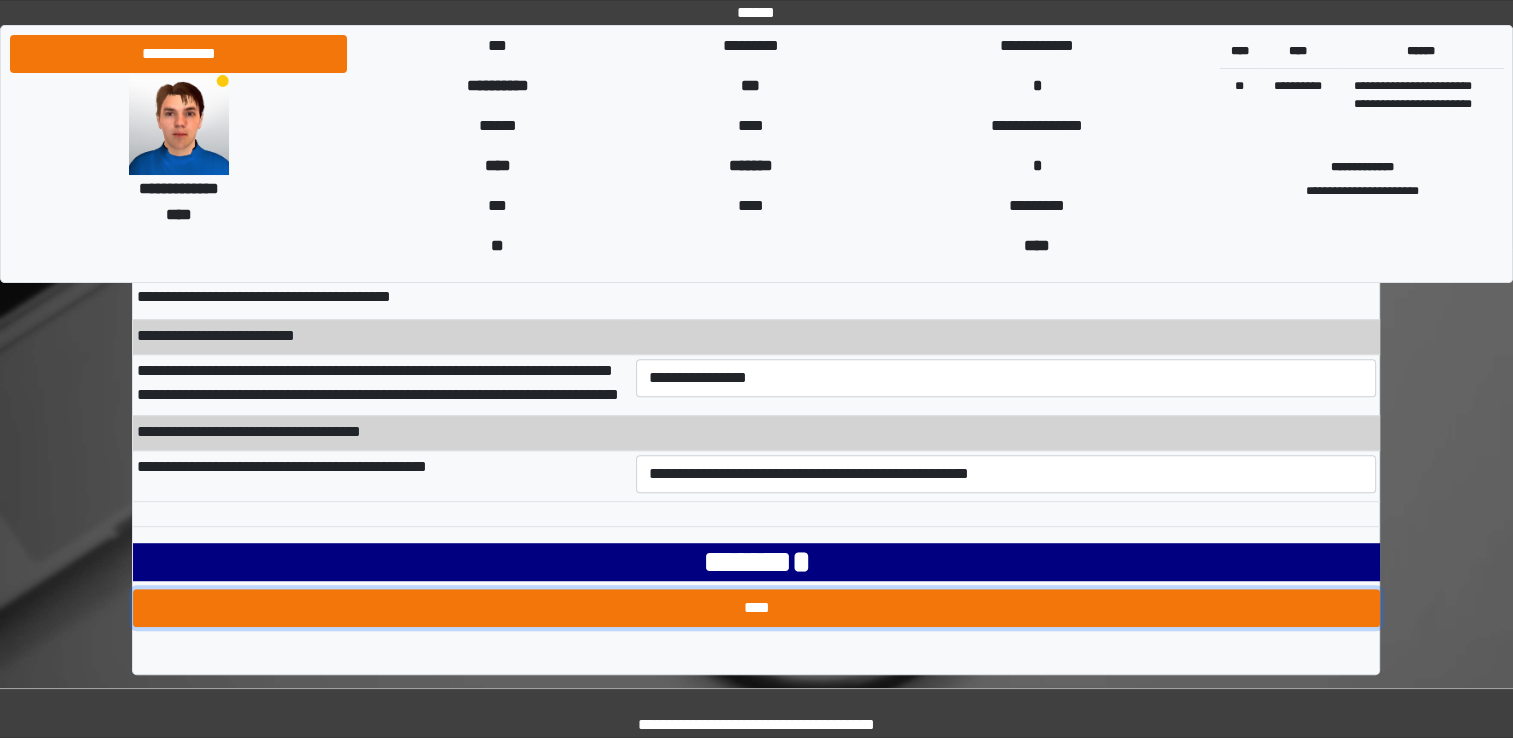 click on "****" at bounding box center [756, 608] 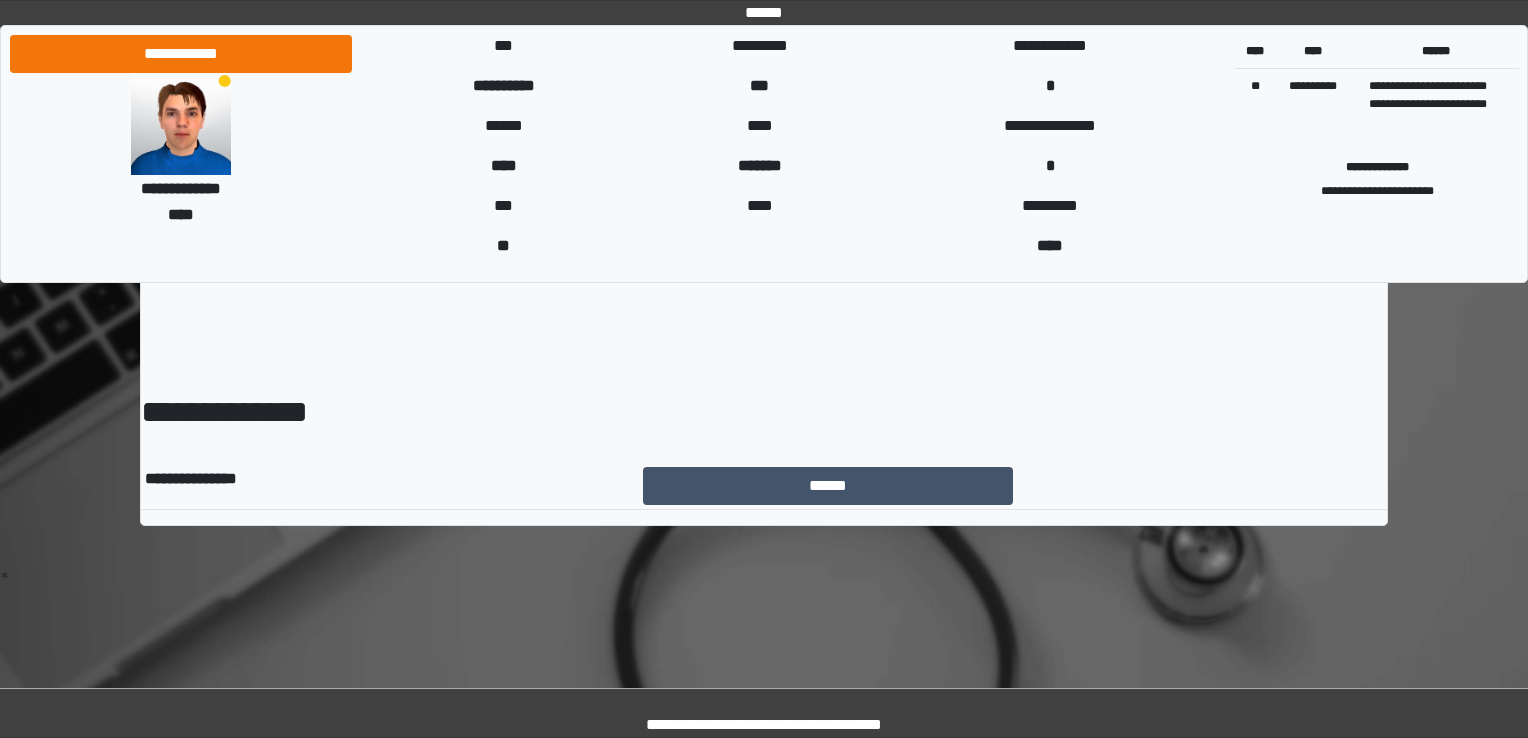 scroll, scrollTop: 0, scrollLeft: 0, axis: both 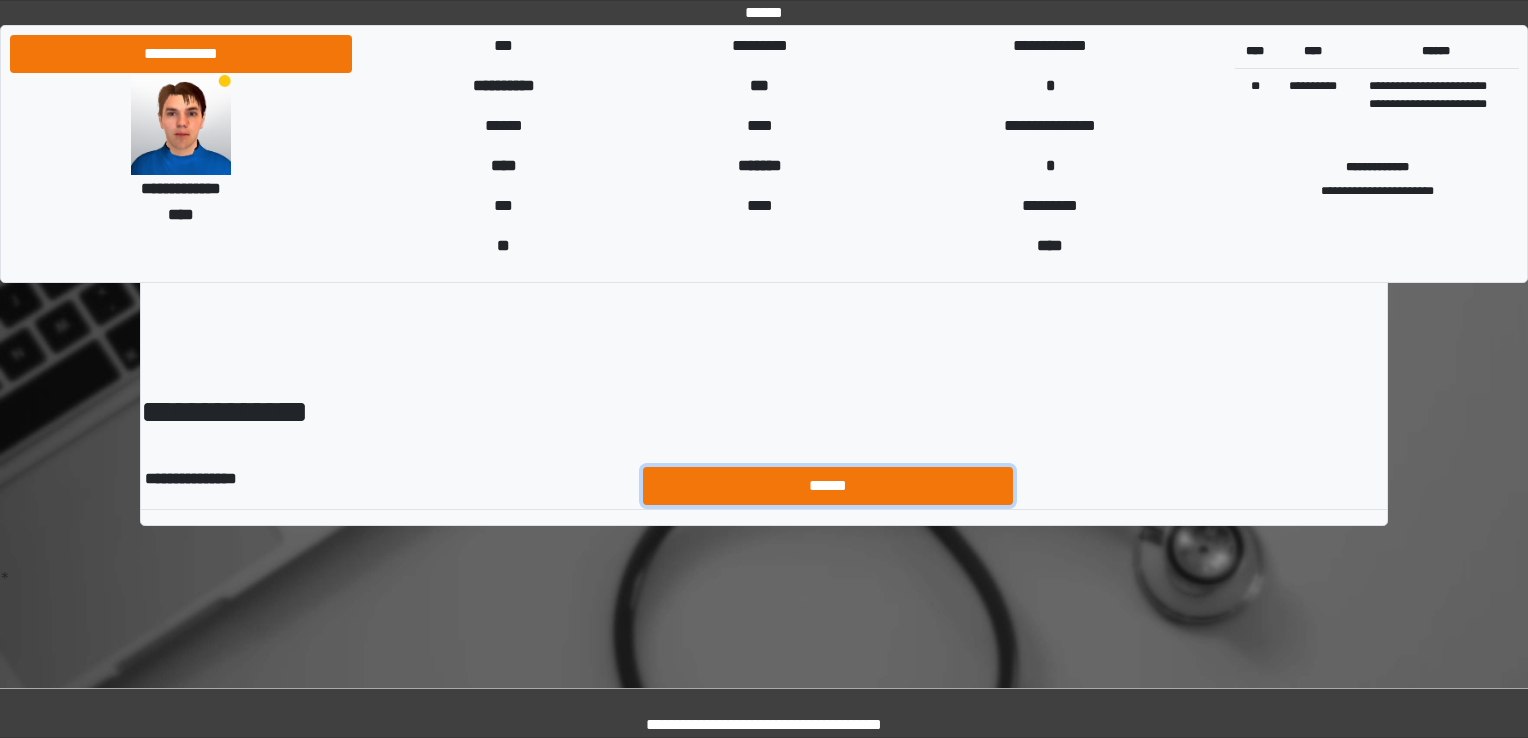 click on "******" at bounding box center [828, 486] 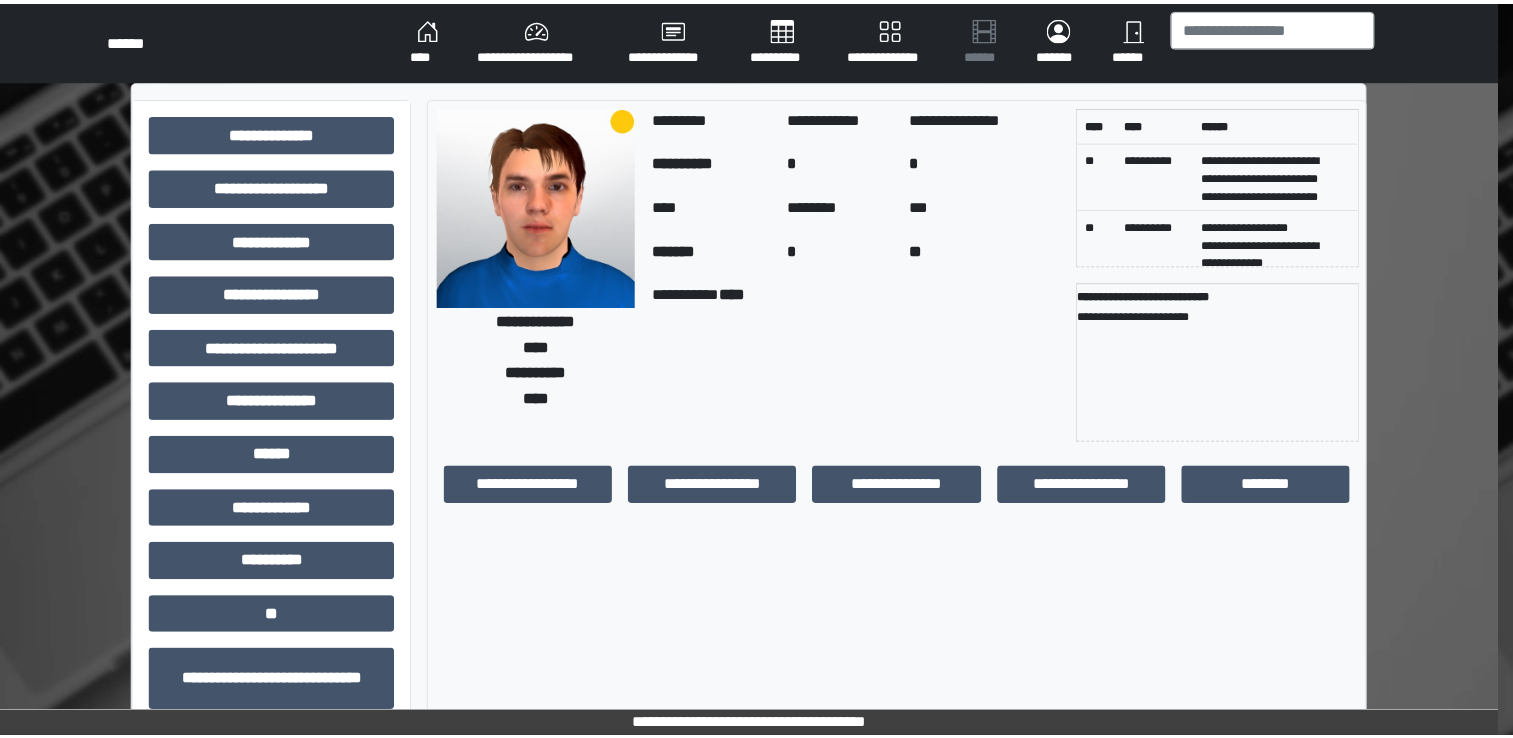 scroll, scrollTop: 0, scrollLeft: 0, axis: both 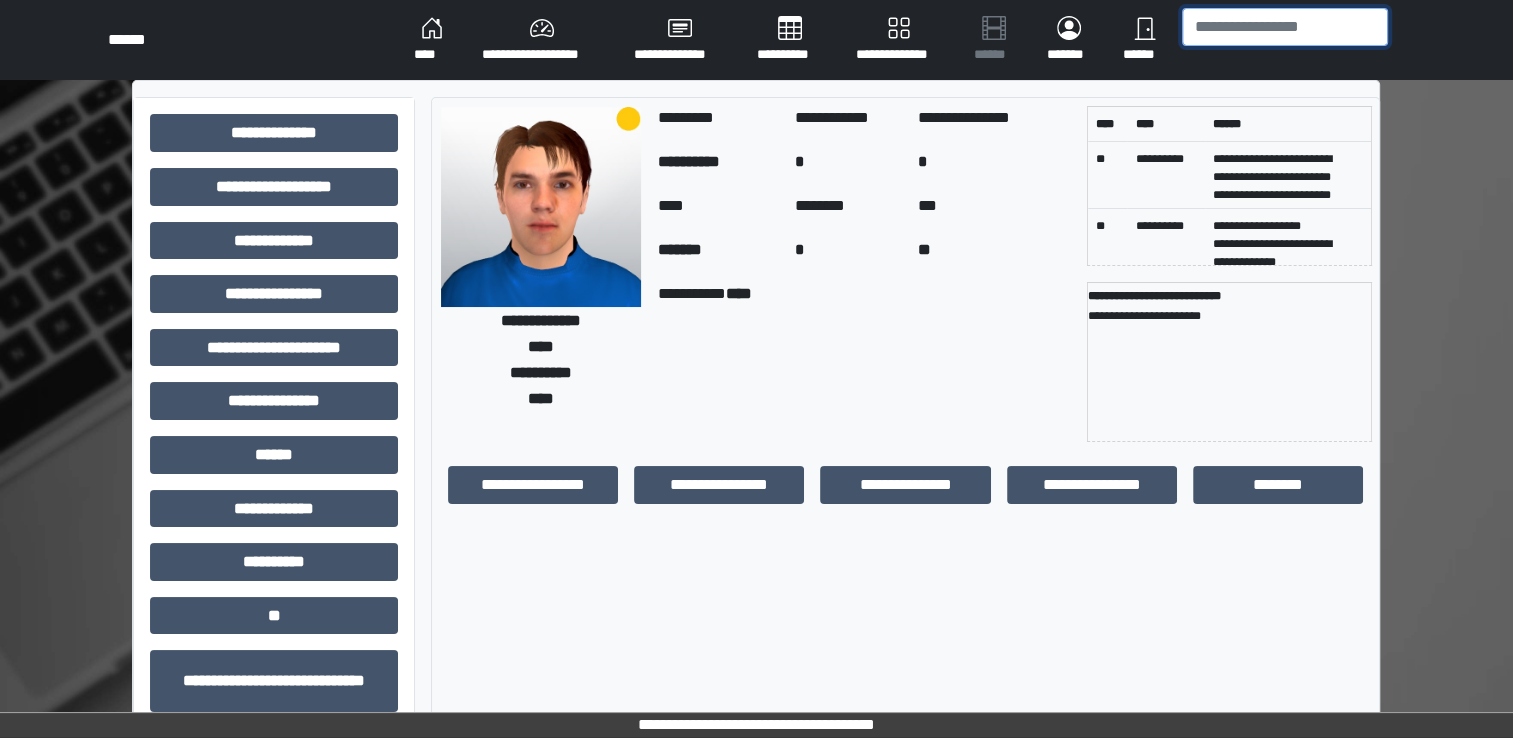 click at bounding box center (1285, 27) 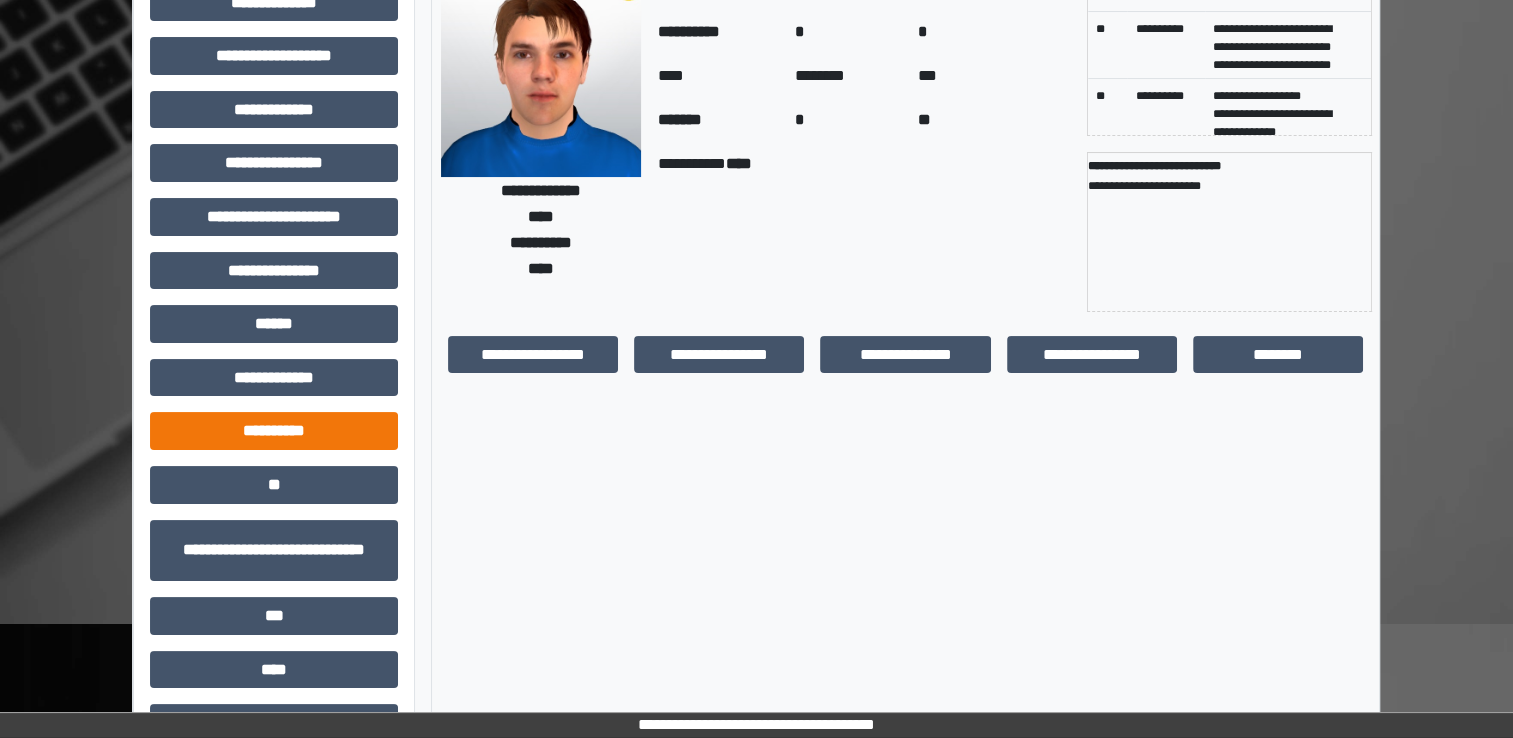 scroll, scrollTop: 180, scrollLeft: 0, axis: vertical 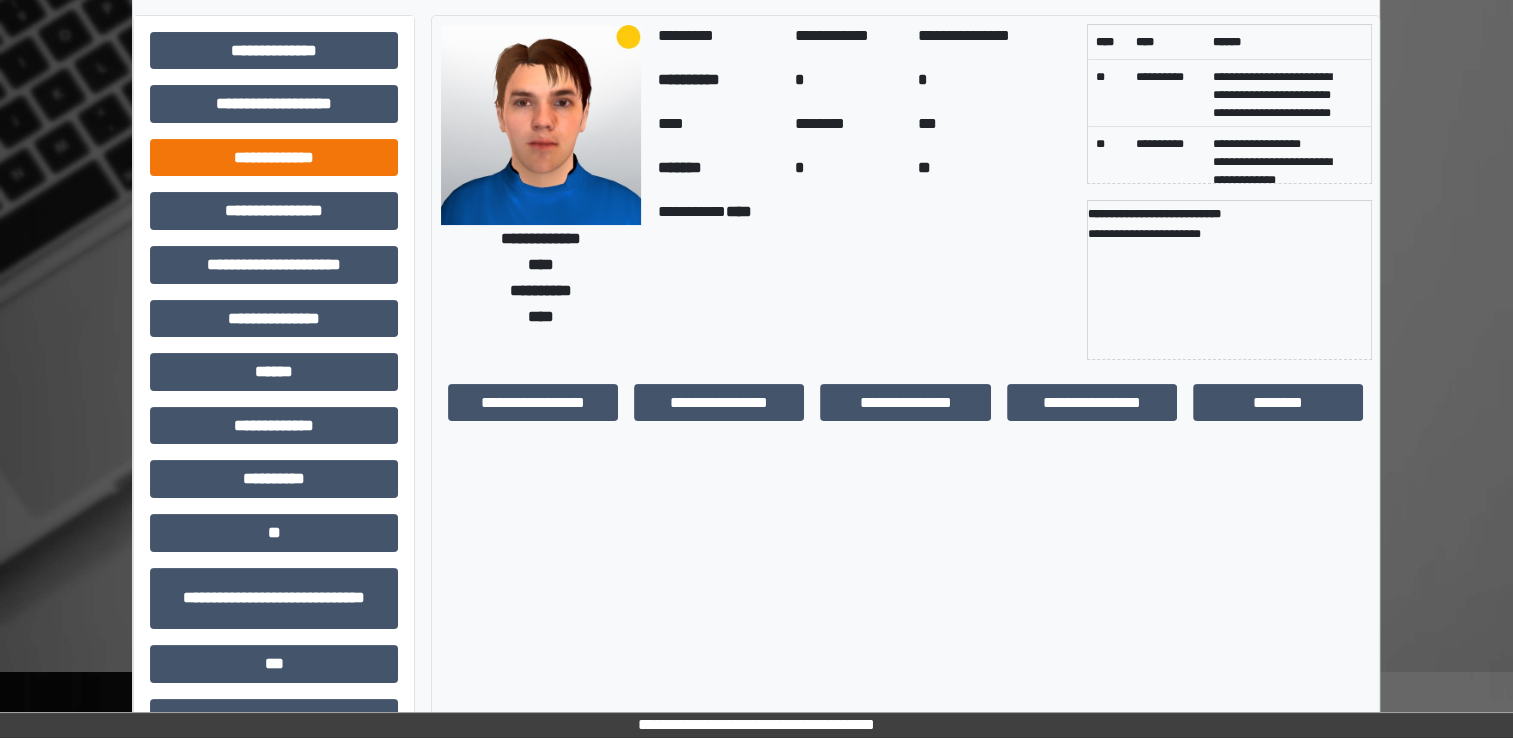 type on "********" 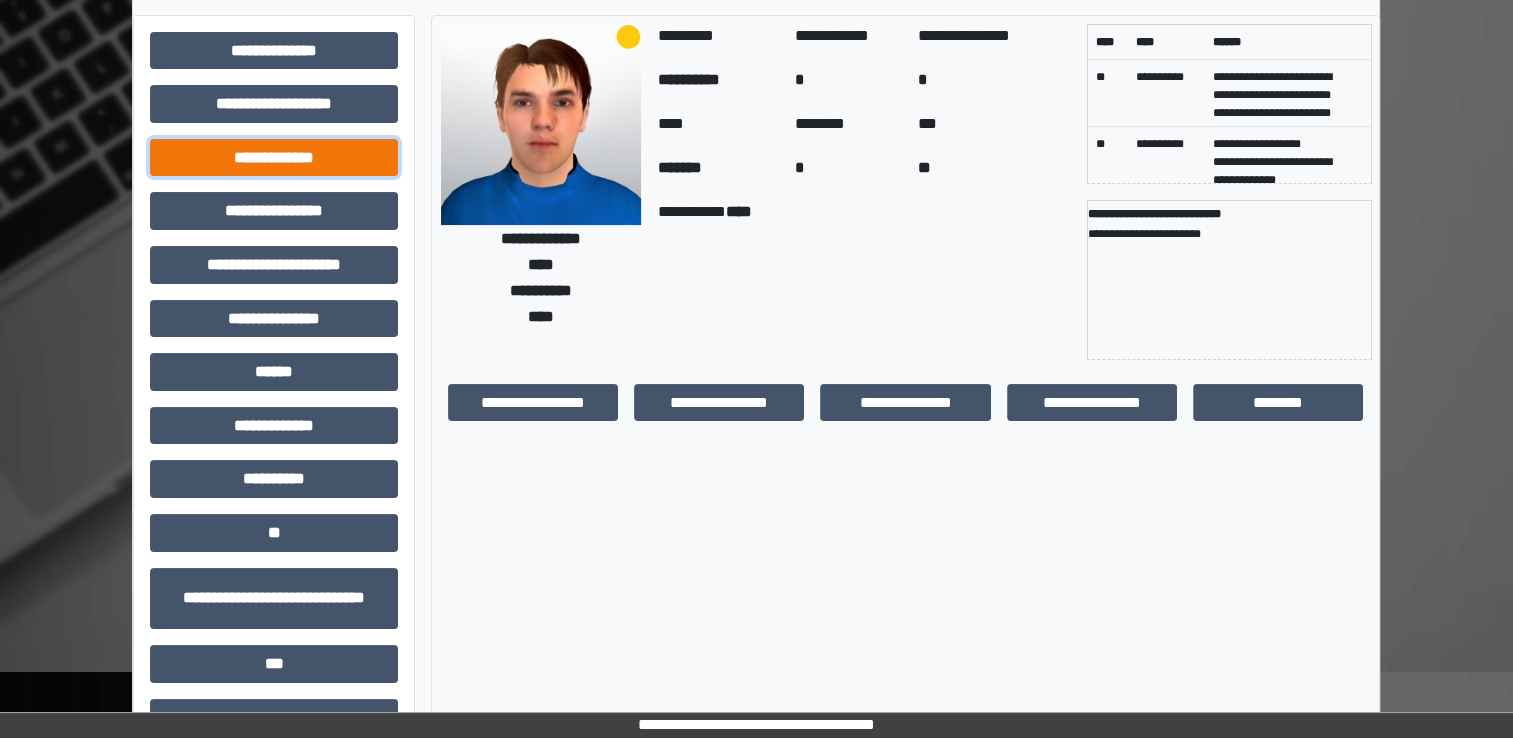 click on "**********" at bounding box center [274, 158] 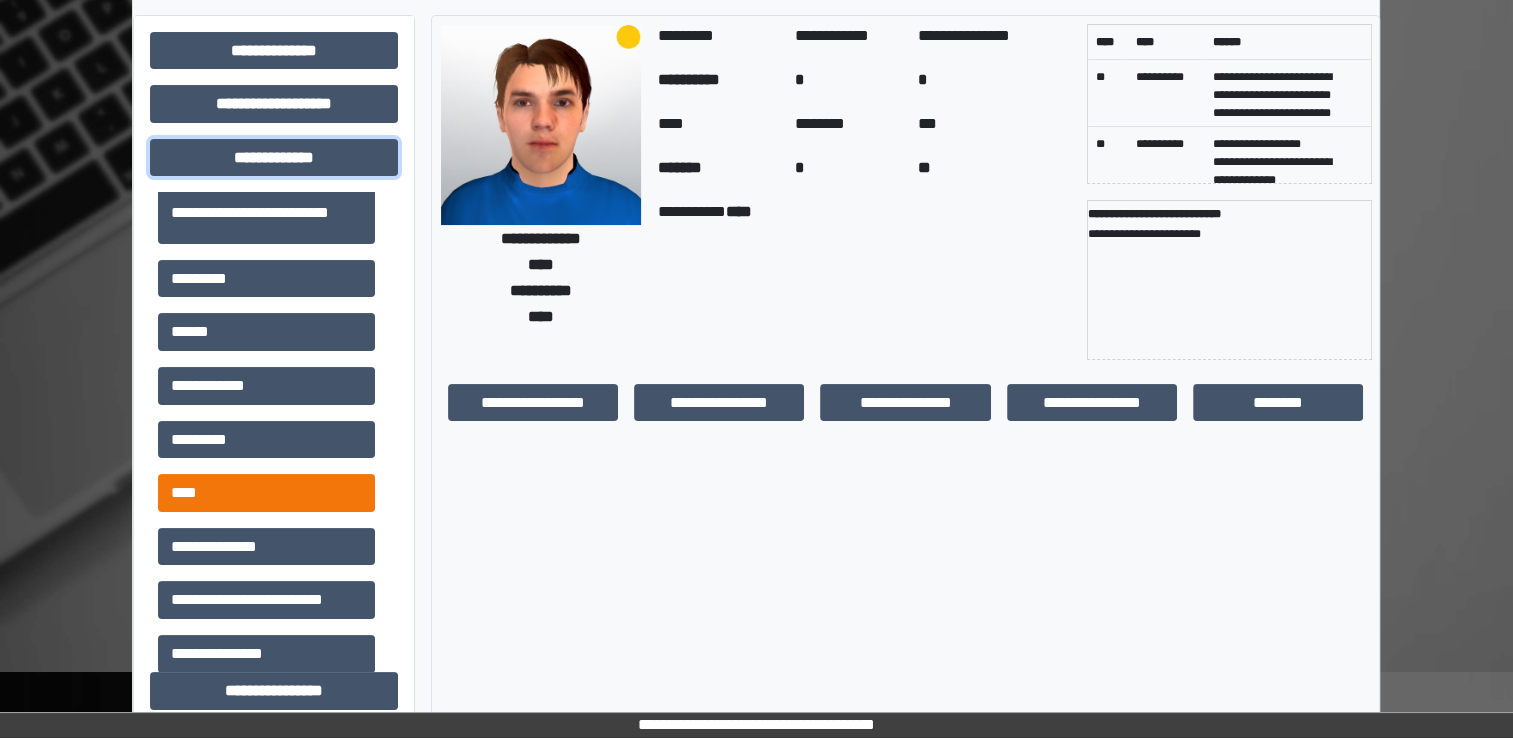 scroll, scrollTop: 600, scrollLeft: 0, axis: vertical 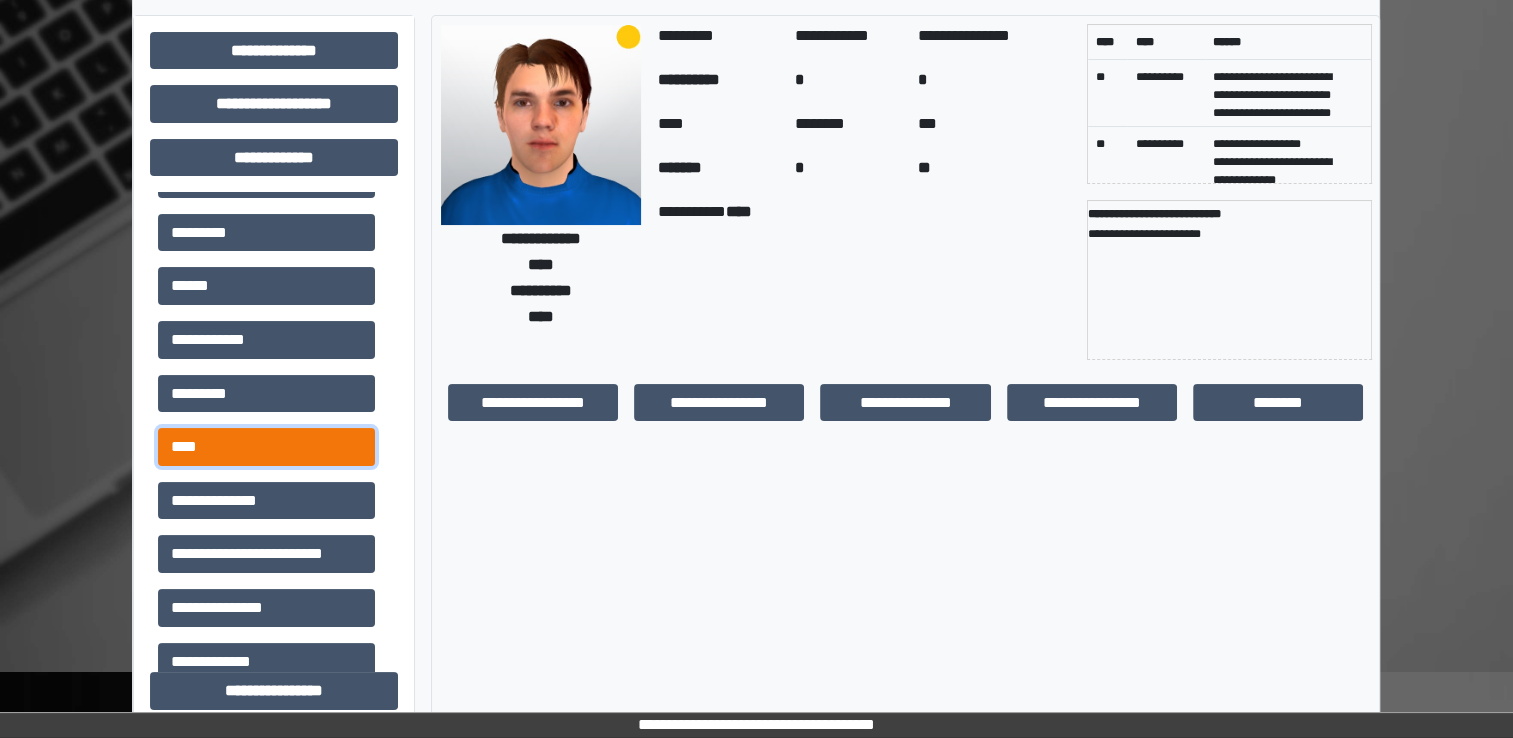 click on "****" at bounding box center (266, 447) 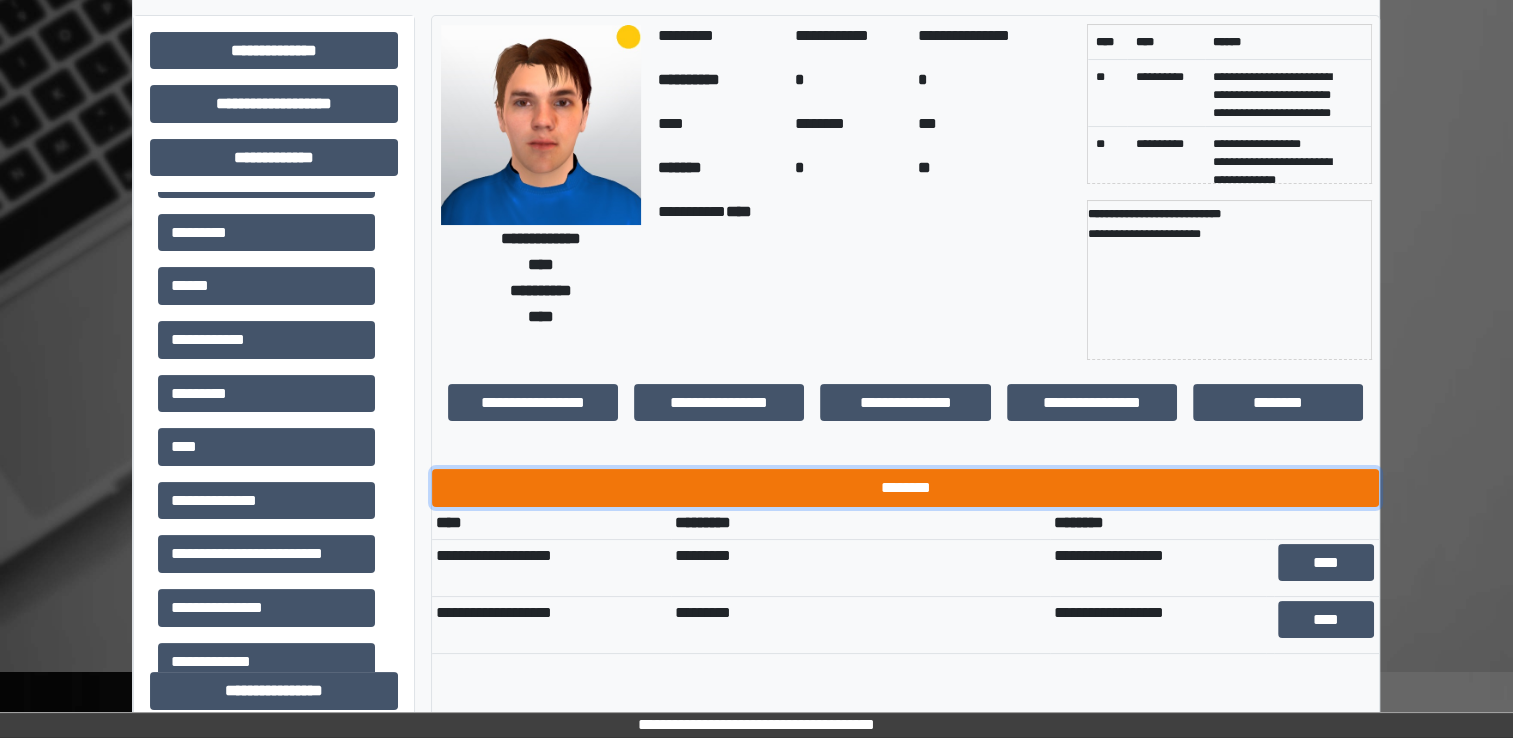 click on "********" at bounding box center [905, 488] 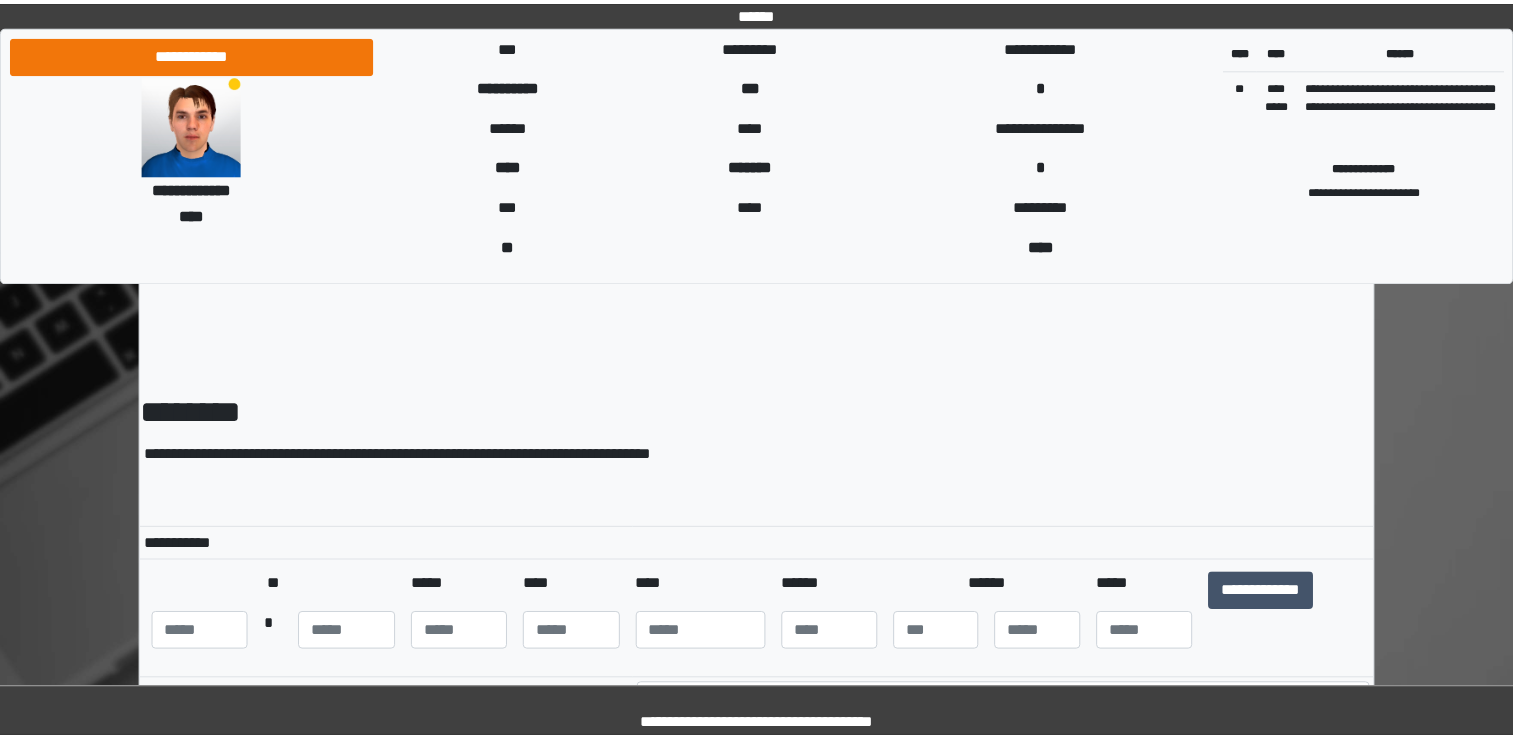 scroll, scrollTop: 0, scrollLeft: 0, axis: both 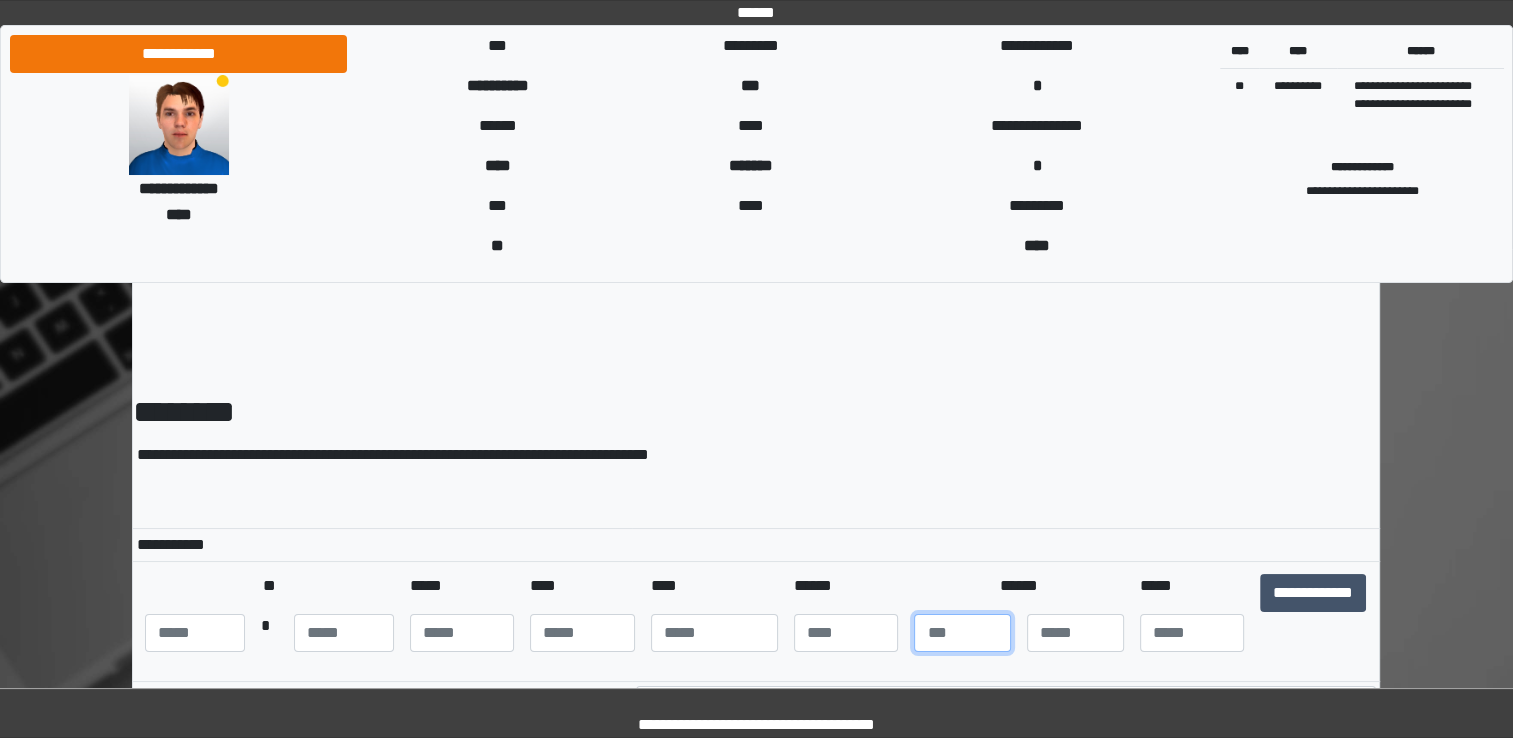 click at bounding box center [962, 633] 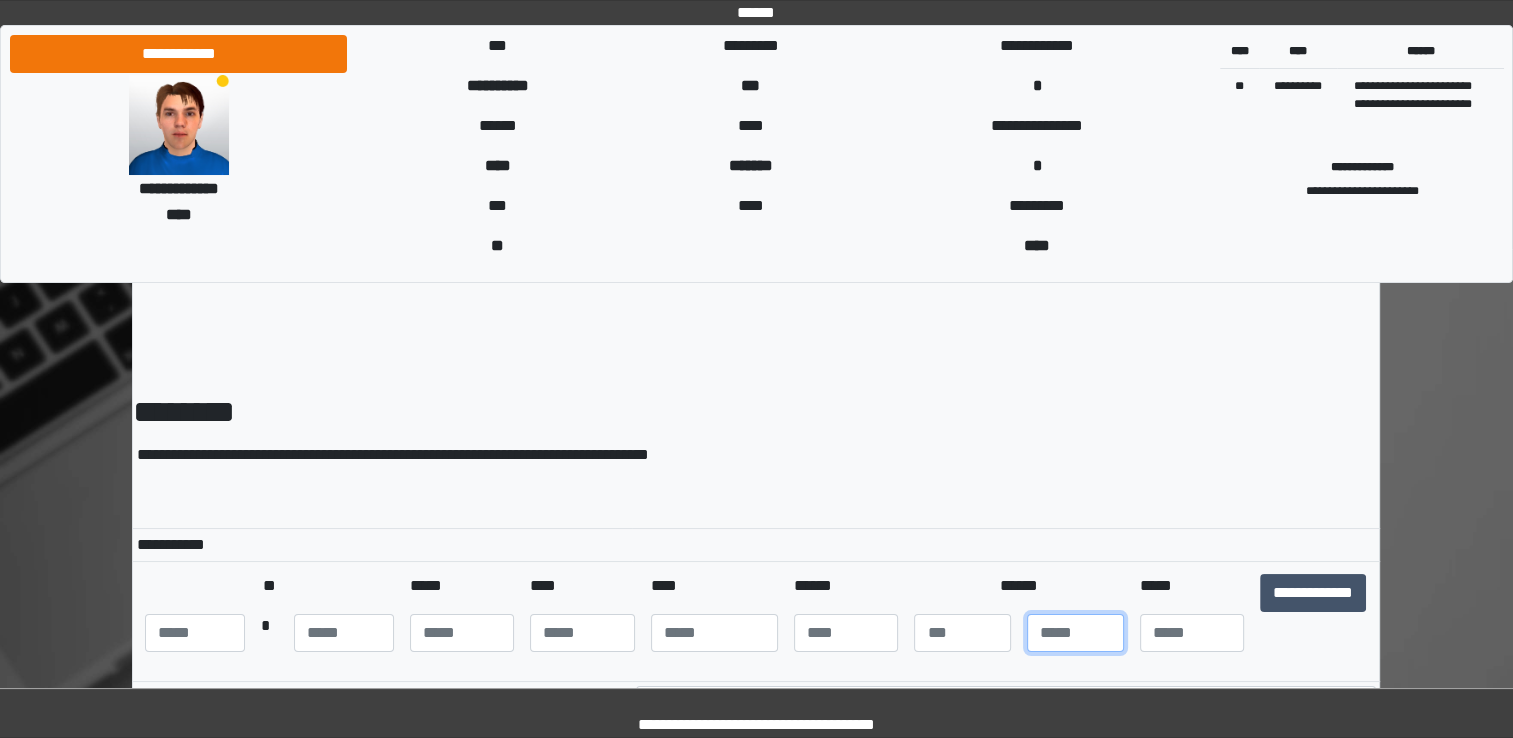 click at bounding box center (1075, 633) 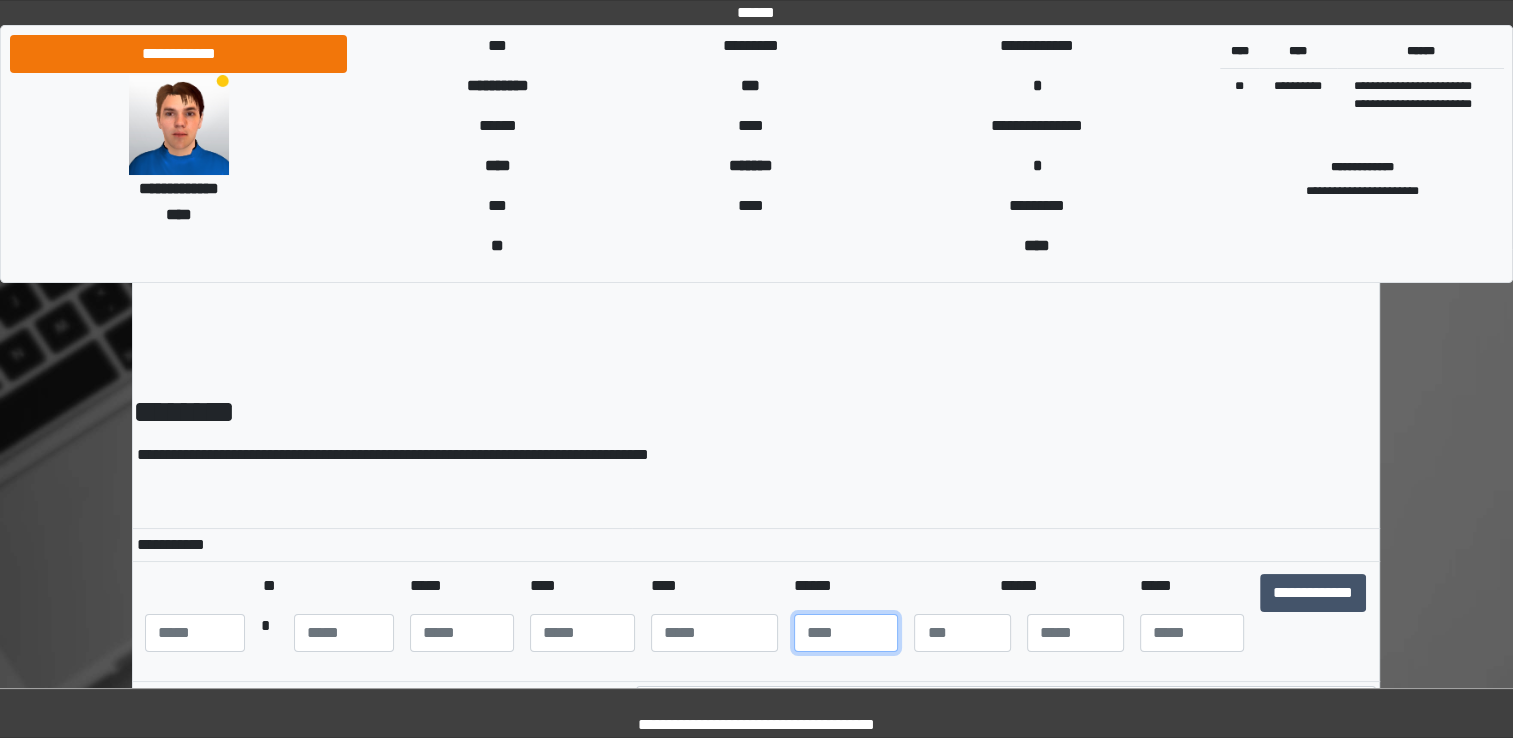 click at bounding box center (846, 633) 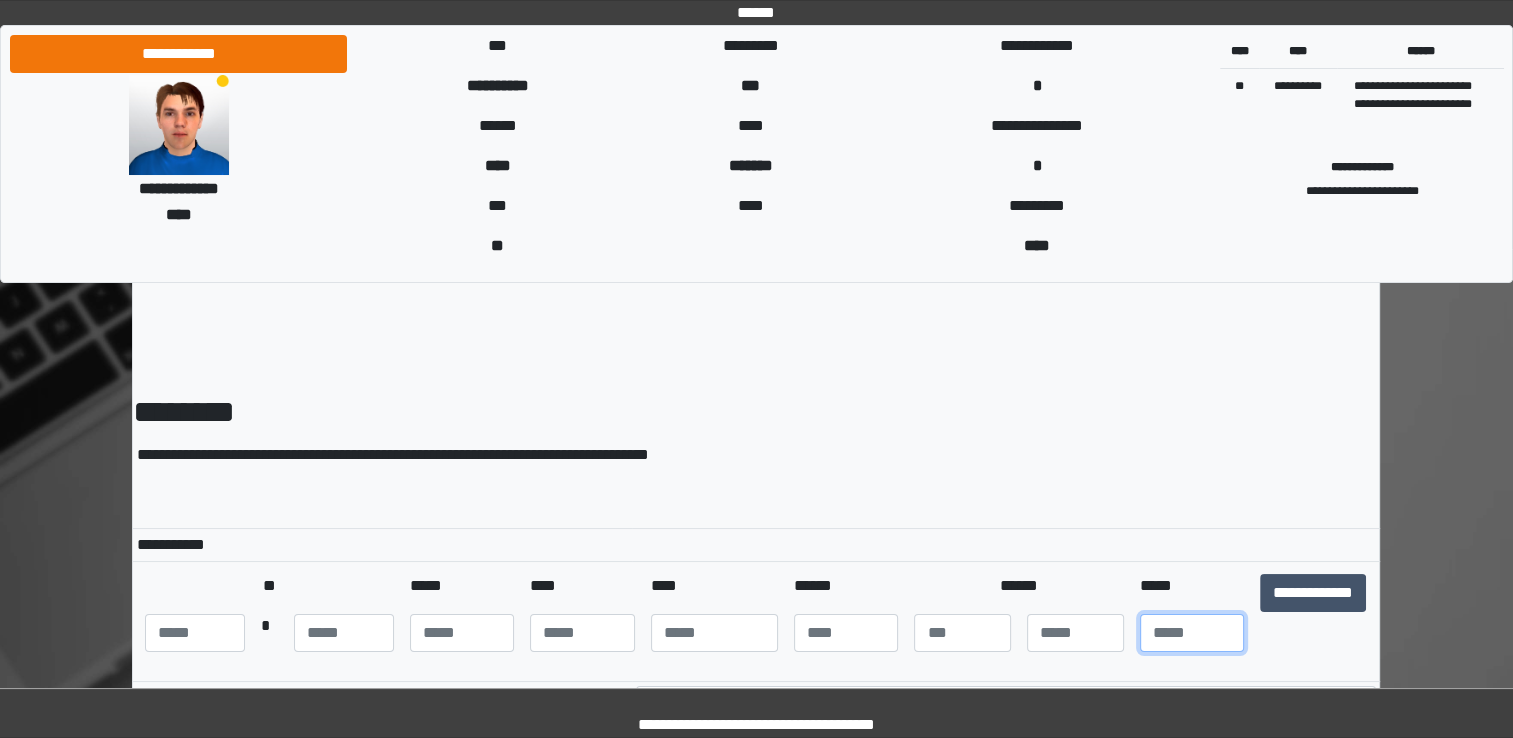 click at bounding box center (1192, 633) 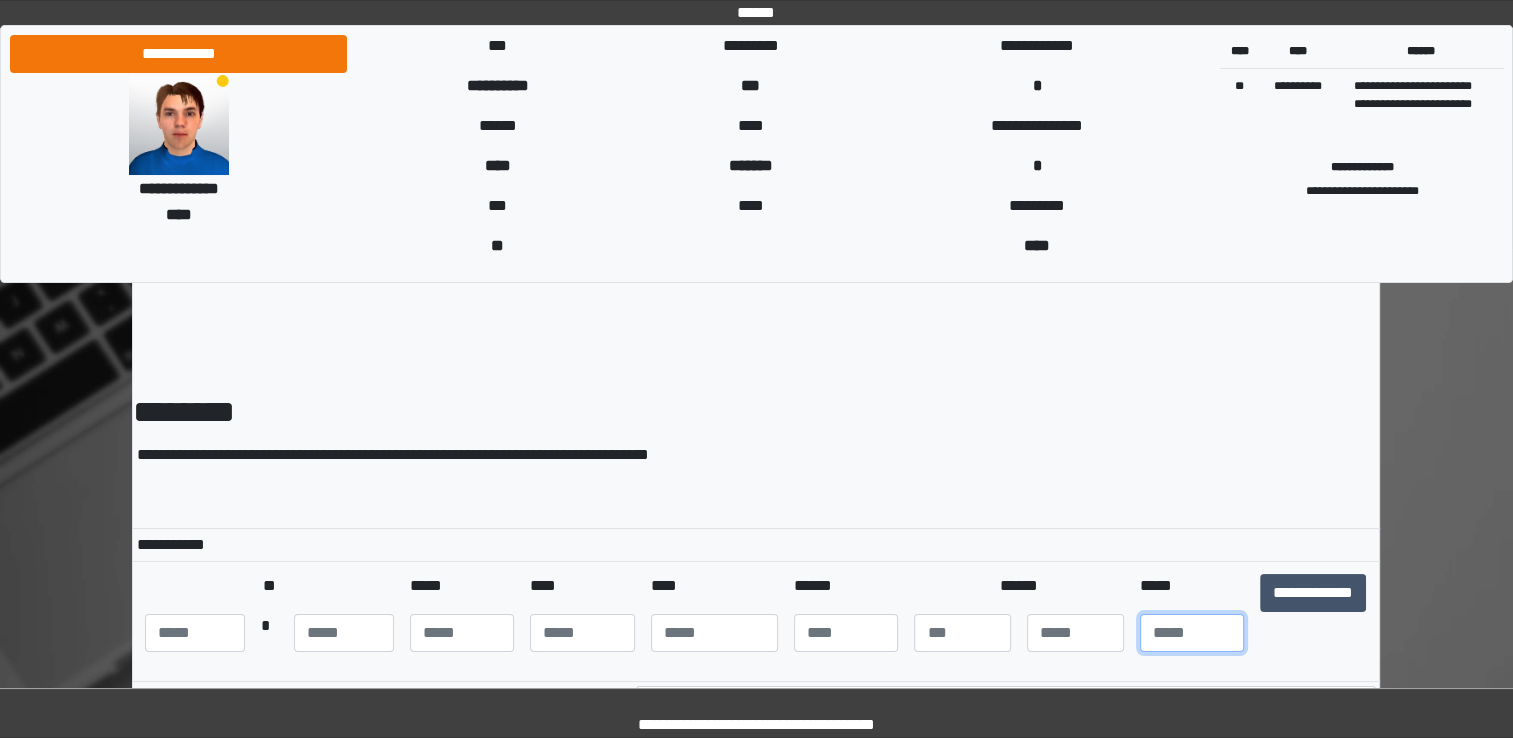 type on "**" 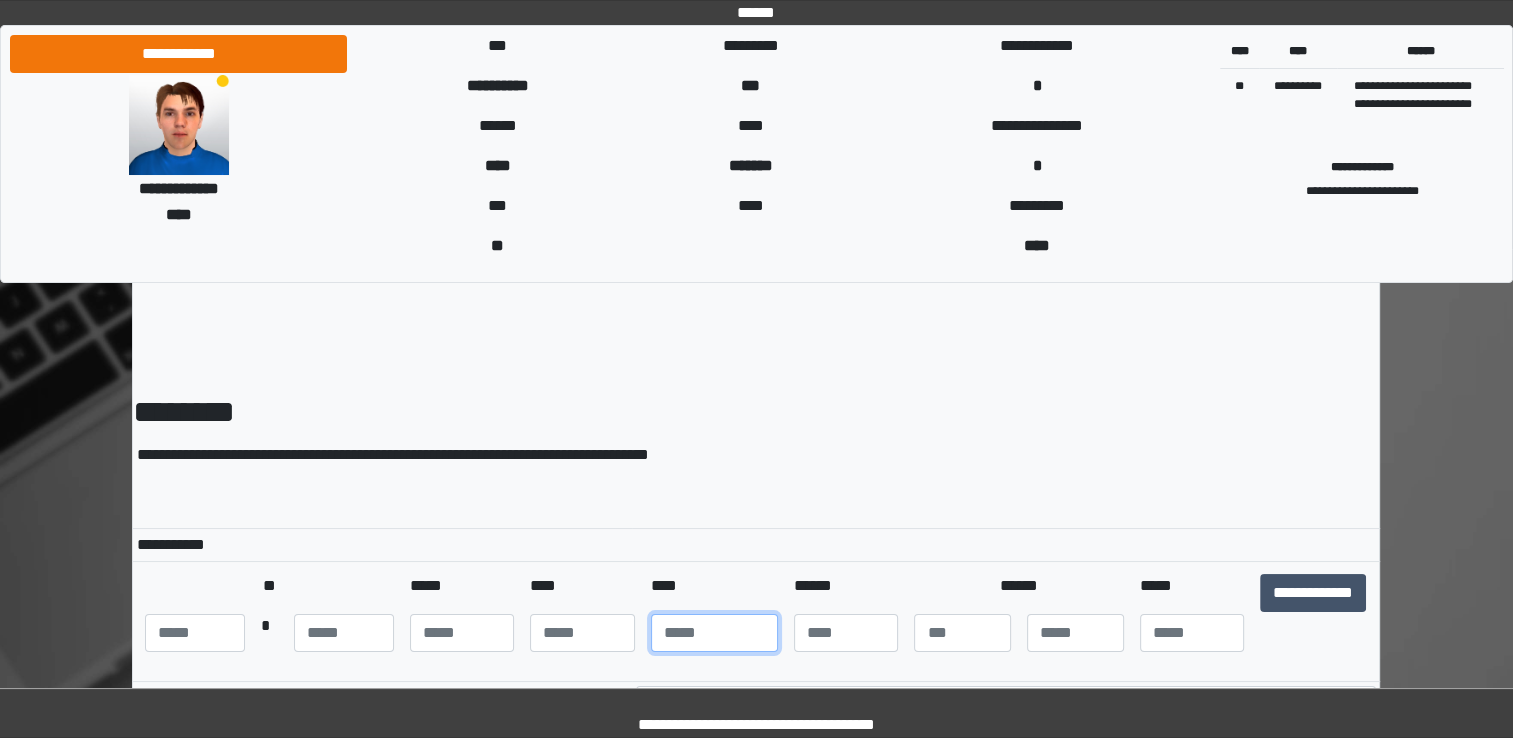 click at bounding box center [714, 633] 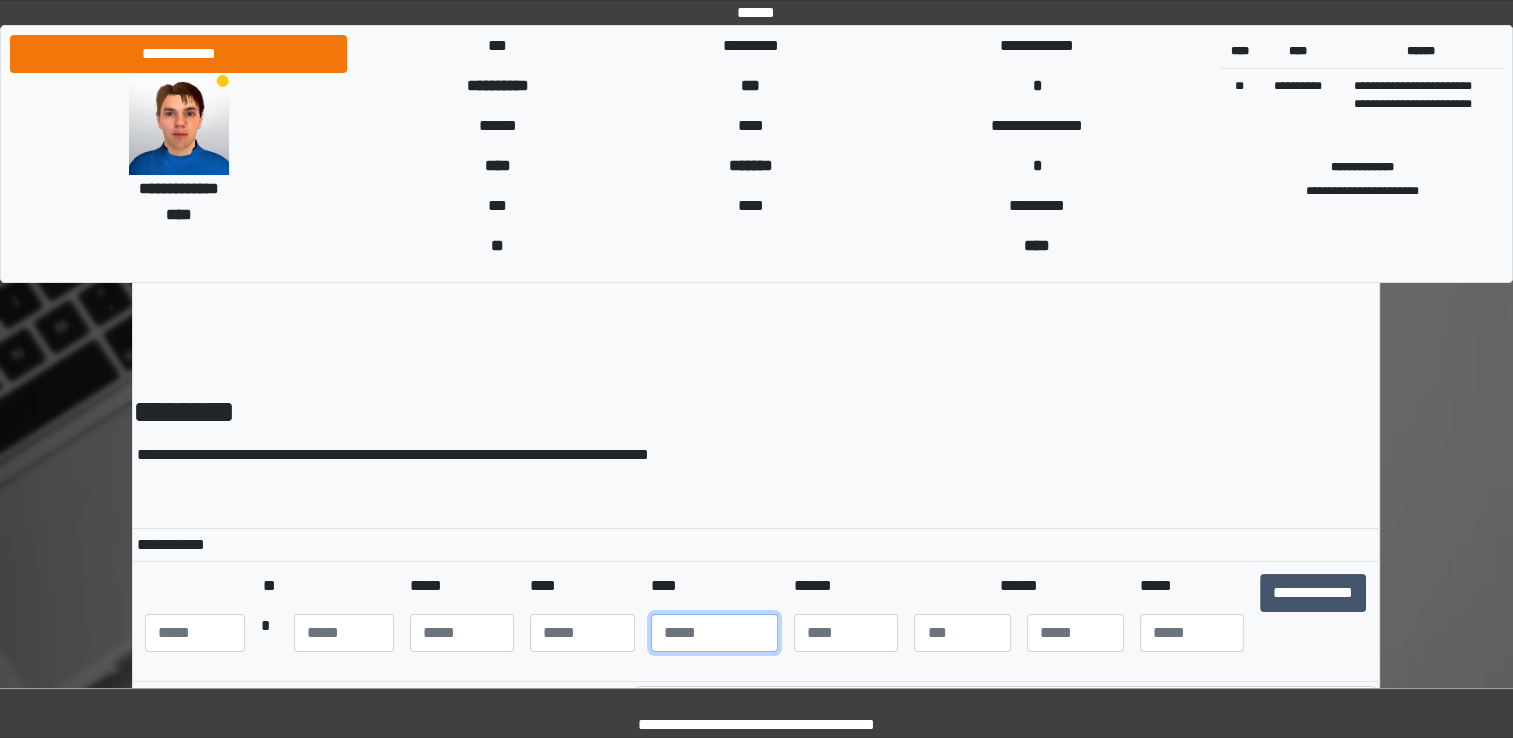 type on "****" 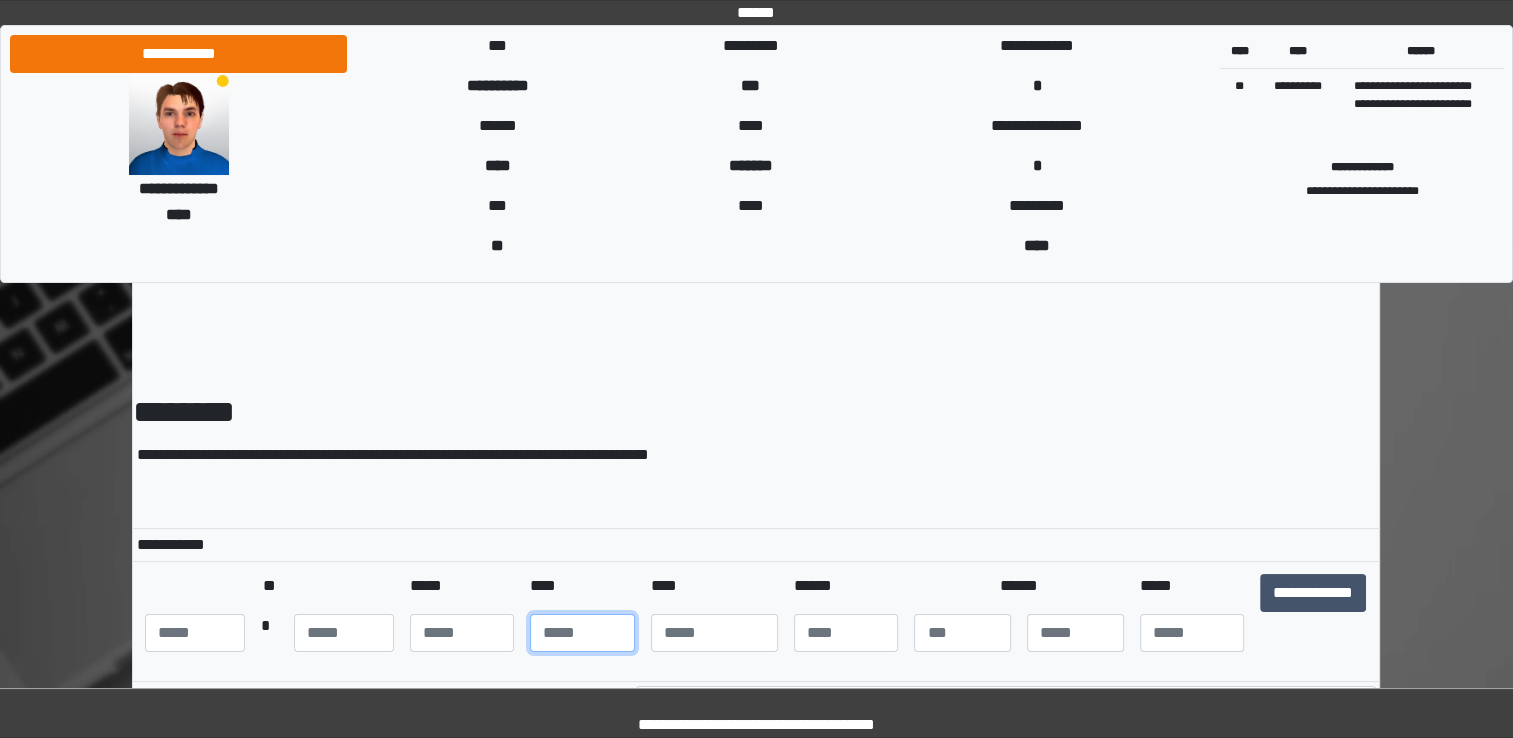 click at bounding box center [582, 633] 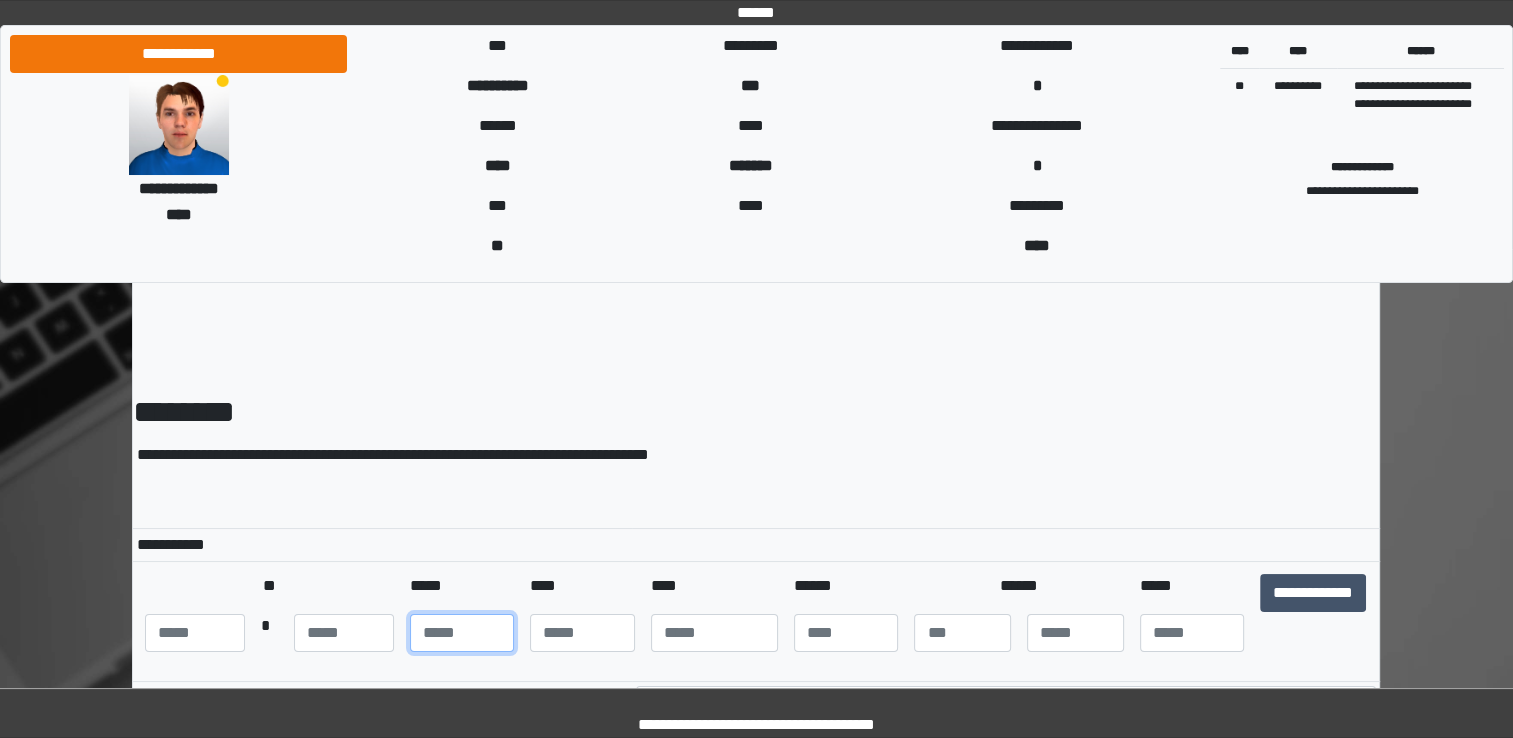 click at bounding box center (462, 633) 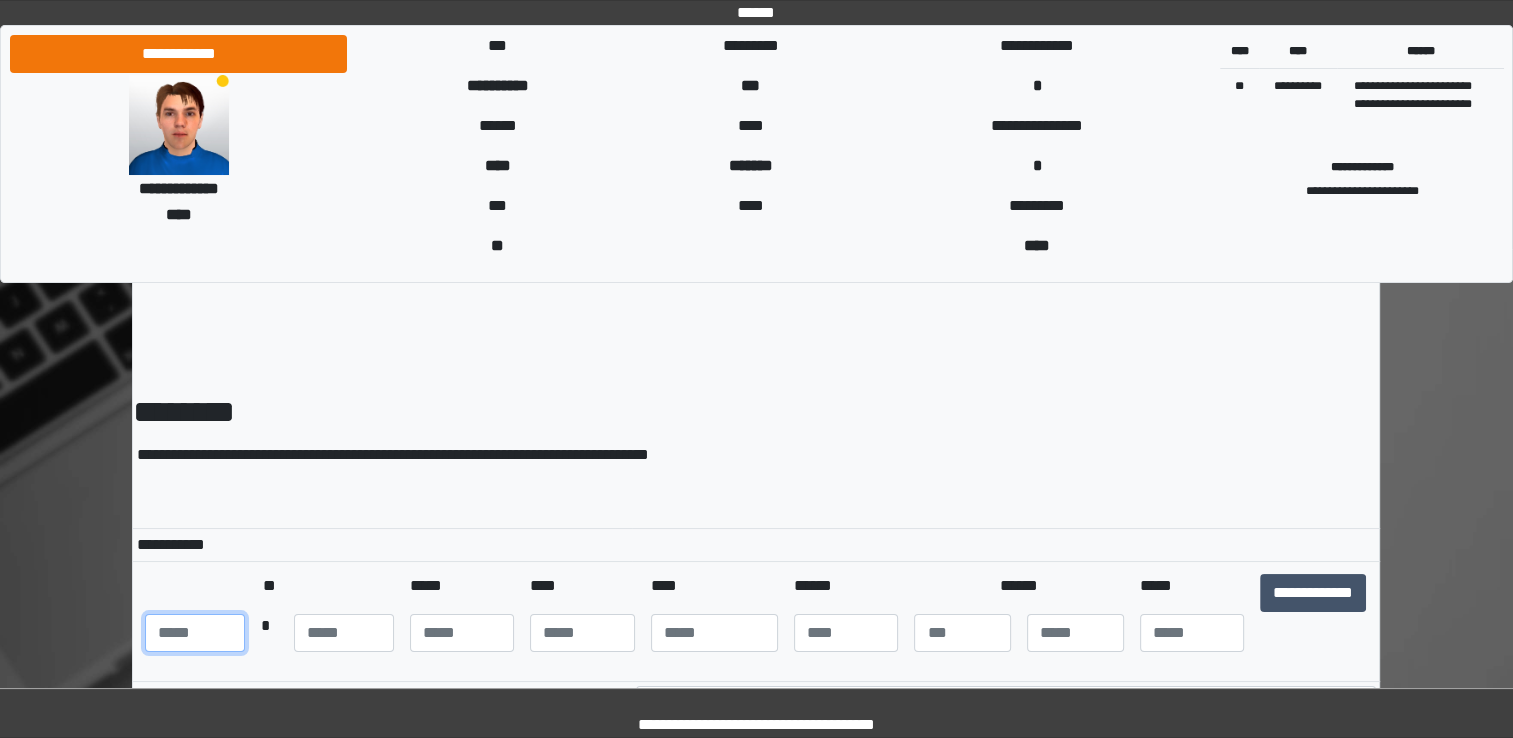 click at bounding box center [195, 633] 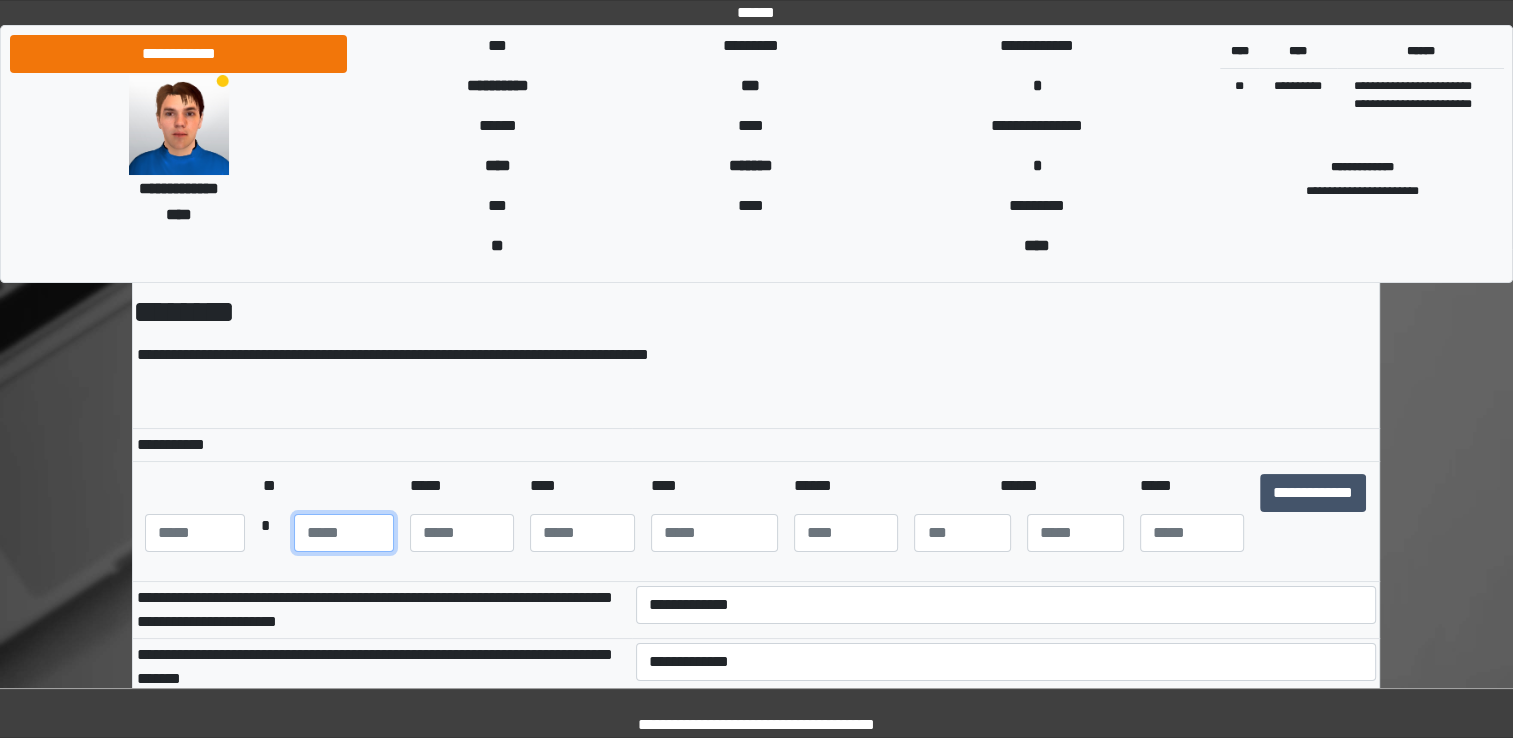 scroll, scrollTop: 200, scrollLeft: 0, axis: vertical 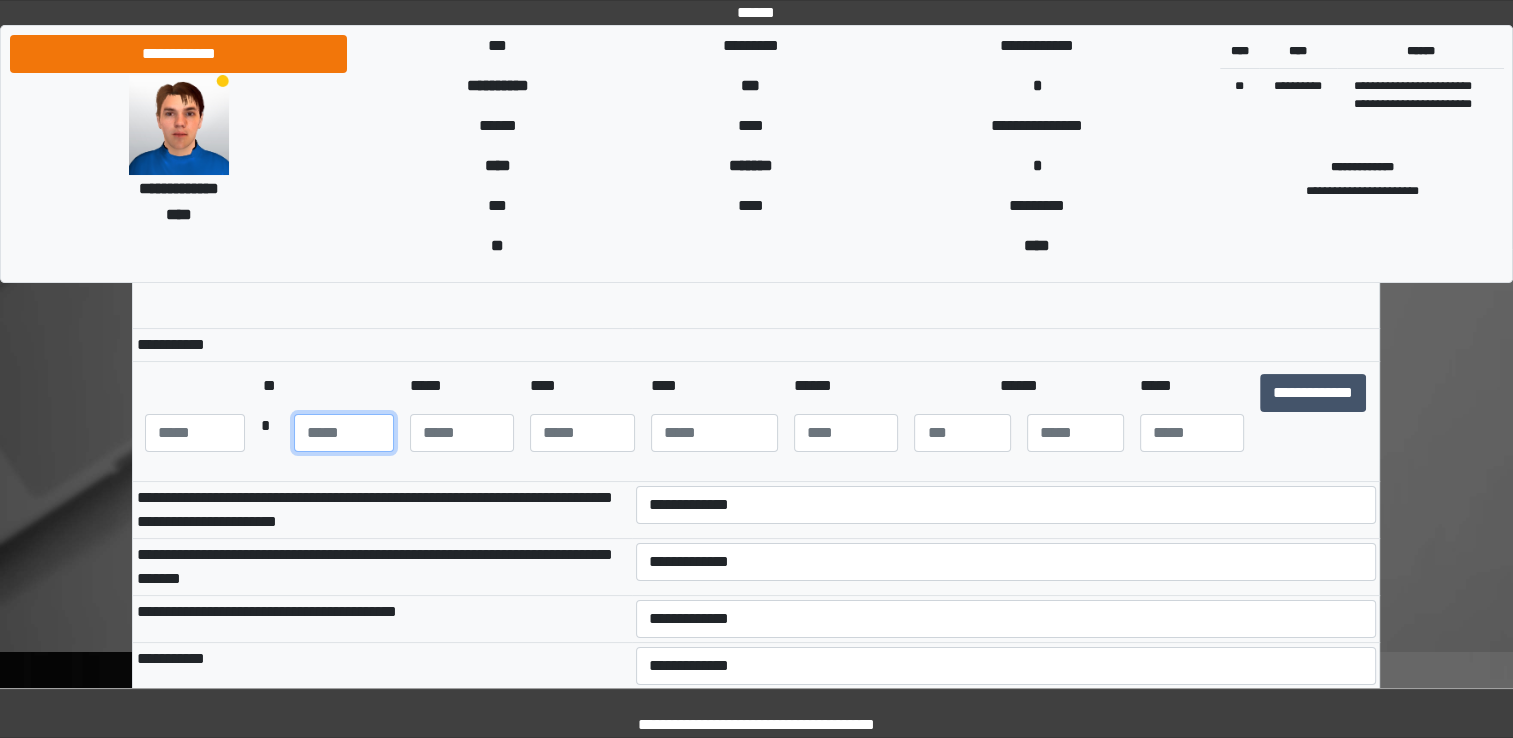 type on "***" 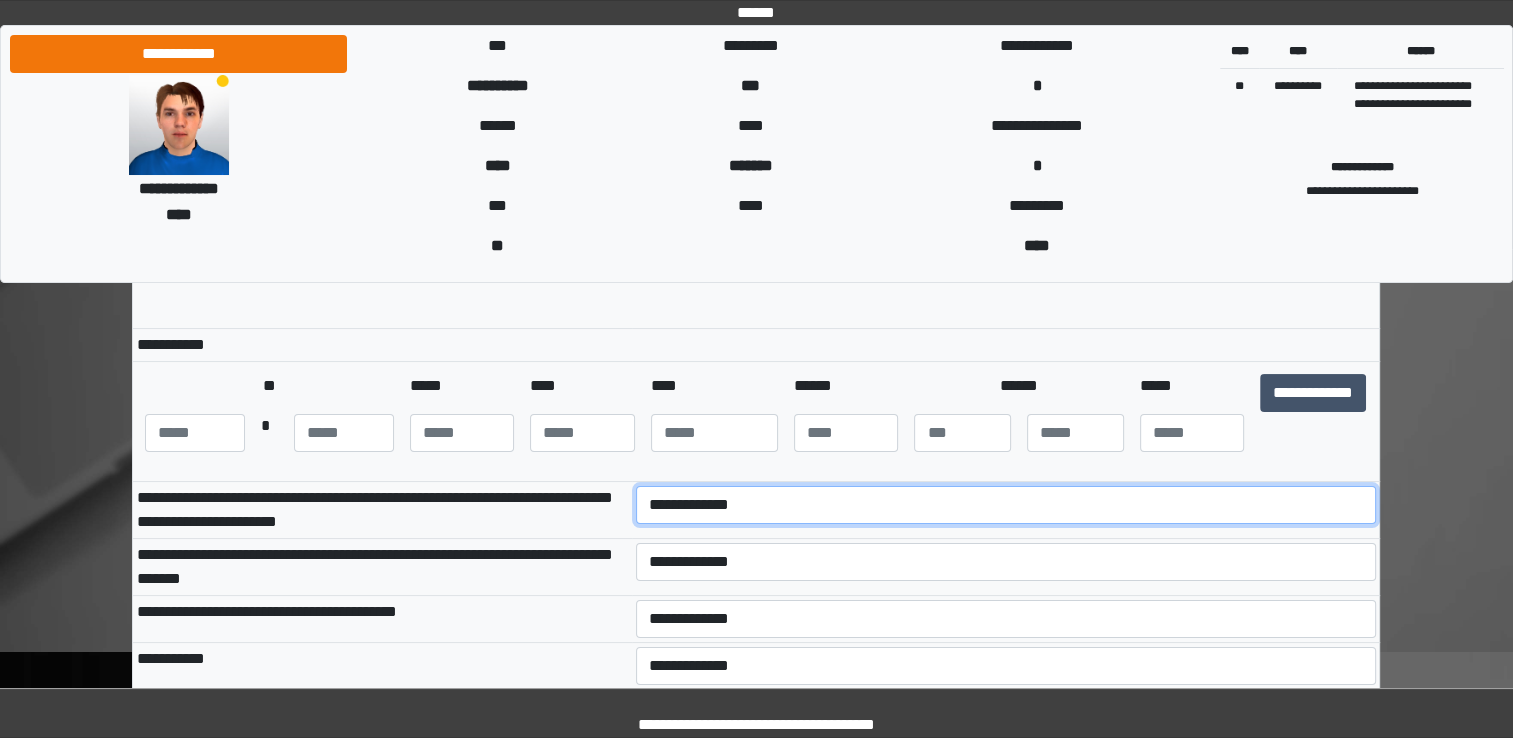 click on "**********" at bounding box center (1006, 505) 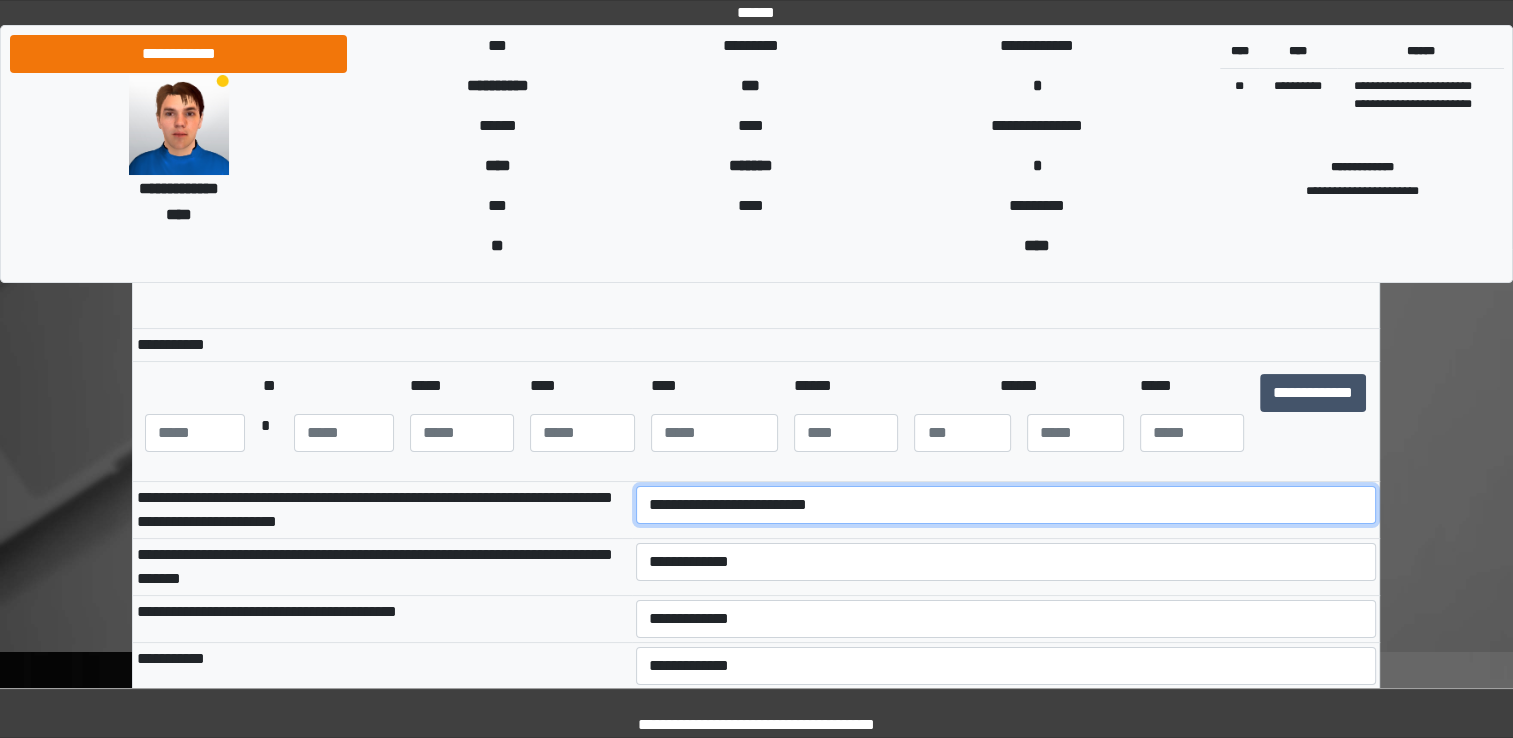 click on "**********" at bounding box center [1006, 505] 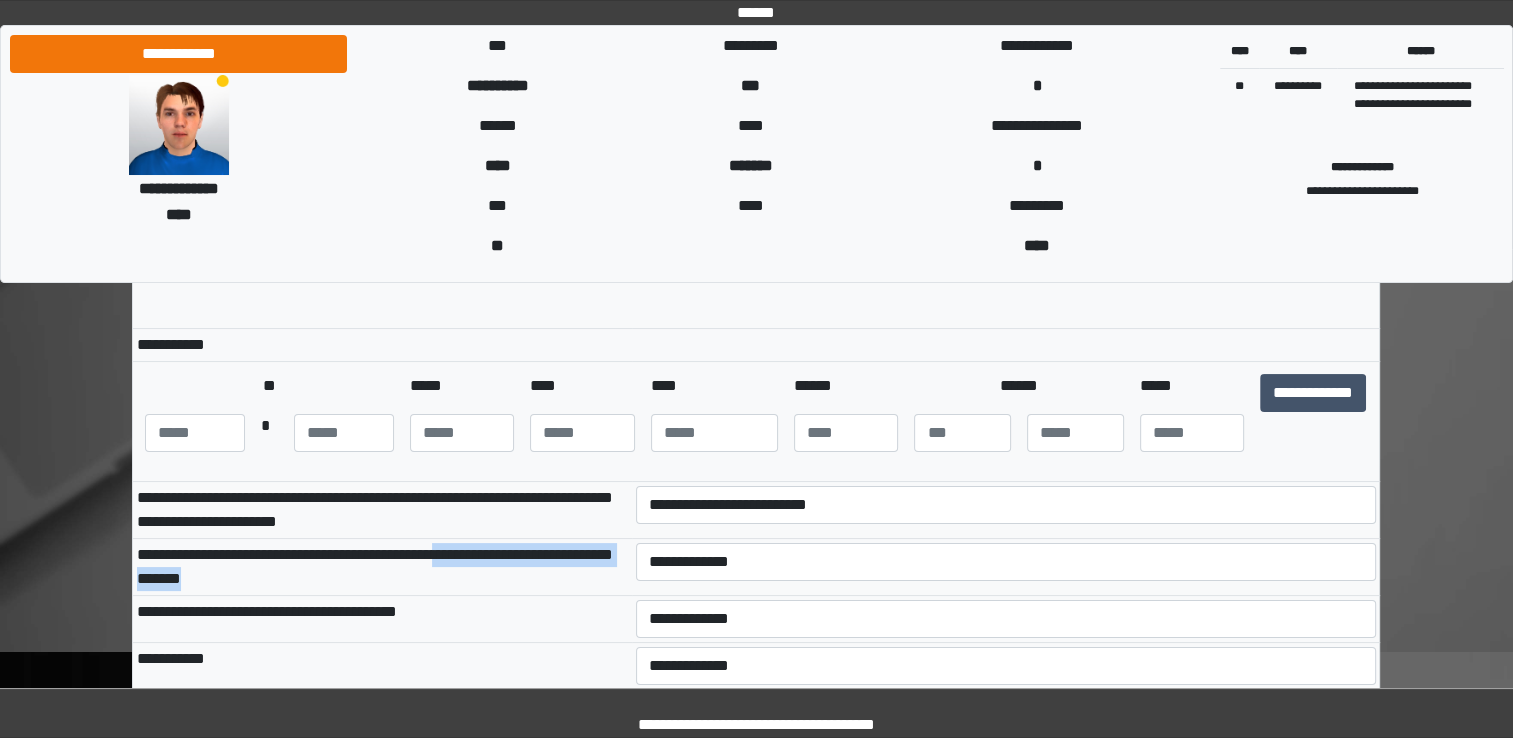 click on "**********" at bounding box center (382, 566) 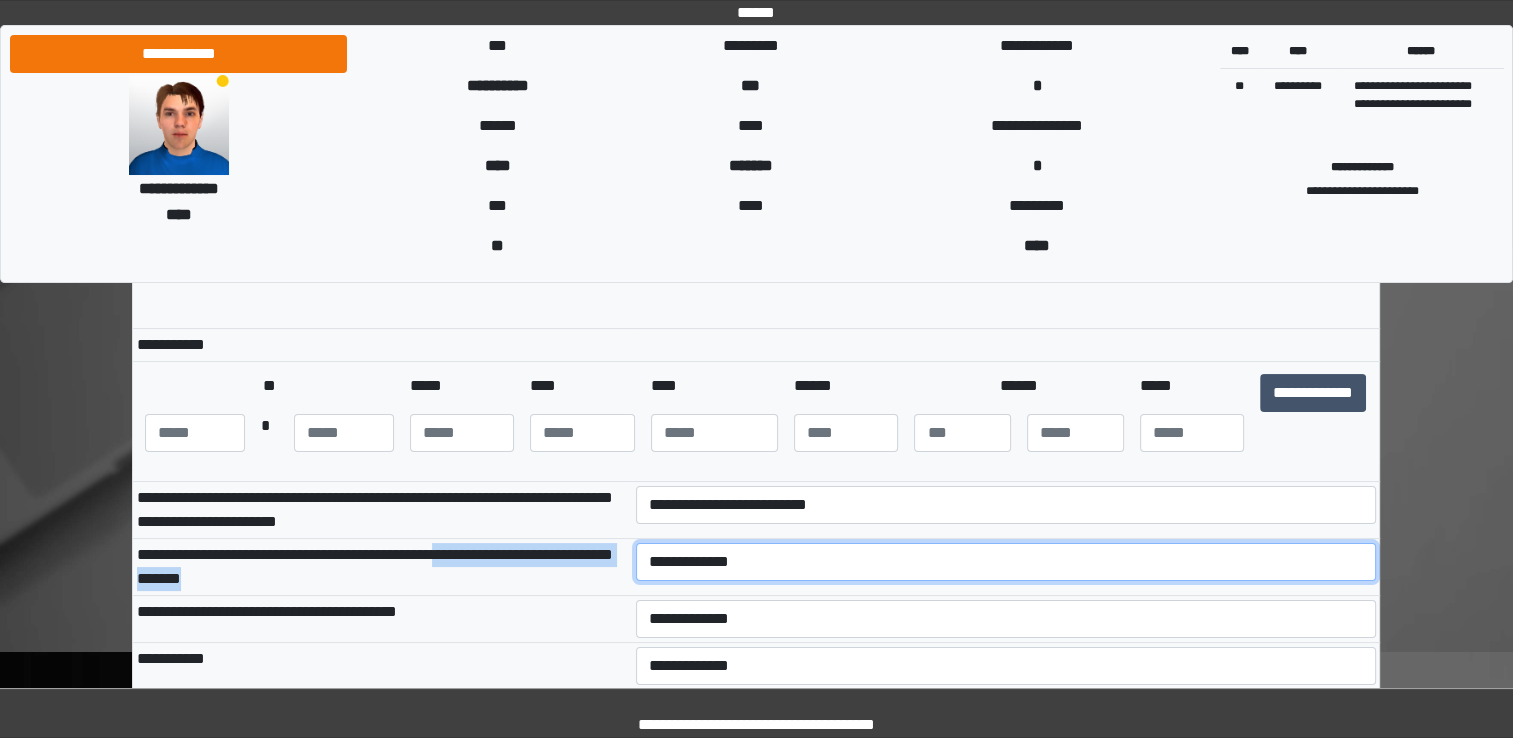 drag, startPoint x: 508, startPoint y: 586, endPoint x: 743, endPoint y: 568, distance: 235.68835 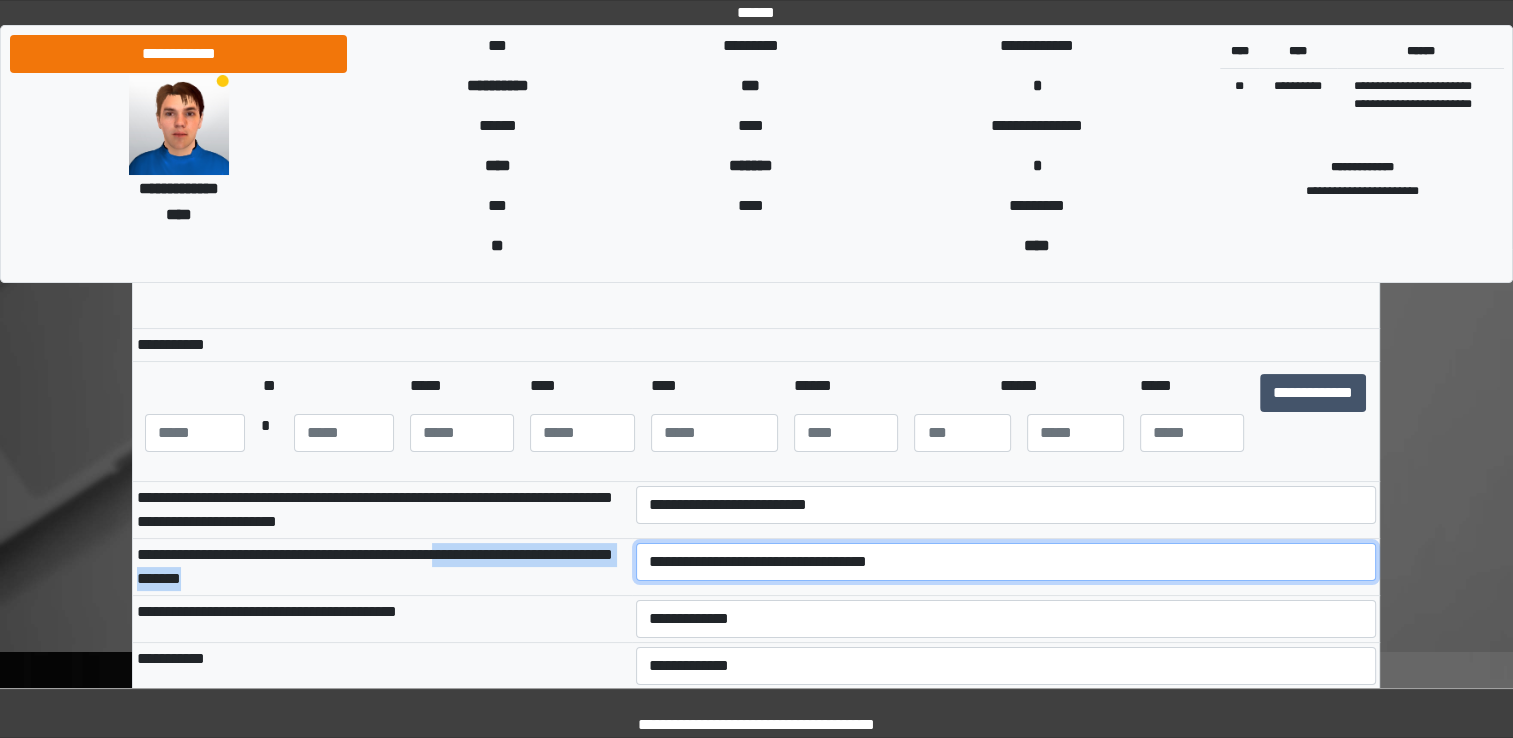 click on "**********" at bounding box center (1006, 562) 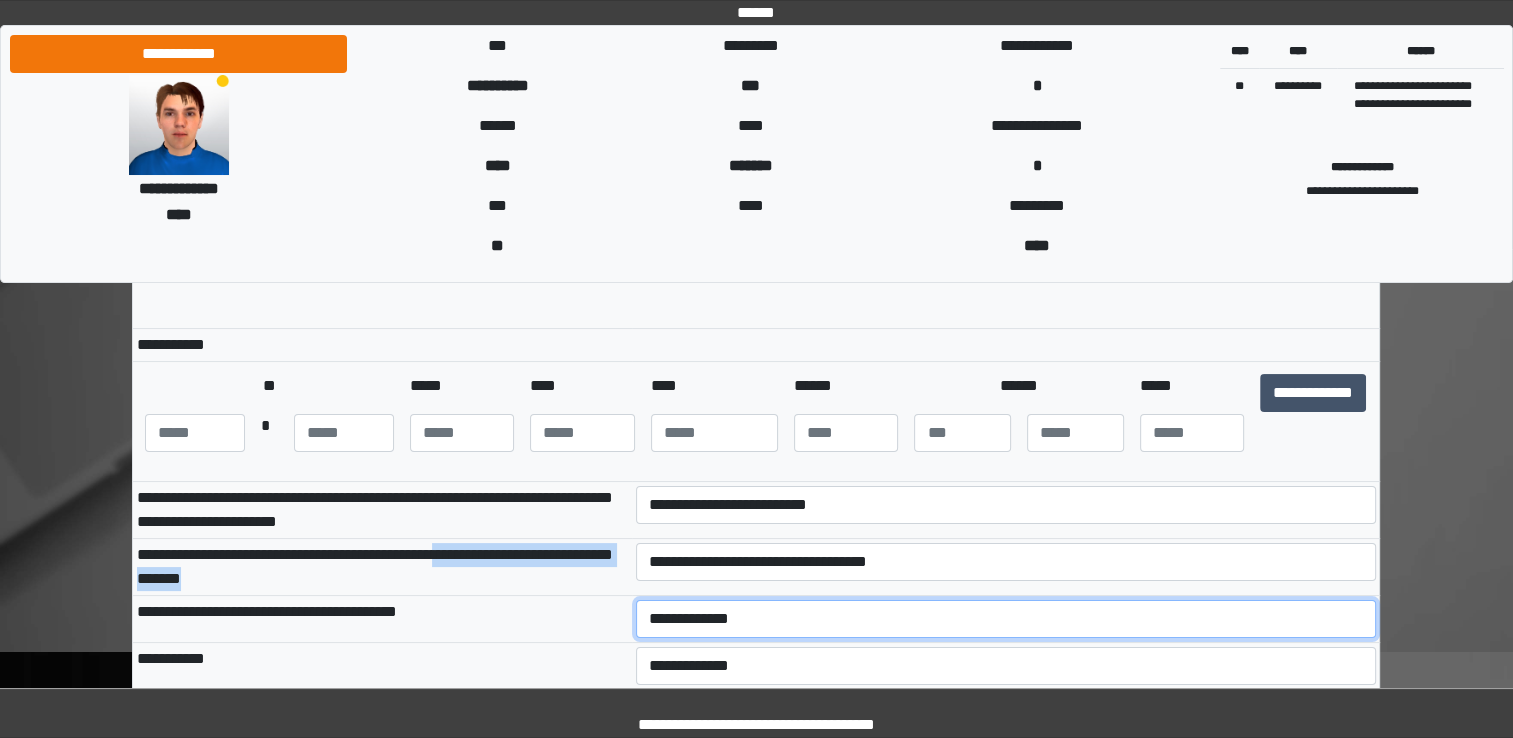 click on "**********" at bounding box center (1006, 619) 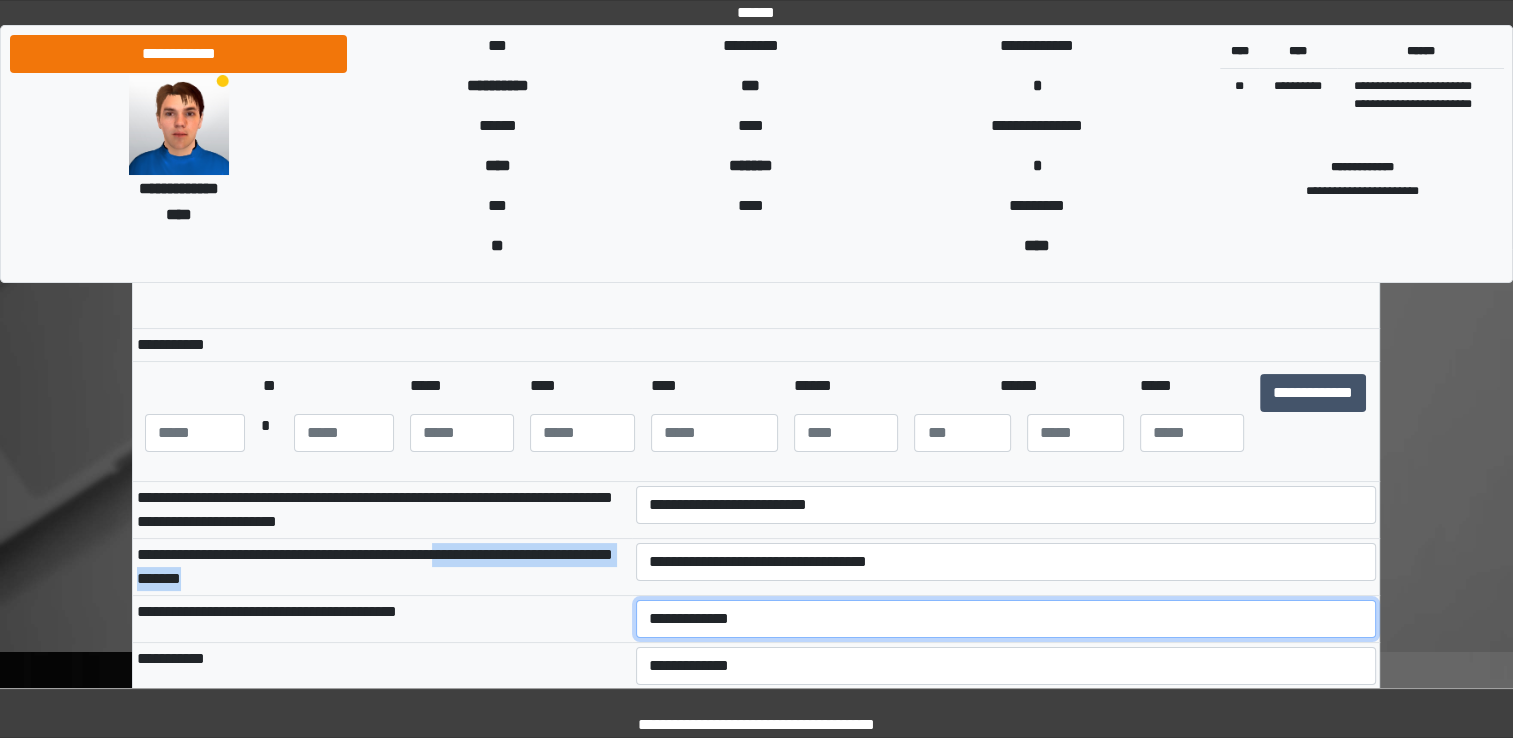 select on "***" 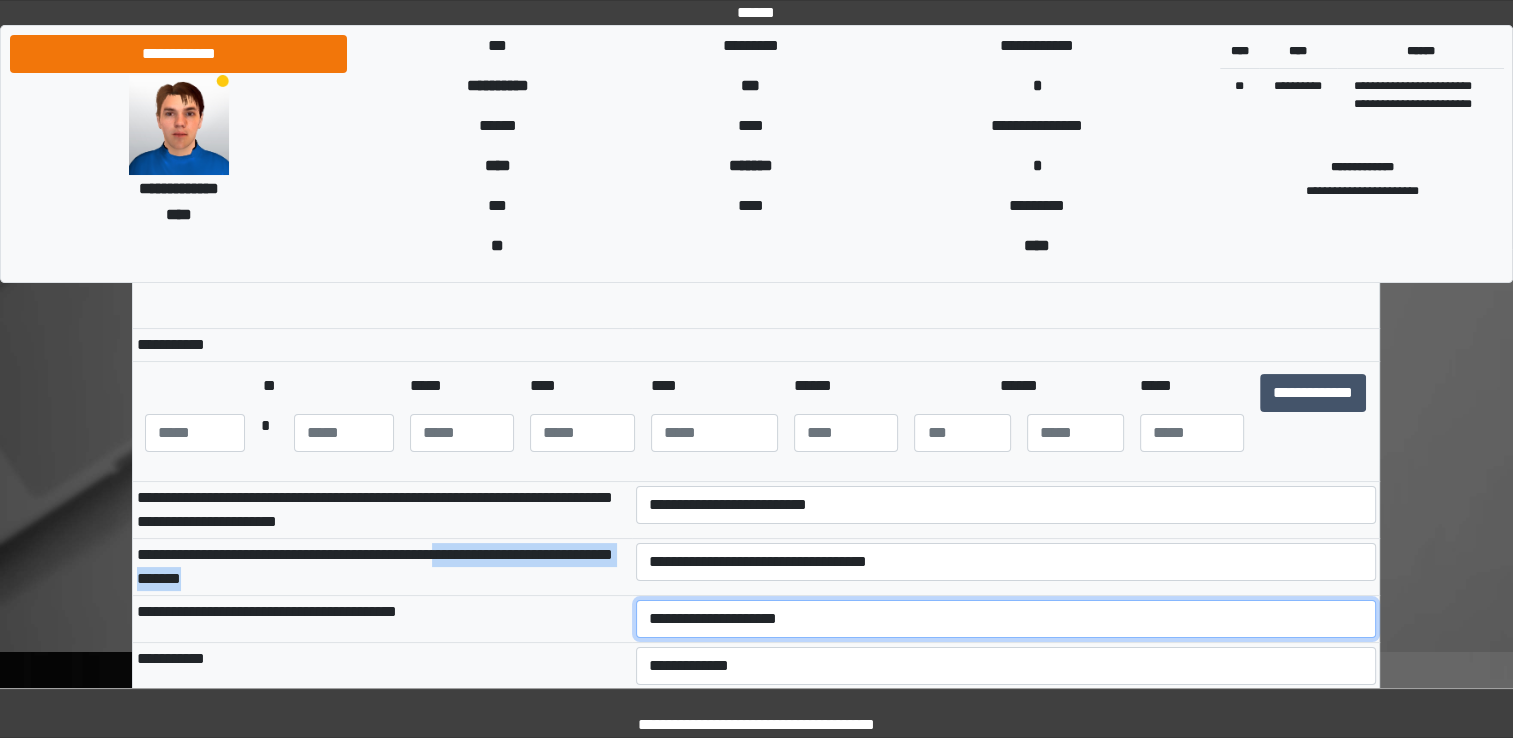 click on "**********" at bounding box center [1006, 619] 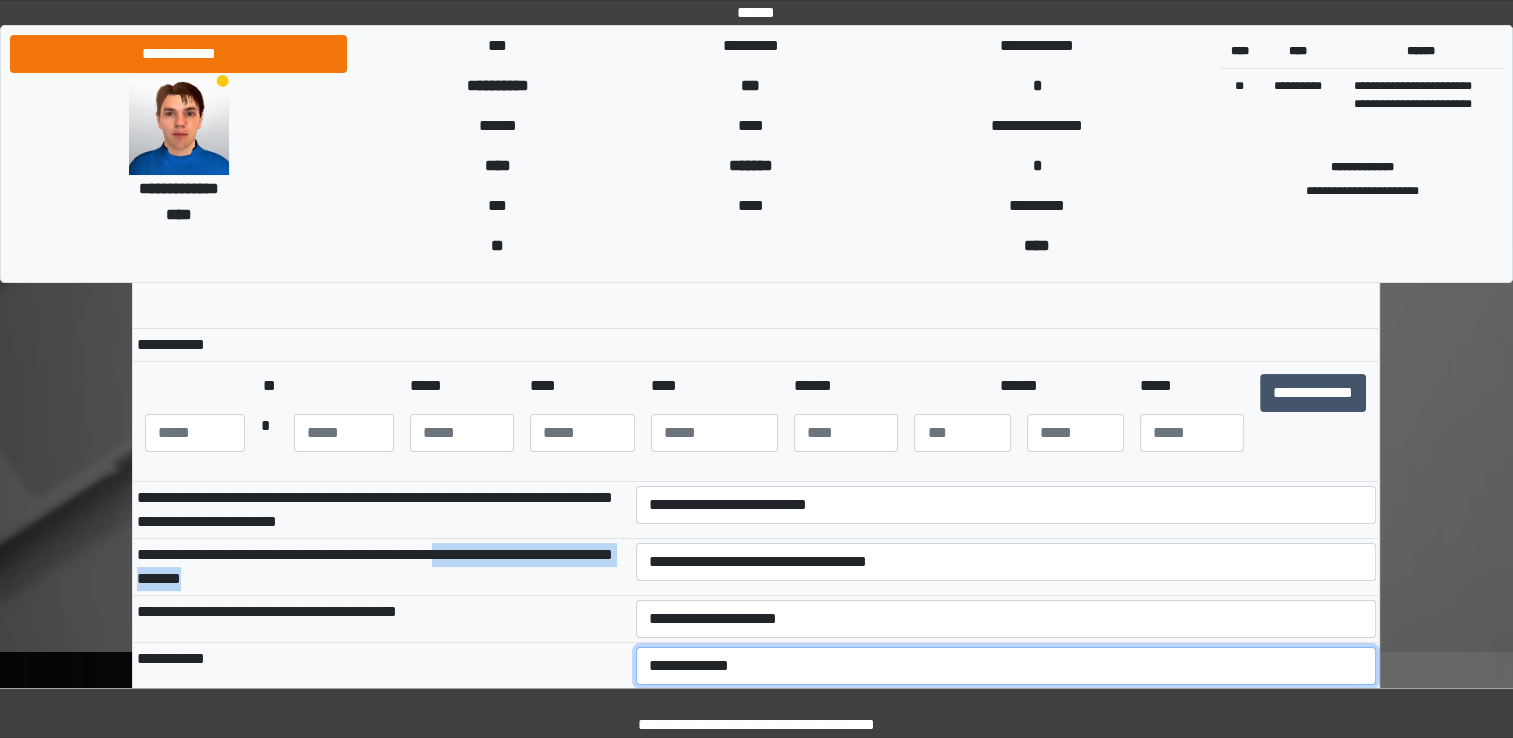 click on "**********" at bounding box center [1006, 666] 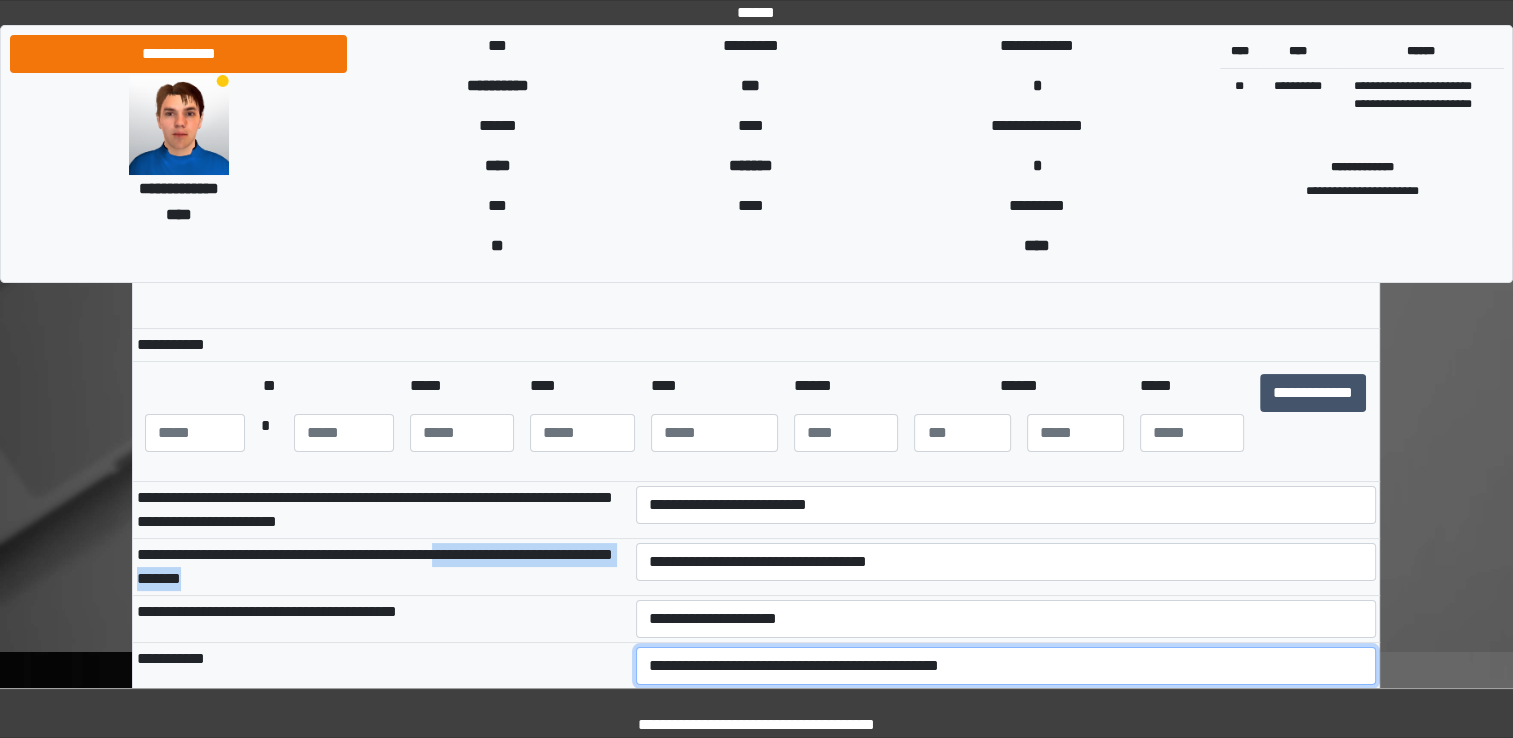 click on "**********" at bounding box center [1006, 666] 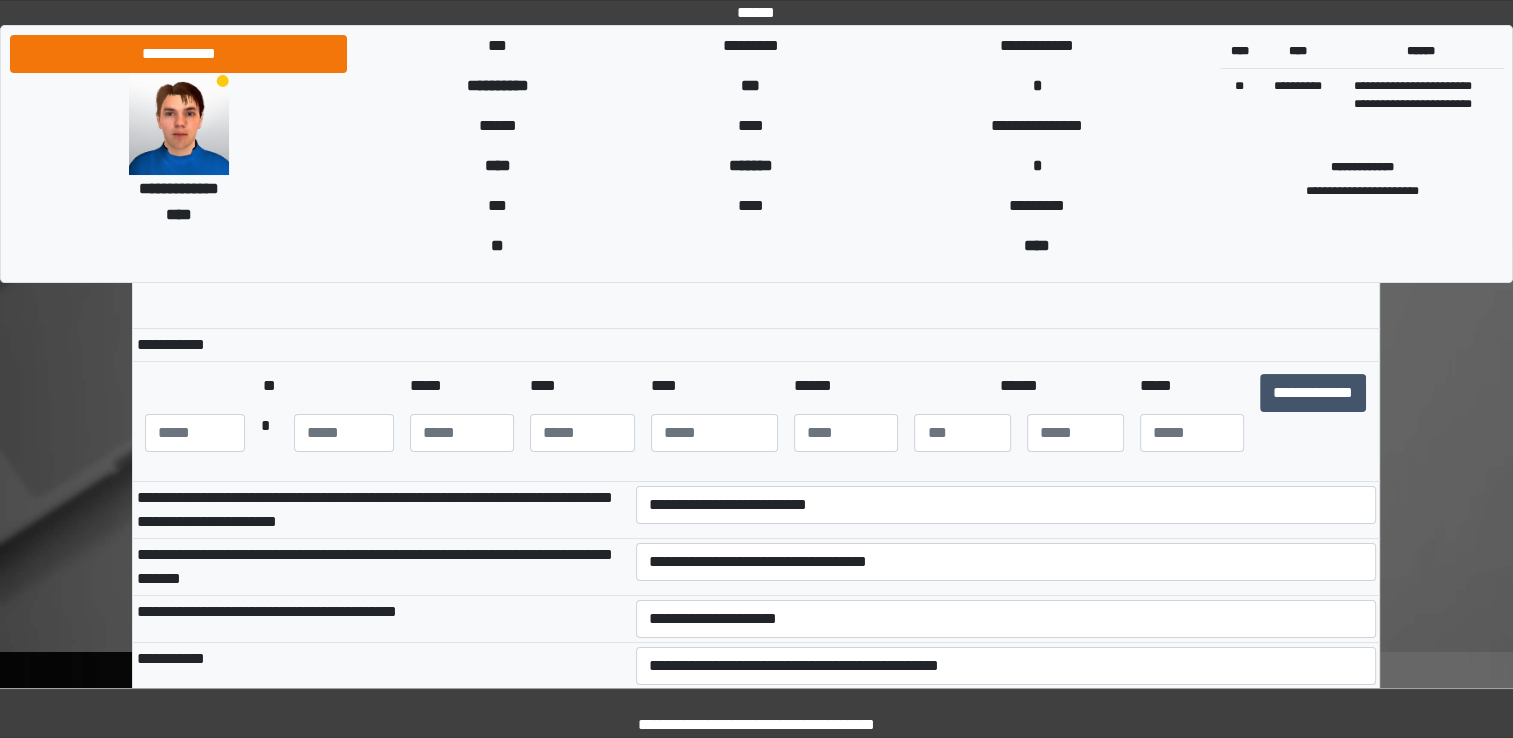click on "**********" at bounding box center [382, 619] 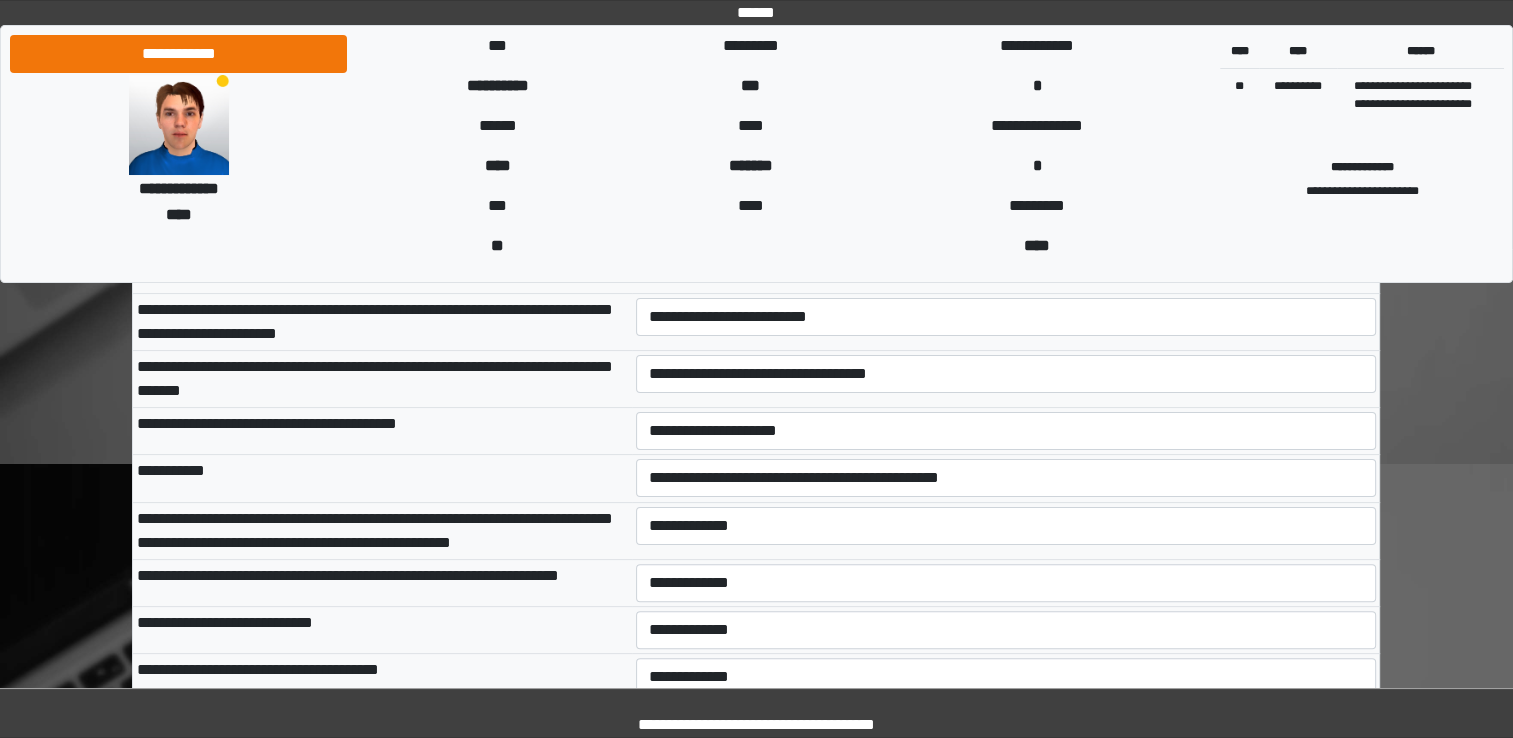 scroll, scrollTop: 500, scrollLeft: 0, axis: vertical 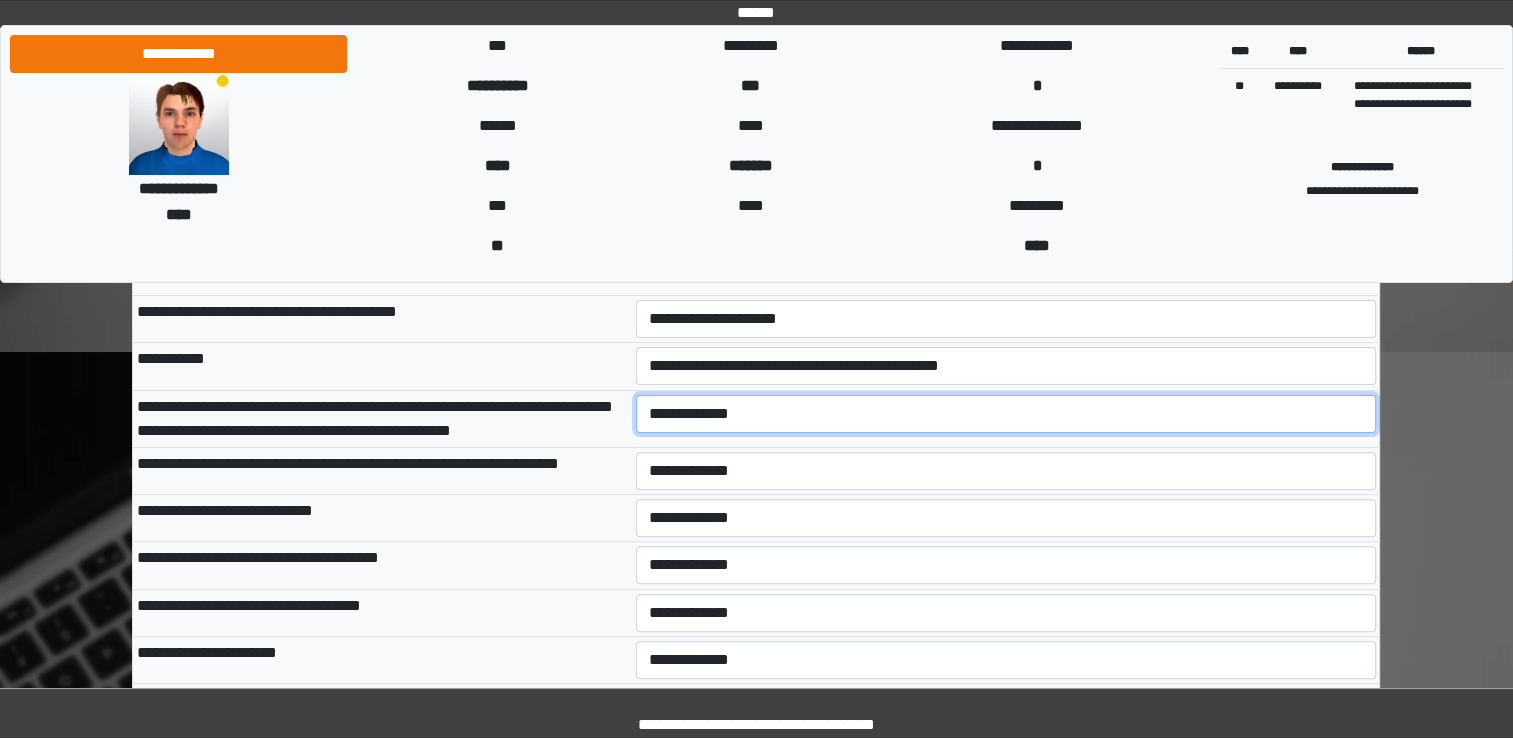 click on "**********" at bounding box center (1006, 414) 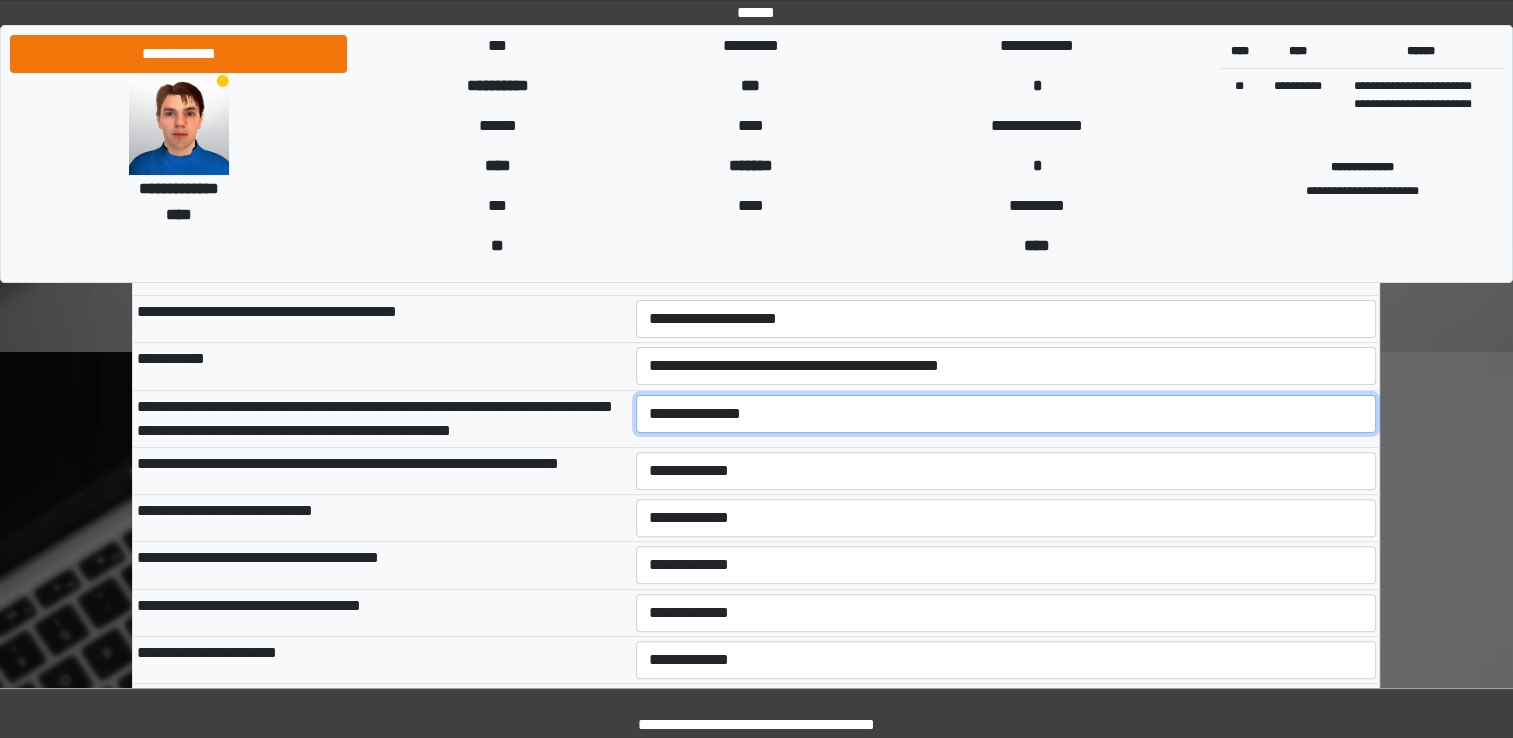 click on "**********" at bounding box center (1006, 414) 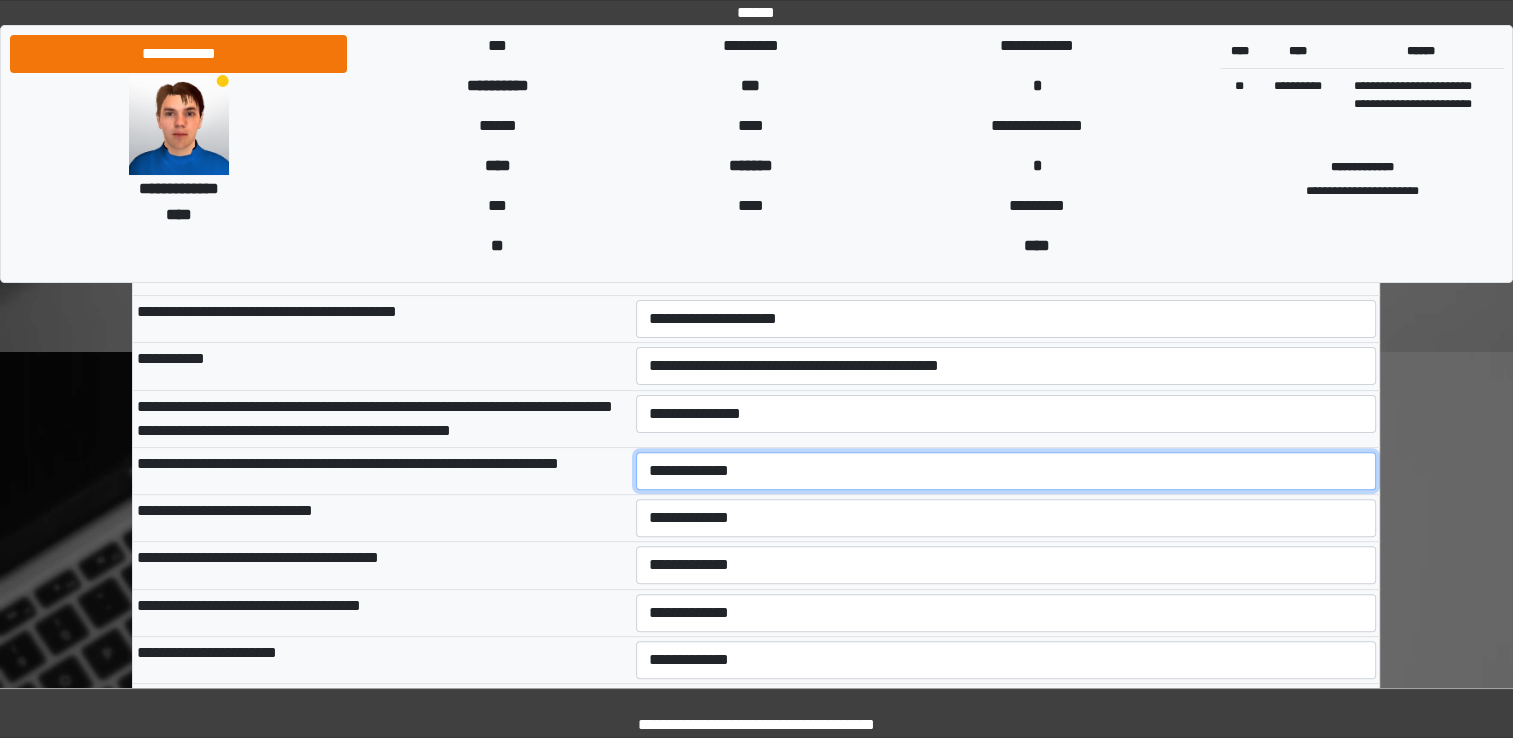 click on "**********" at bounding box center [1006, 471] 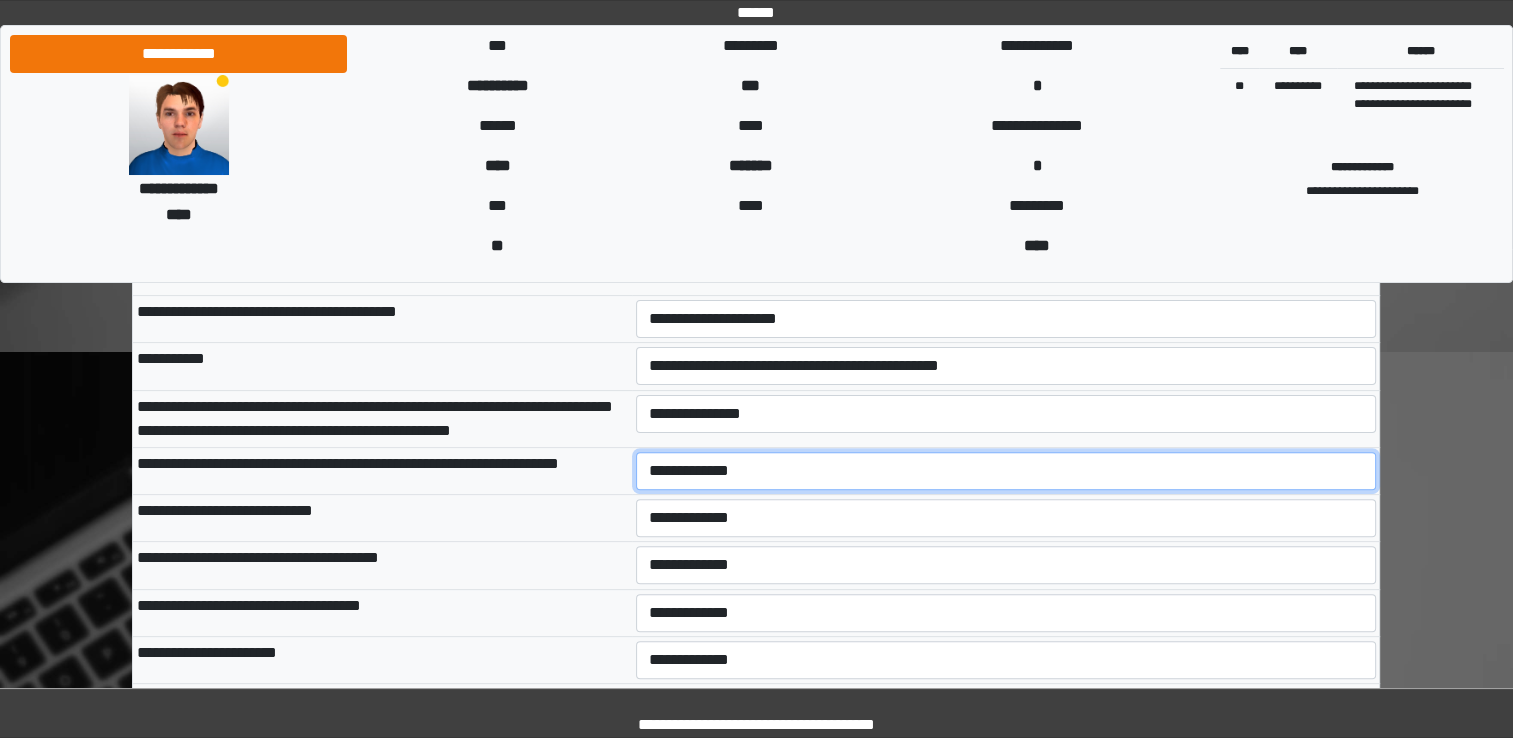 select on "***" 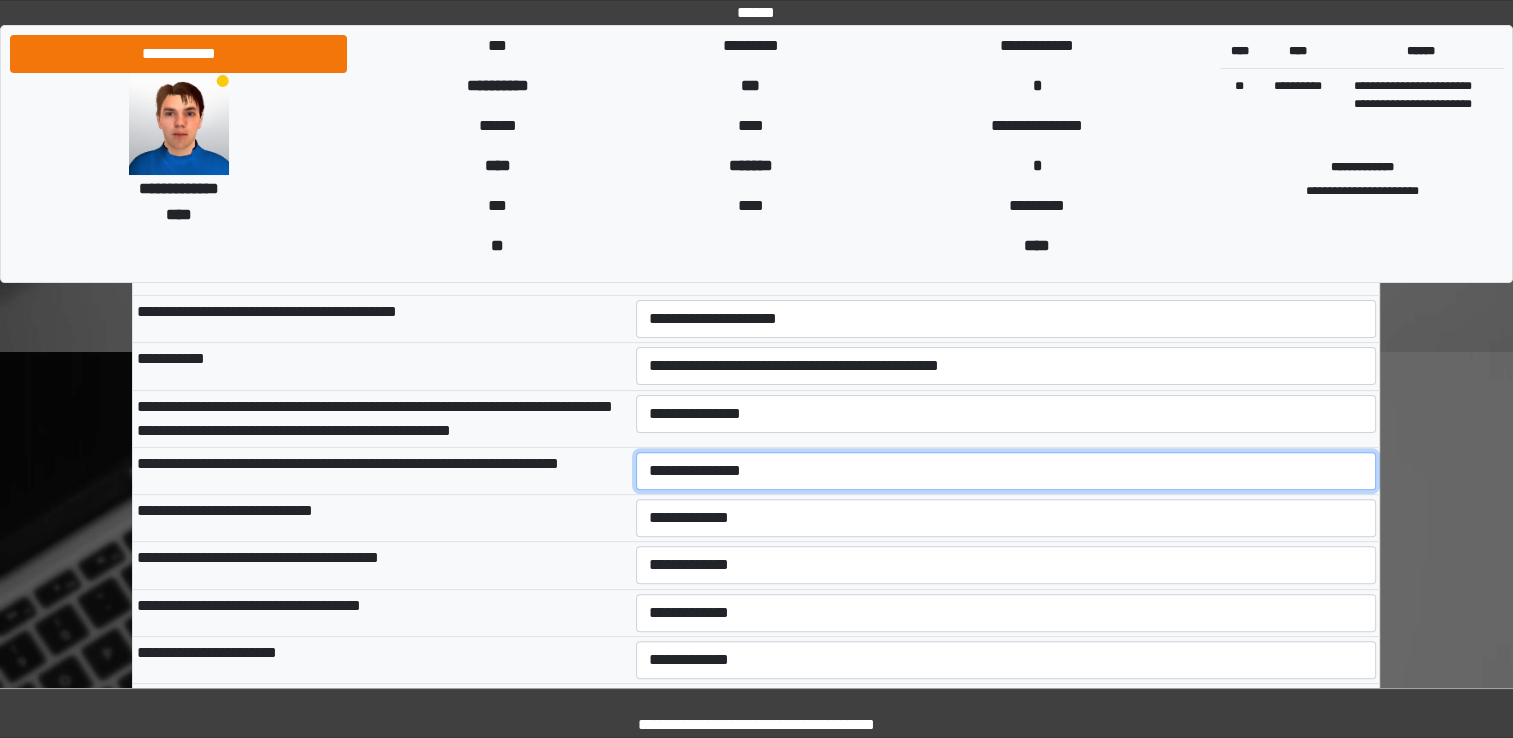 click on "**********" at bounding box center (1006, 471) 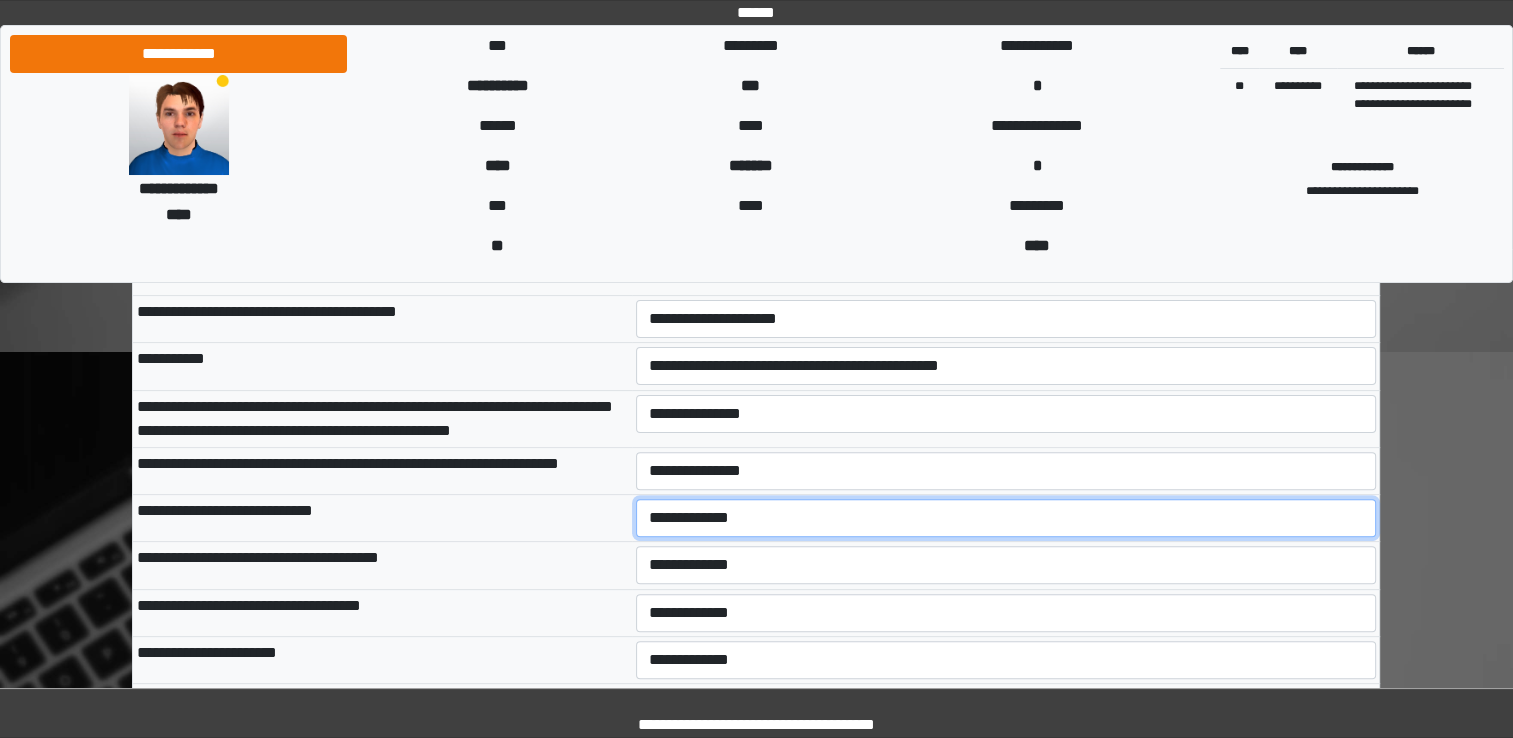 click on "**********" at bounding box center [1006, 518] 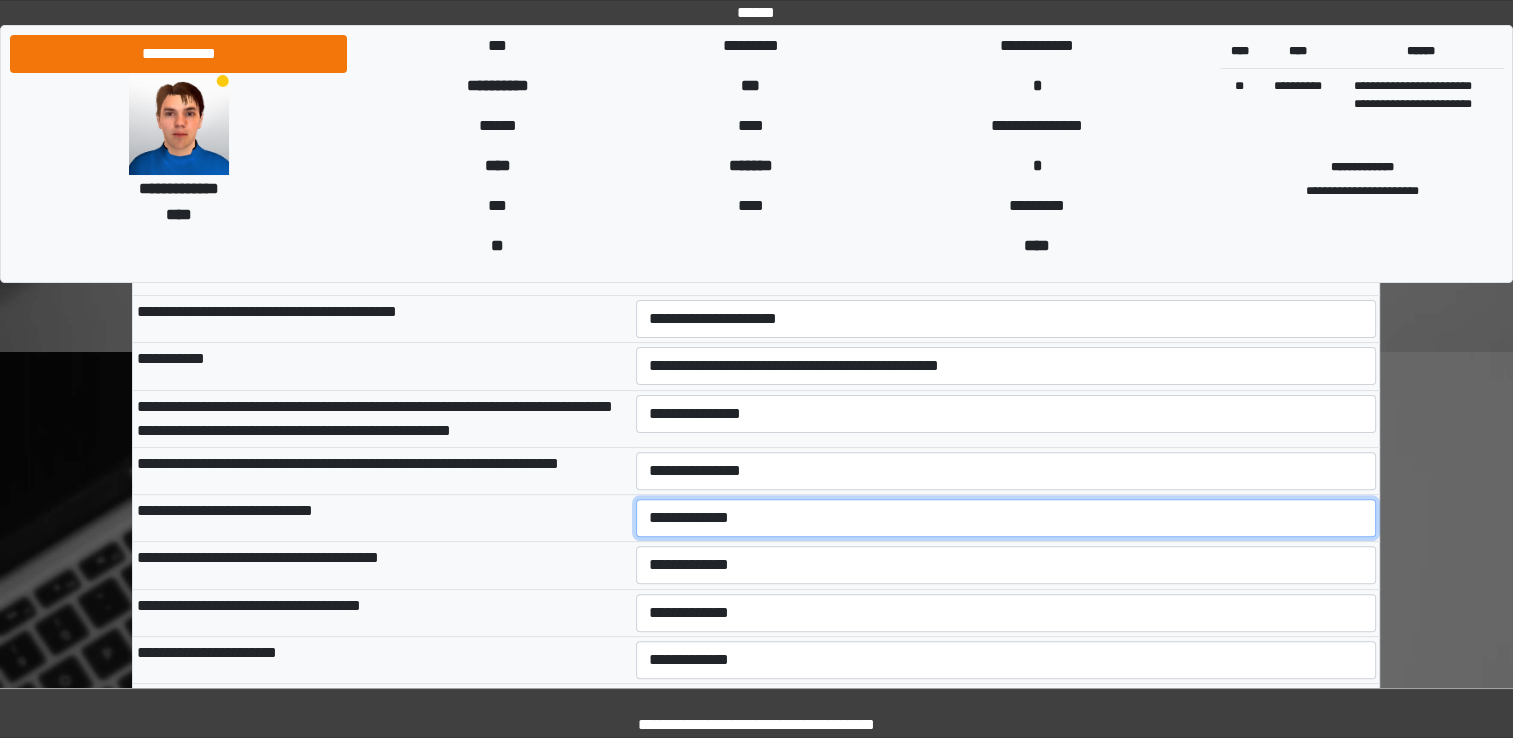 select on "***" 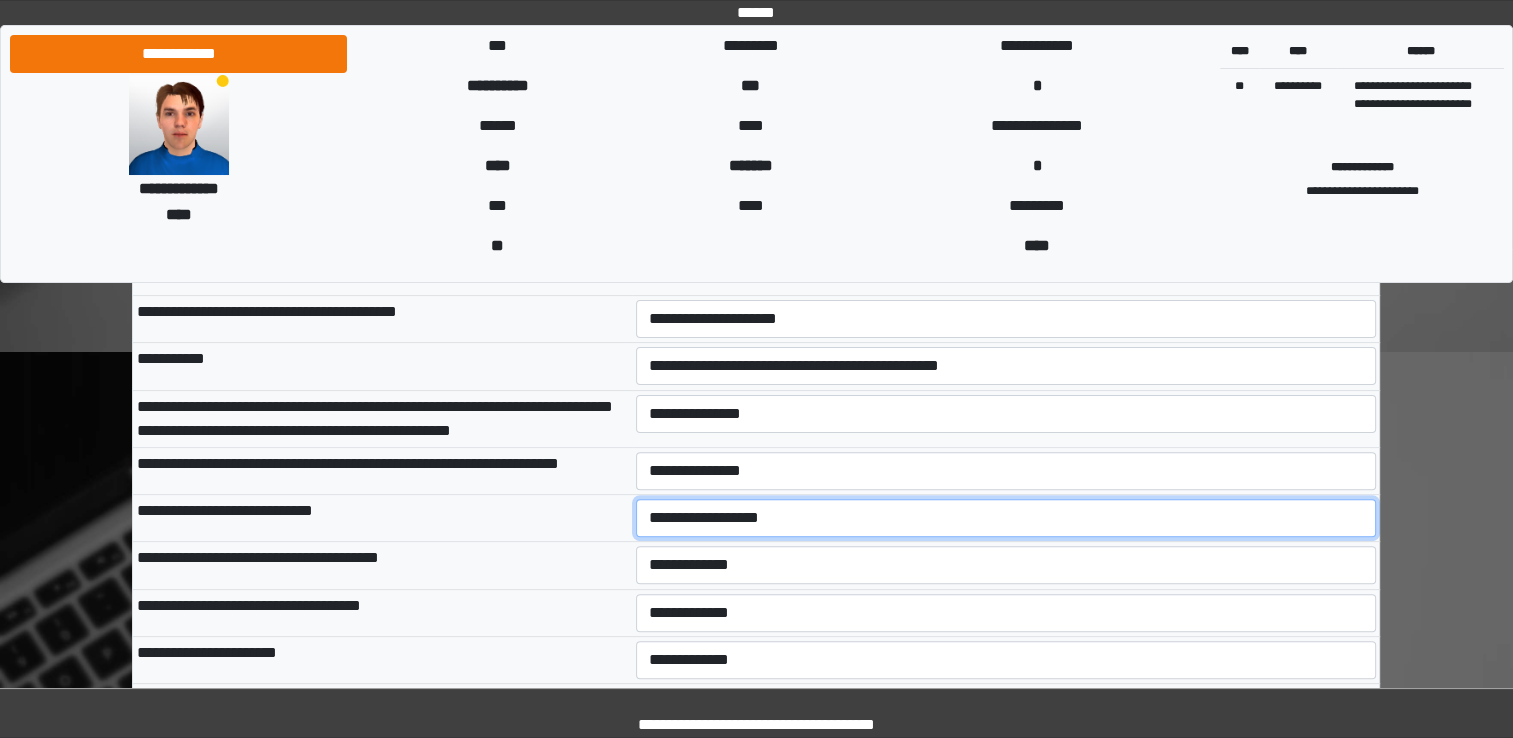 click on "**********" at bounding box center [1006, 518] 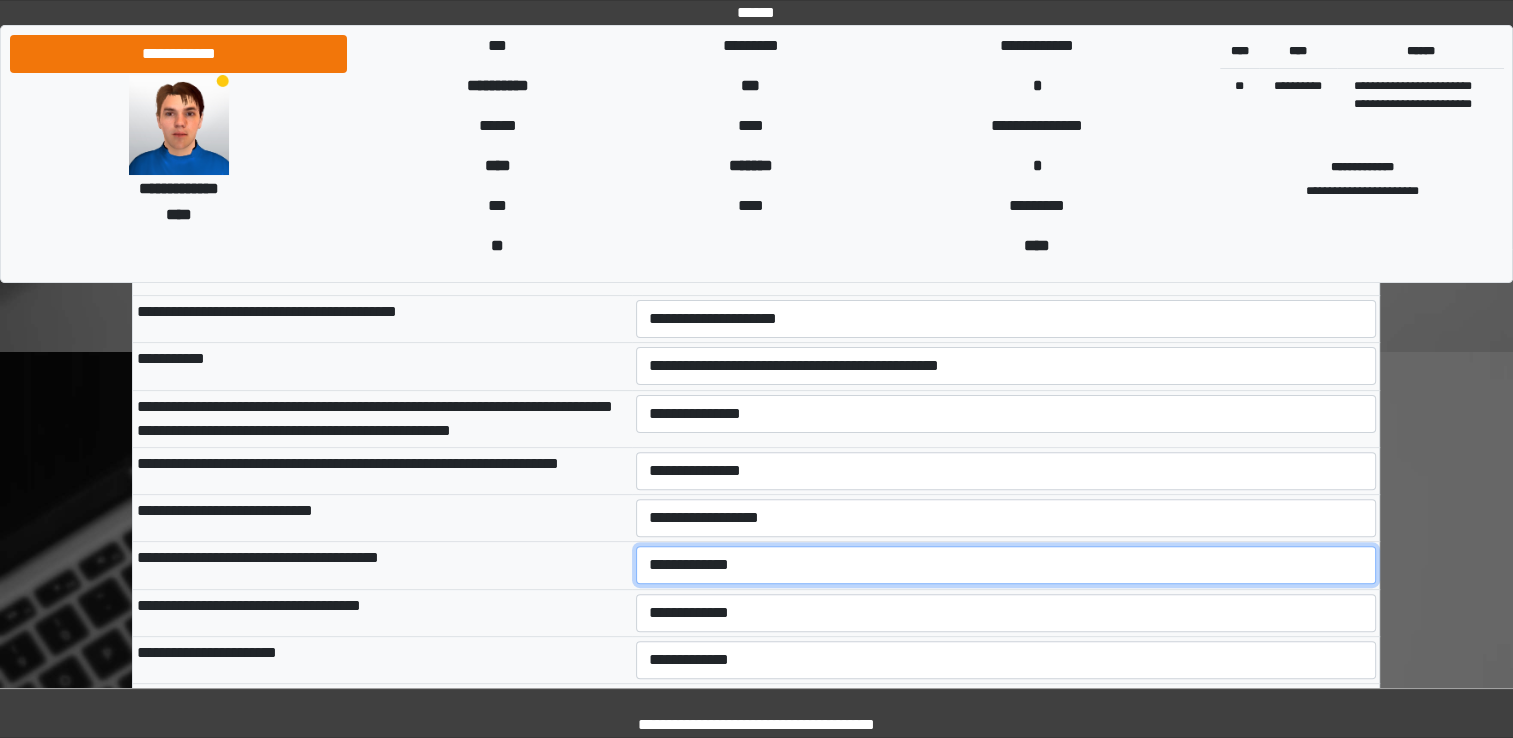 click on "**********" at bounding box center [1006, 565] 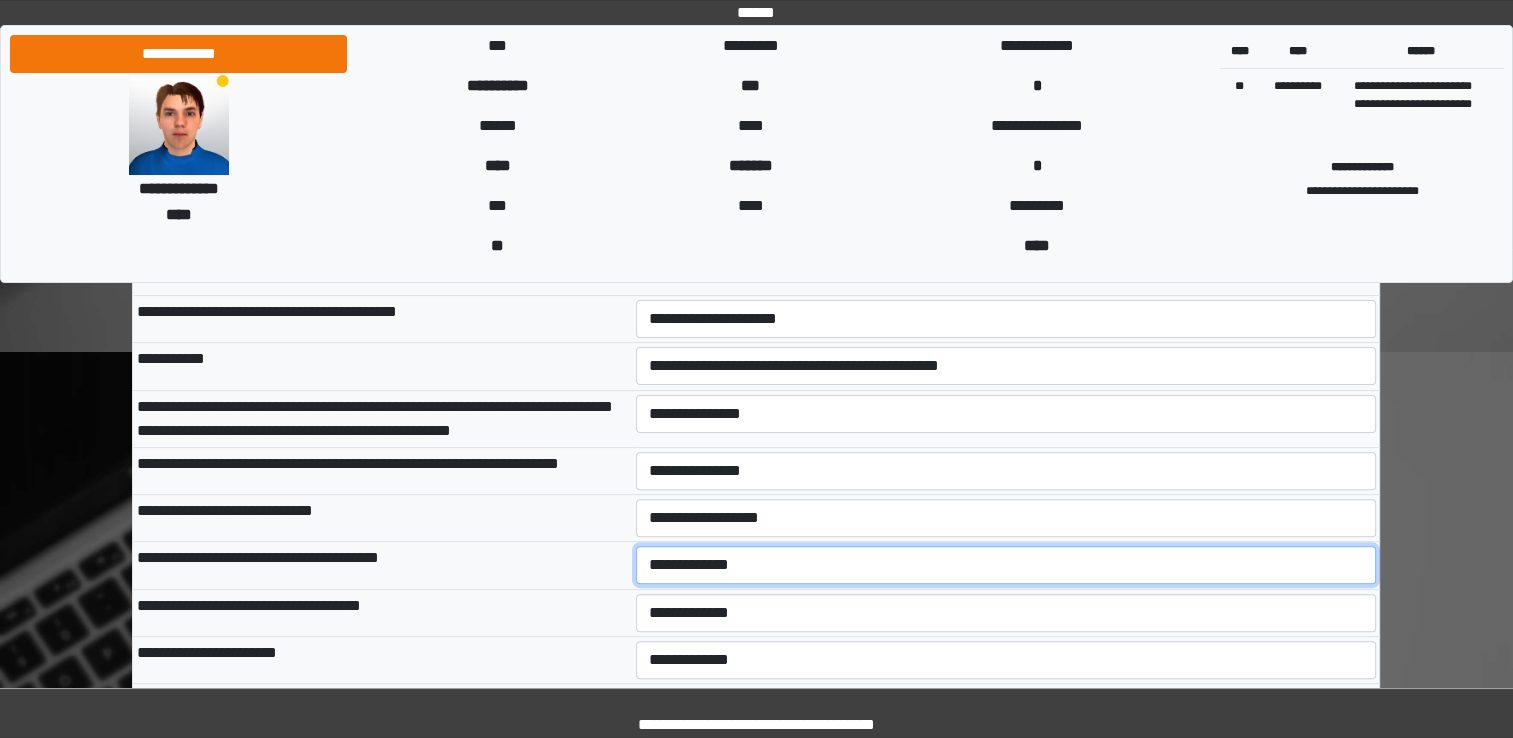 click on "**********" at bounding box center [1006, 565] 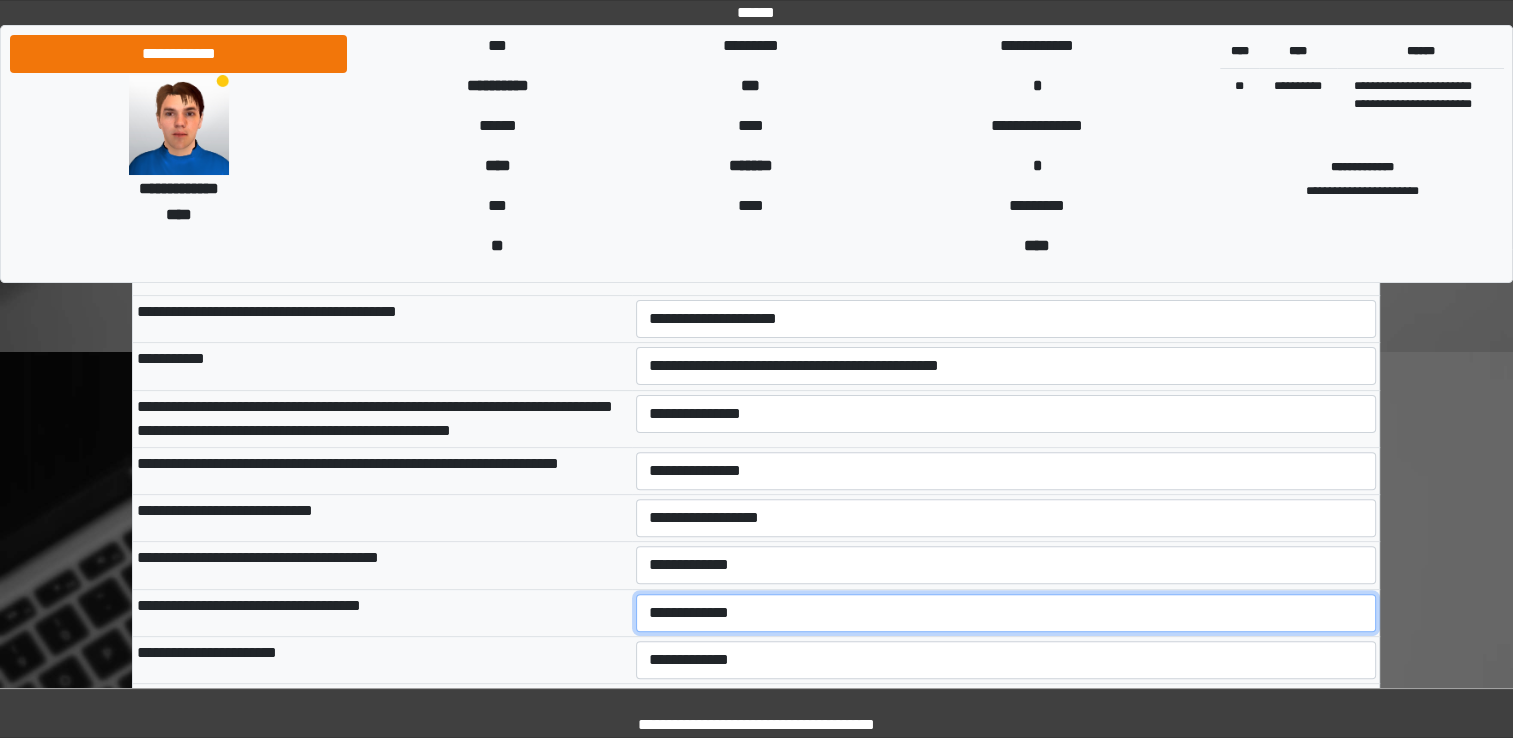 click on "**********" at bounding box center [1006, 613] 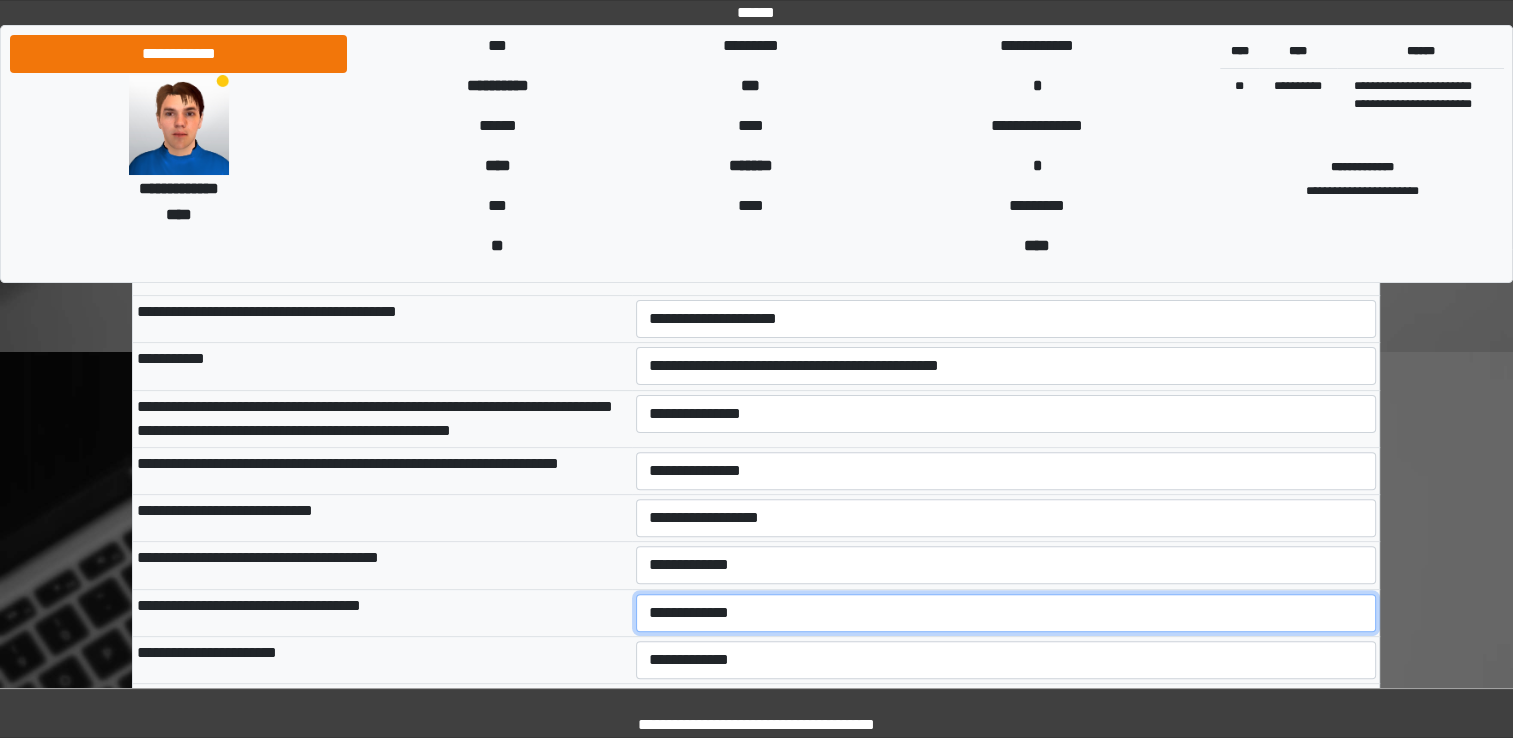 select on "***" 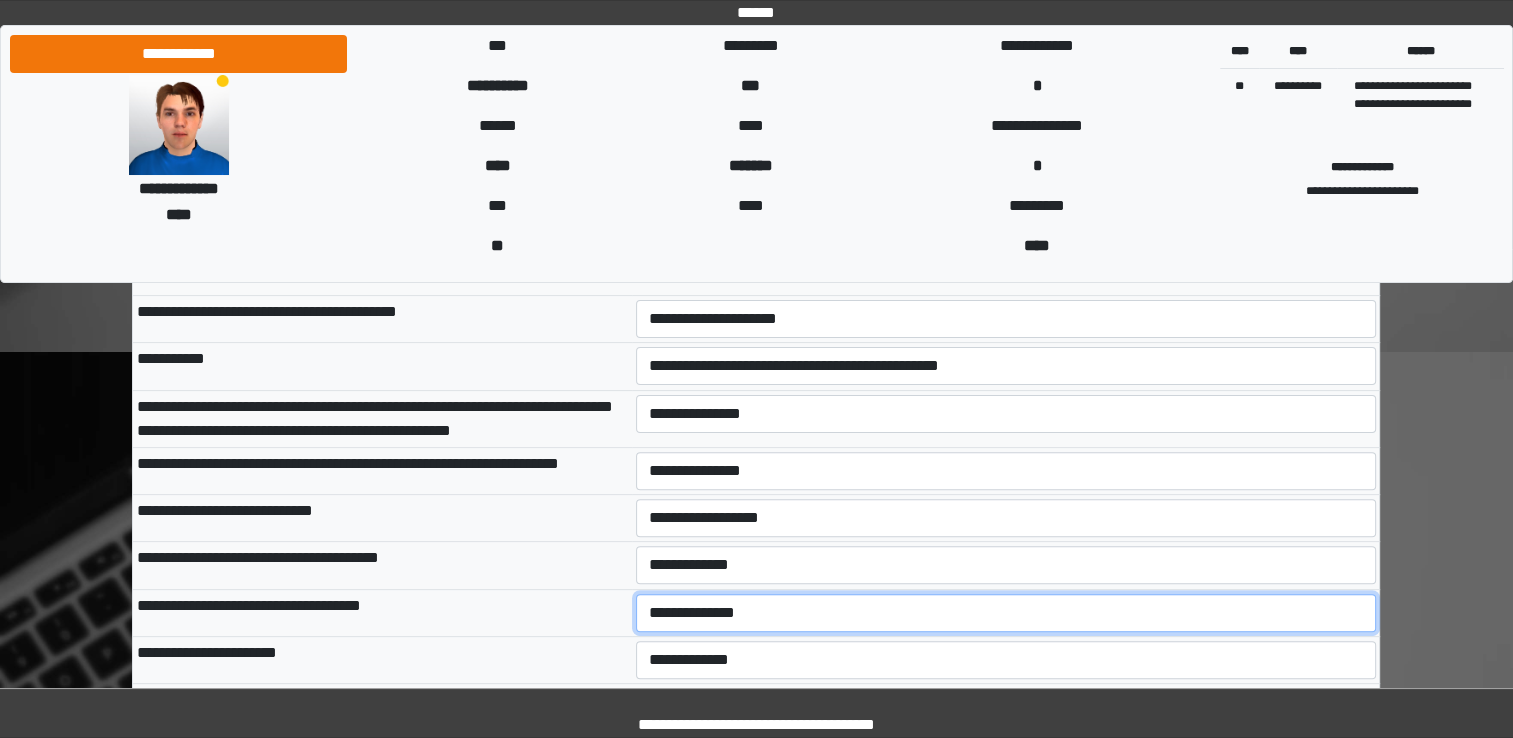 click on "**********" at bounding box center (1006, 613) 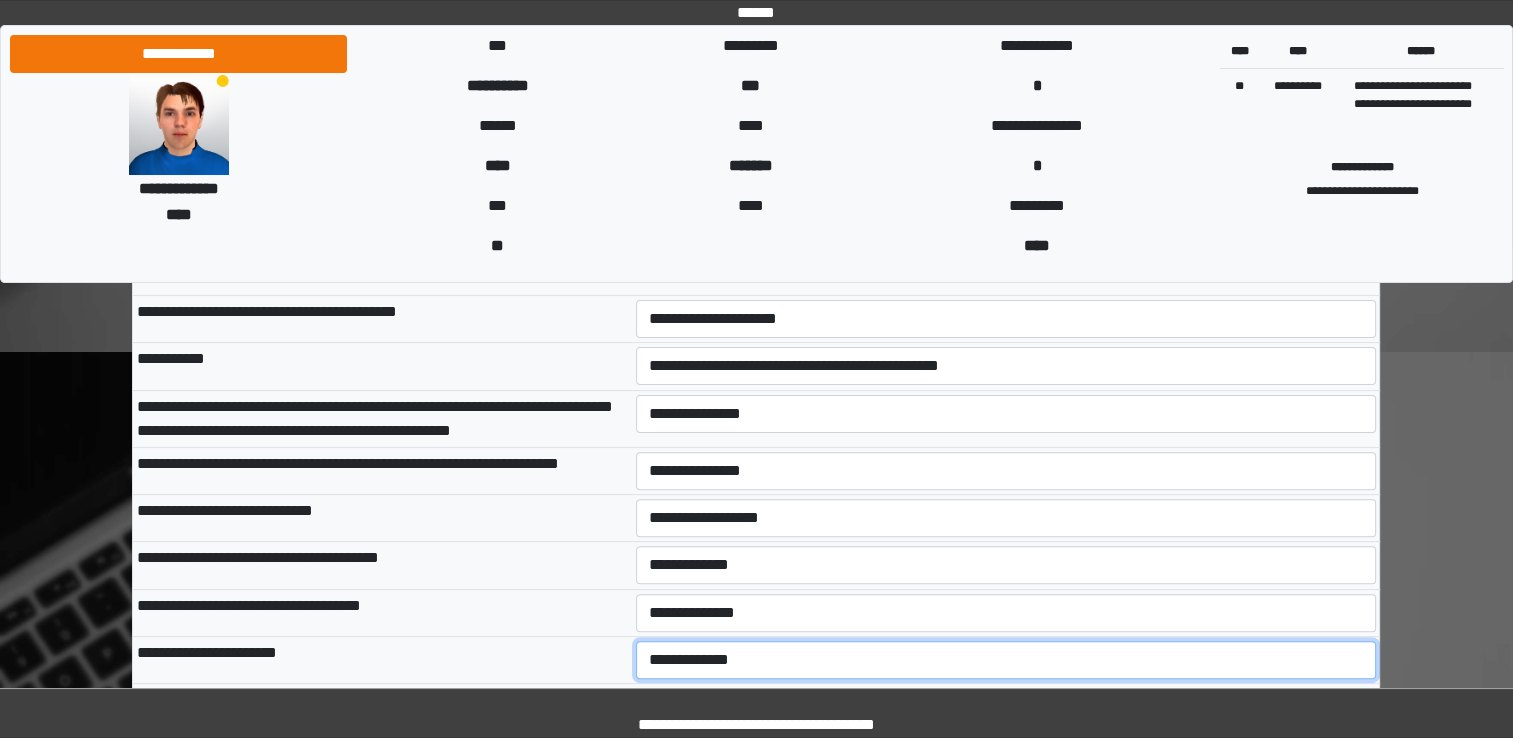 click on "**********" at bounding box center (1006, 660) 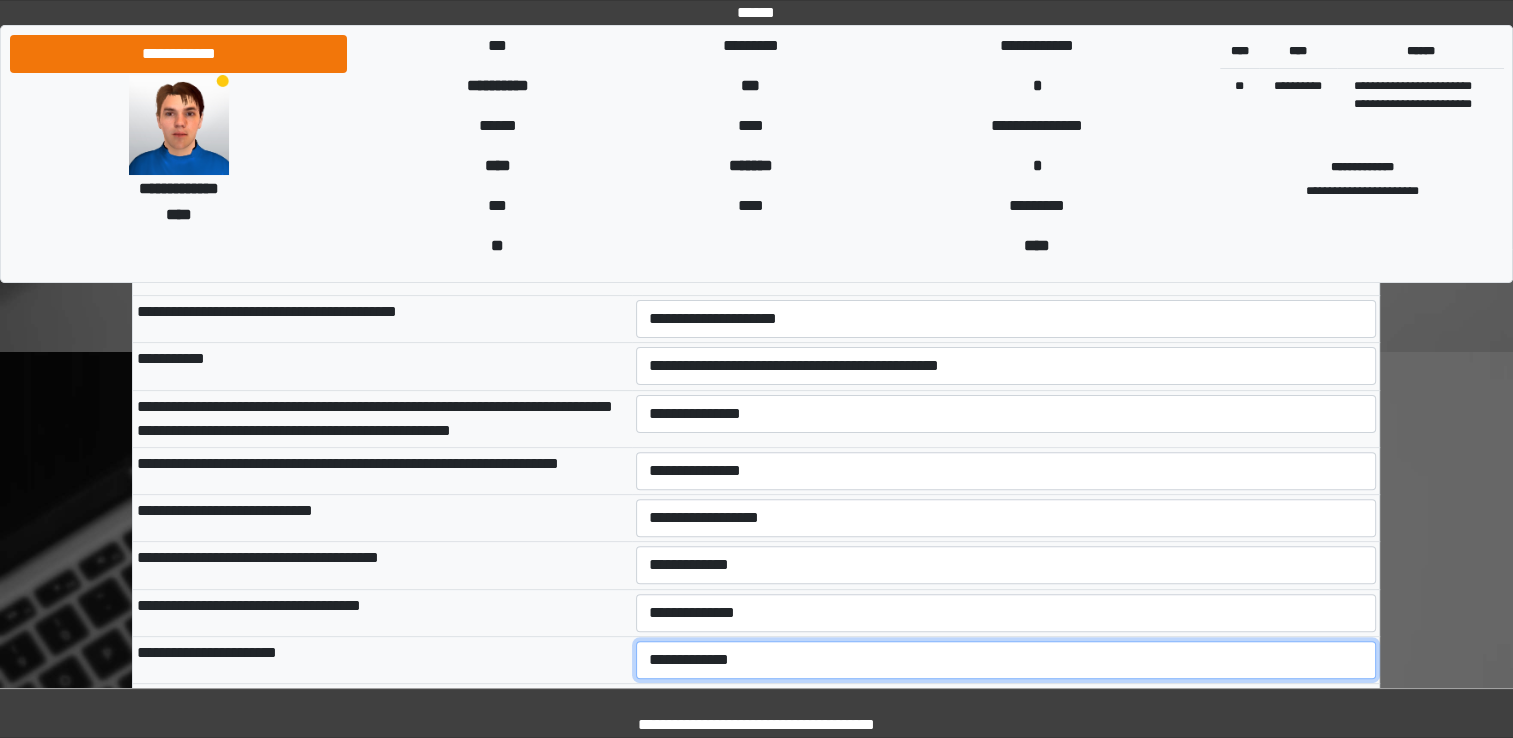select on "***" 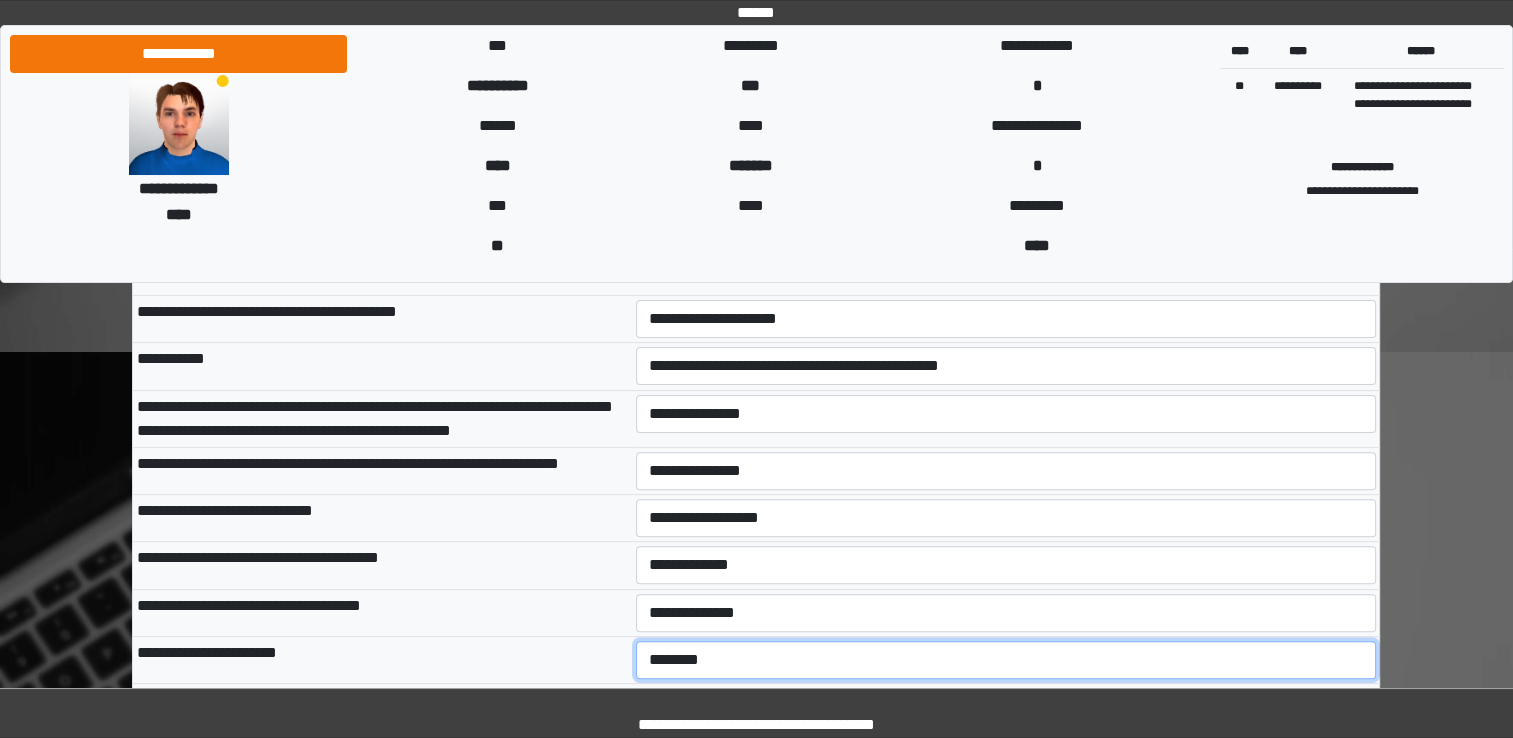 click on "**********" at bounding box center [1006, 660] 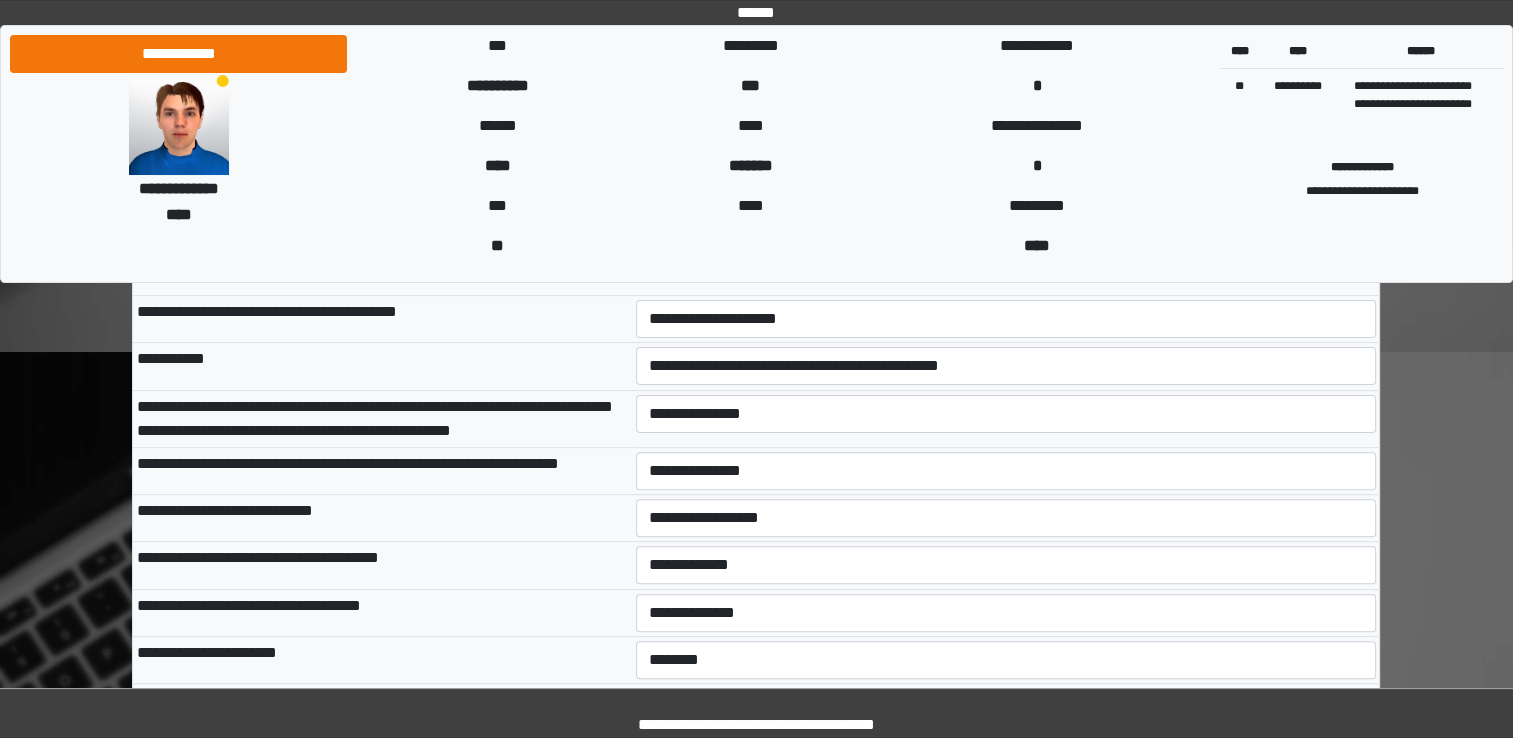click on "**********" at bounding box center [382, 659] 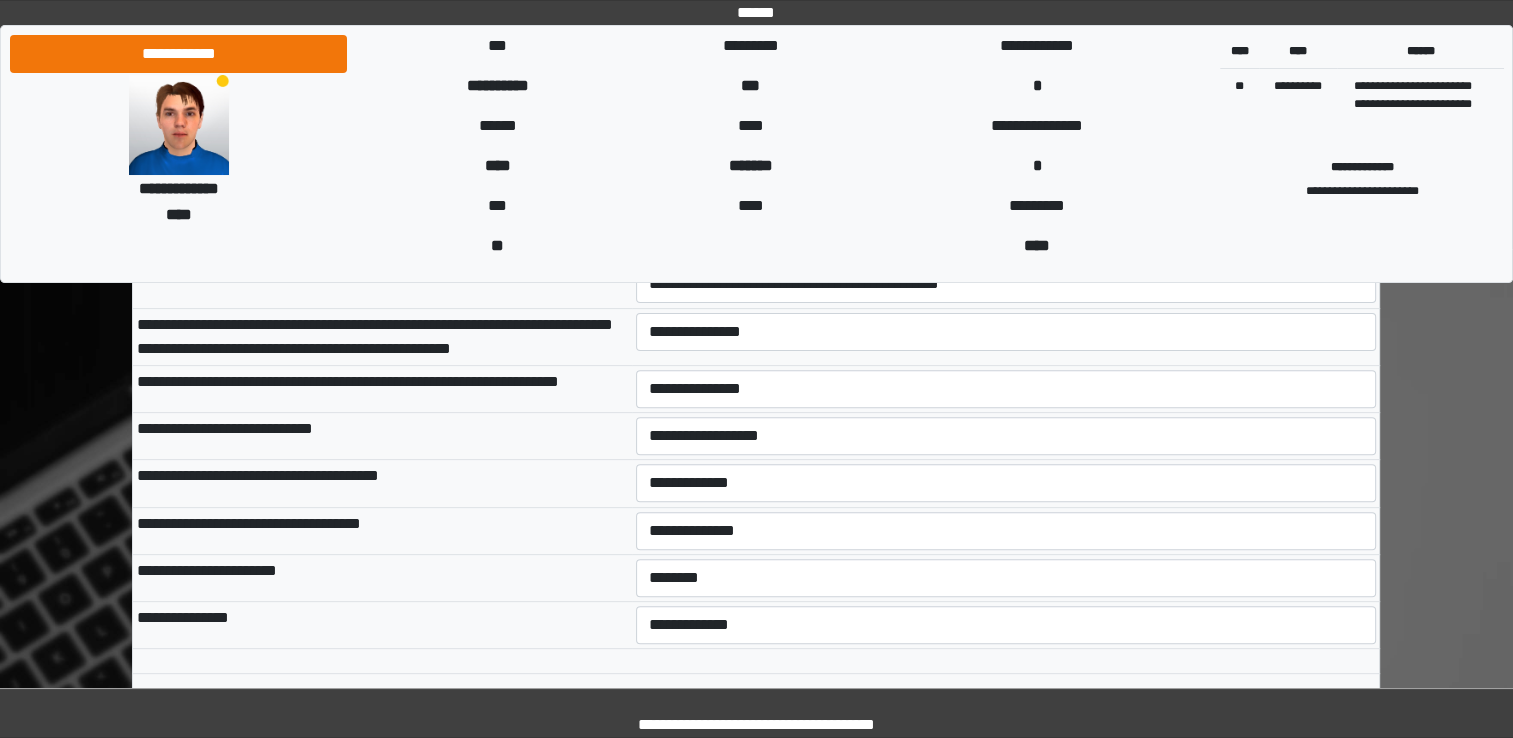 scroll, scrollTop: 700, scrollLeft: 0, axis: vertical 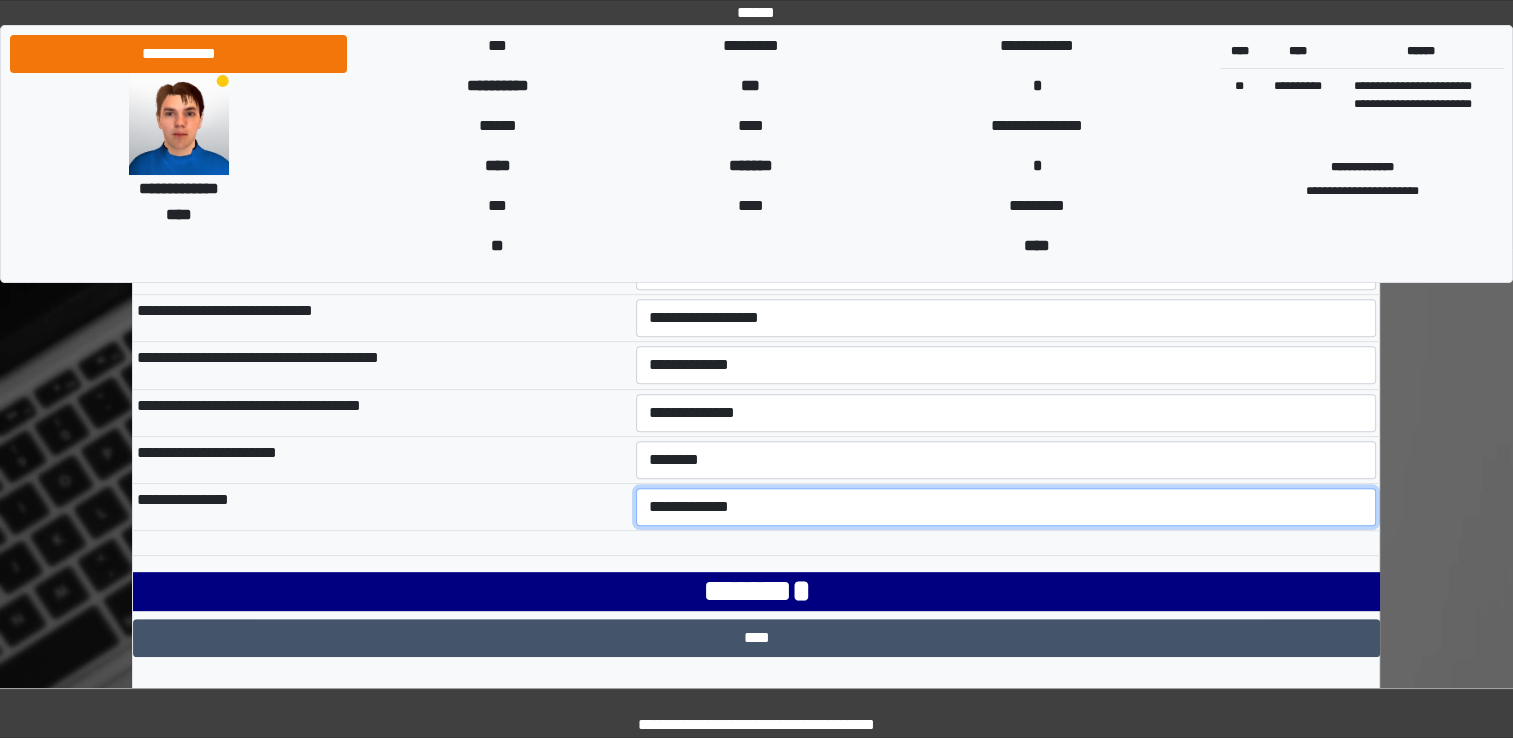 click on "**********" at bounding box center [1006, 507] 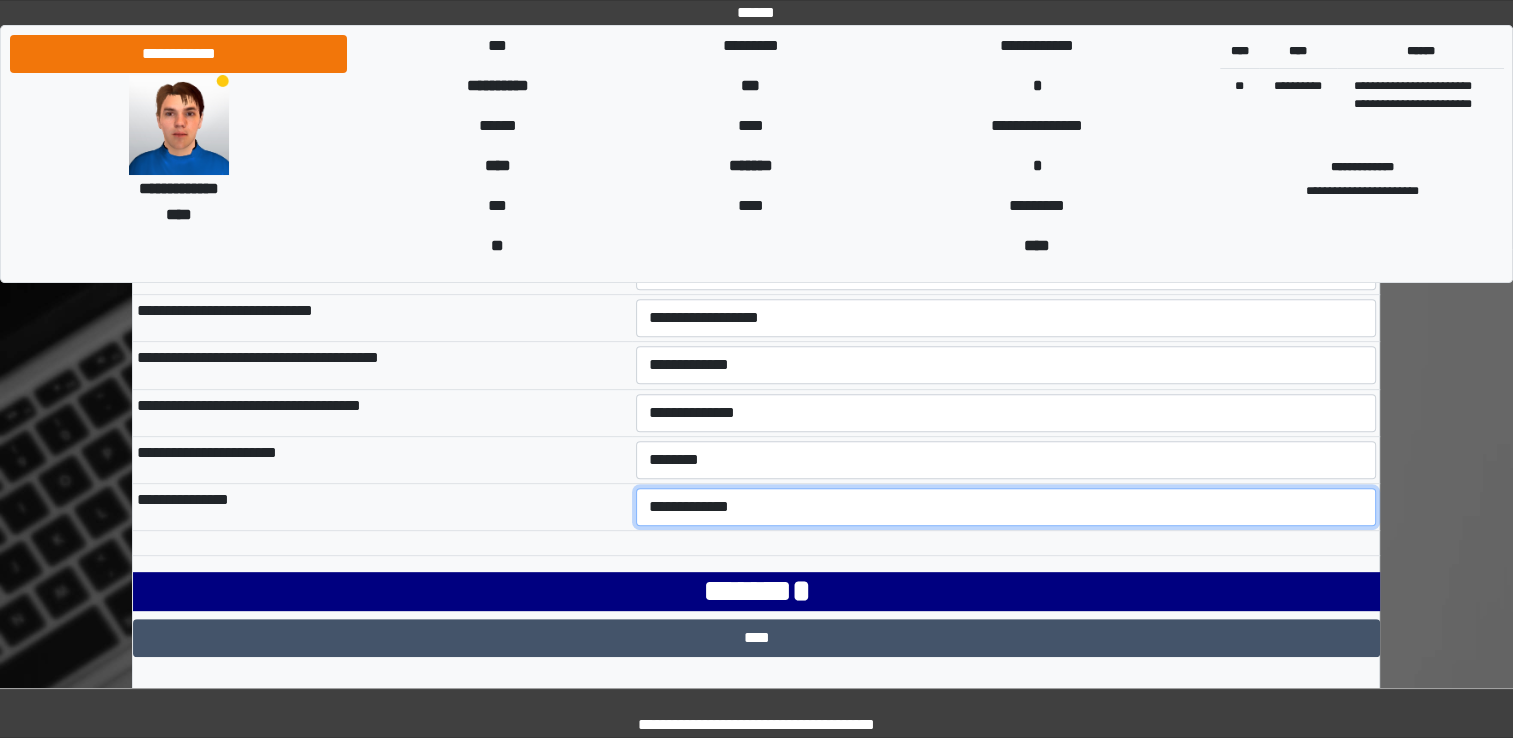 select on "***" 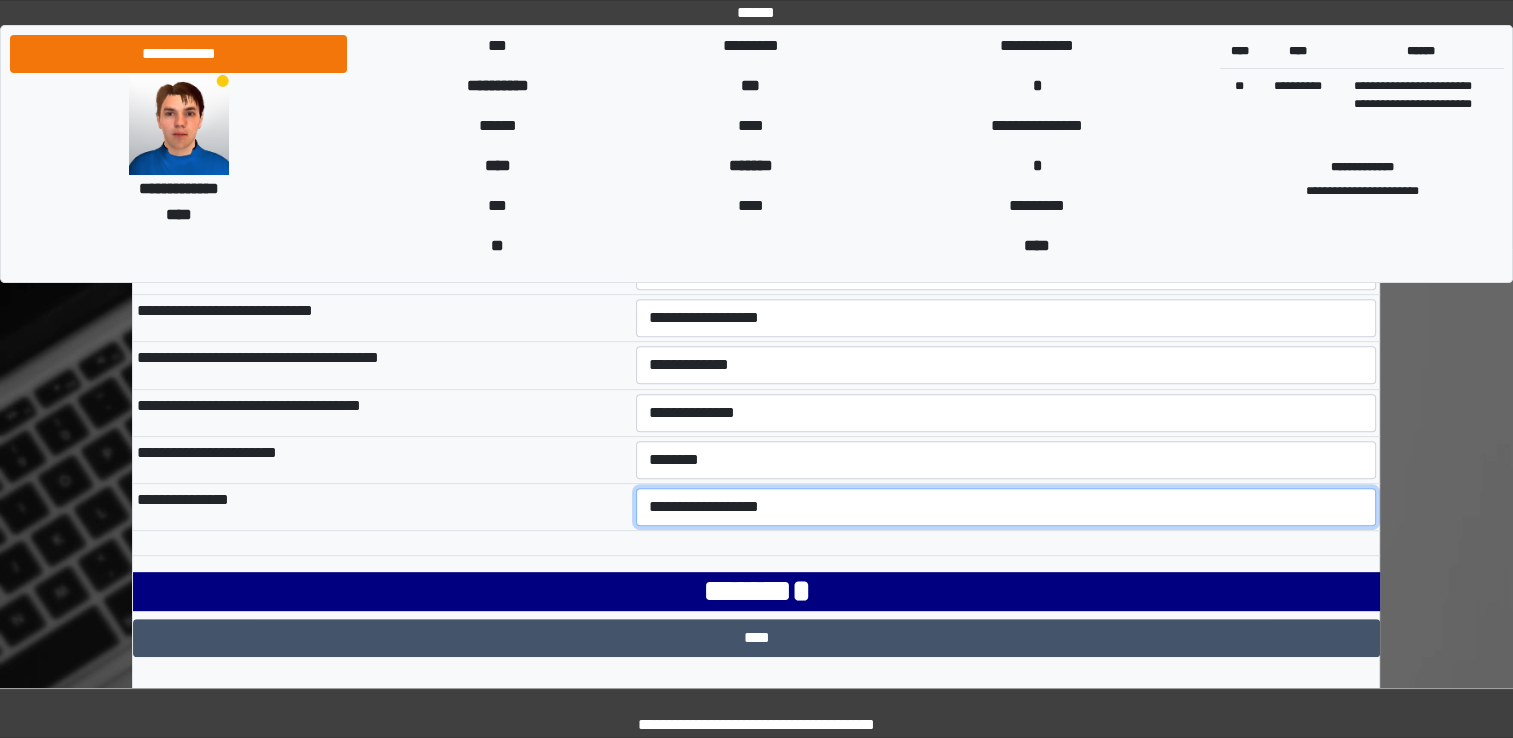 click on "**********" at bounding box center [1006, 507] 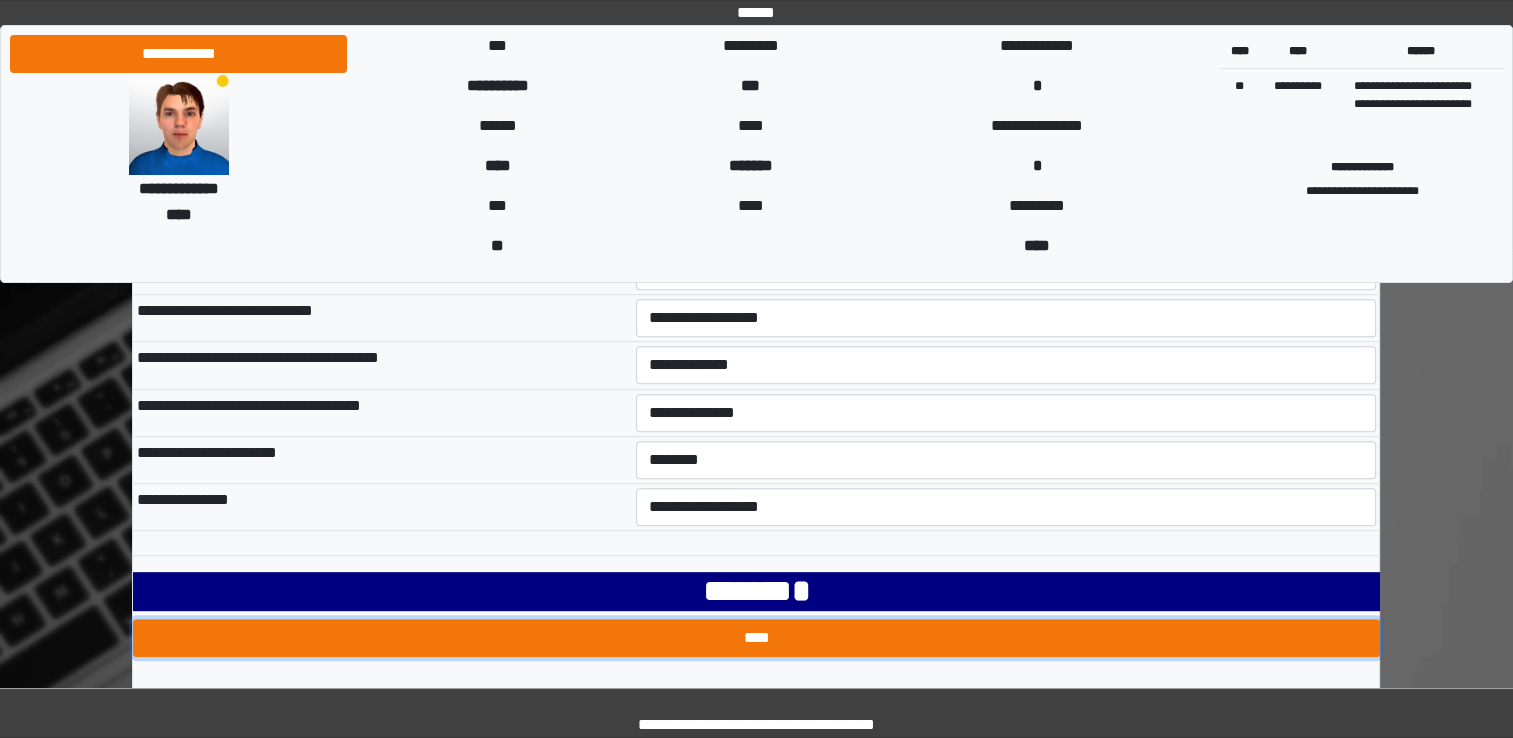 click on "****" at bounding box center [756, 638] 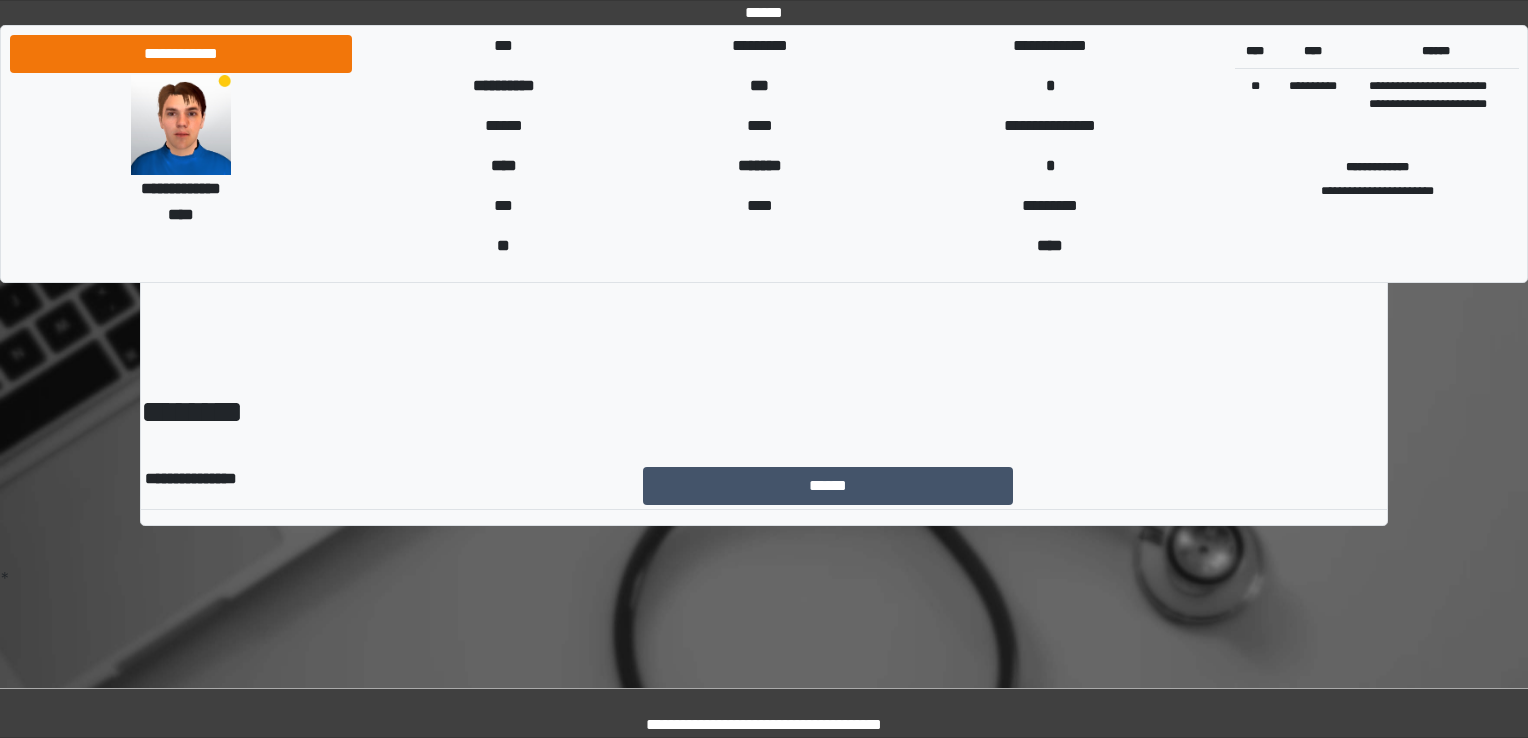 scroll, scrollTop: 0, scrollLeft: 0, axis: both 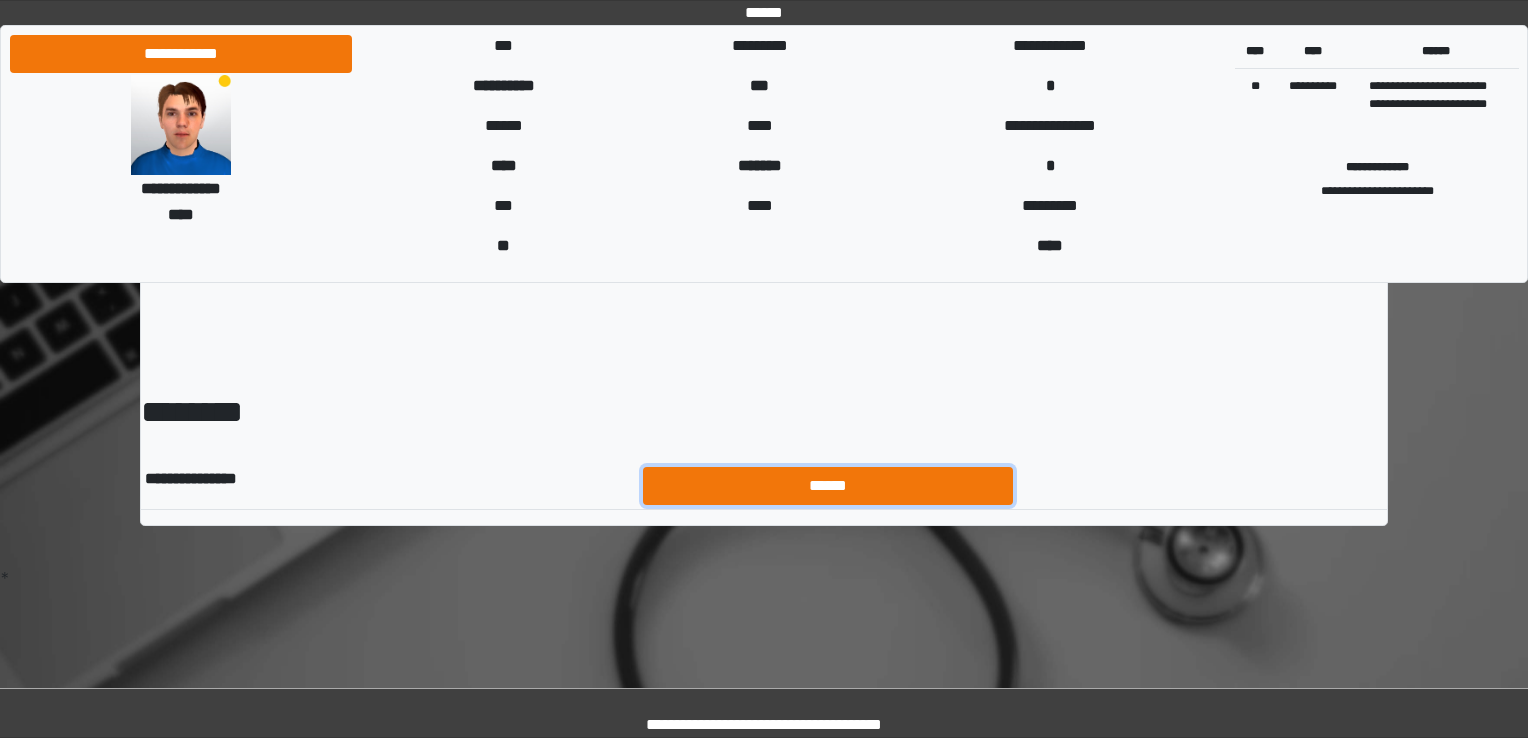 click on "******" at bounding box center [828, 486] 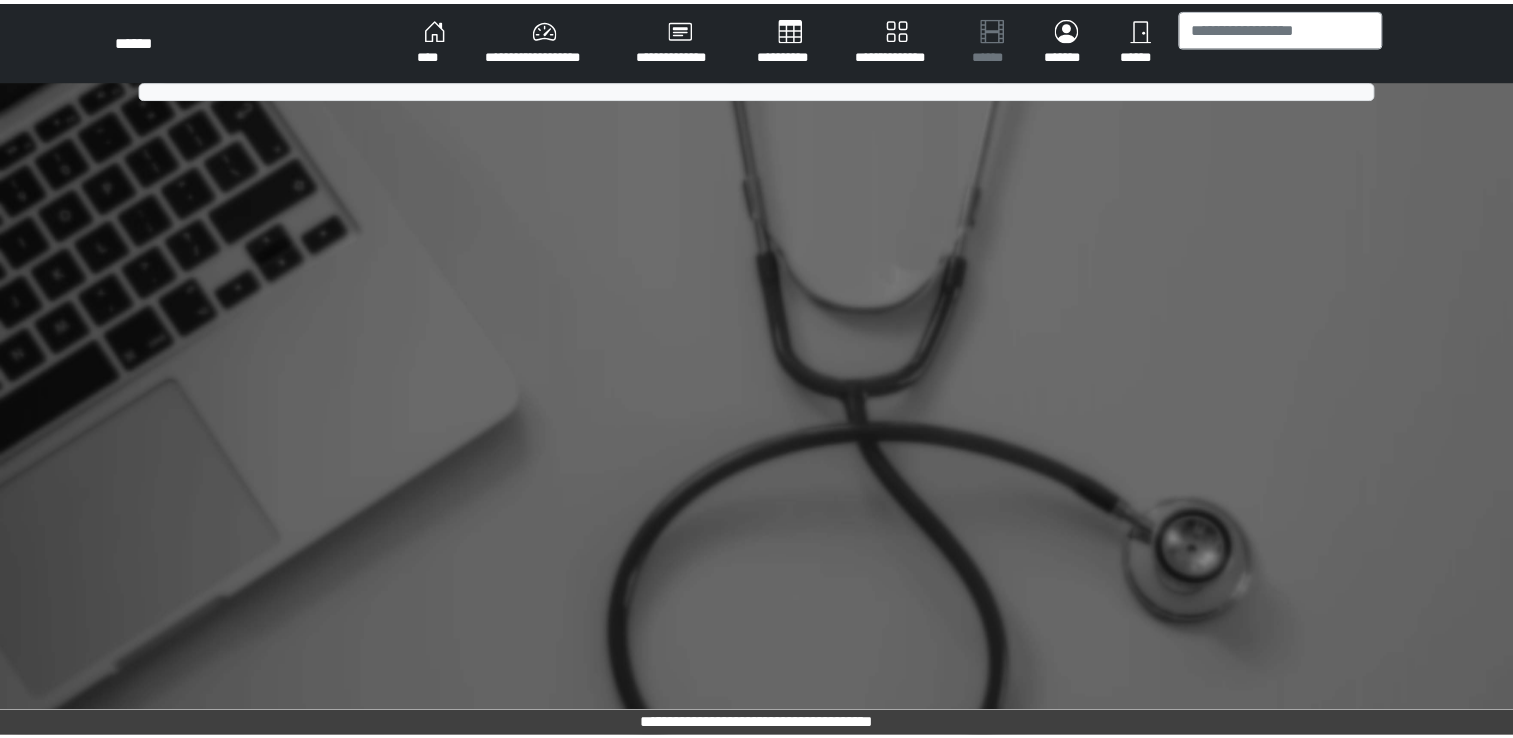 scroll, scrollTop: 0, scrollLeft: 0, axis: both 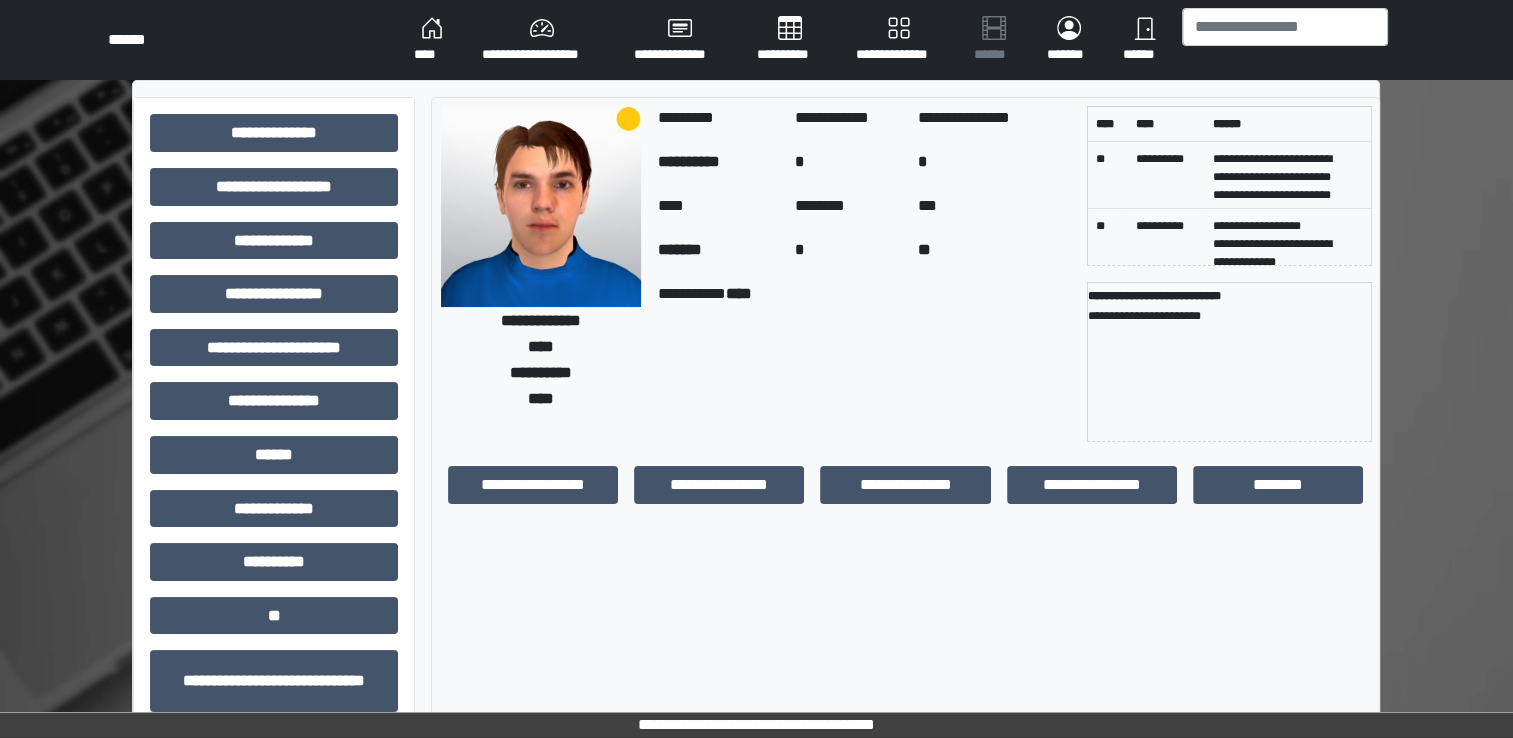 click at bounding box center [1285, 40] 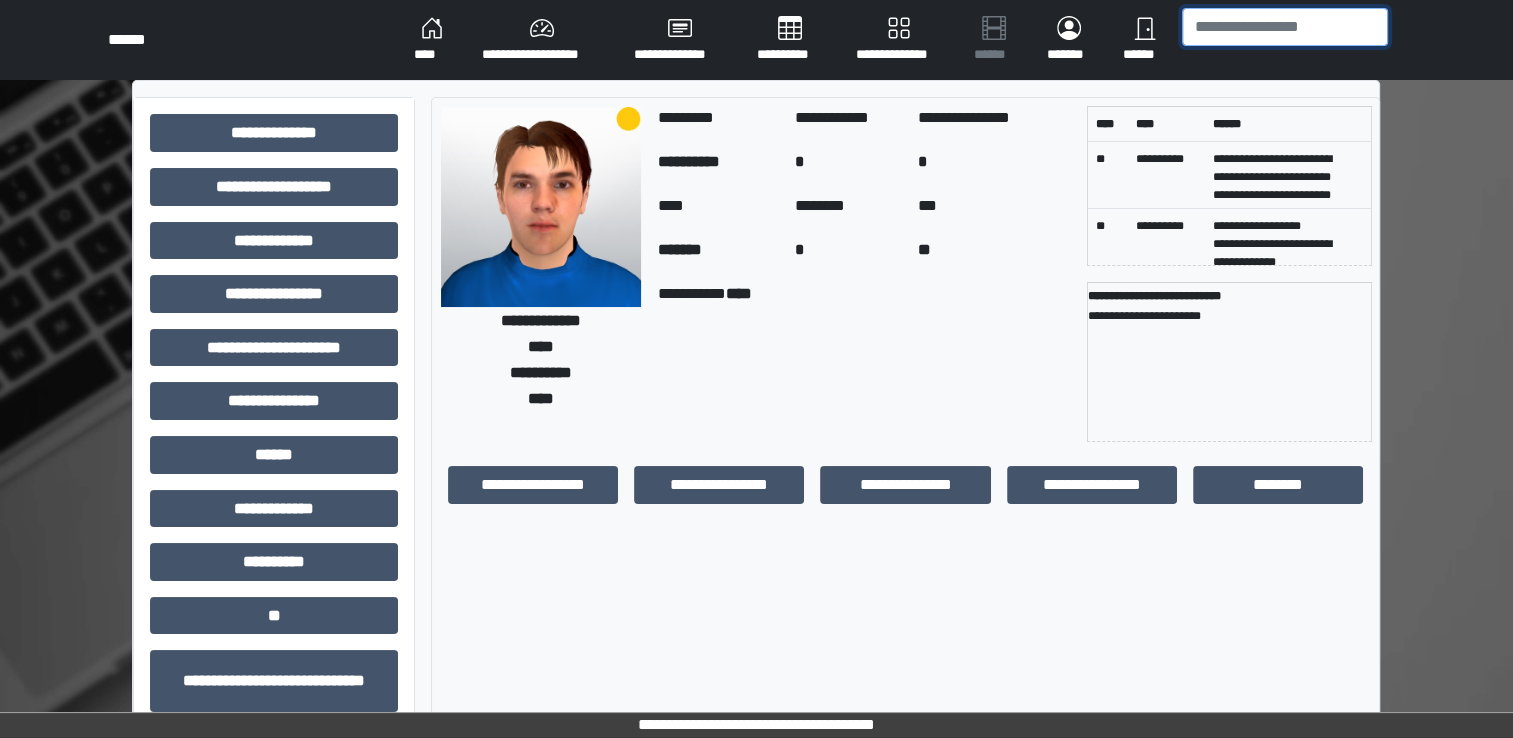 click at bounding box center (1285, 27) 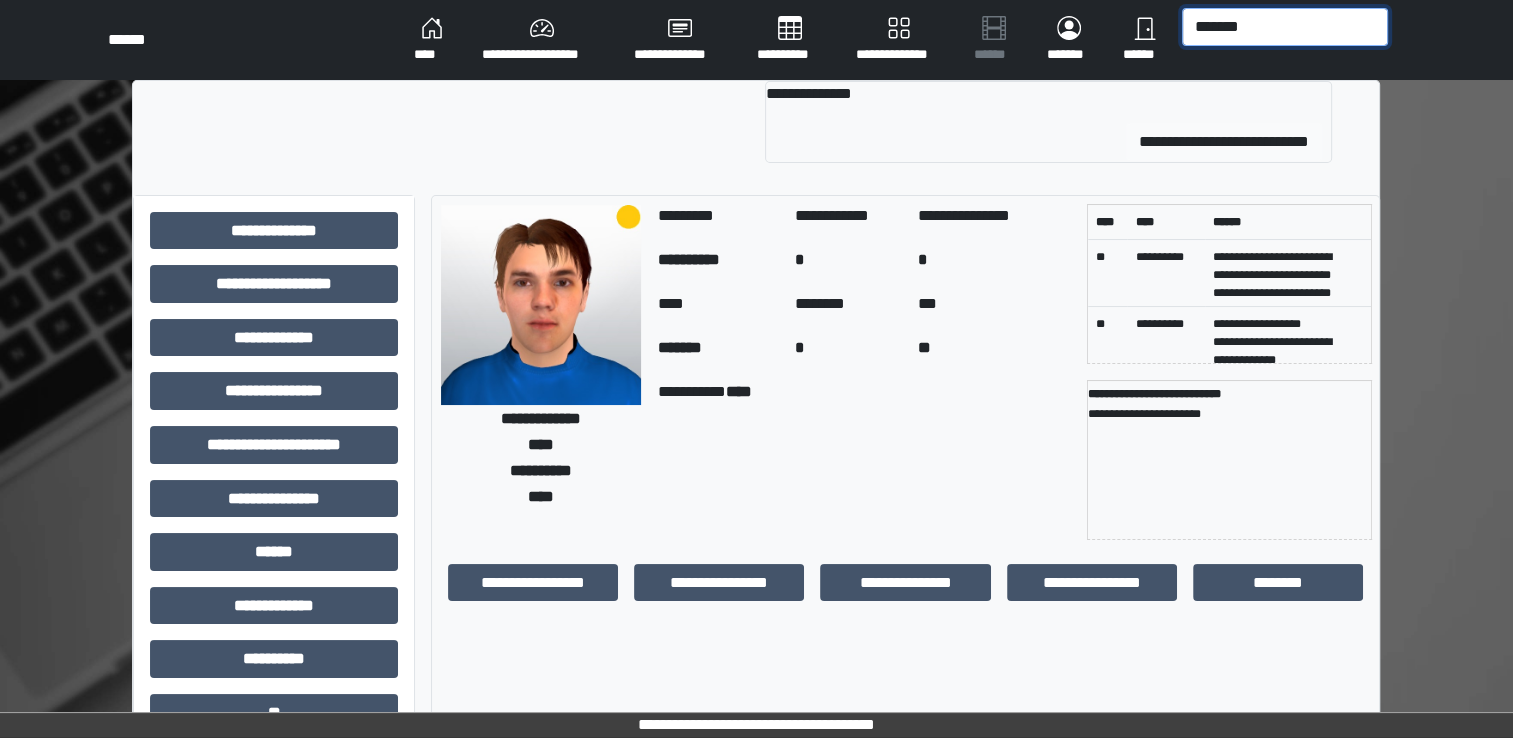 type on "*******" 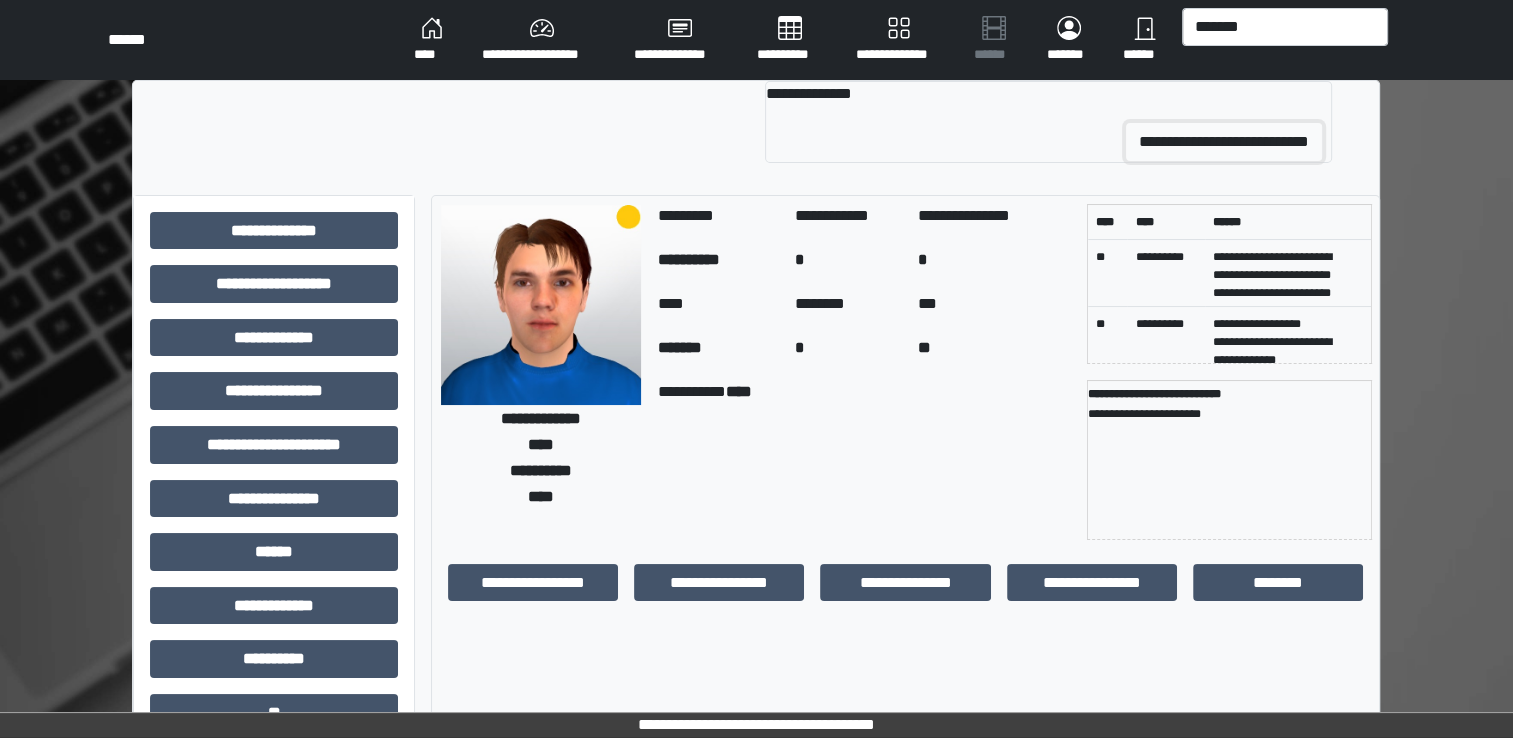 click on "**********" at bounding box center [1224, 142] 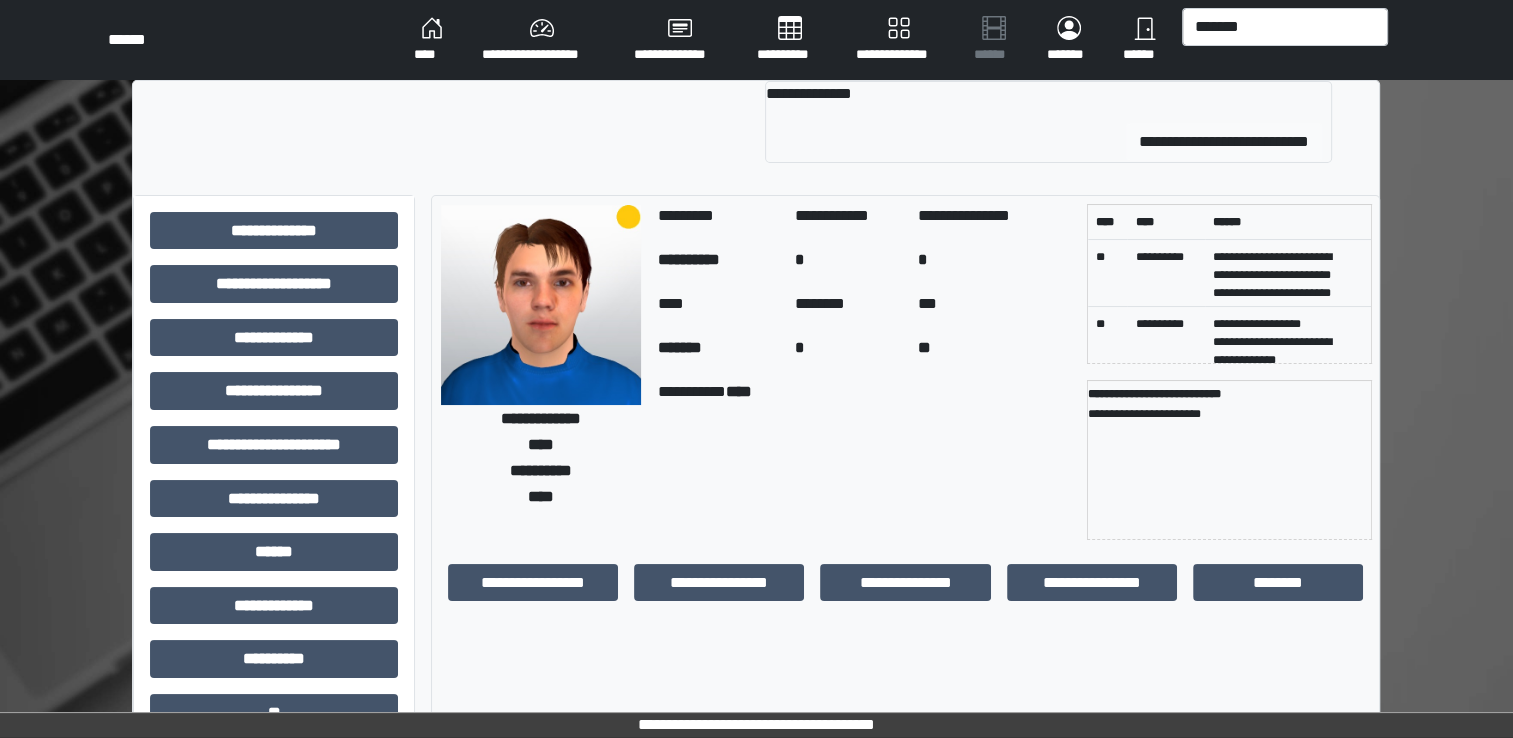 type 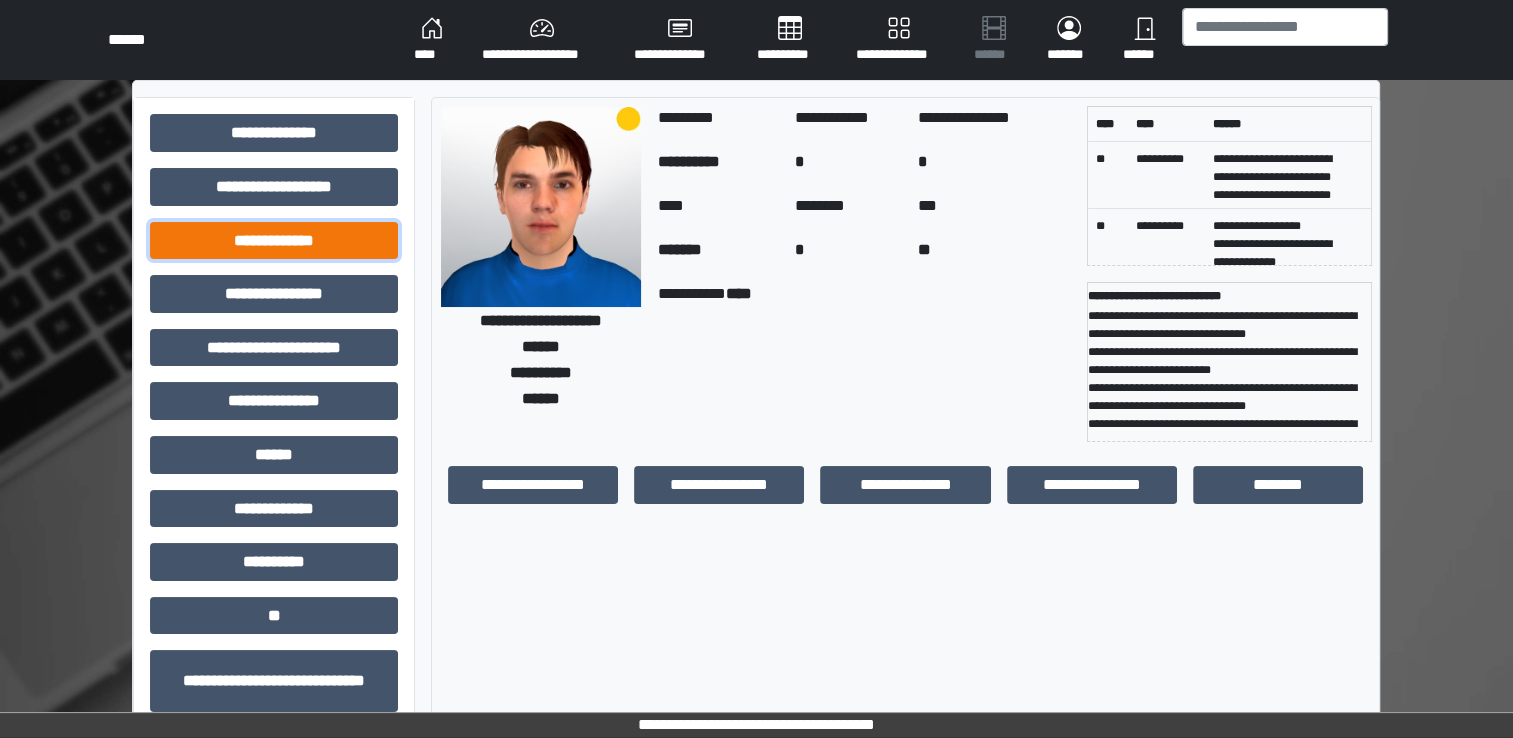click on "**********" at bounding box center [274, 241] 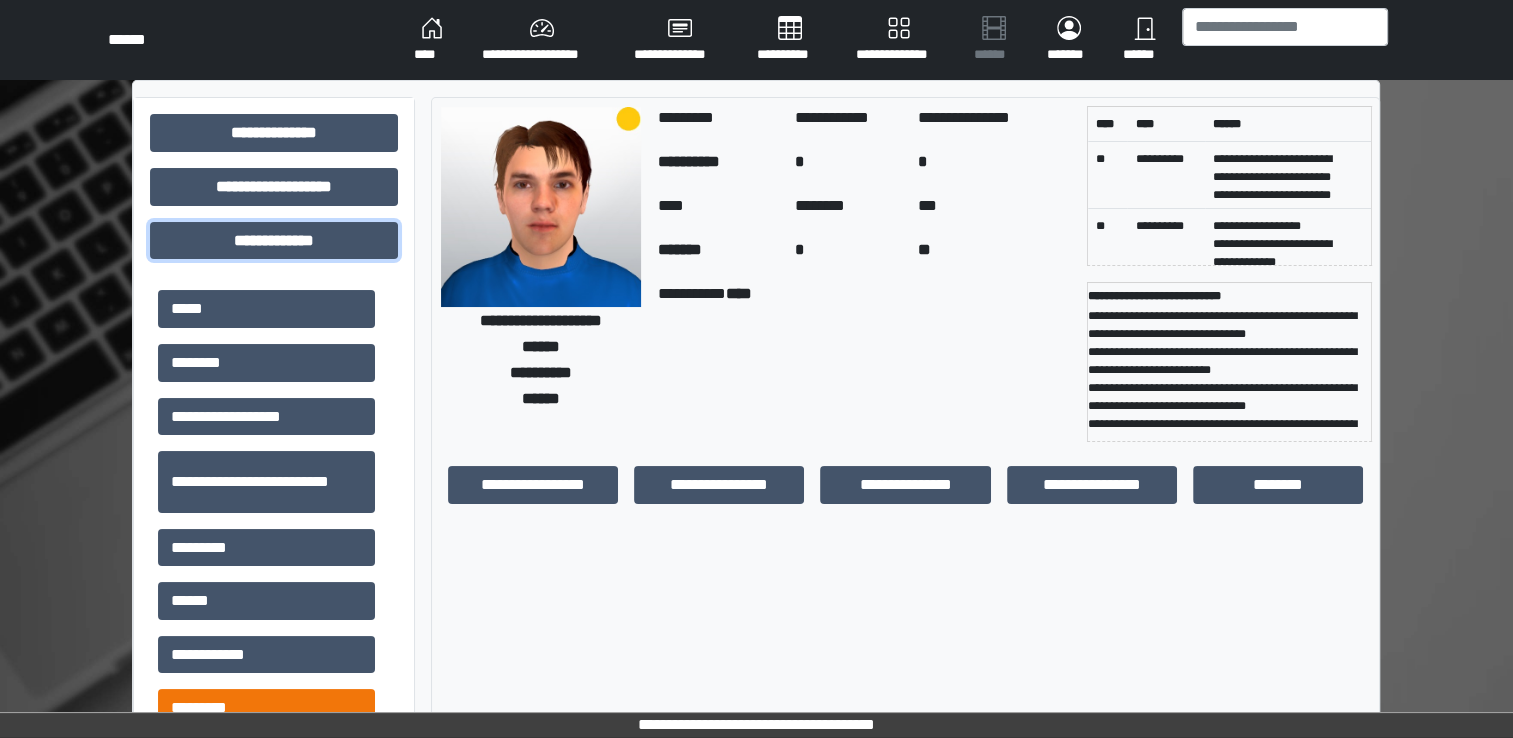 scroll, scrollTop: 500, scrollLeft: 0, axis: vertical 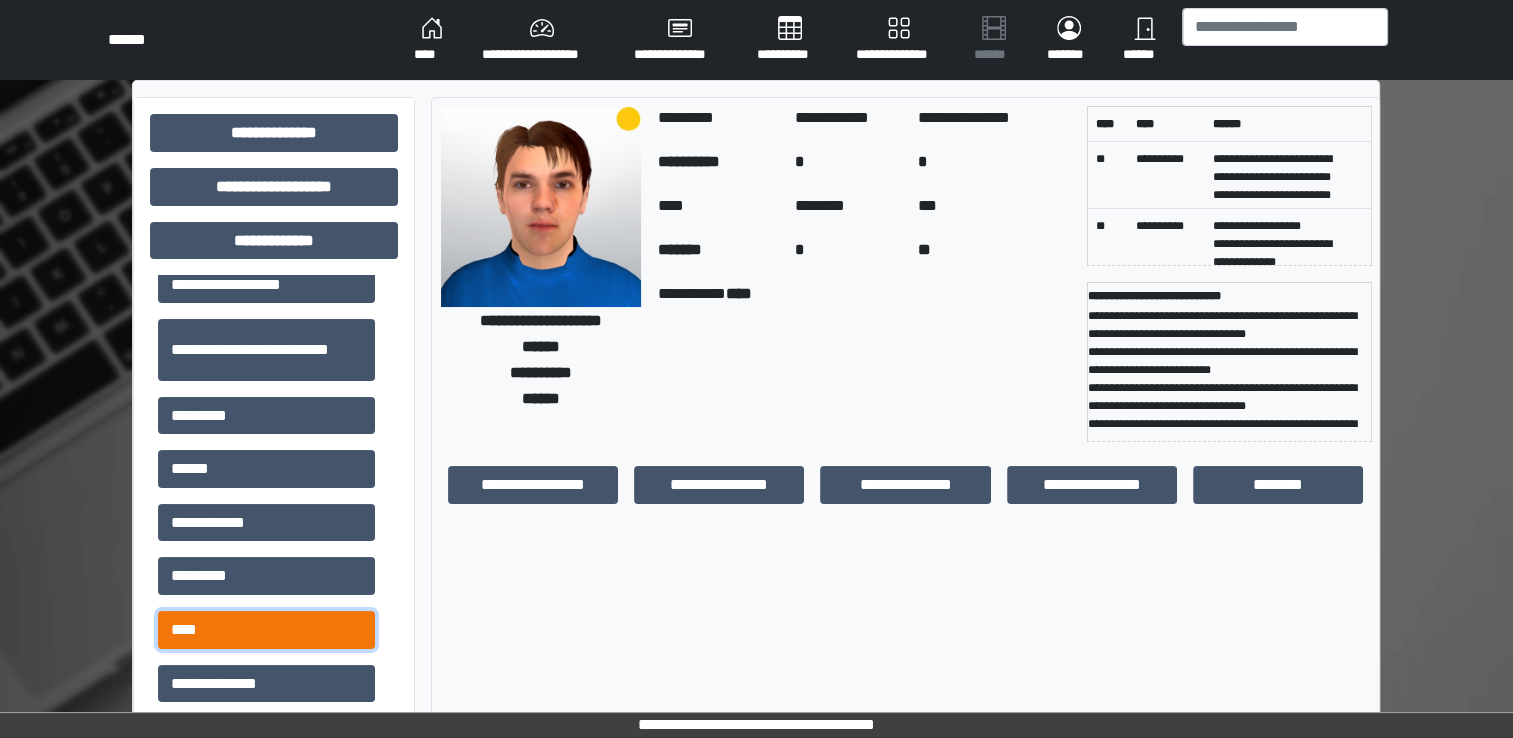 click on "****" at bounding box center [266, 630] 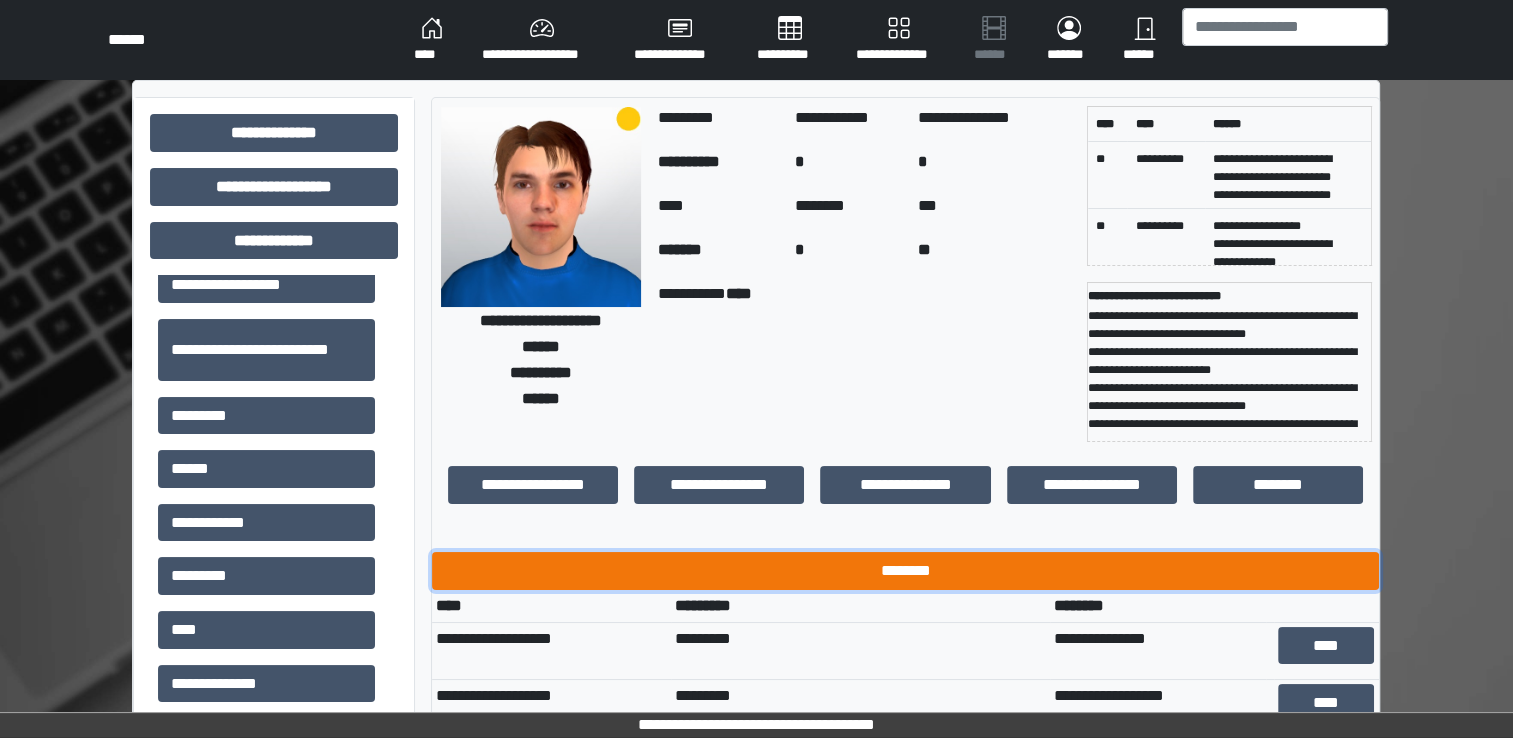 click on "********" at bounding box center [905, 571] 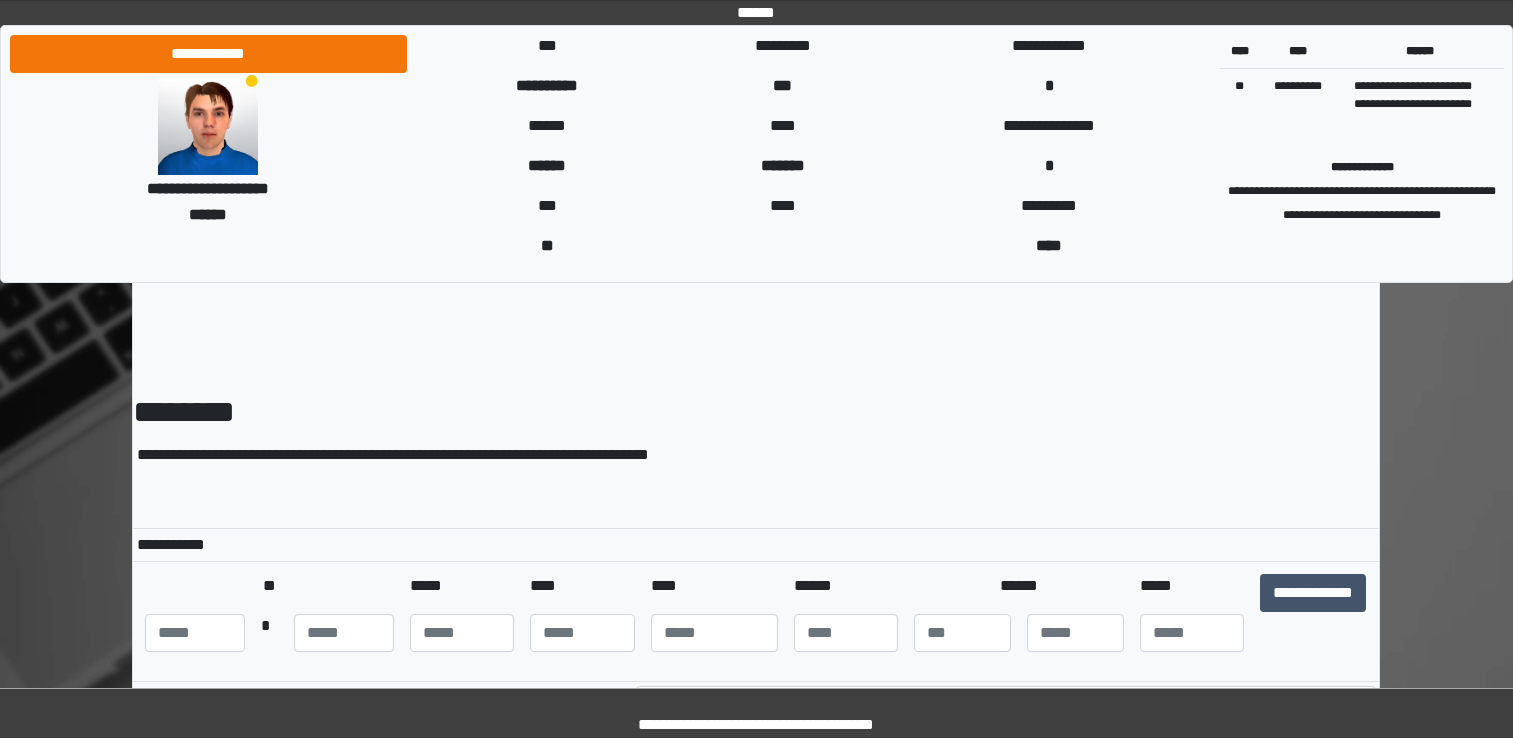scroll, scrollTop: 0, scrollLeft: 0, axis: both 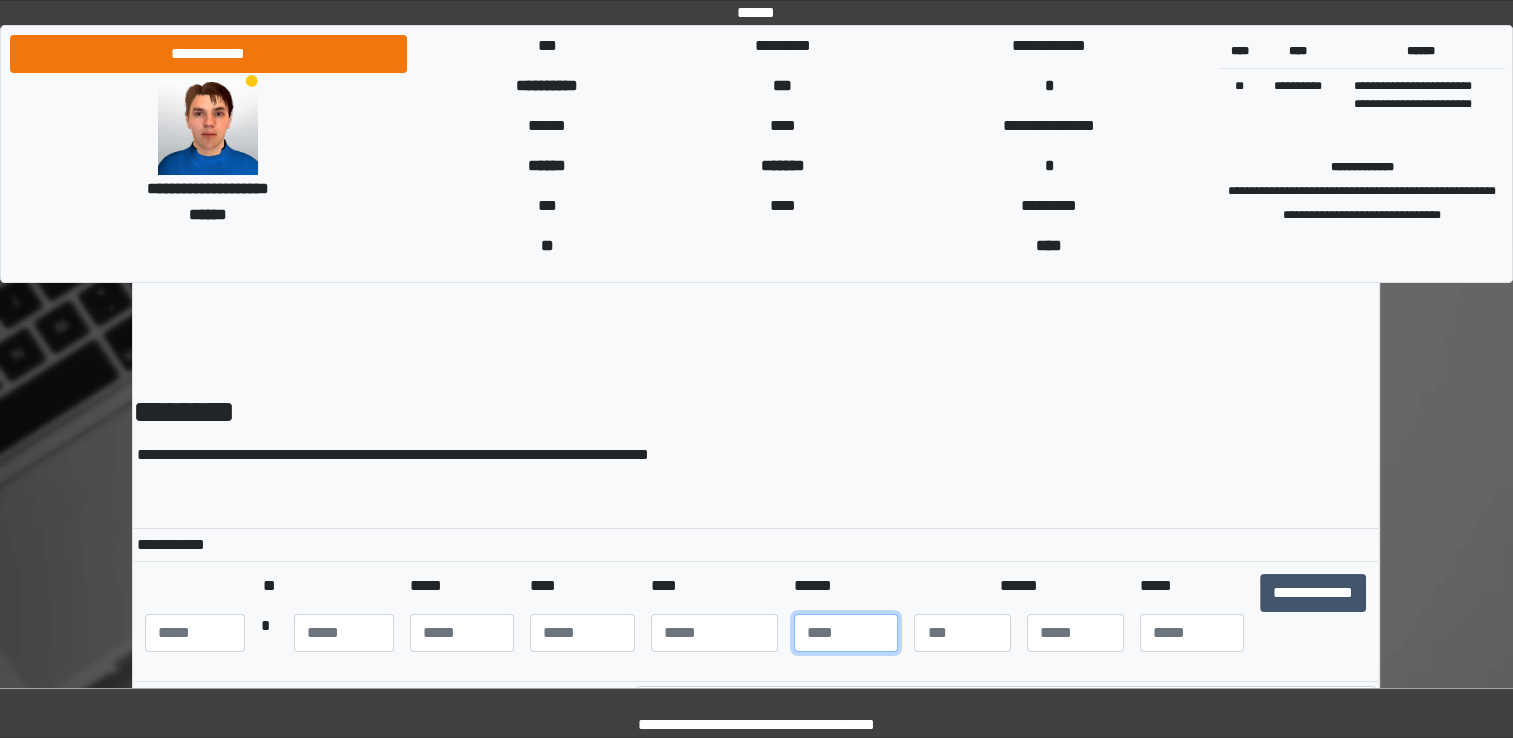 click at bounding box center (846, 633) 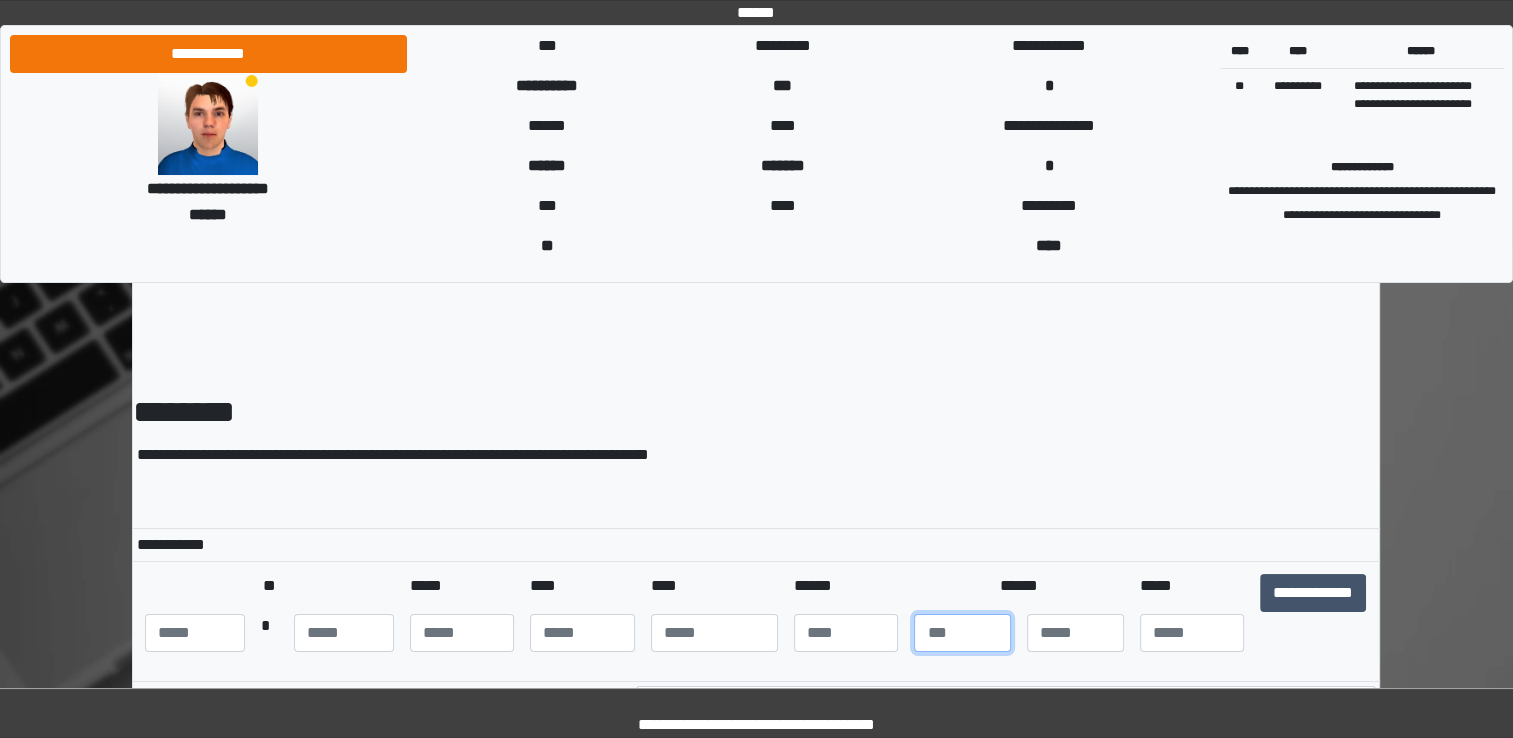 click at bounding box center [962, 633] 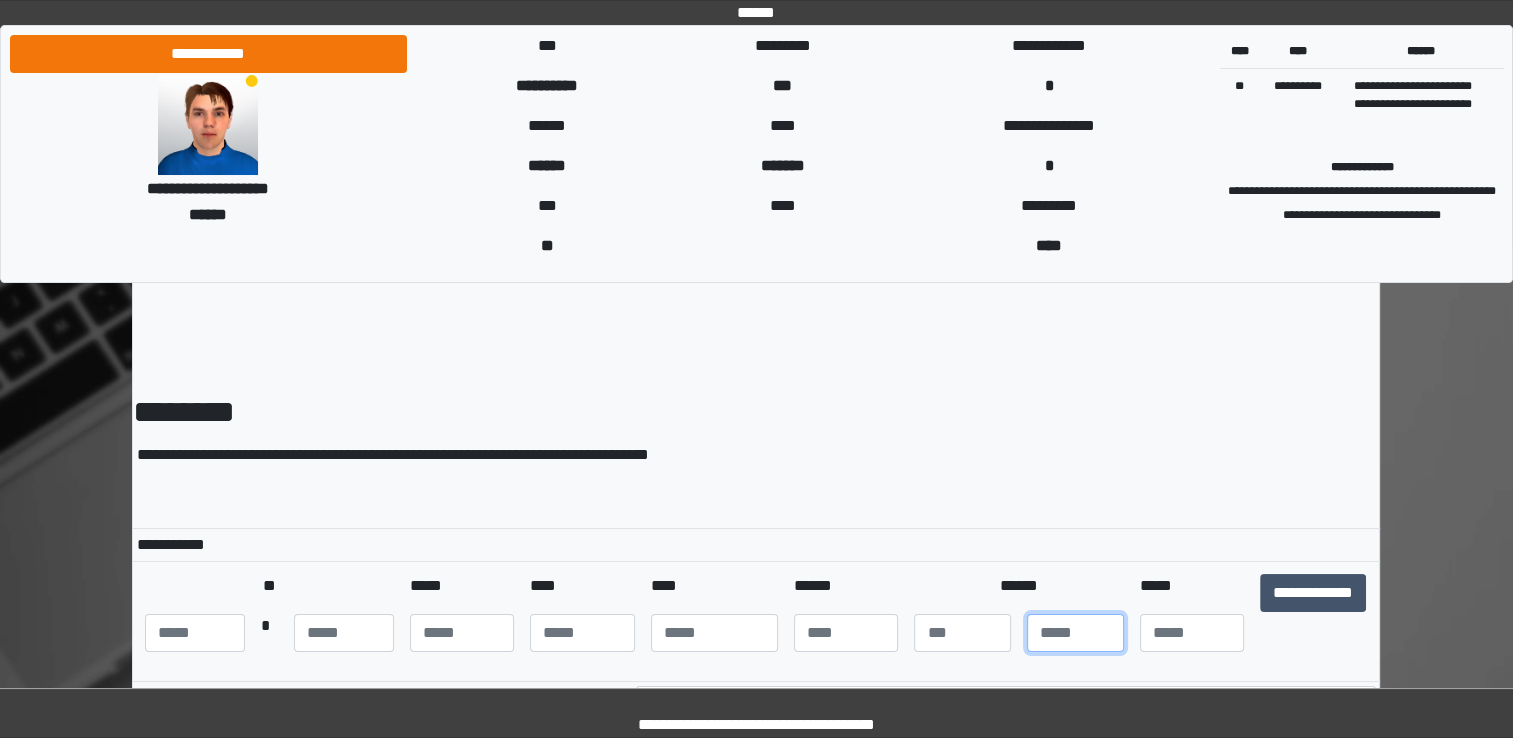 click at bounding box center (1075, 633) 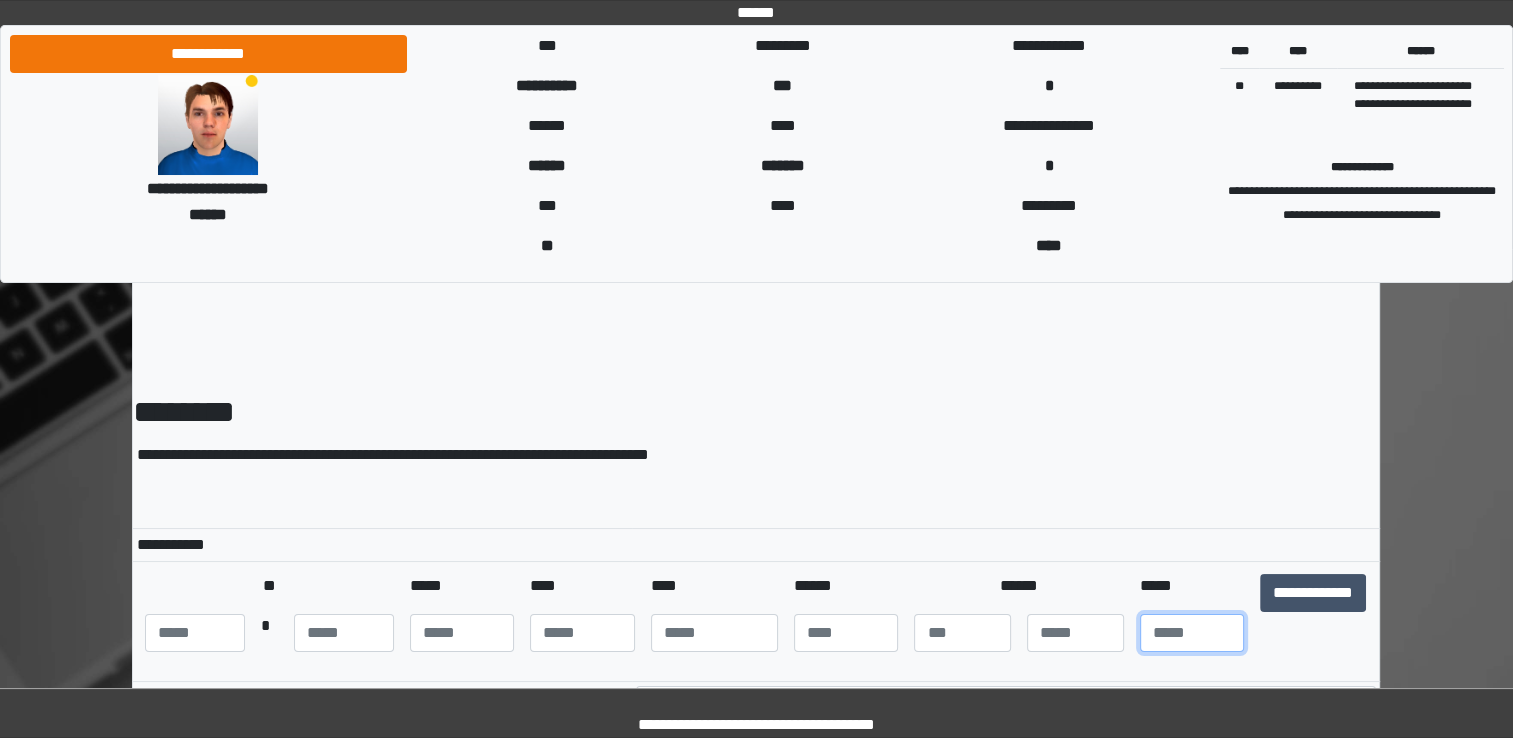 click at bounding box center (1192, 633) 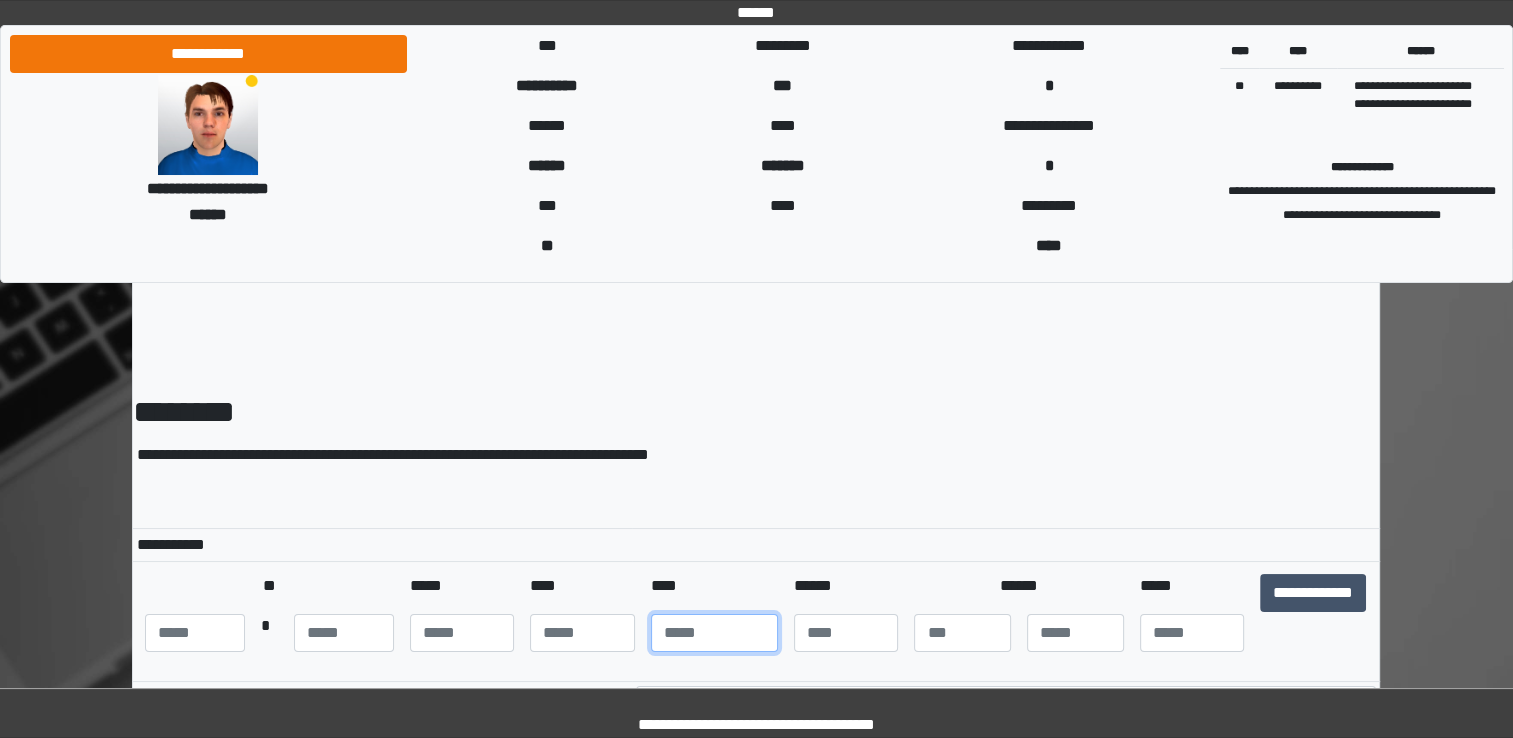 click at bounding box center (714, 633) 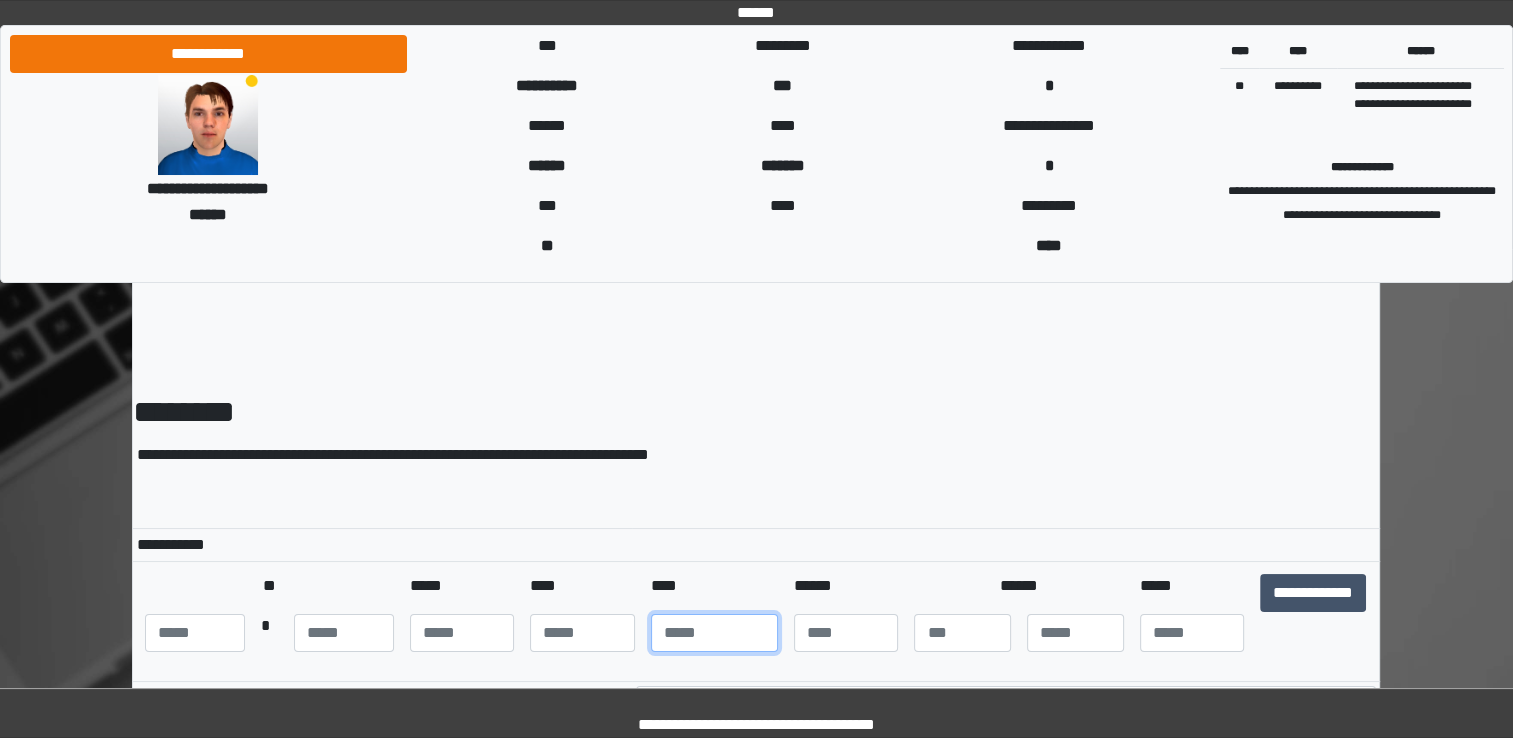 type on "****" 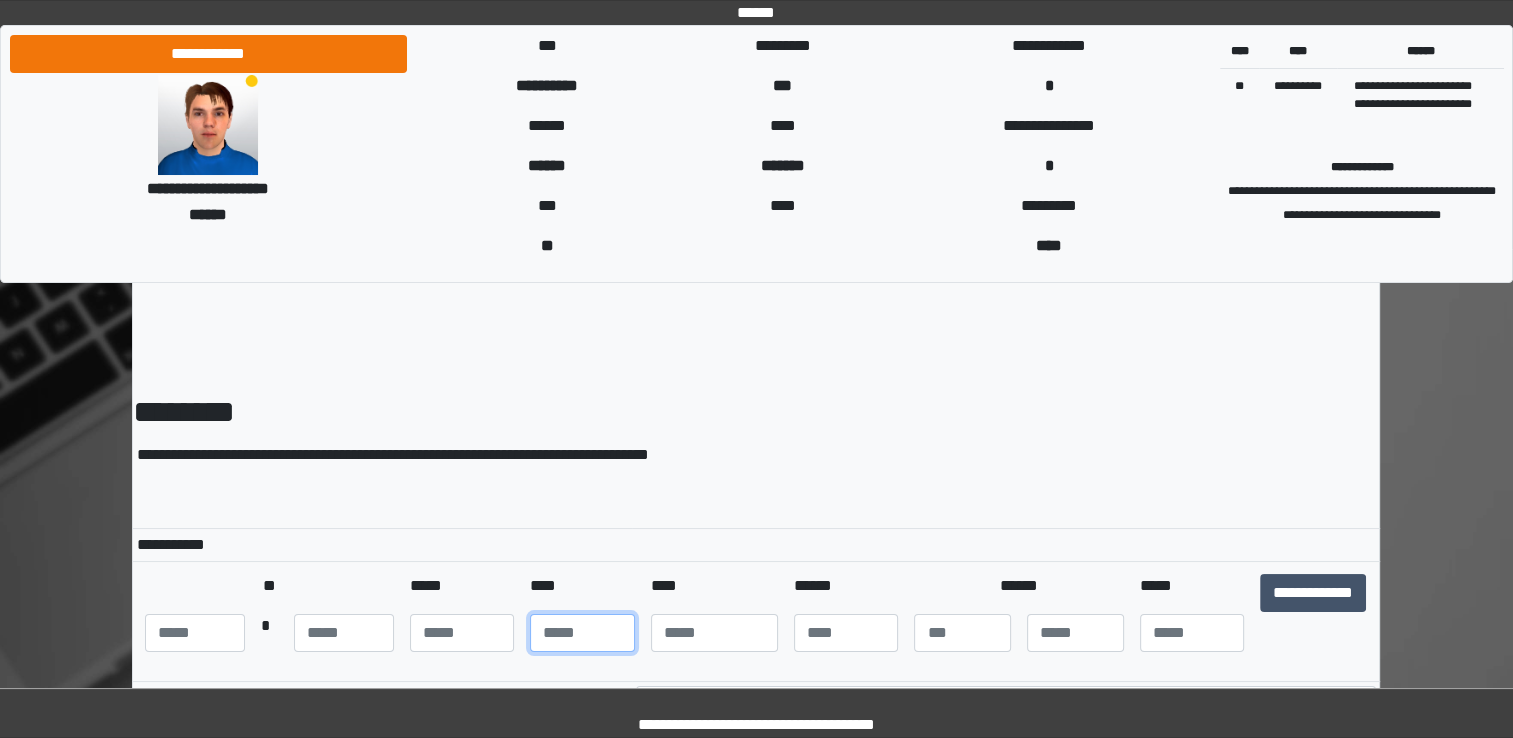 click at bounding box center (582, 633) 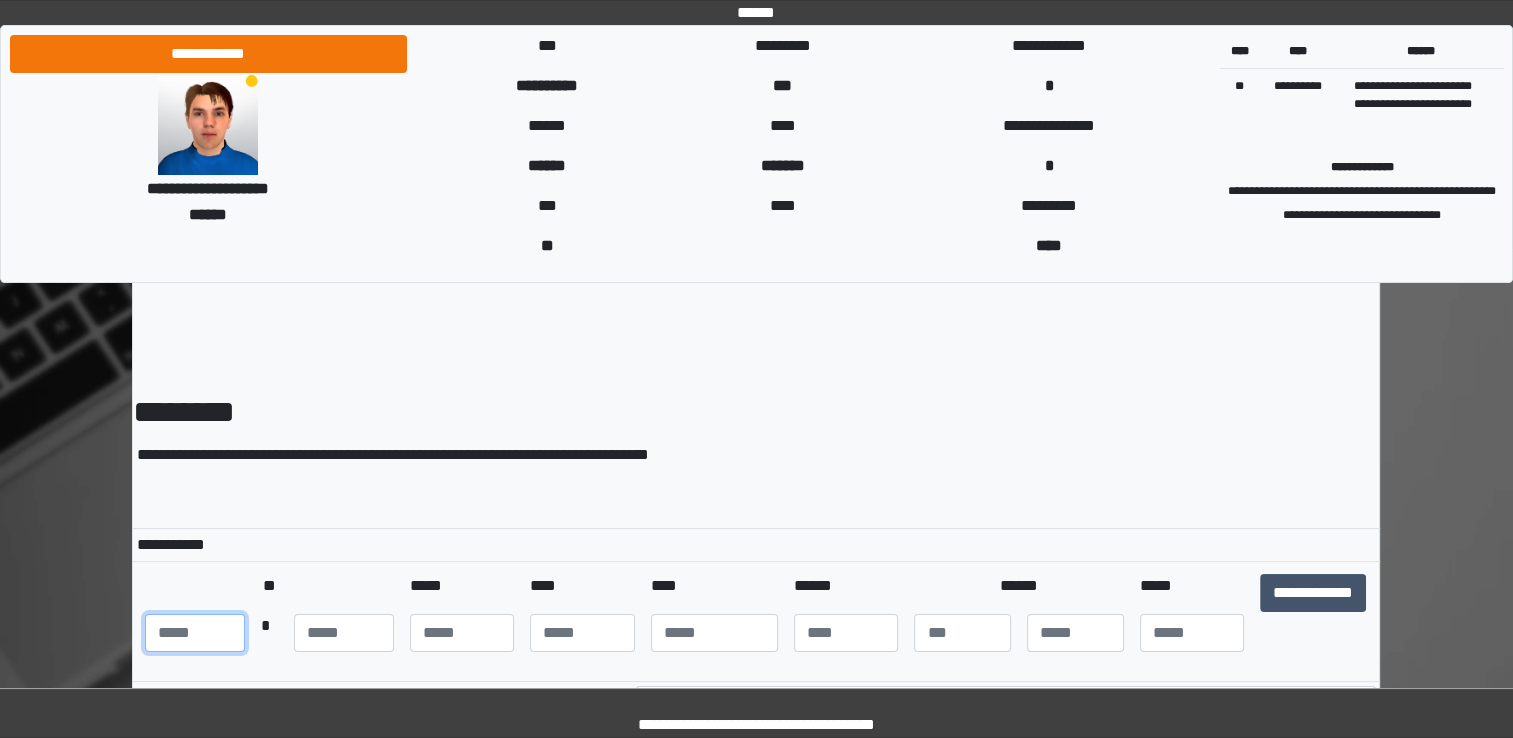 click at bounding box center (195, 633) 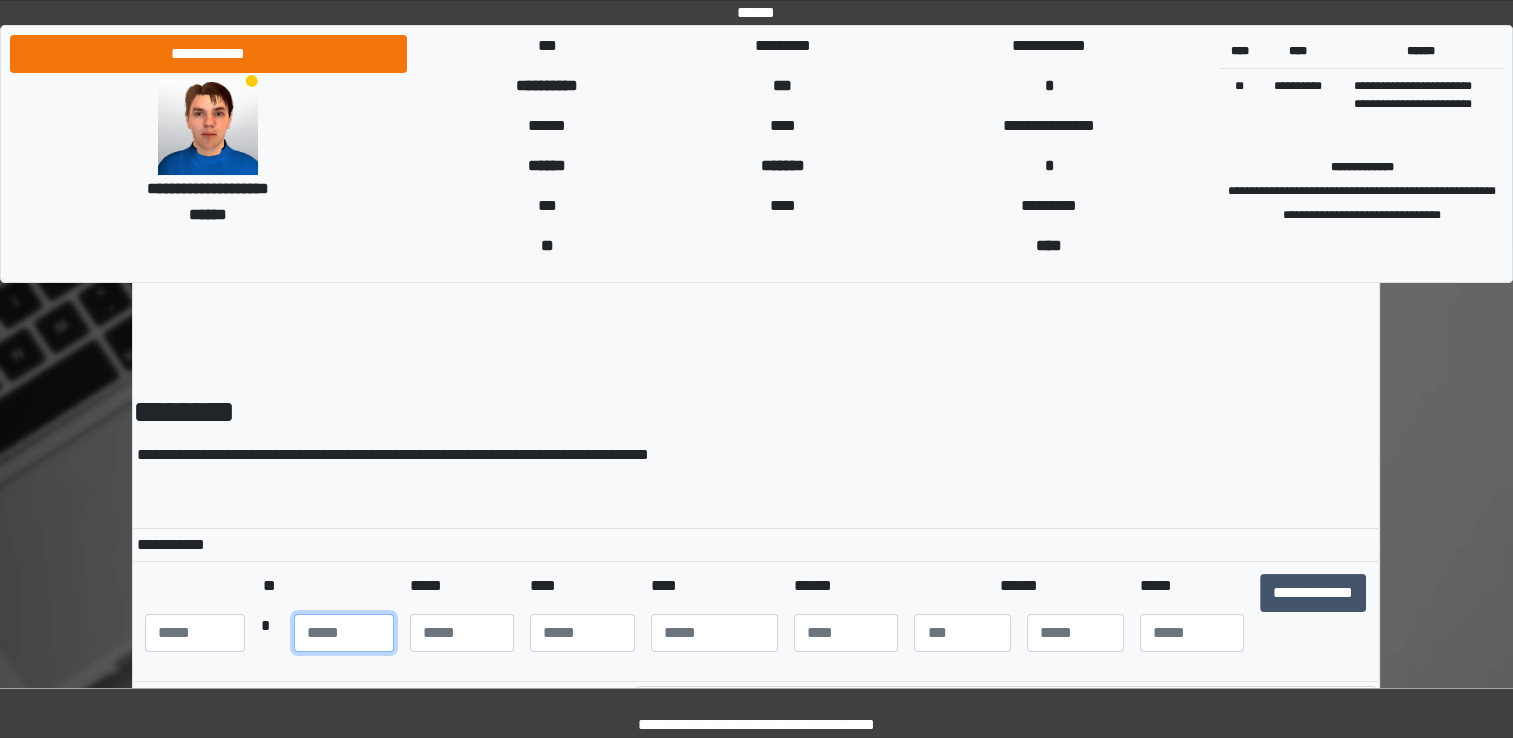 type on "**" 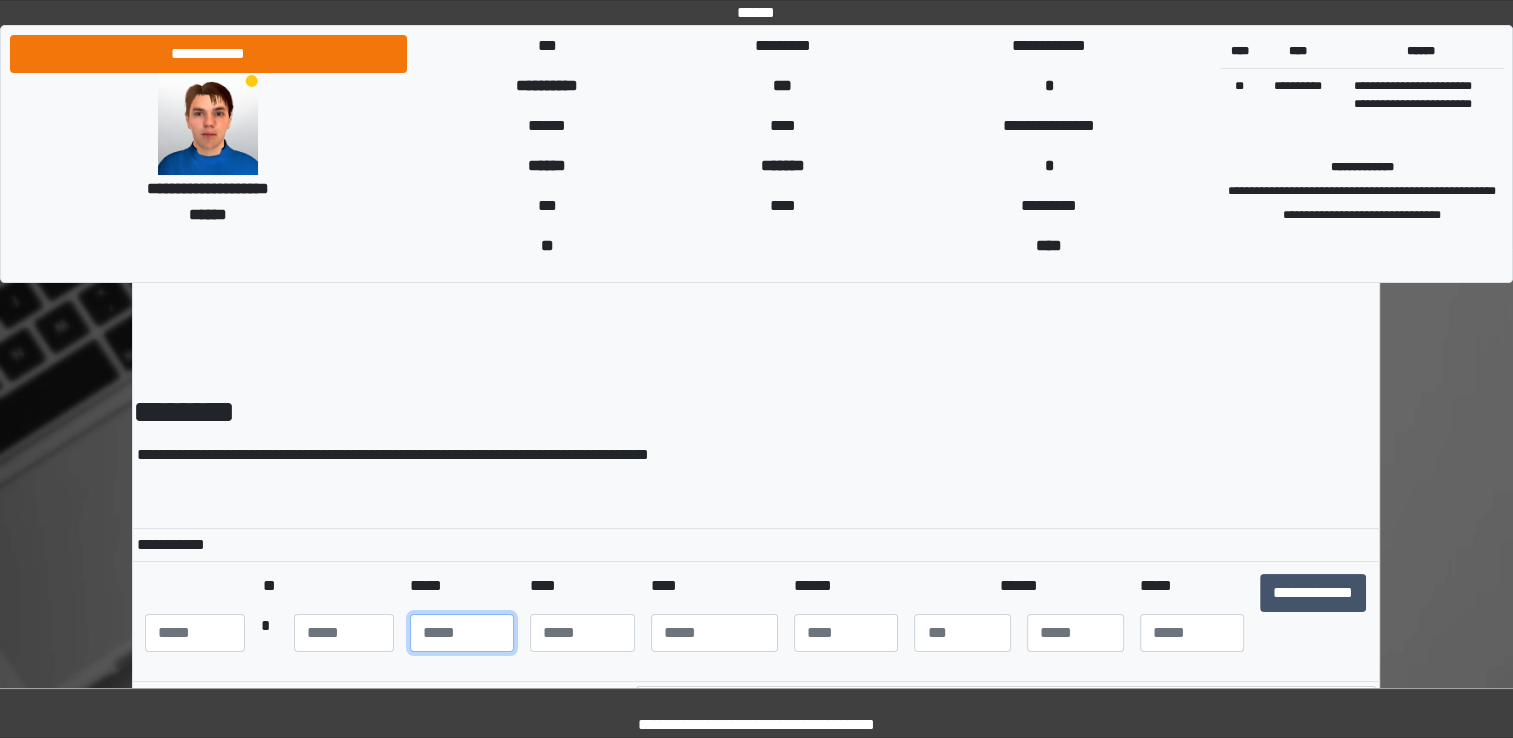 click at bounding box center (462, 633) 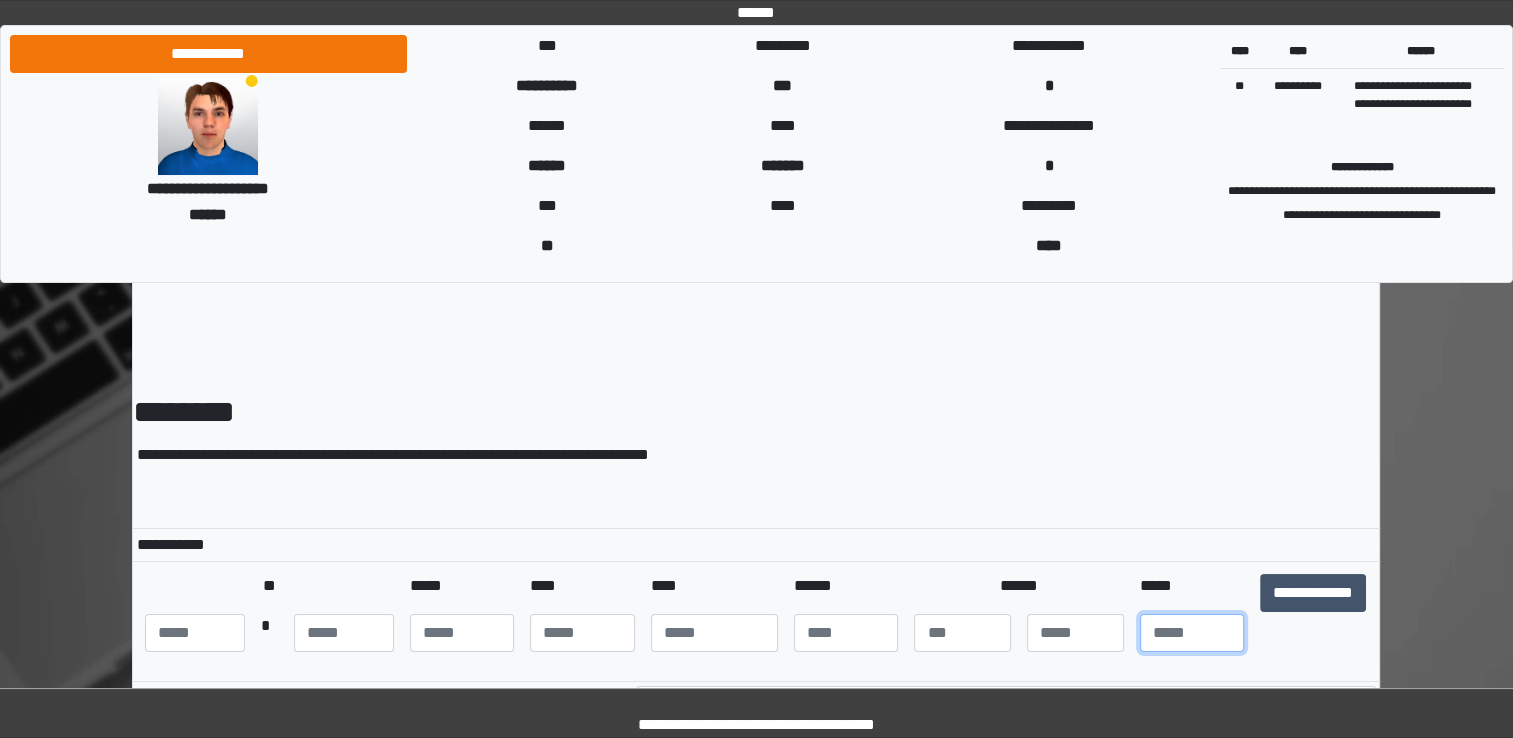 click at bounding box center [1192, 633] 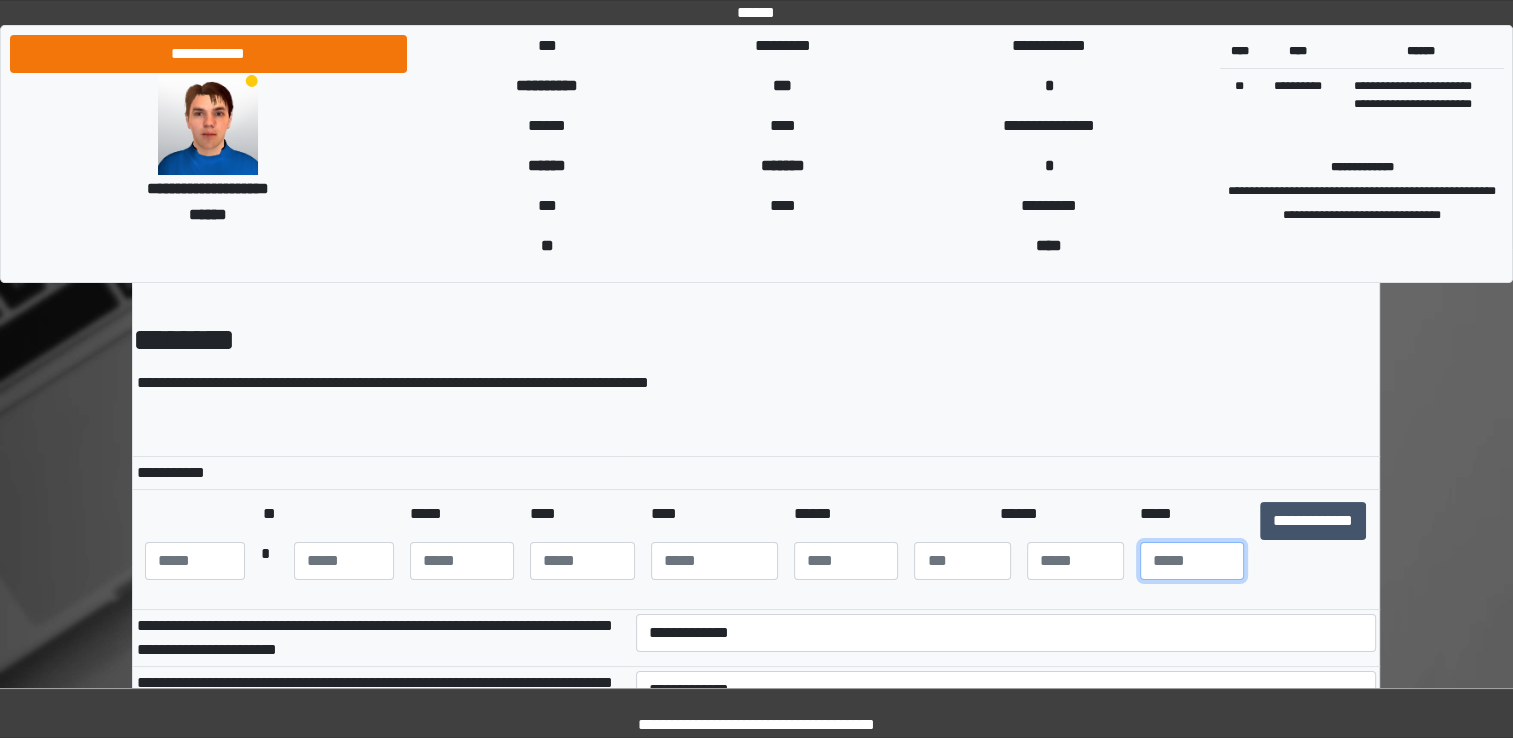 scroll, scrollTop: 300, scrollLeft: 0, axis: vertical 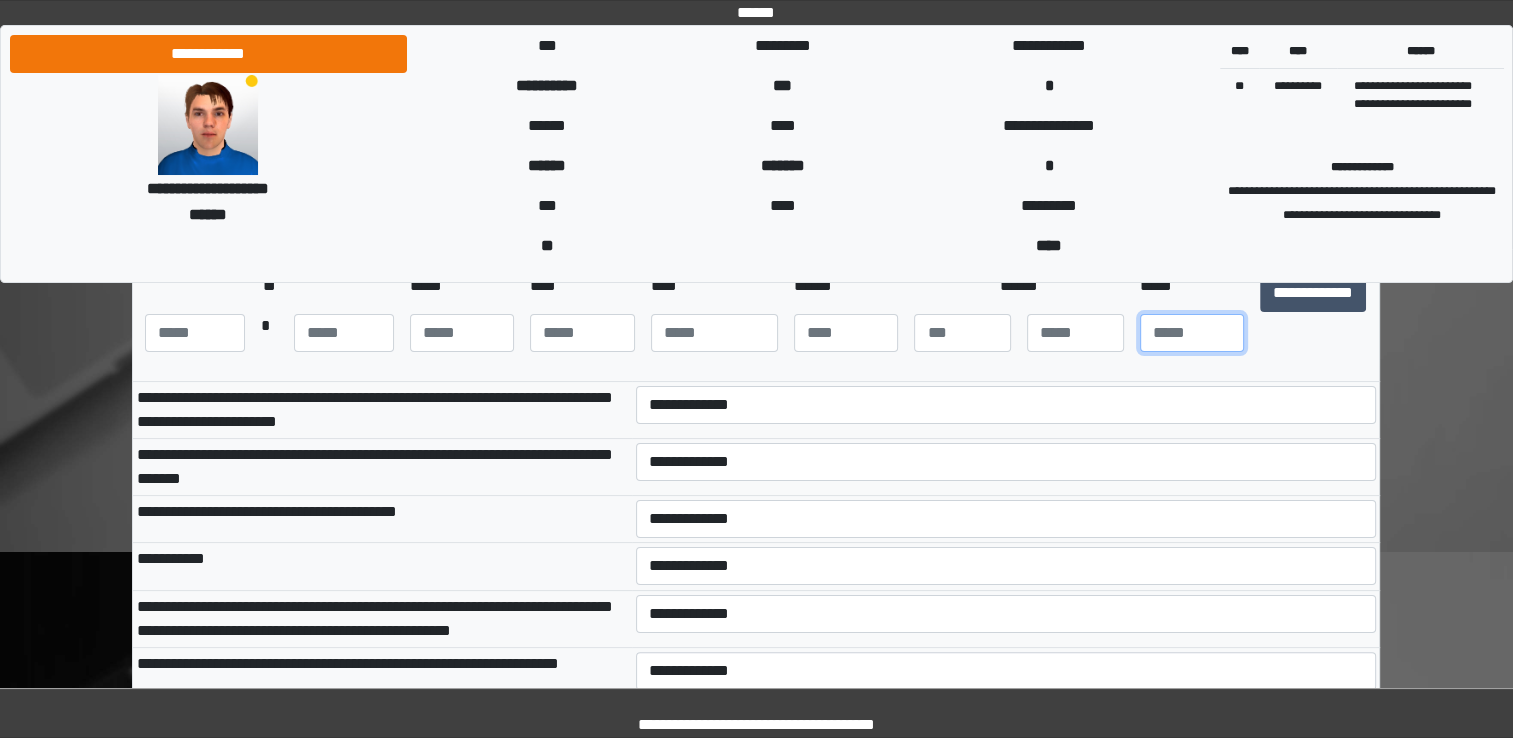 type on "**" 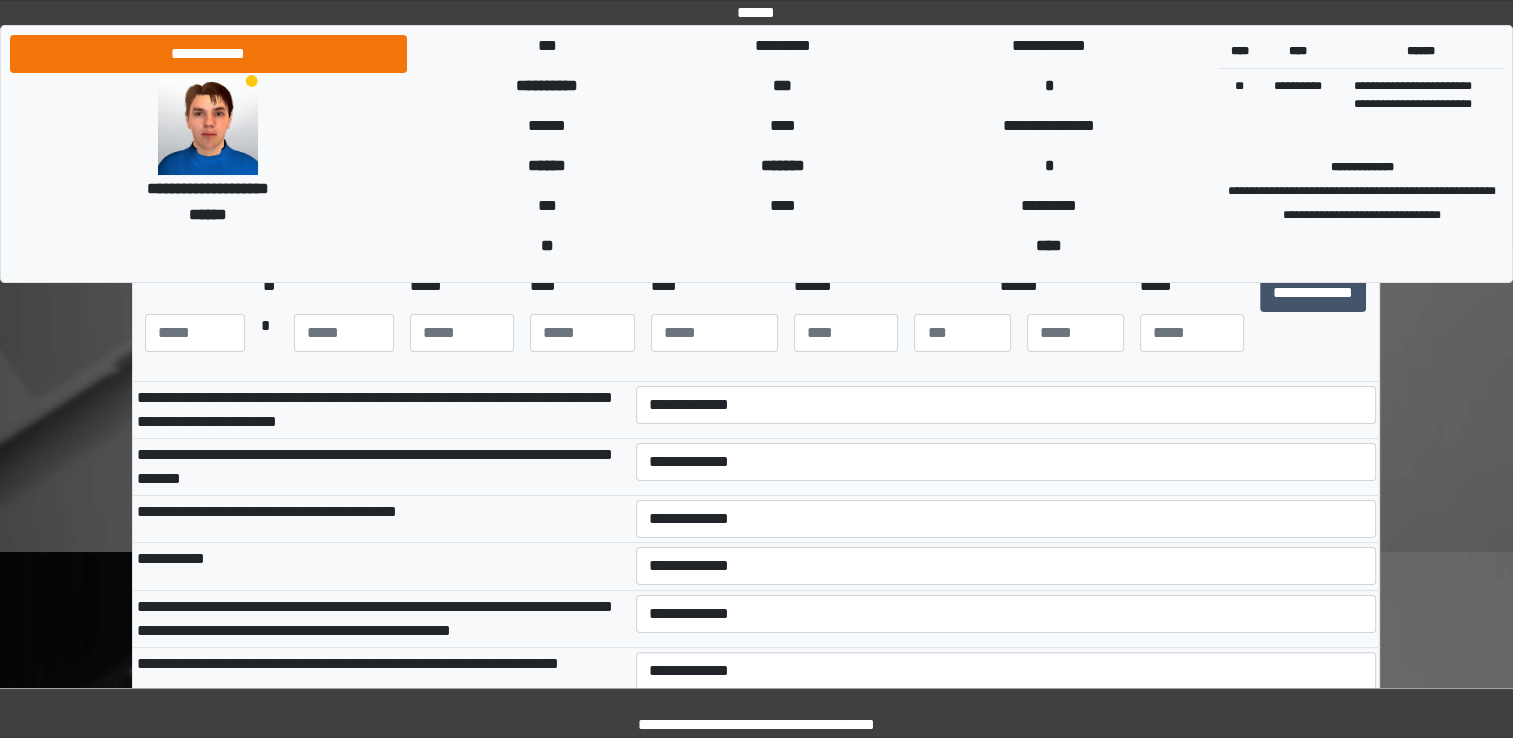 click on "**********" at bounding box center [756, 321] 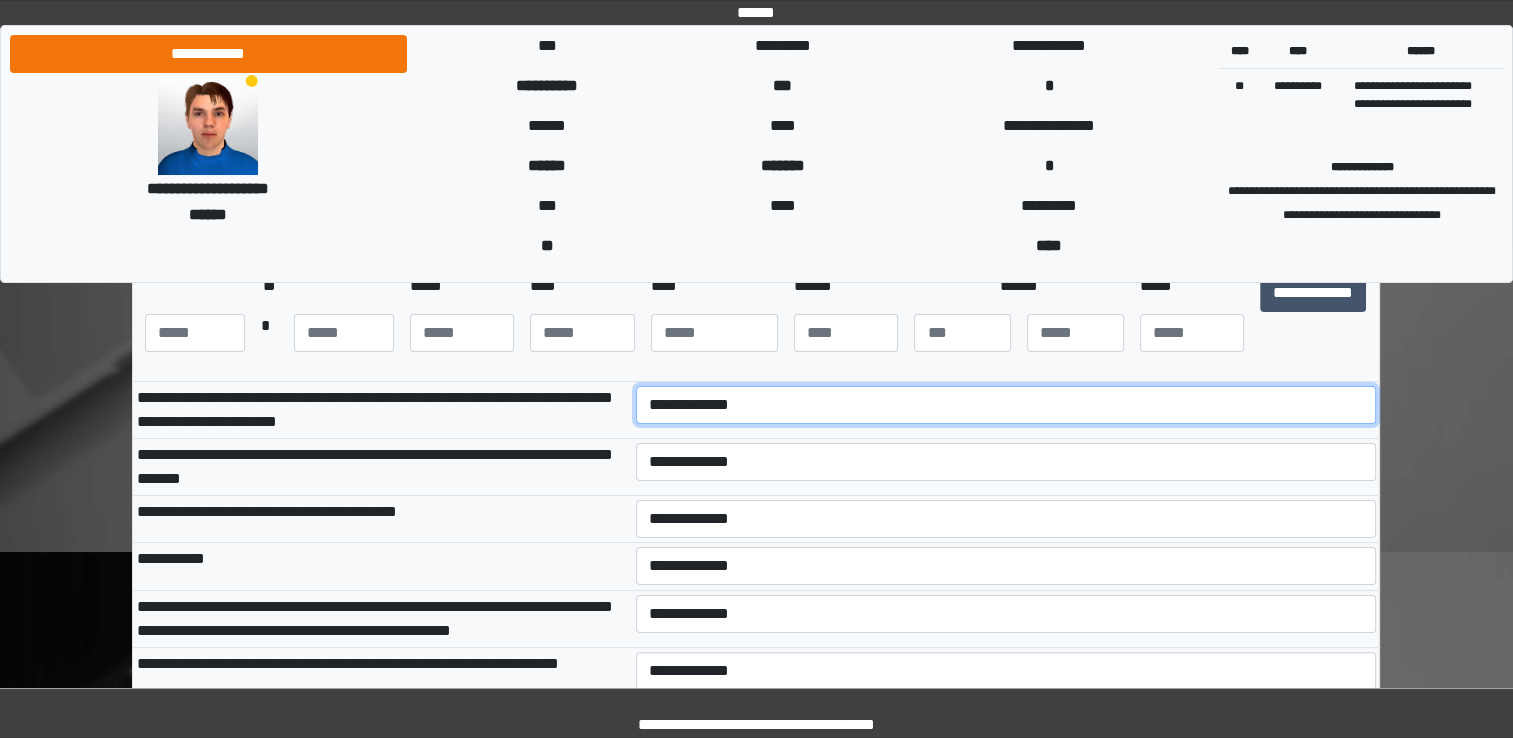 click on "**********" at bounding box center [1006, 405] 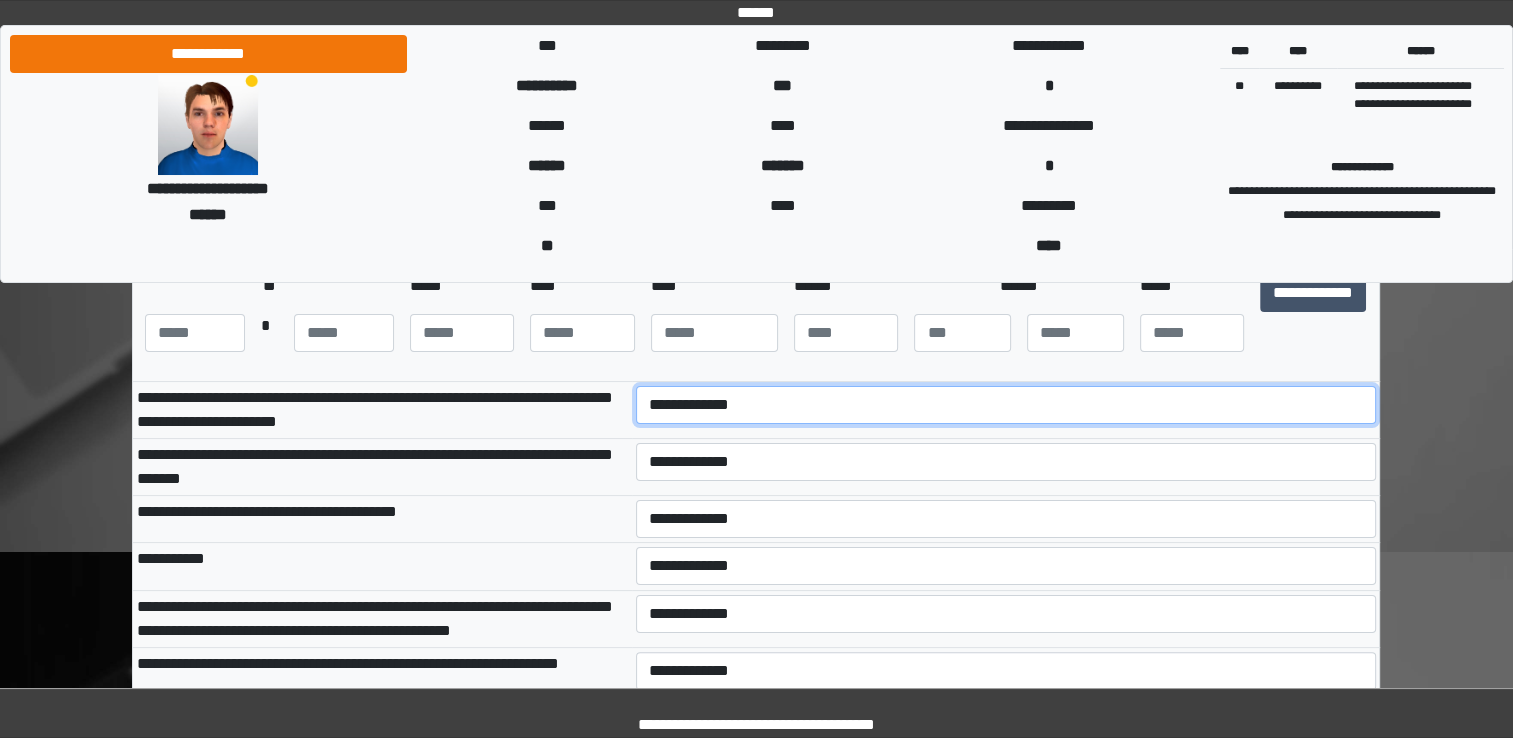select on "***" 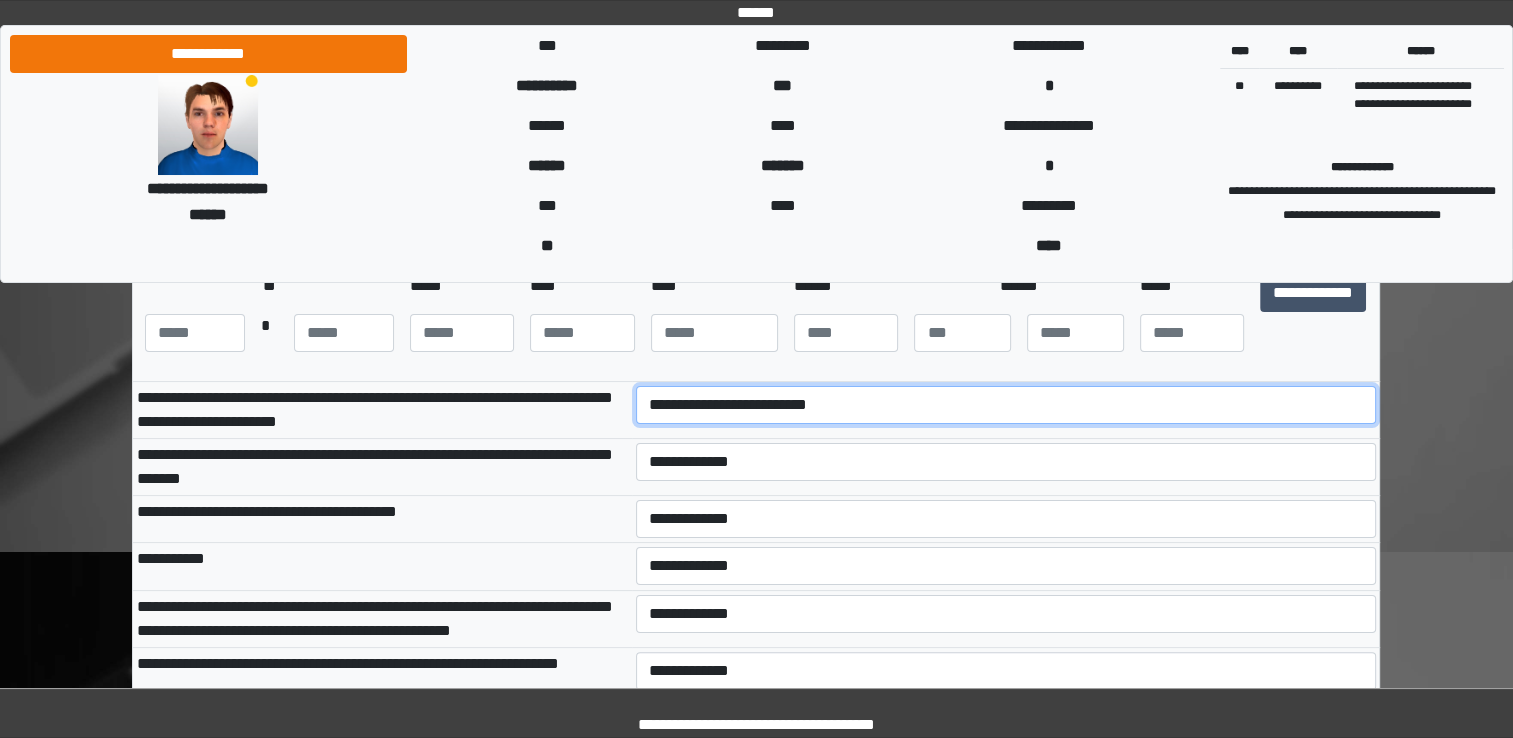 click on "**********" at bounding box center (1006, 405) 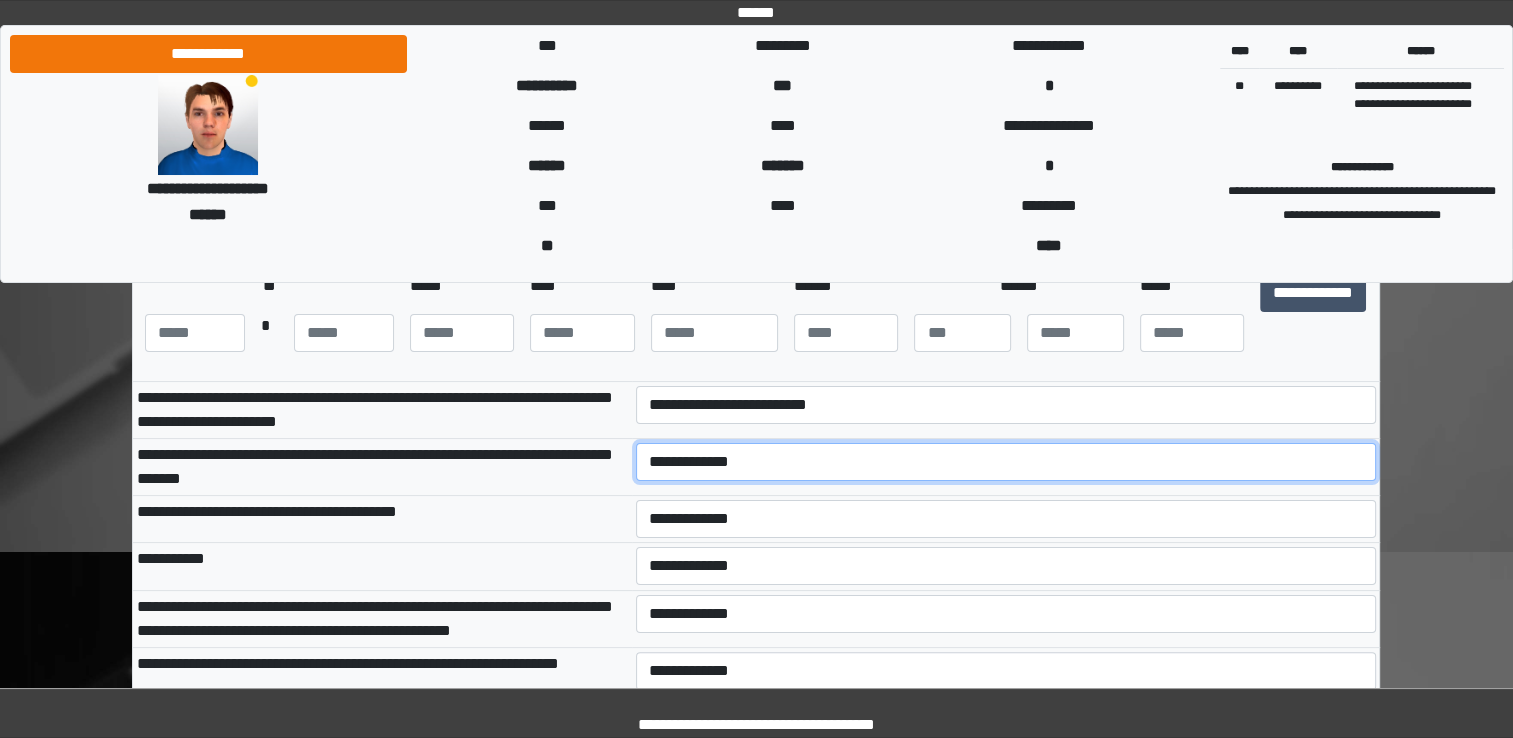 click on "**********" at bounding box center [1006, 462] 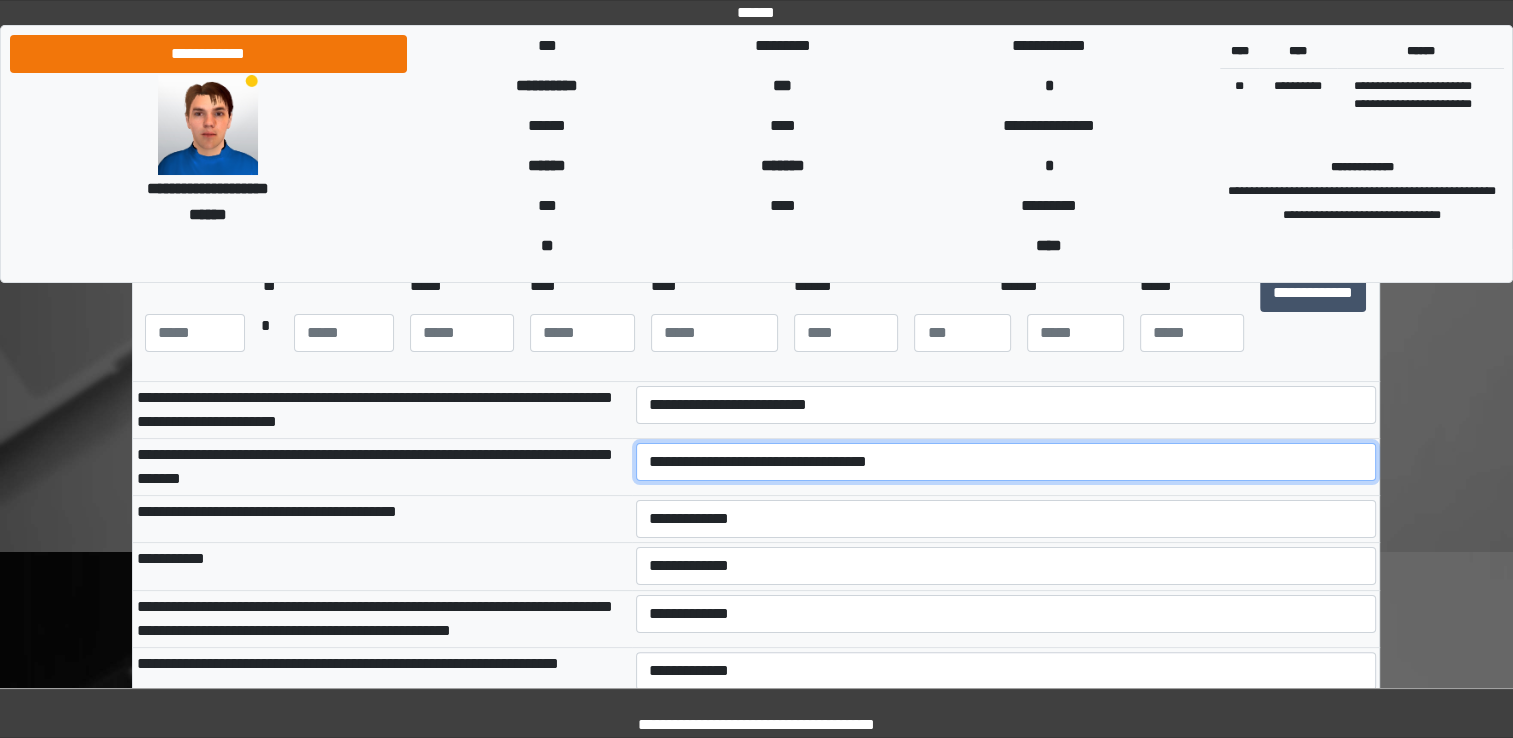 click on "**********" at bounding box center [1006, 462] 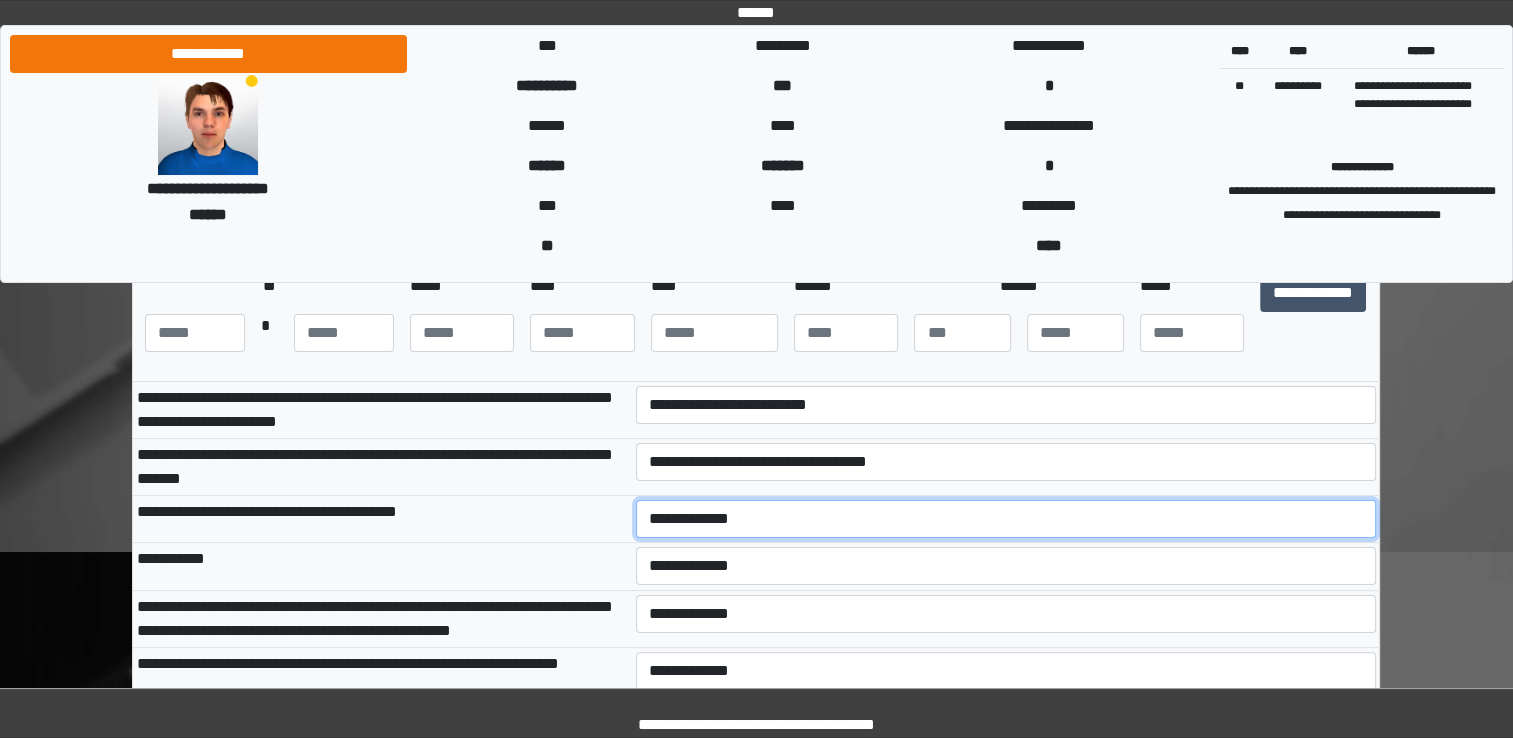 click on "**********" at bounding box center [1006, 519] 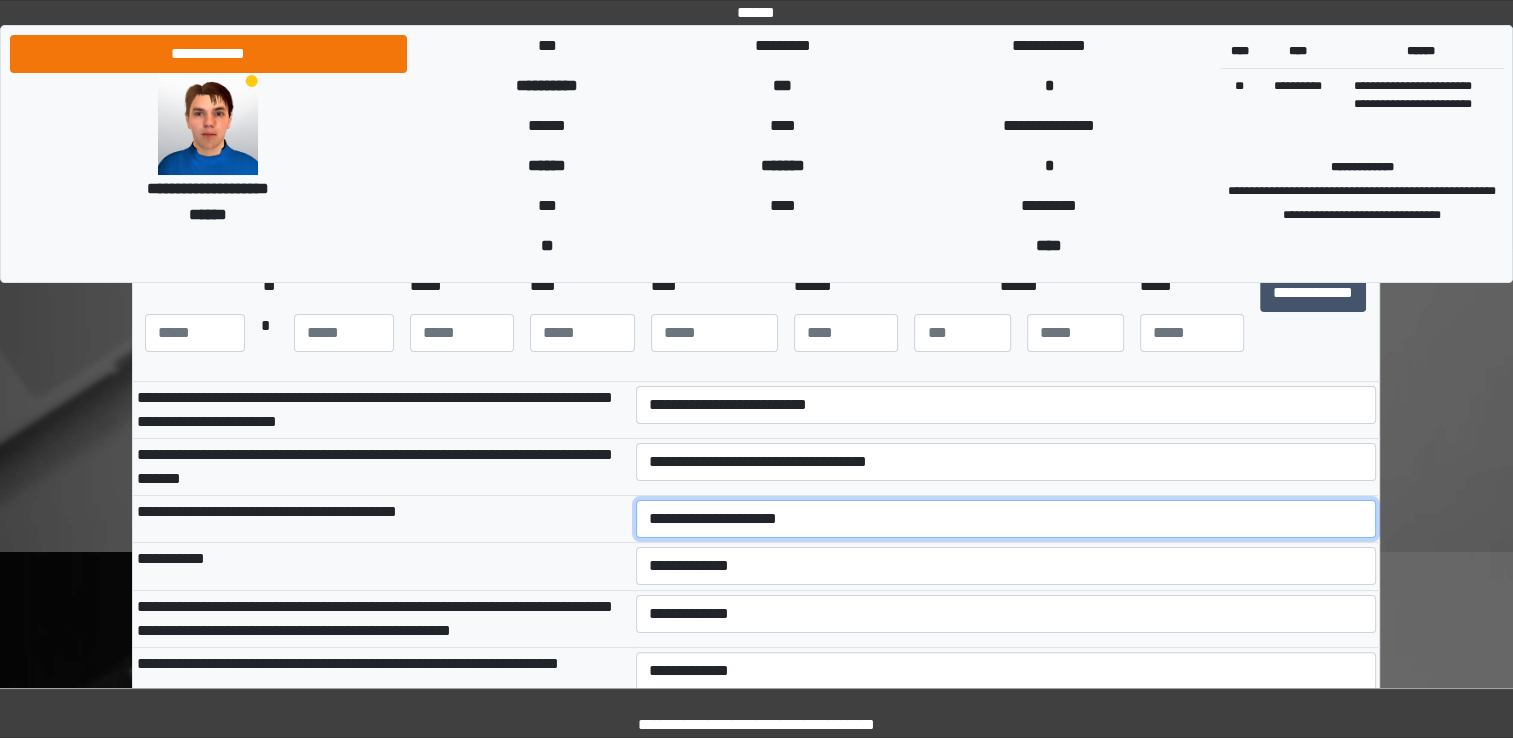 click on "**********" at bounding box center (1006, 519) 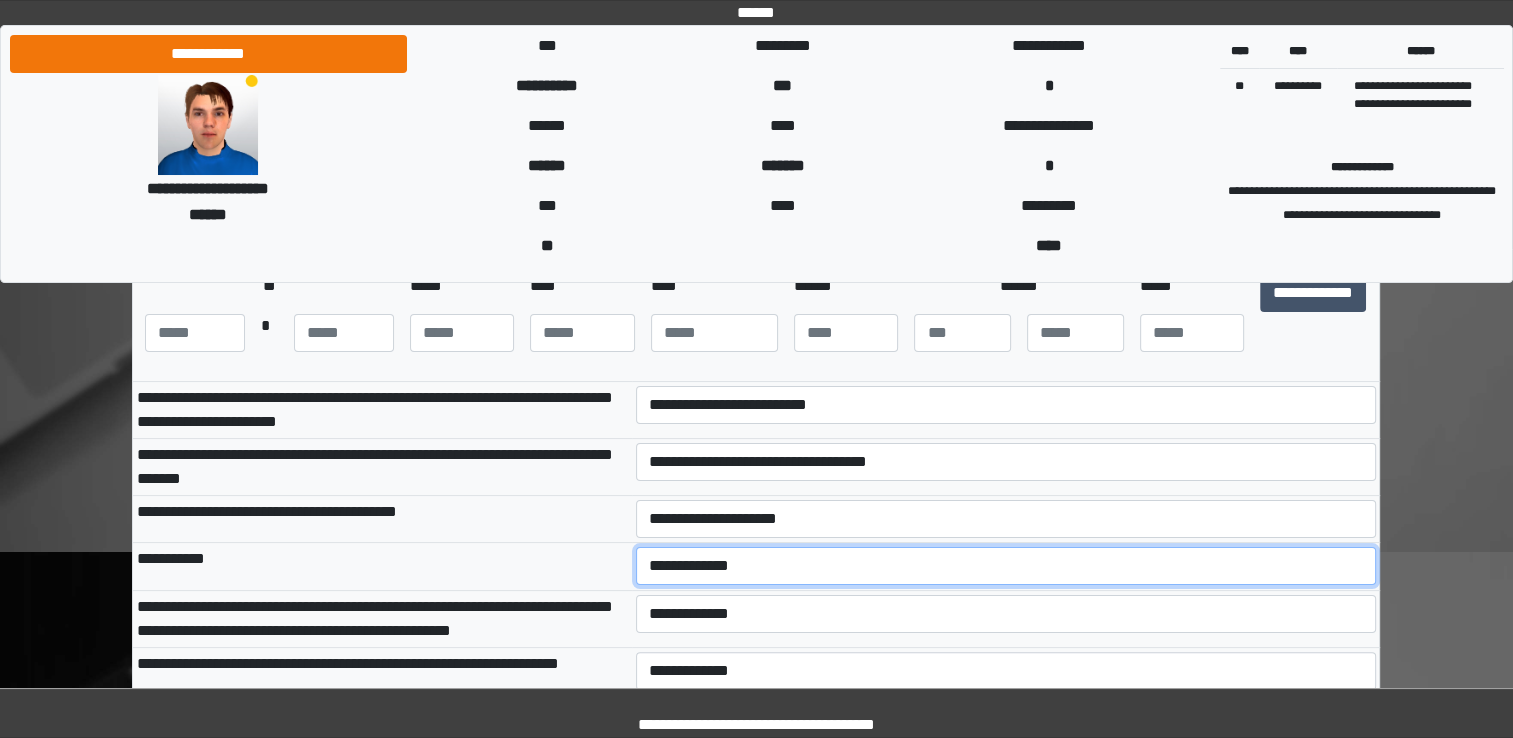 click on "**********" at bounding box center [1006, 566] 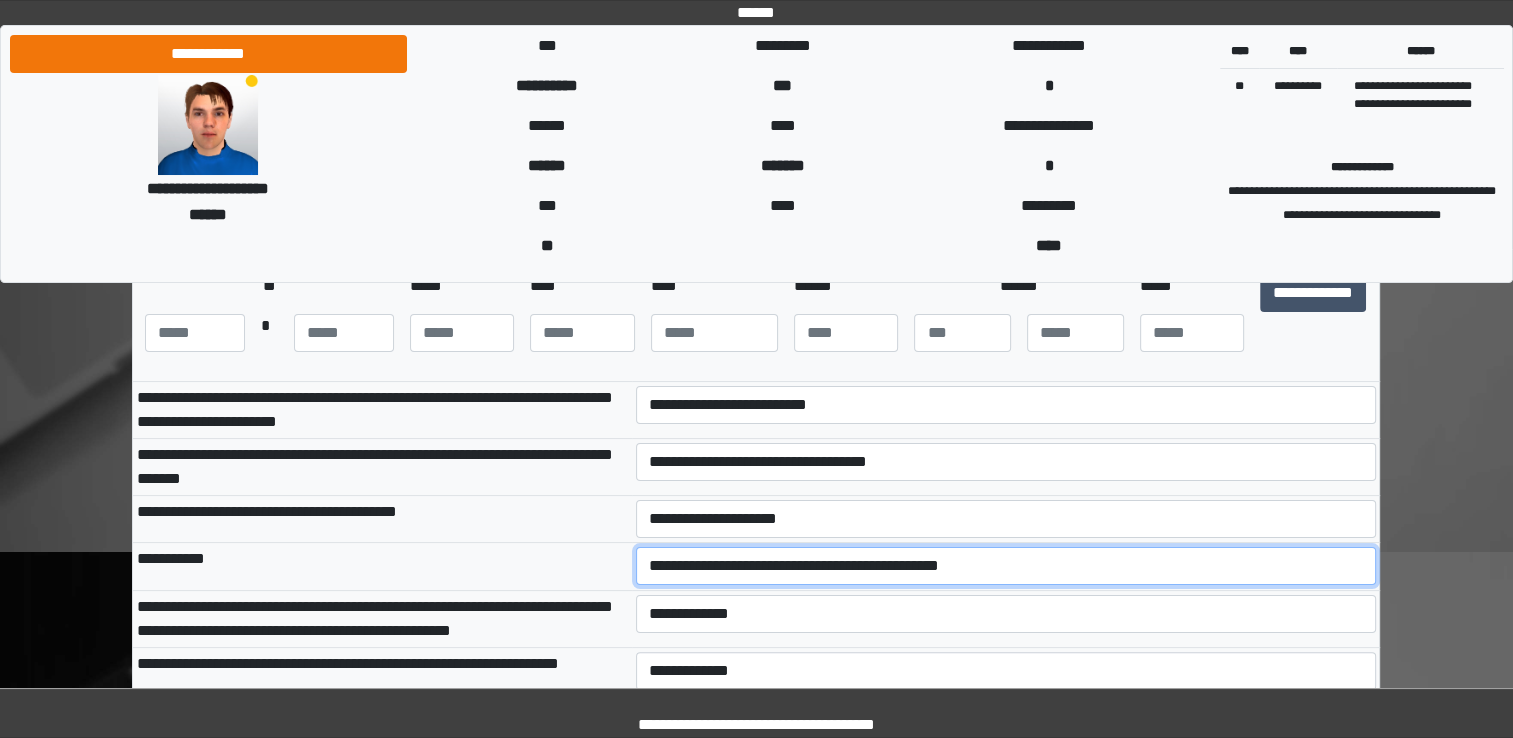 click on "**********" at bounding box center (1006, 566) 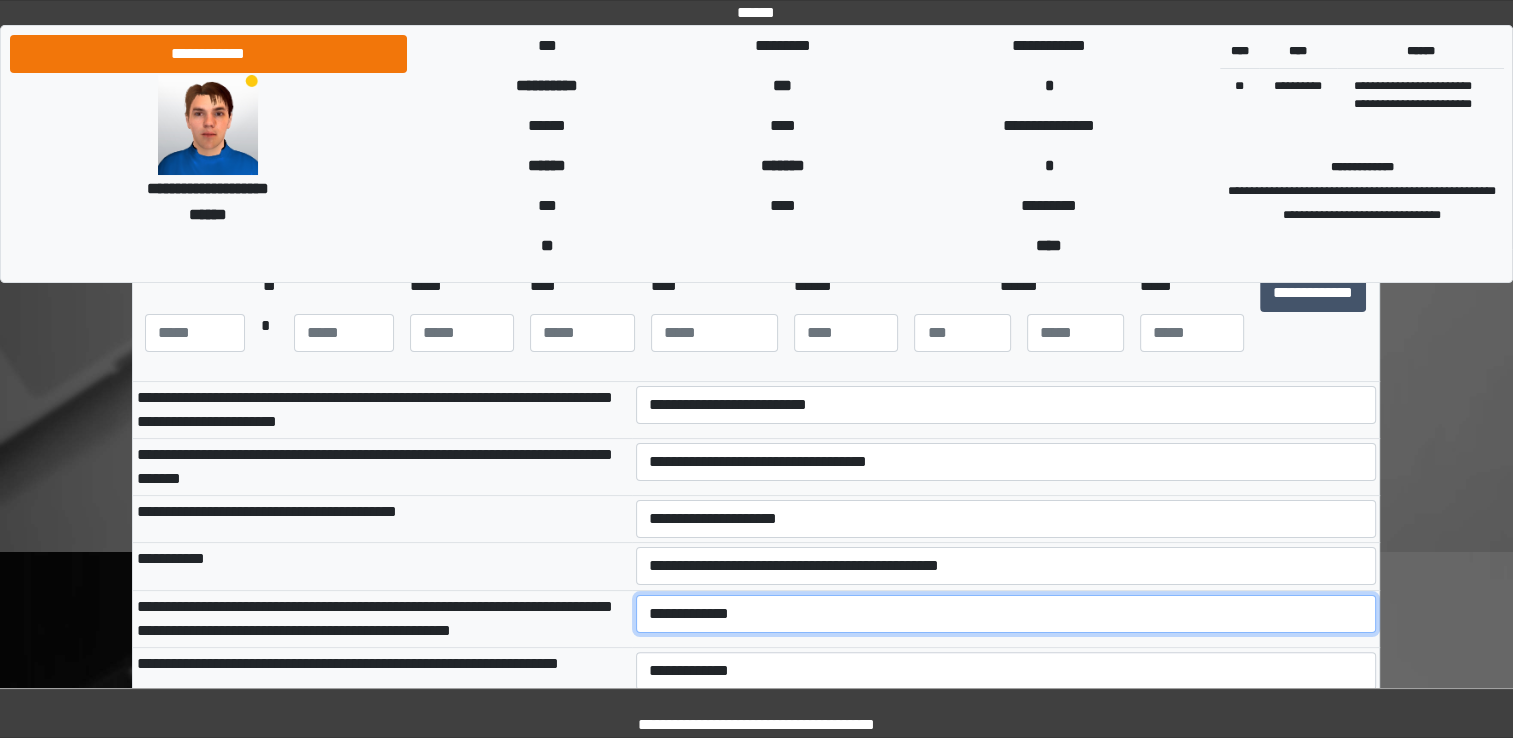 click on "**********" at bounding box center [1006, 614] 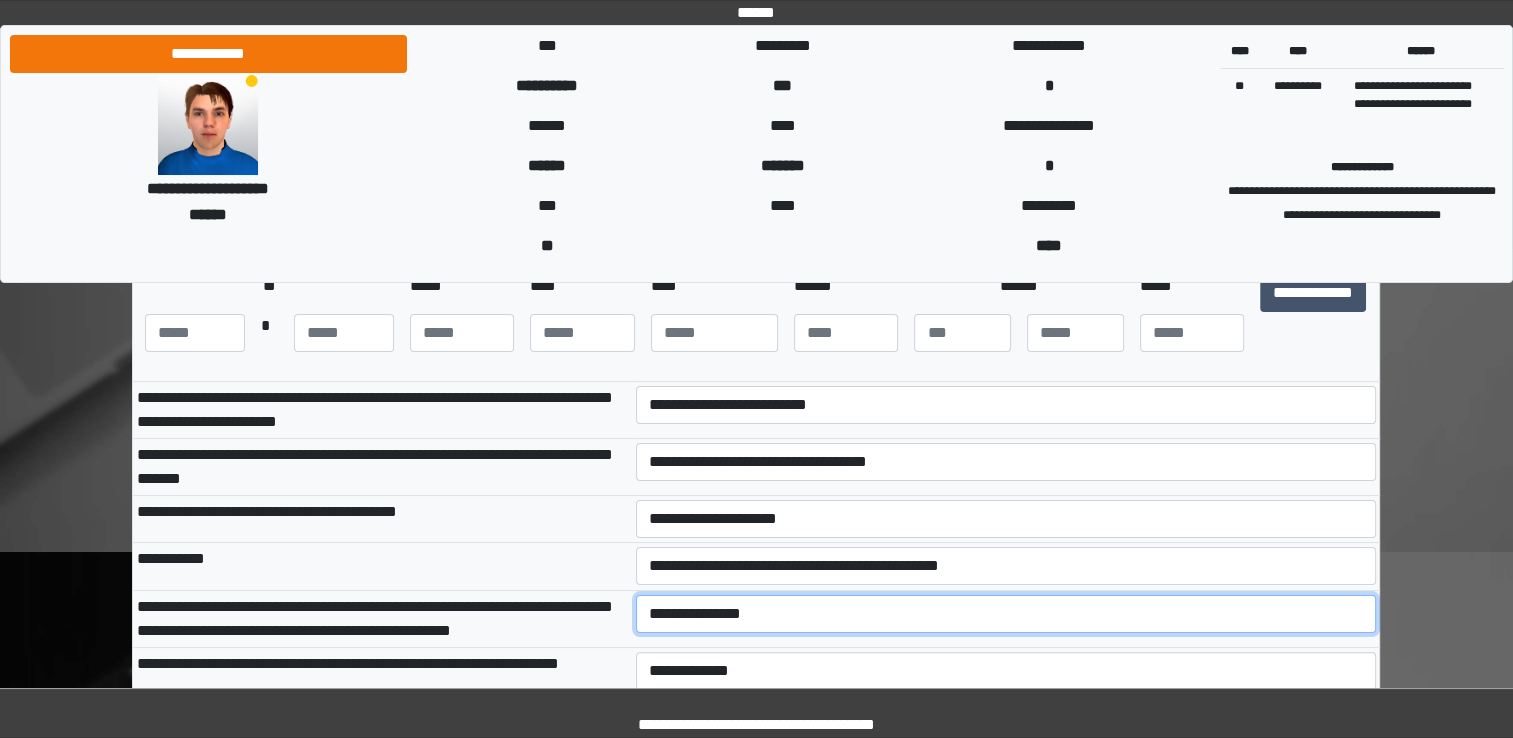 click on "**********" at bounding box center [1006, 614] 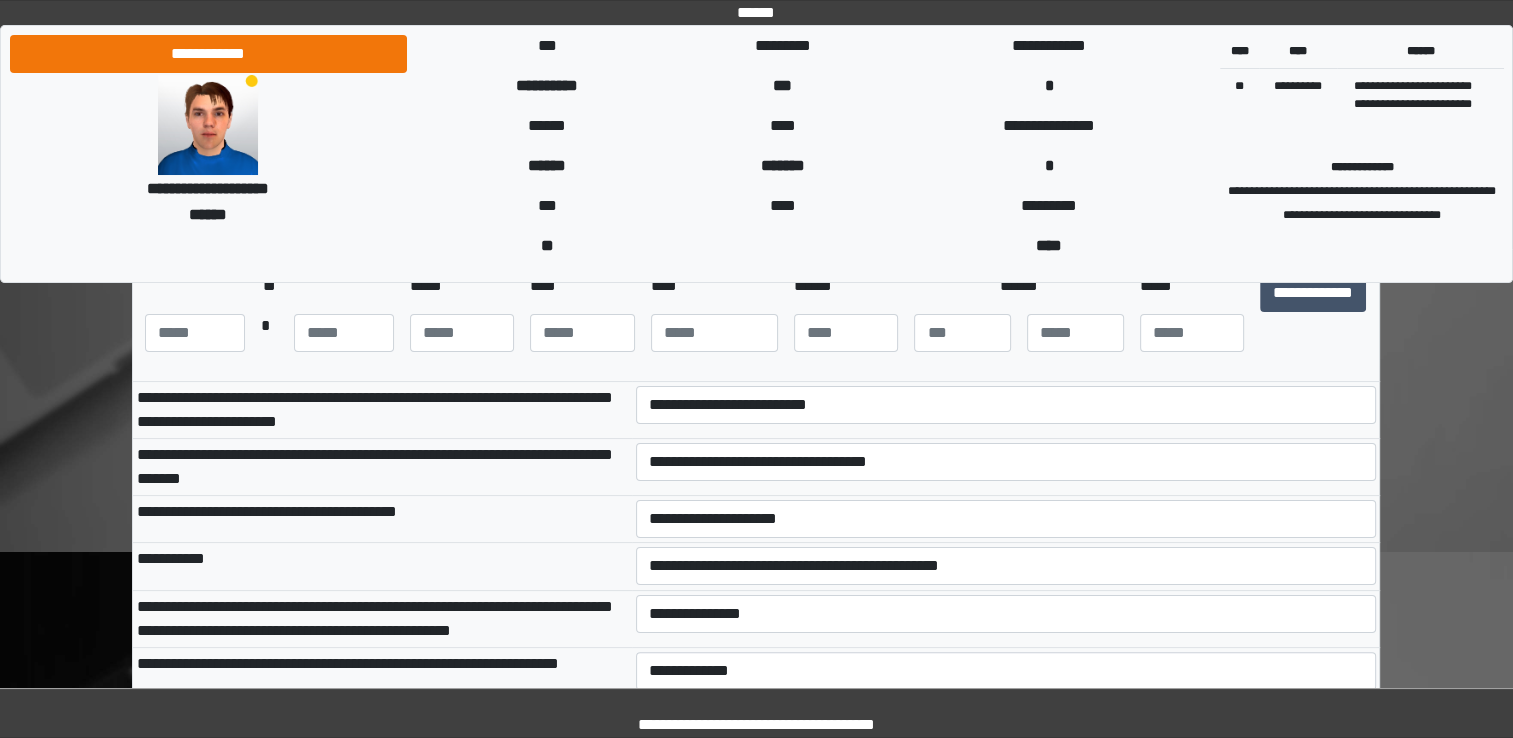 click on "**********" at bounding box center (382, 618) 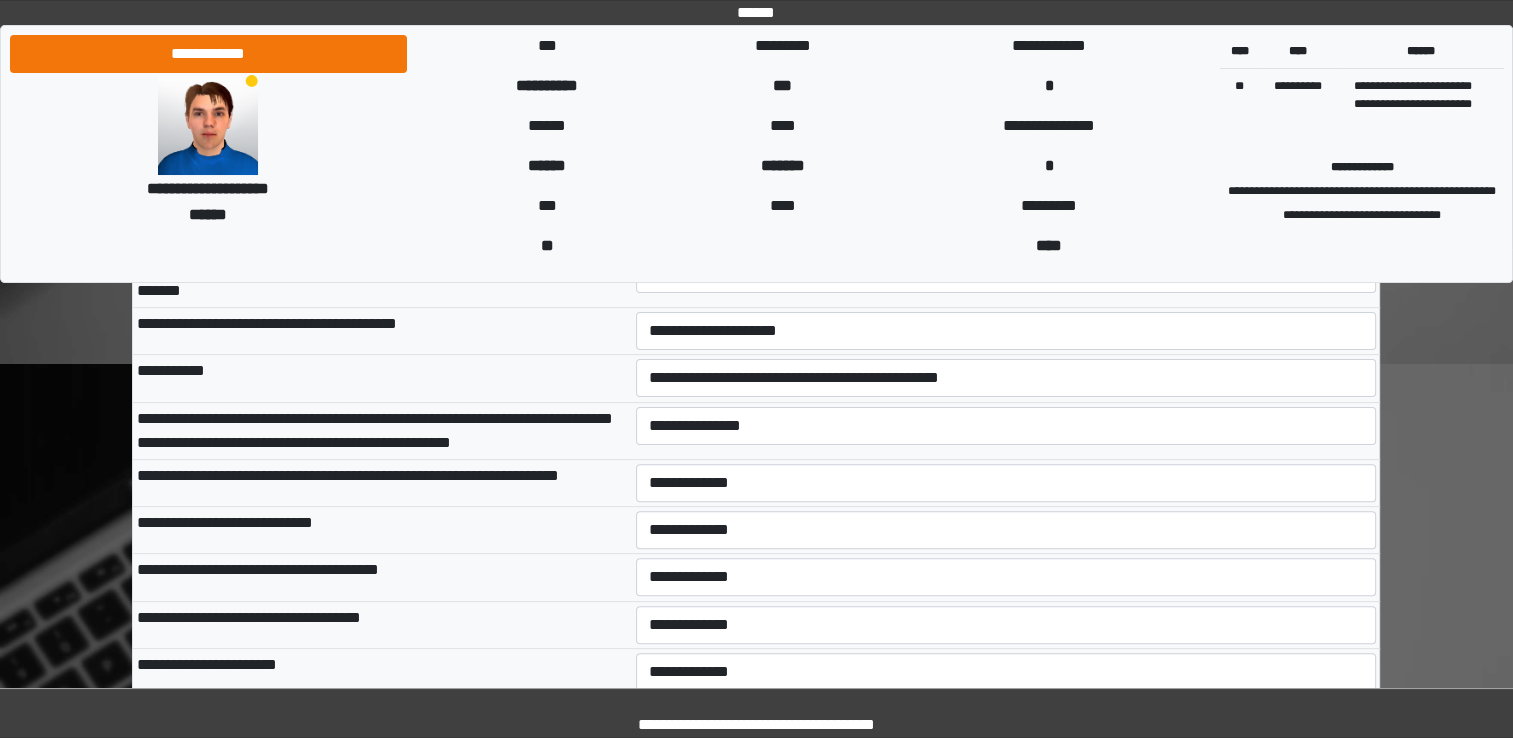scroll, scrollTop: 500, scrollLeft: 0, axis: vertical 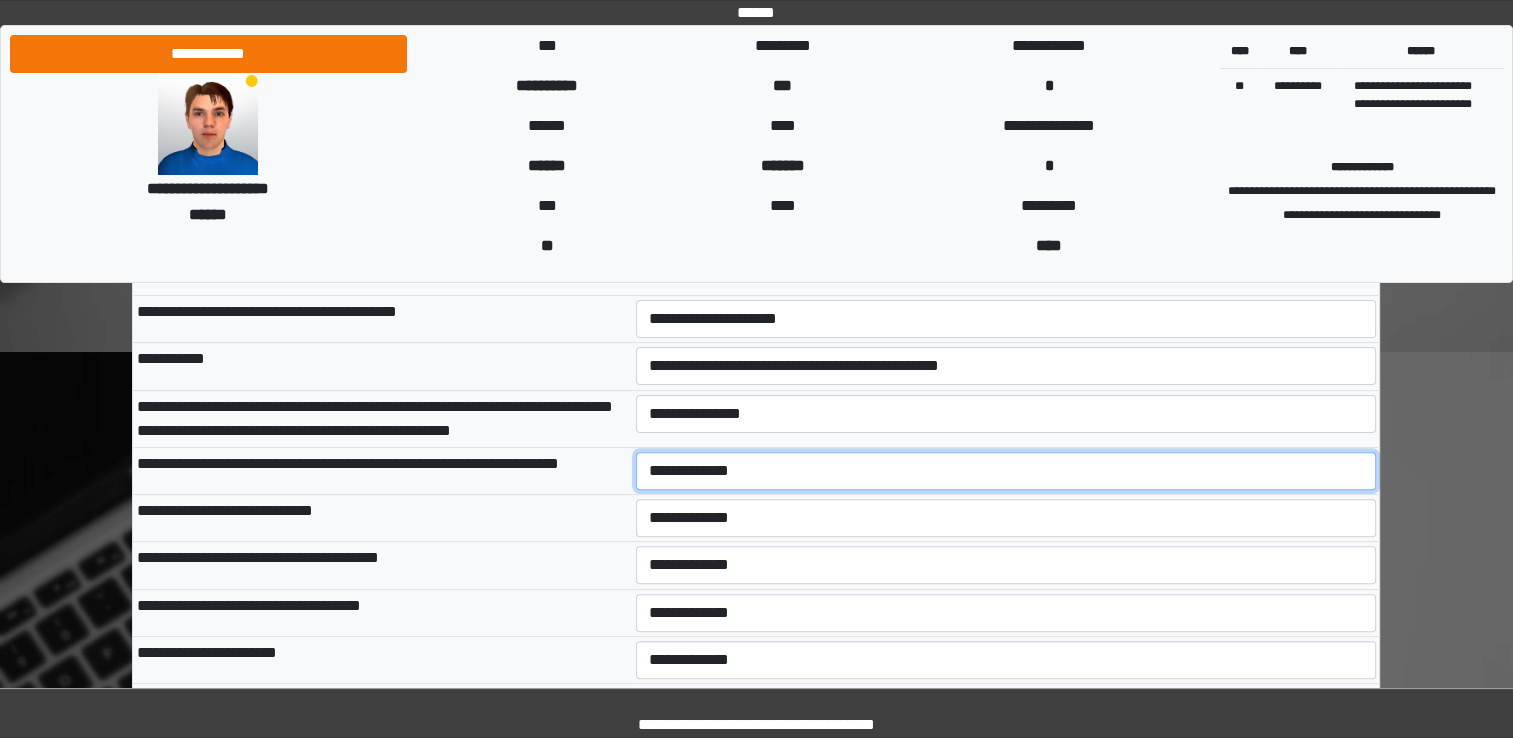 click on "**********" at bounding box center (1006, 471) 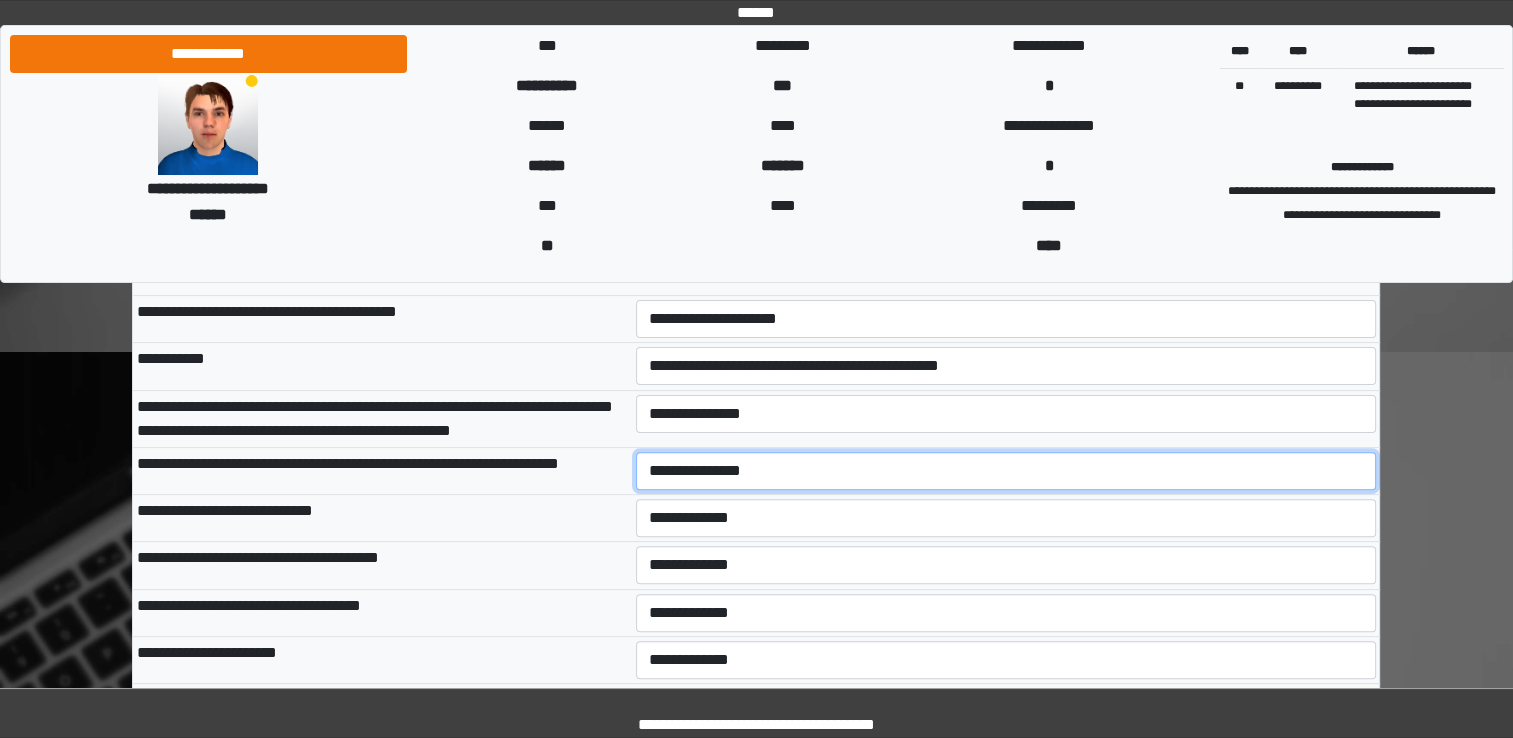 click on "**********" at bounding box center [1006, 471] 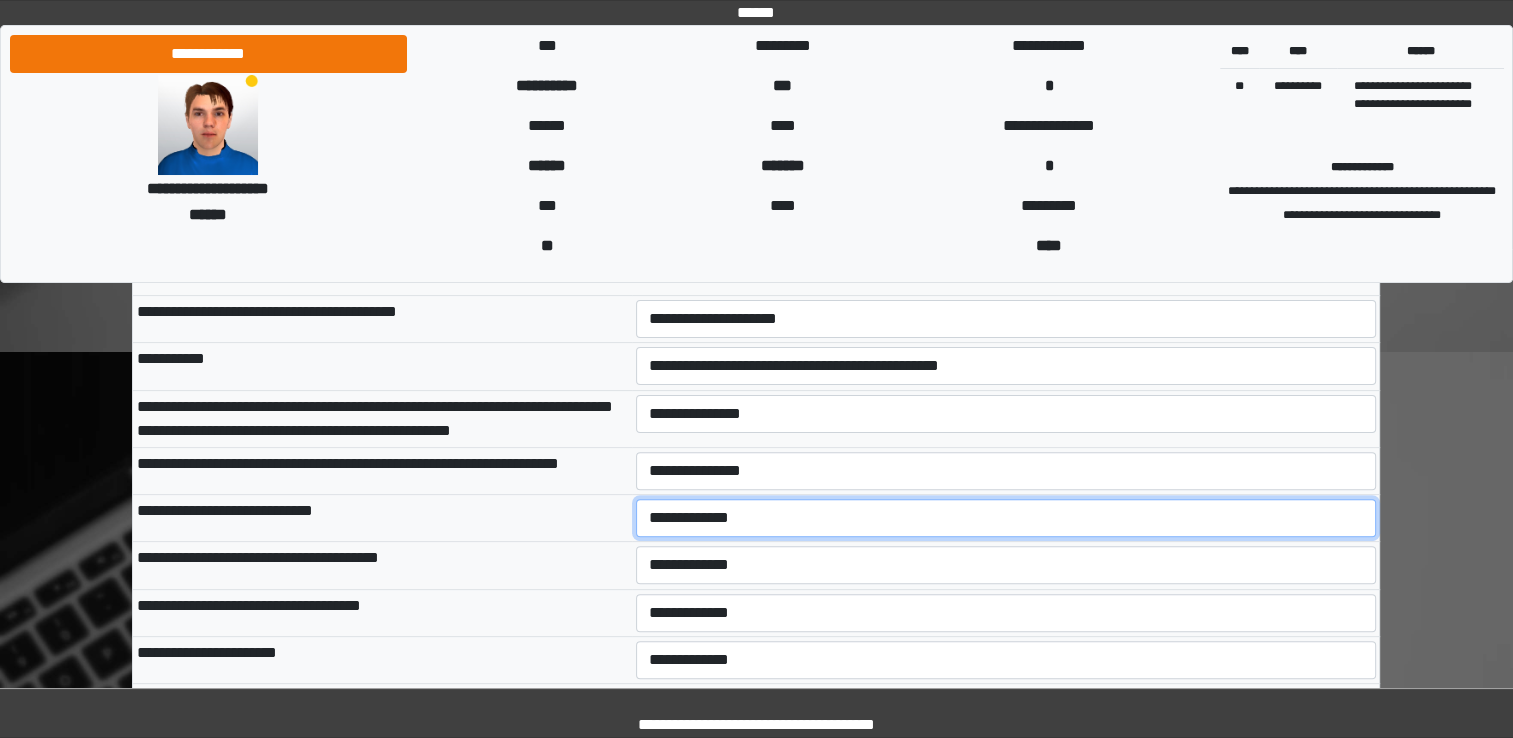 click on "**********" at bounding box center (1006, 518) 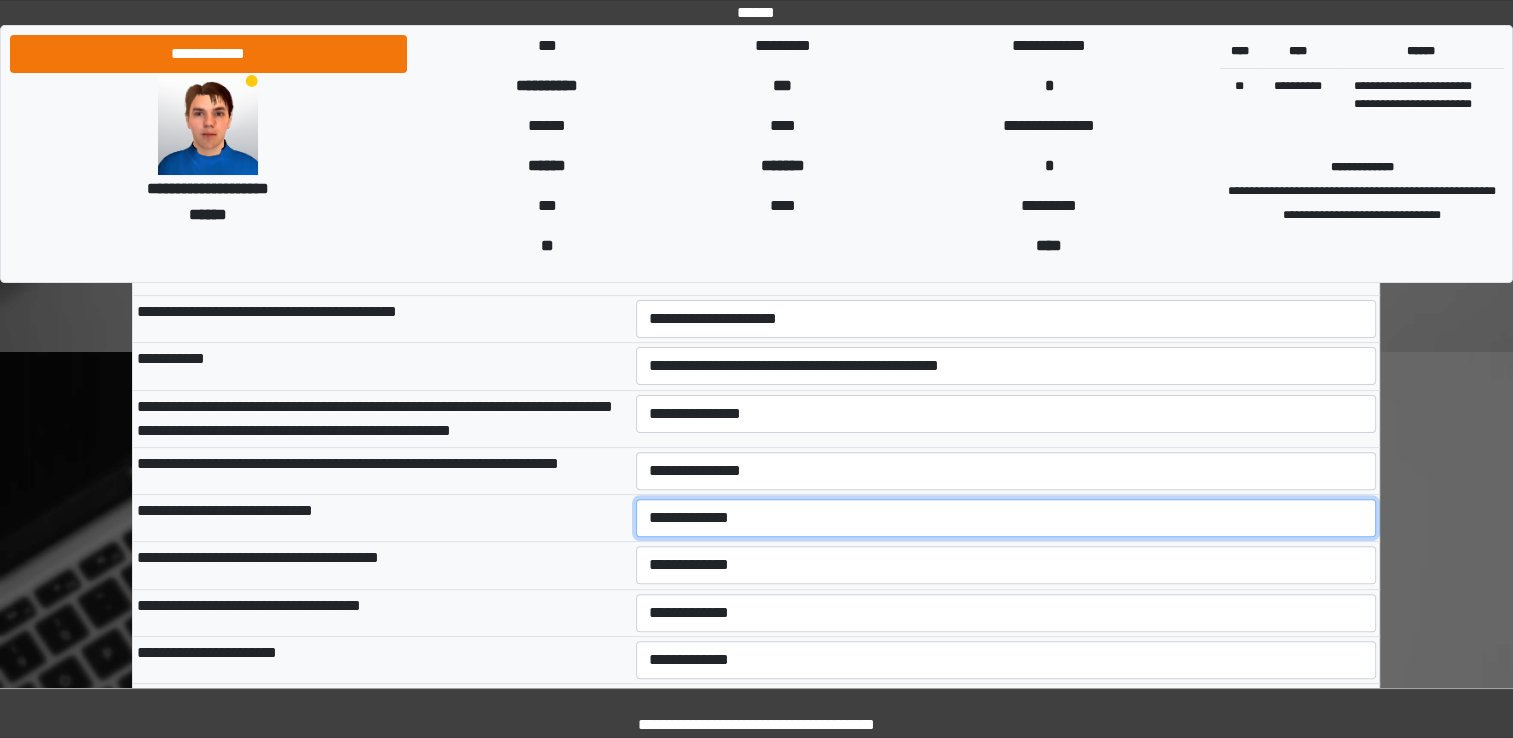select on "***" 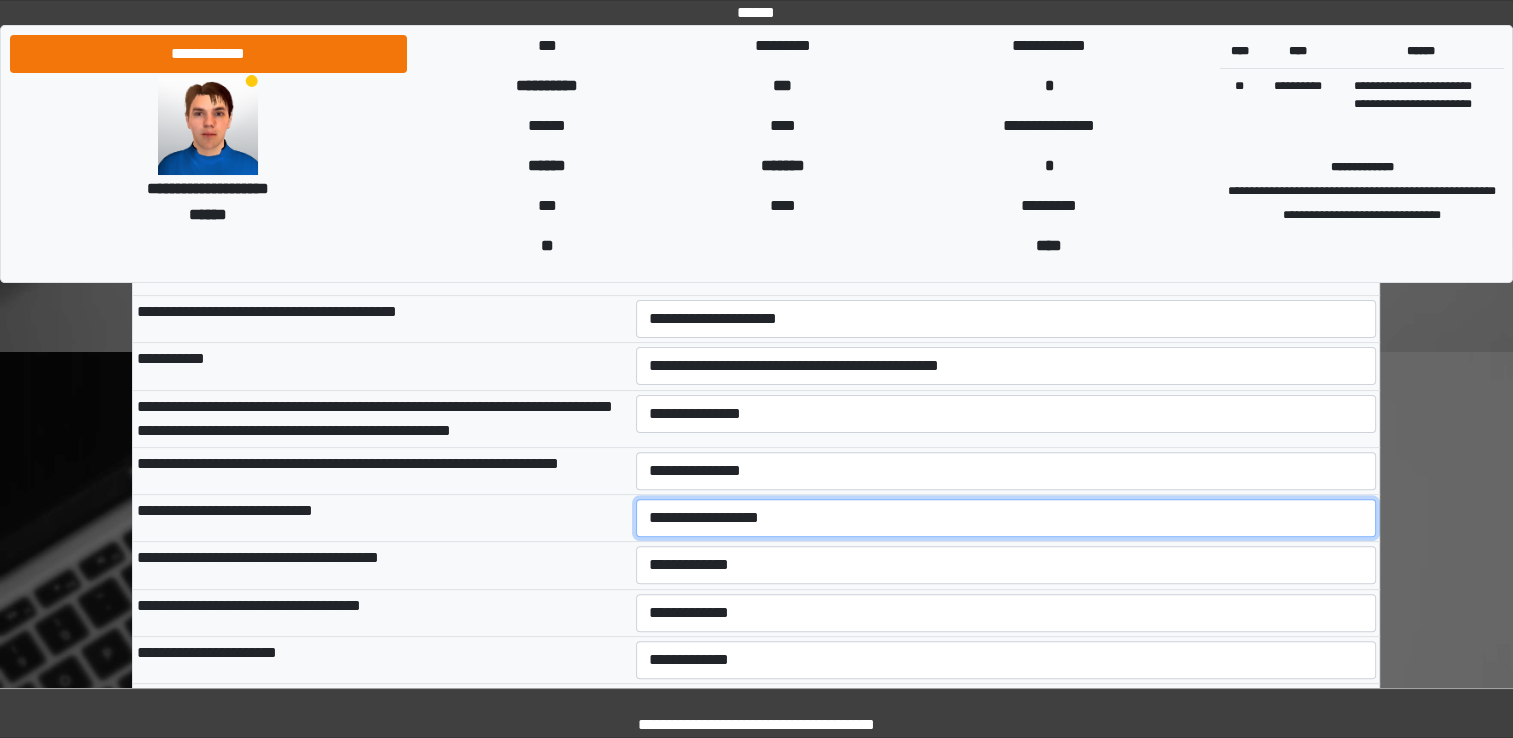 click on "**********" at bounding box center [1006, 518] 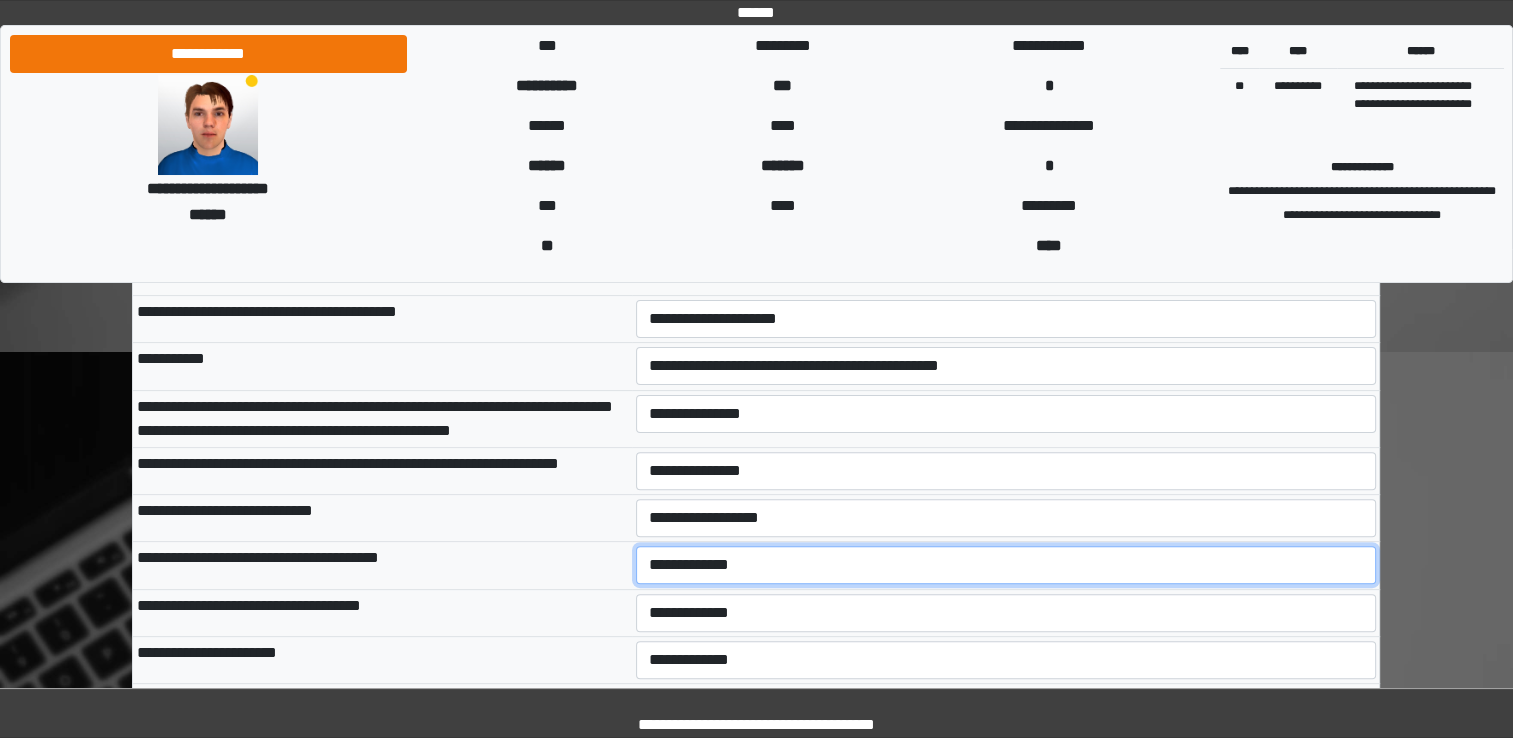 click on "**********" at bounding box center [1006, 565] 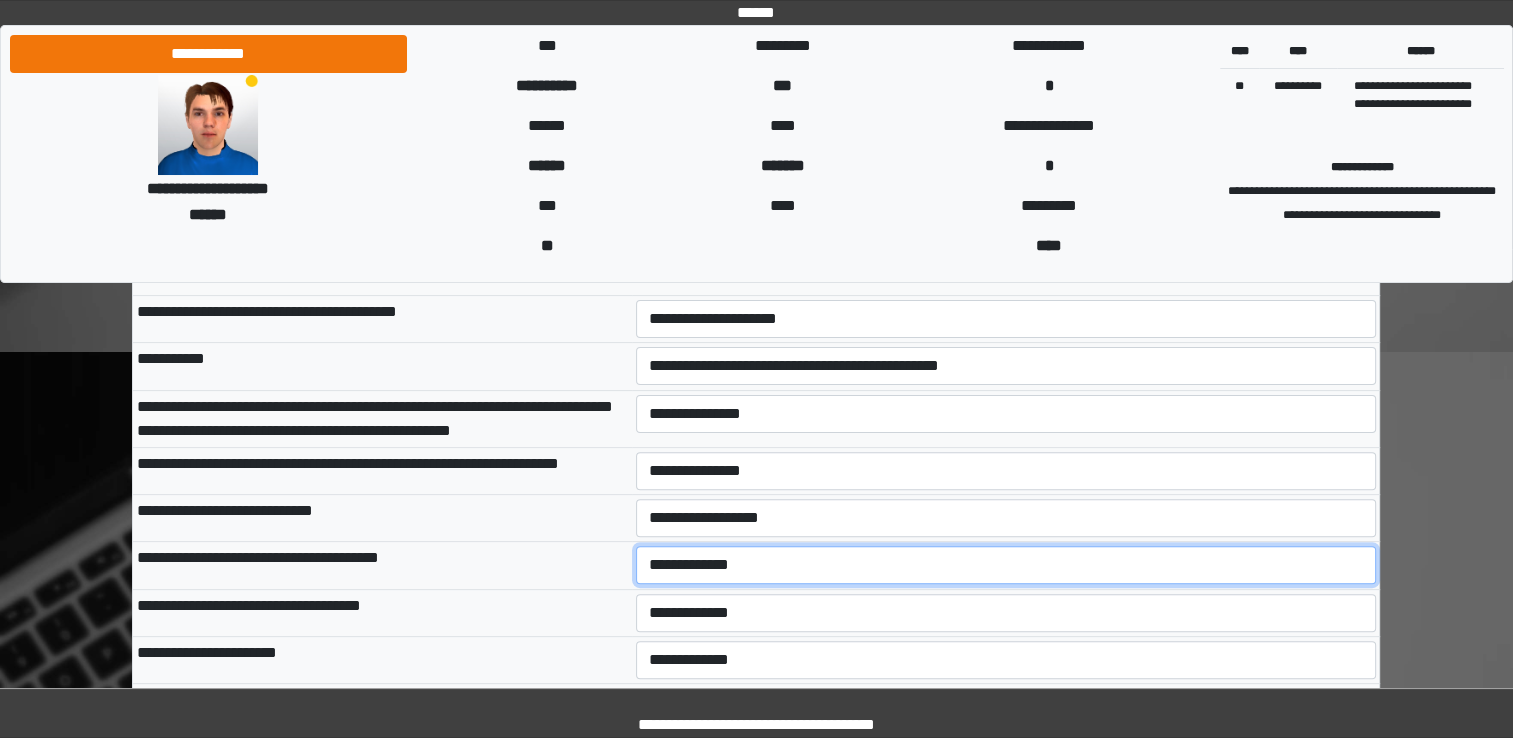 click on "**********" at bounding box center [1006, 565] 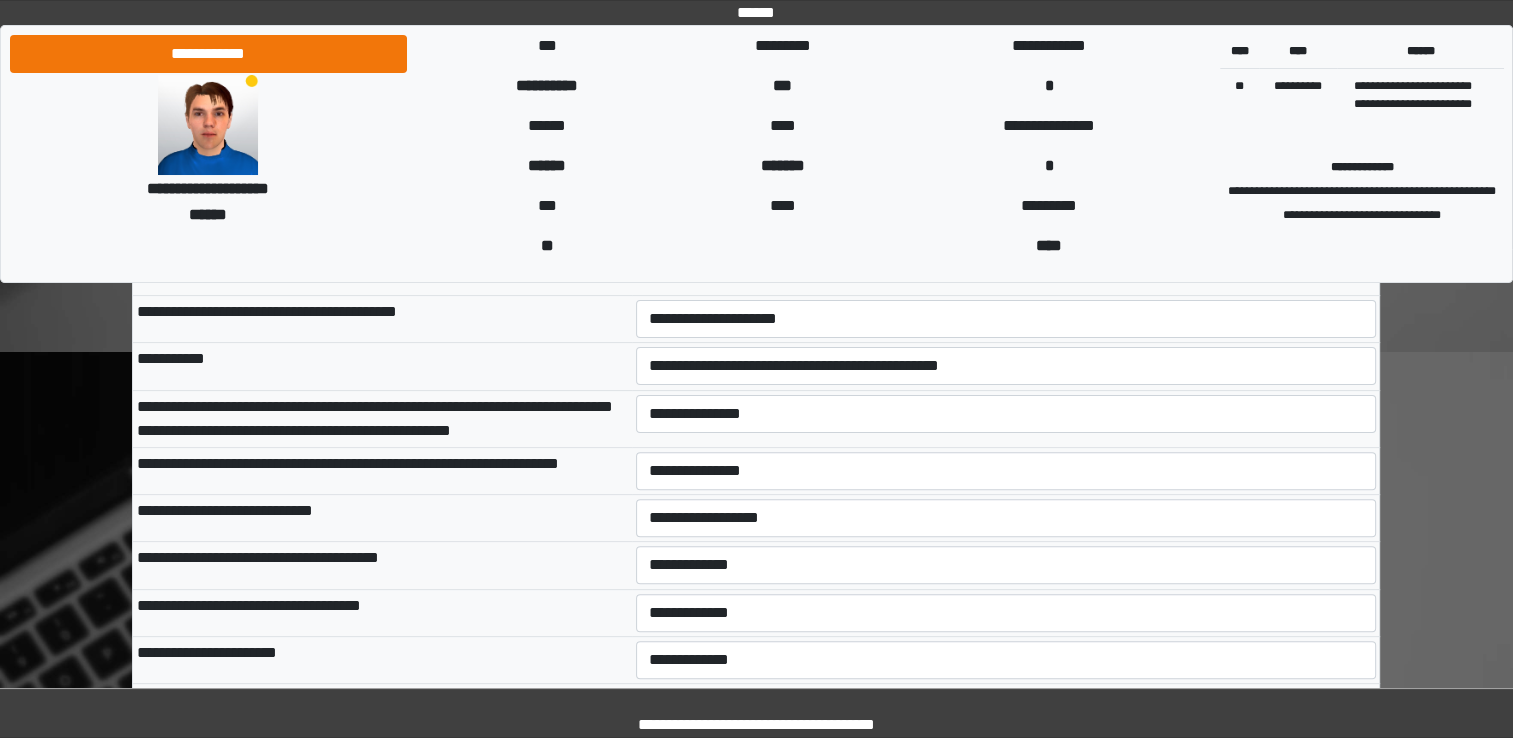click on "**********" at bounding box center [382, 612] 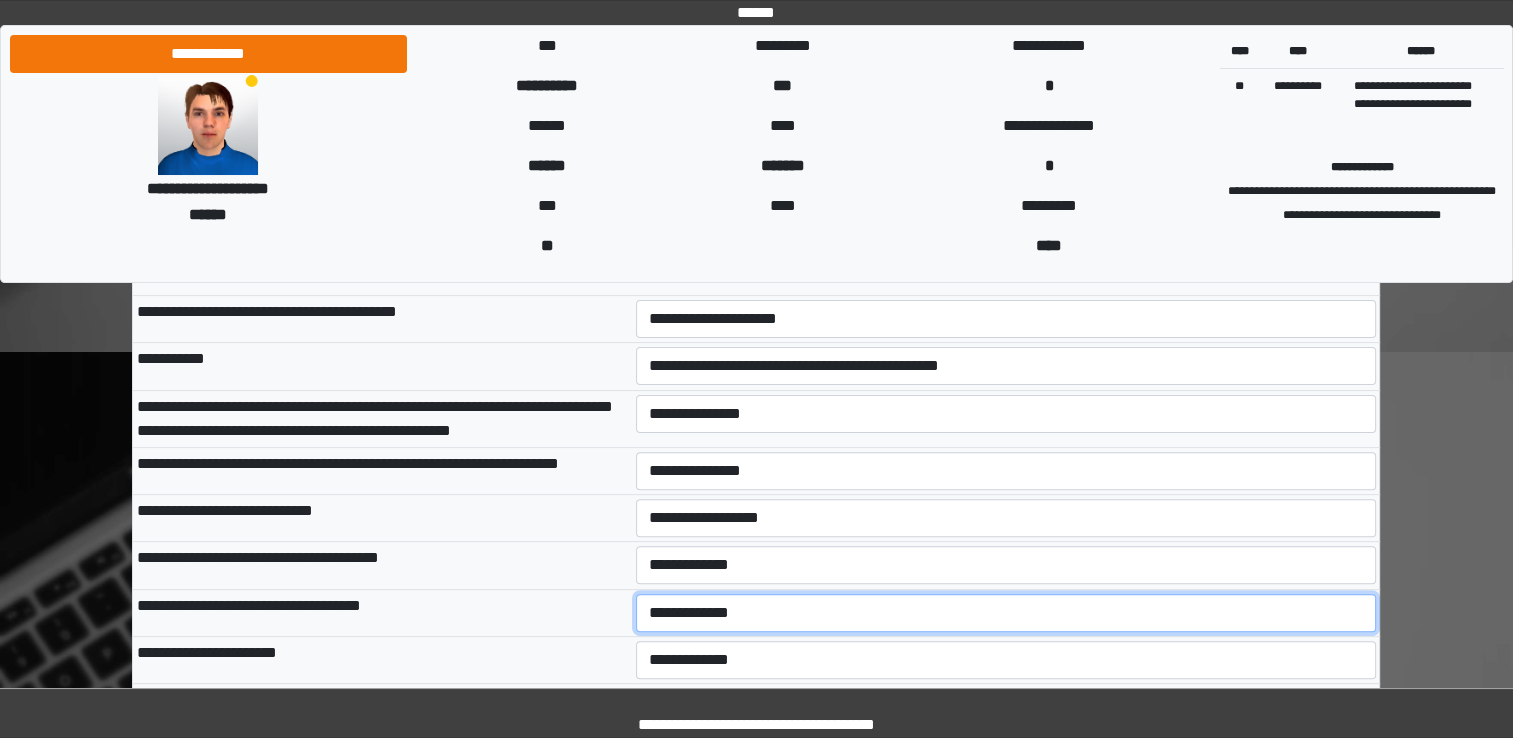 click on "**********" at bounding box center (1006, 613) 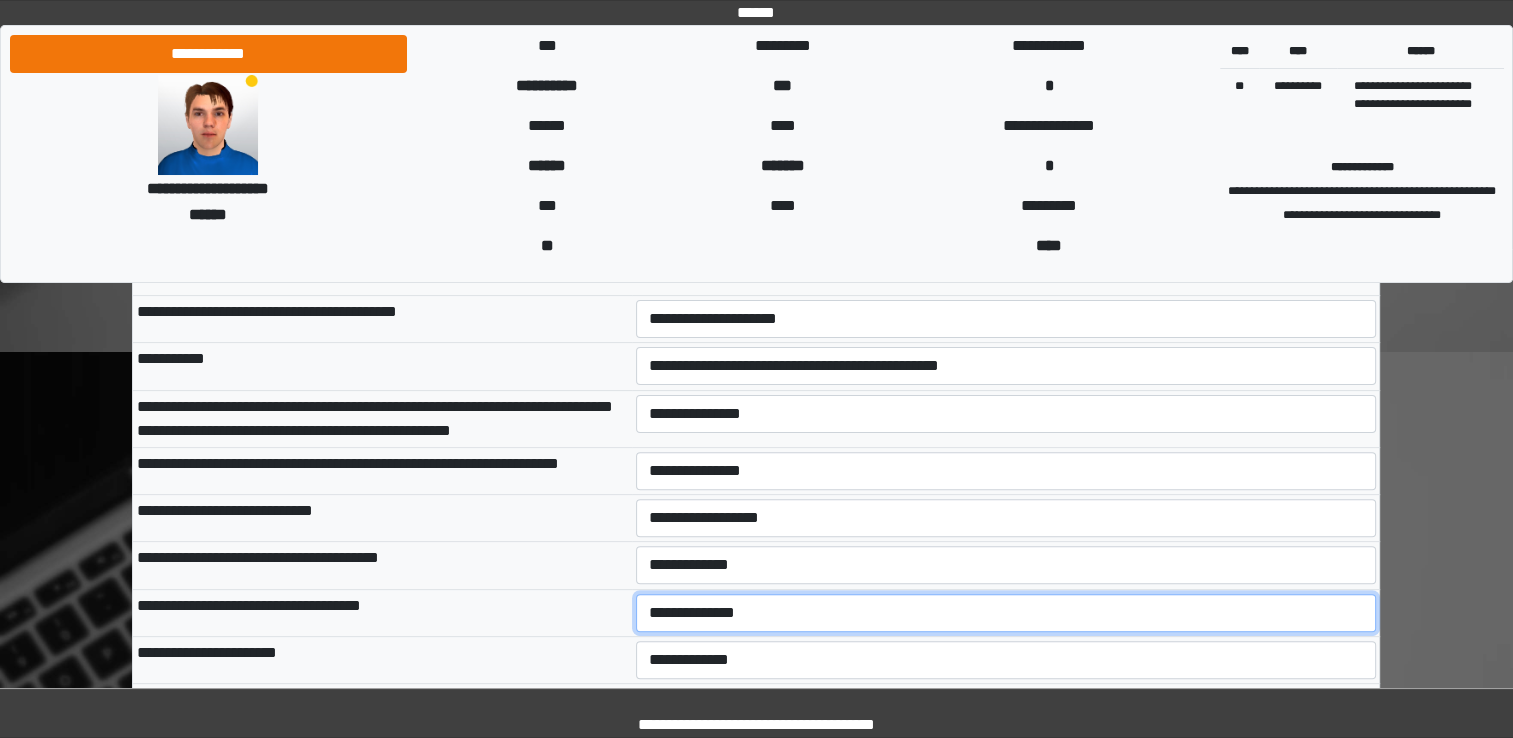 click on "**********" at bounding box center [1006, 613] 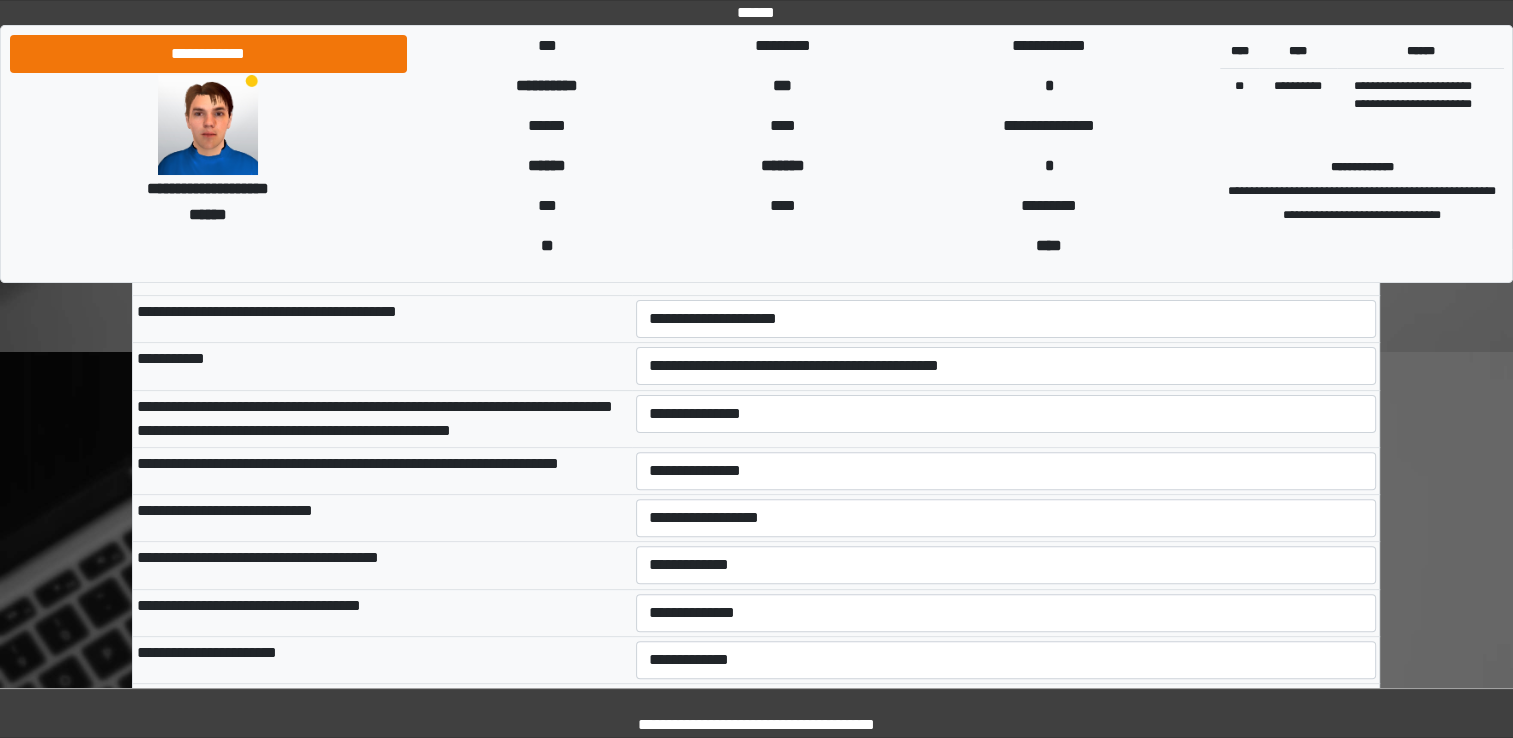click on "**********" at bounding box center (382, 518) 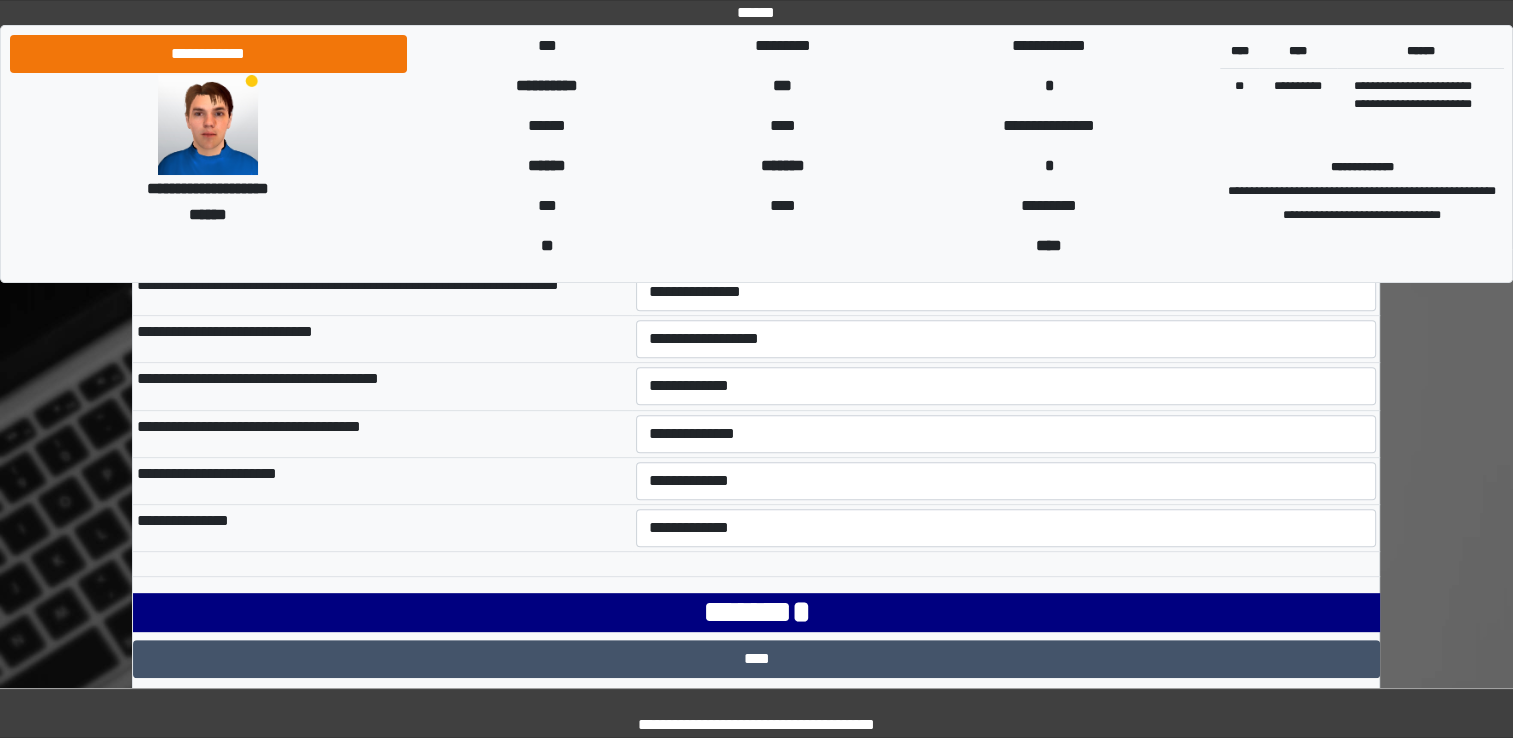 scroll, scrollTop: 700, scrollLeft: 0, axis: vertical 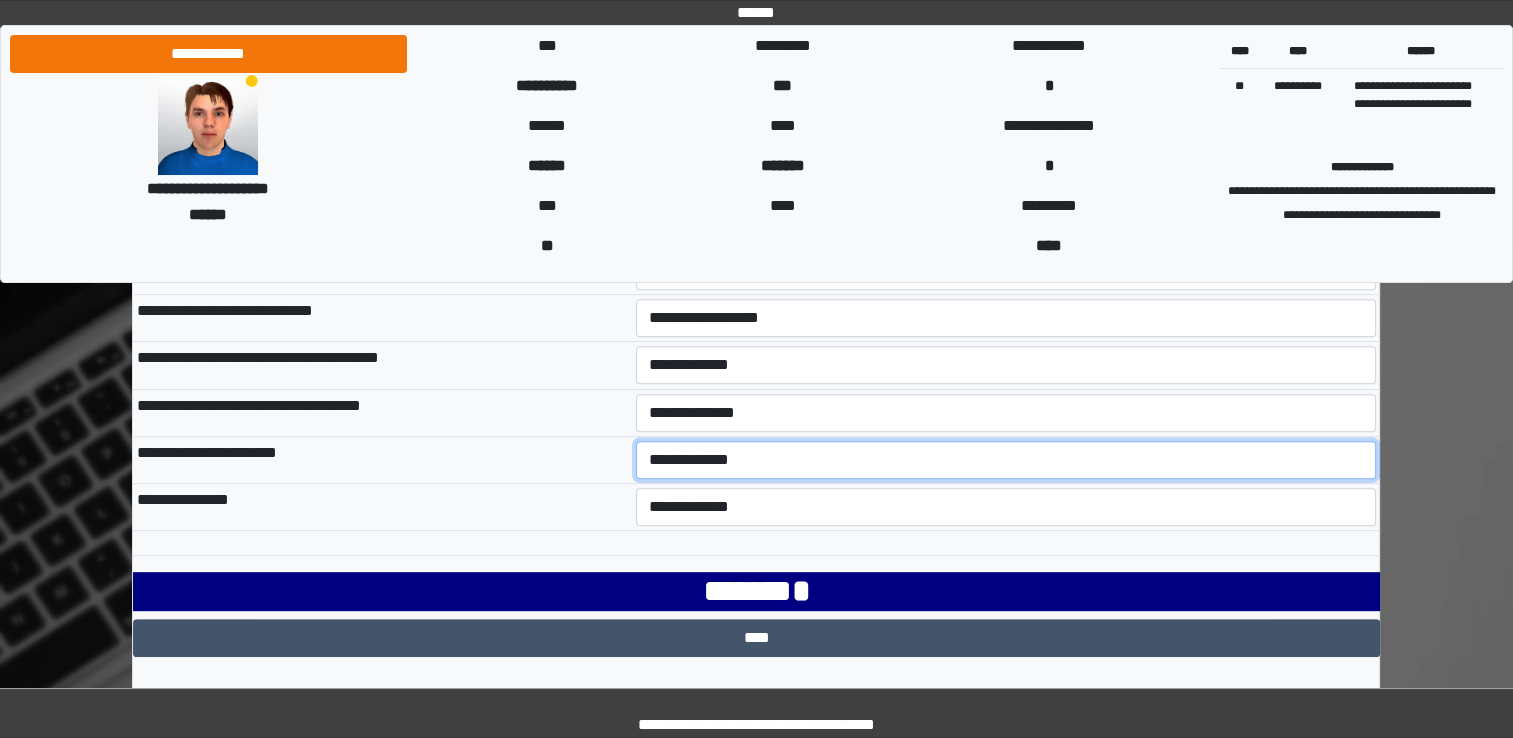 click on "**********" at bounding box center [1006, 460] 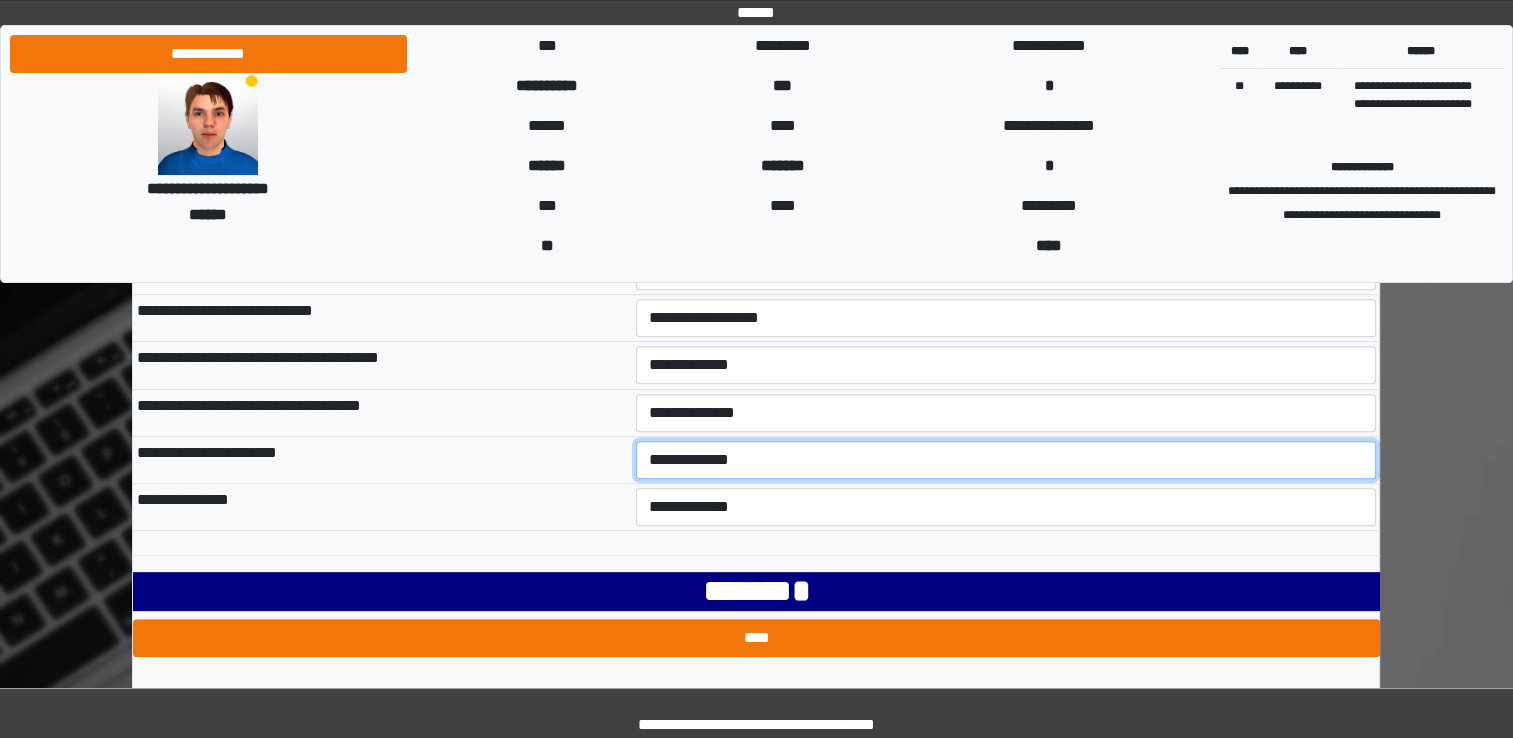 select on "***" 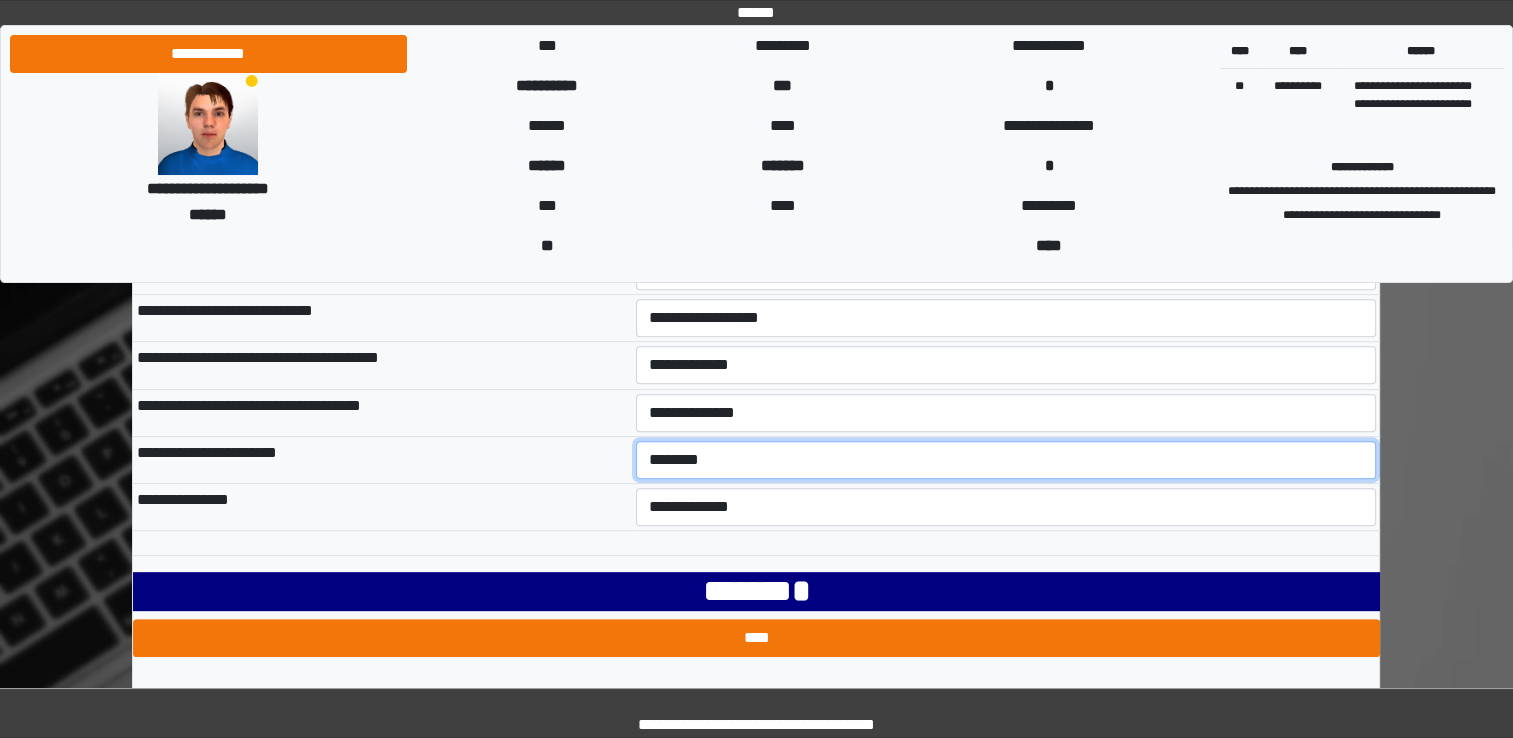 click on "**********" at bounding box center (1006, 460) 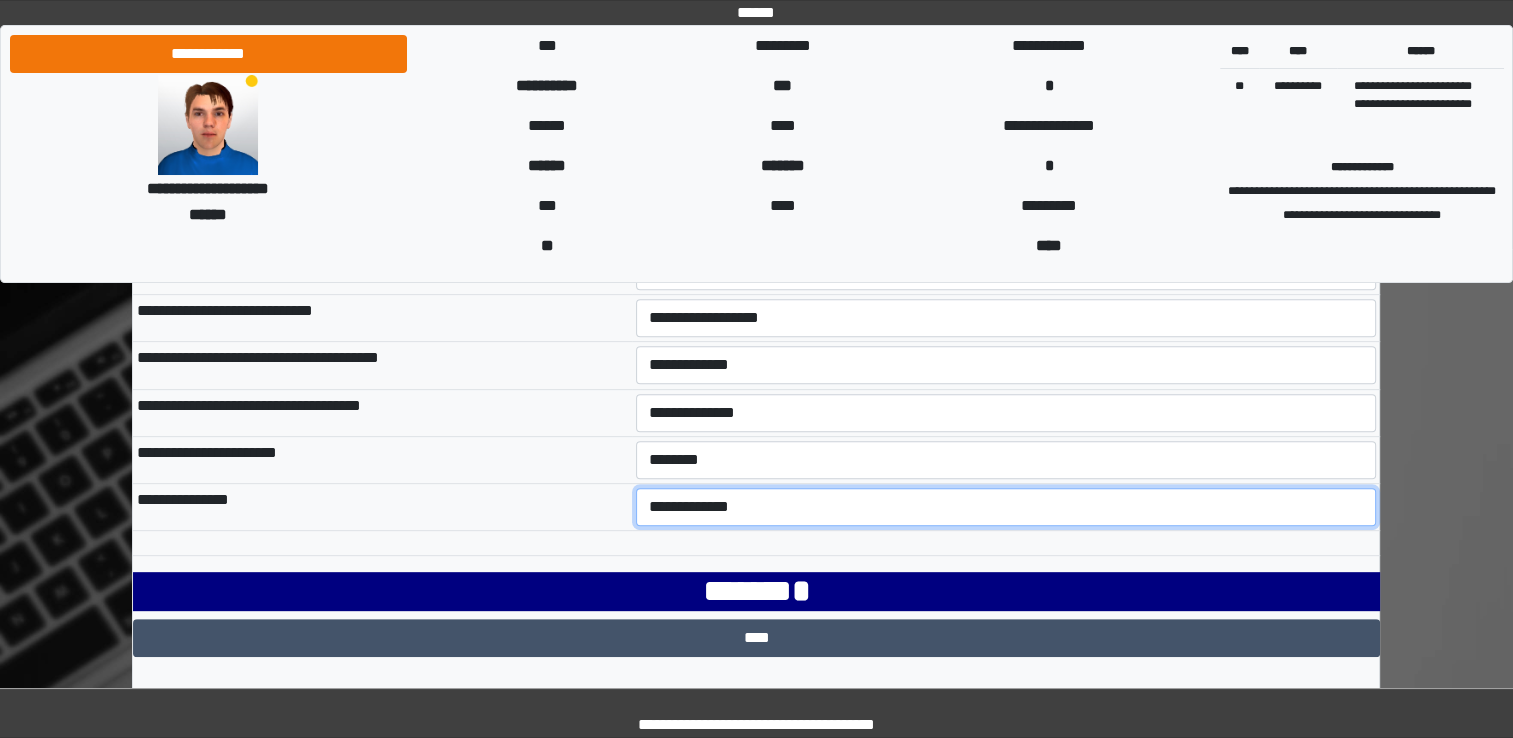 click on "**********" at bounding box center (1006, 507) 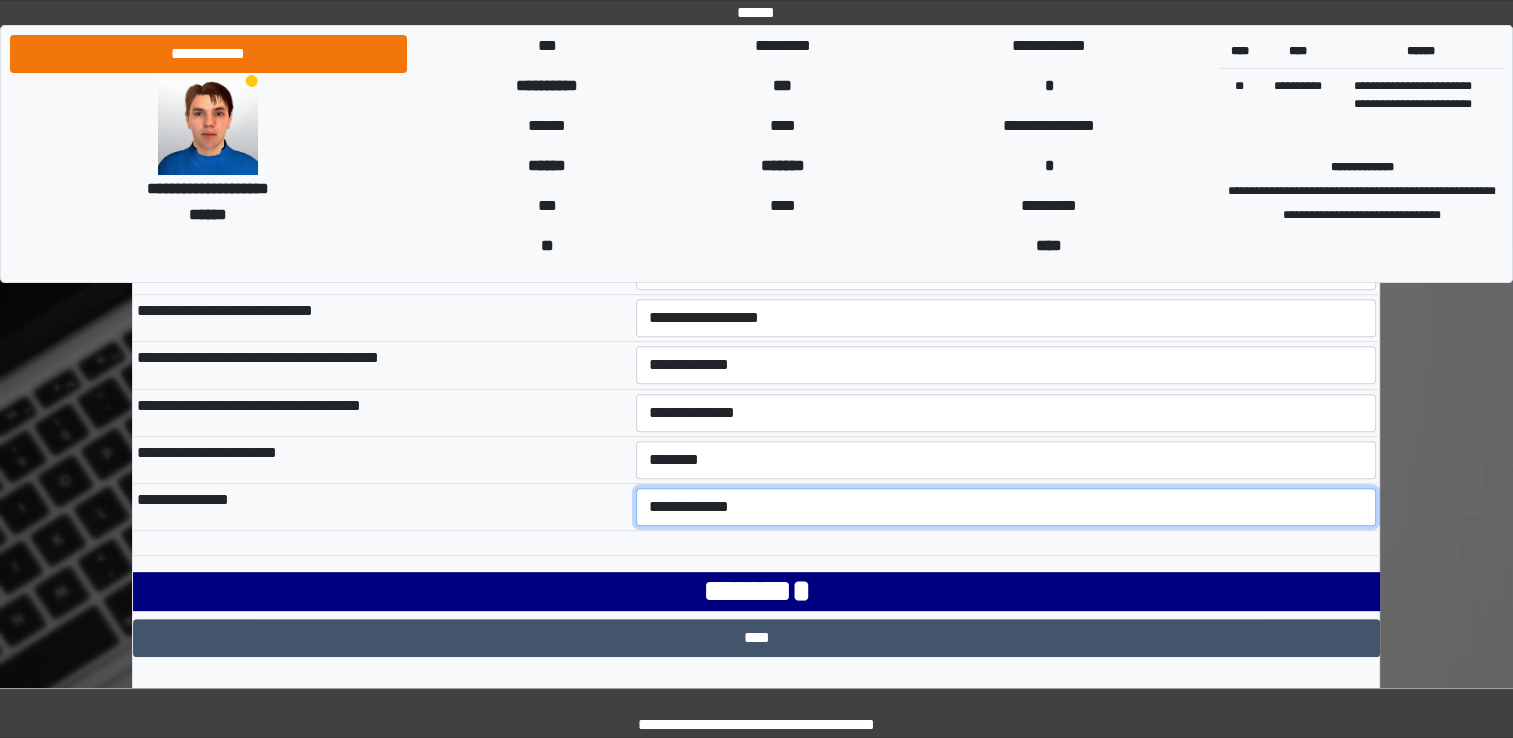 select on "***" 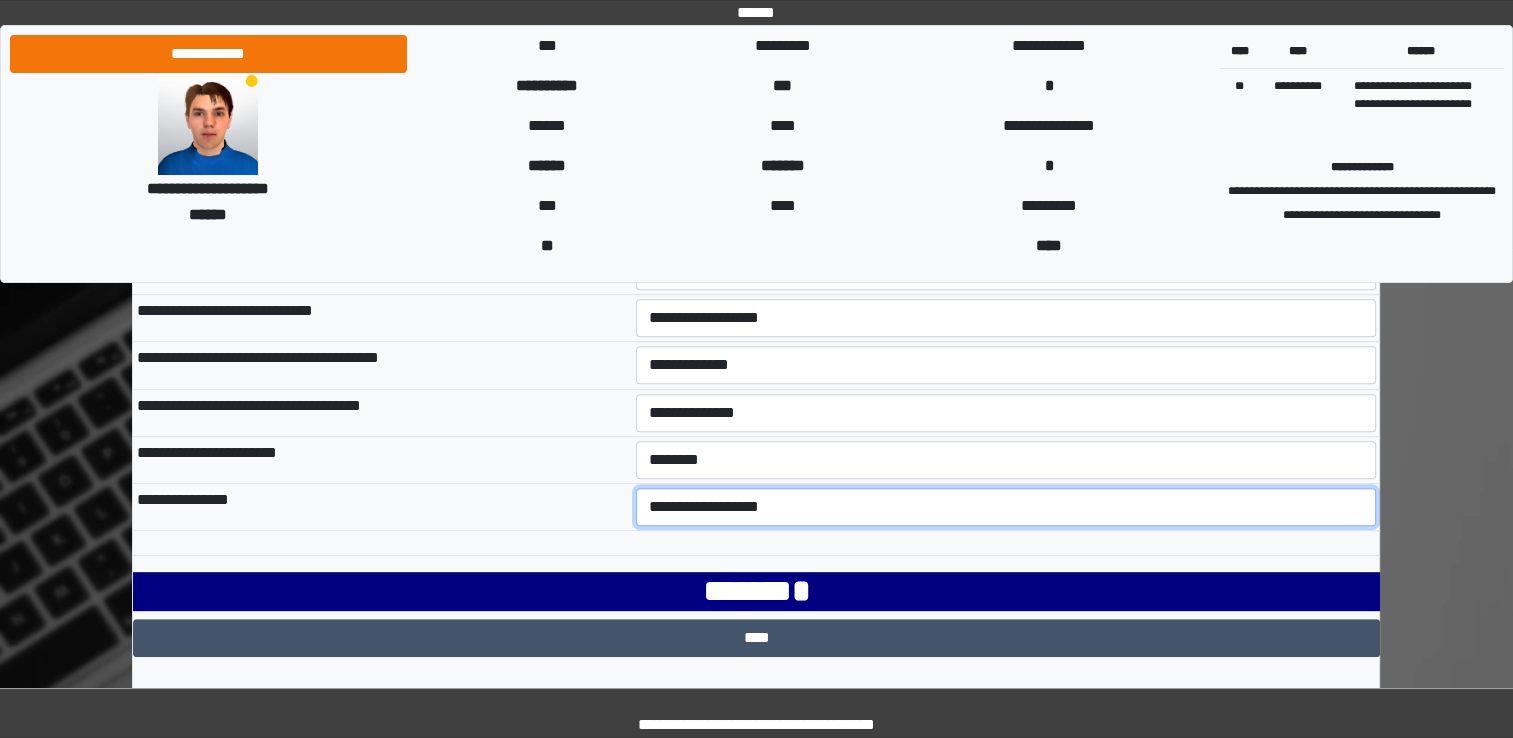 click on "**********" at bounding box center (1006, 507) 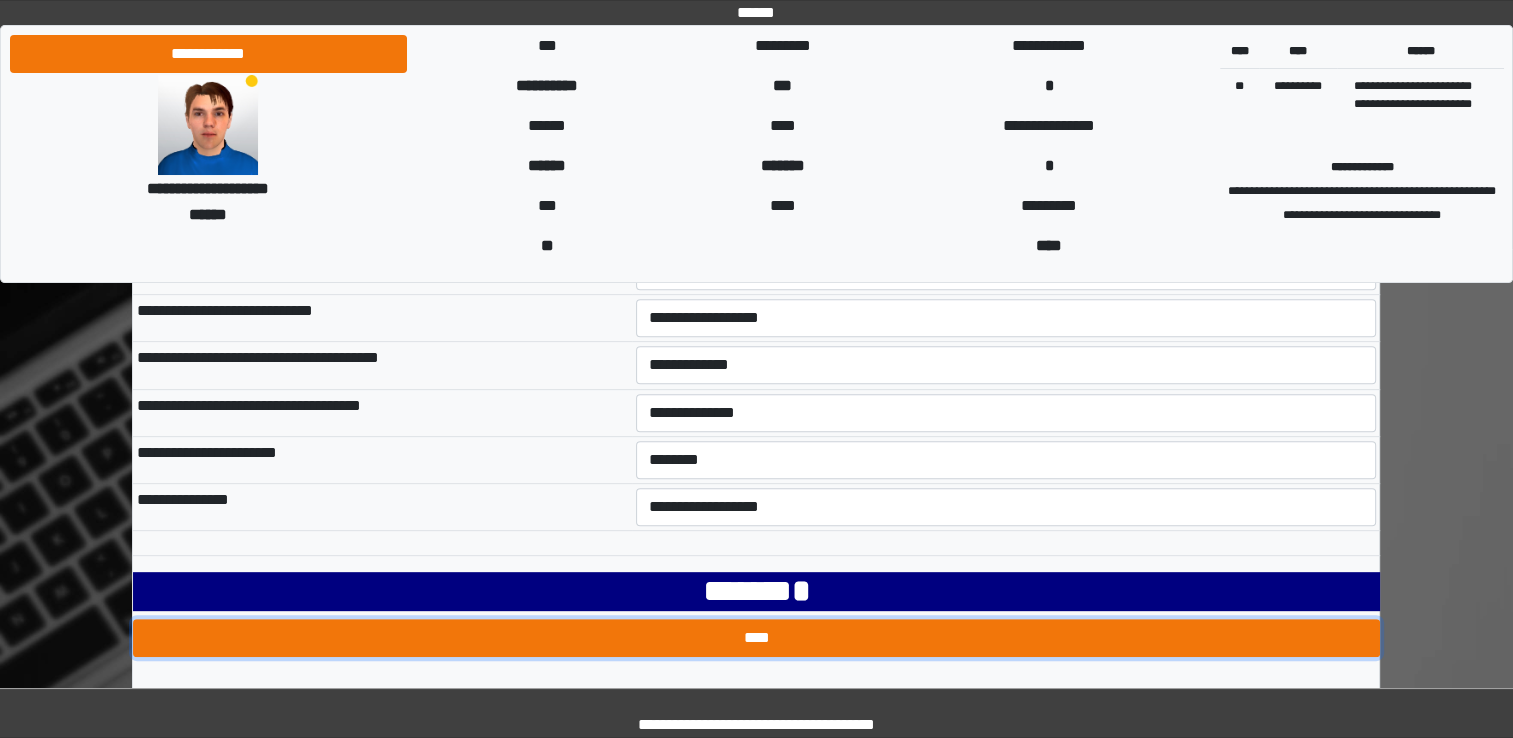 click on "****" at bounding box center [756, 638] 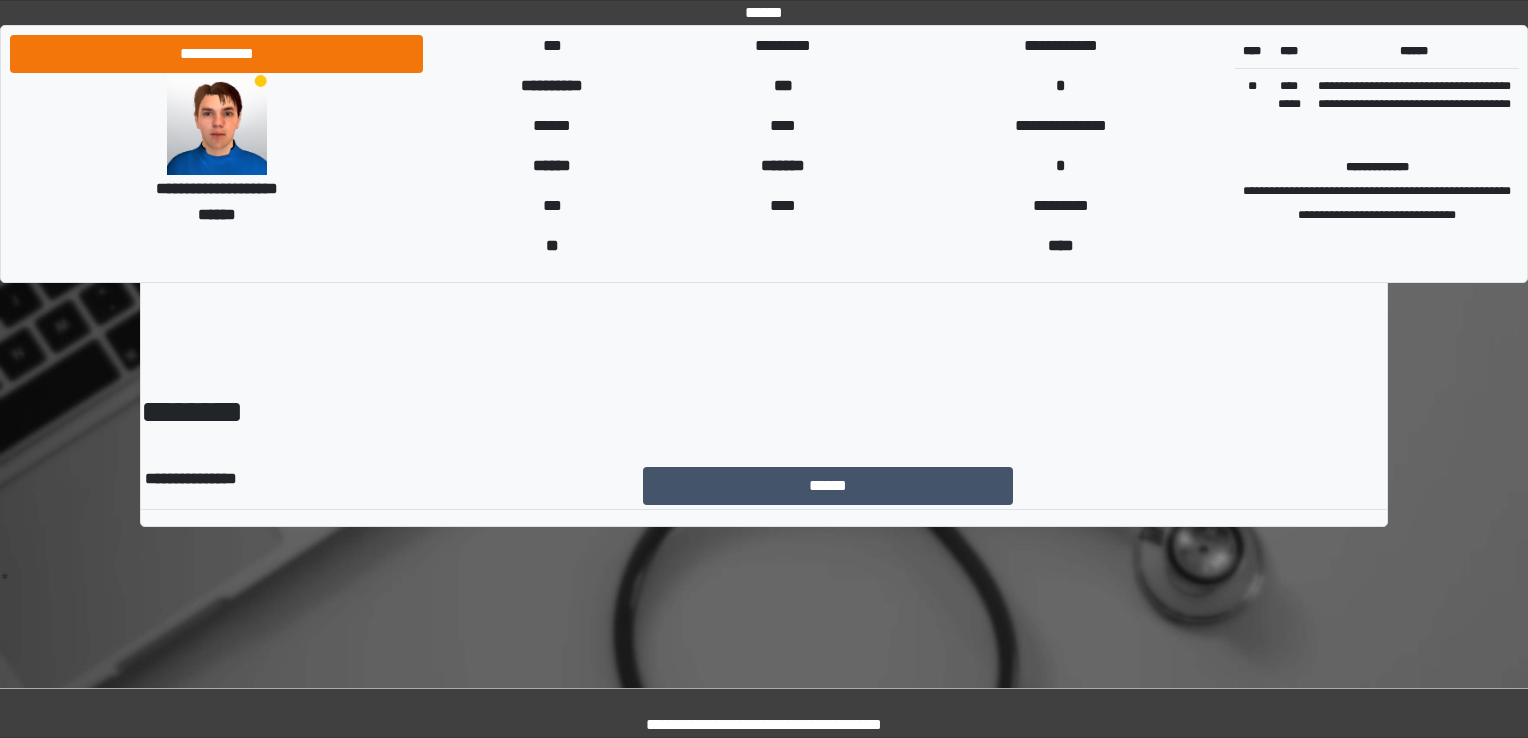 scroll, scrollTop: 0, scrollLeft: 0, axis: both 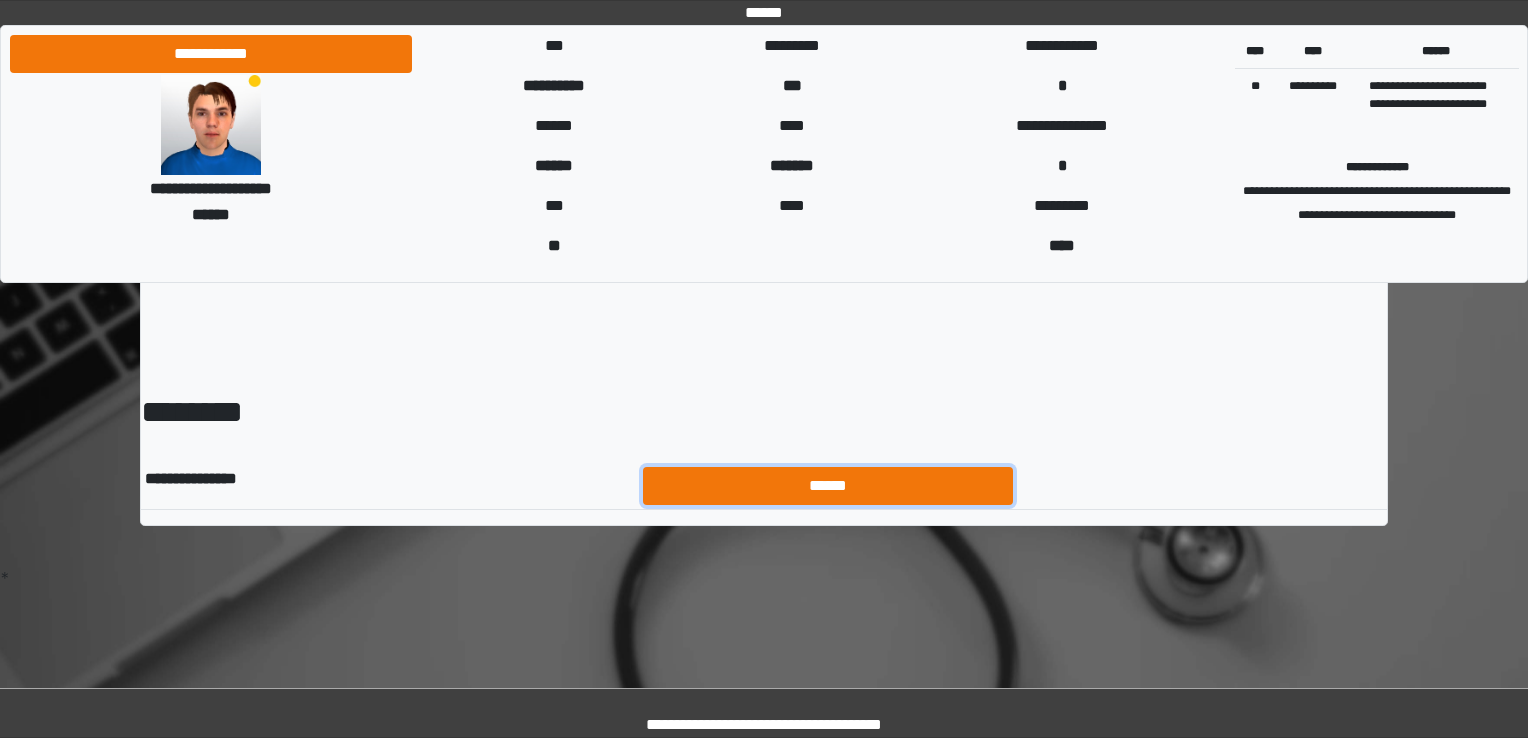 click on "******" at bounding box center [828, 486] 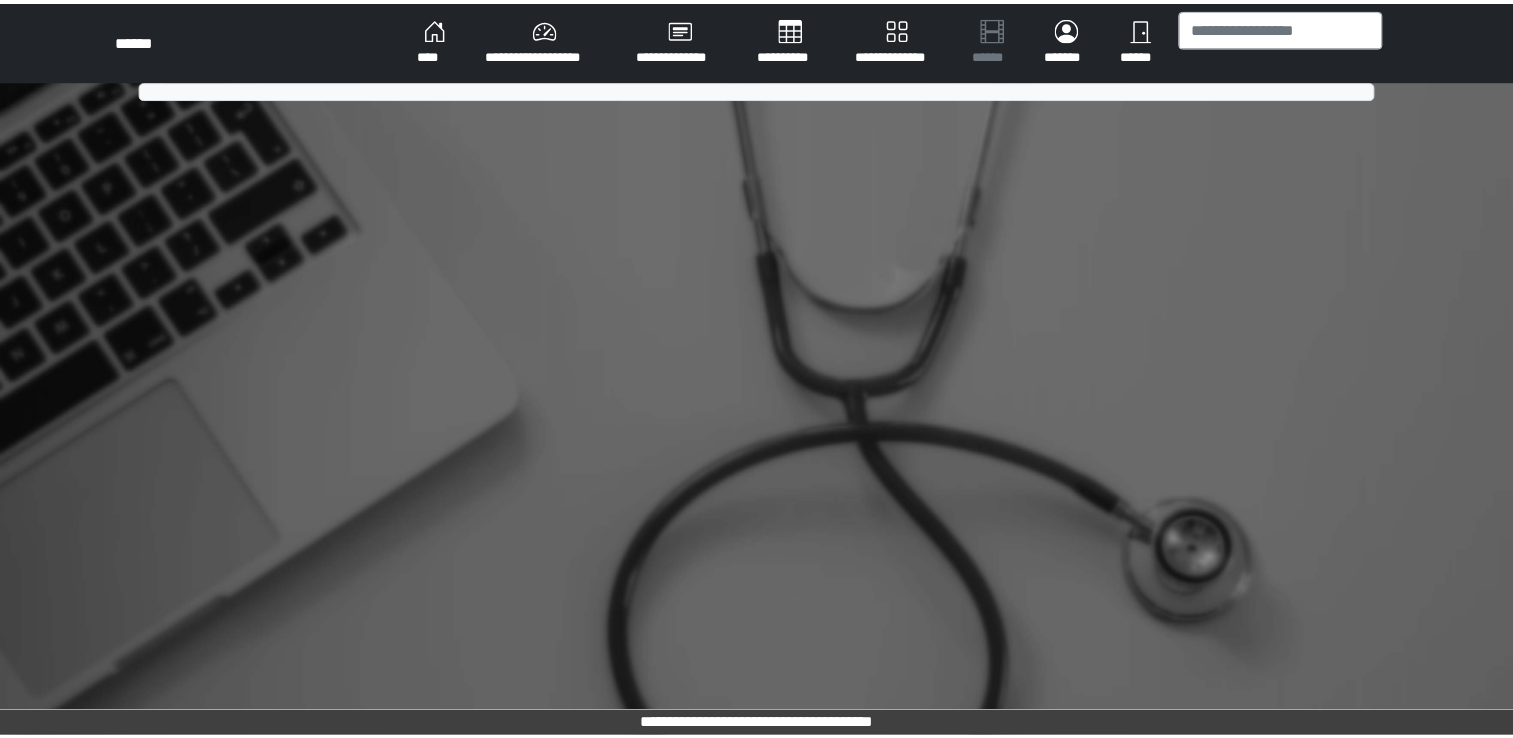 scroll, scrollTop: 0, scrollLeft: 0, axis: both 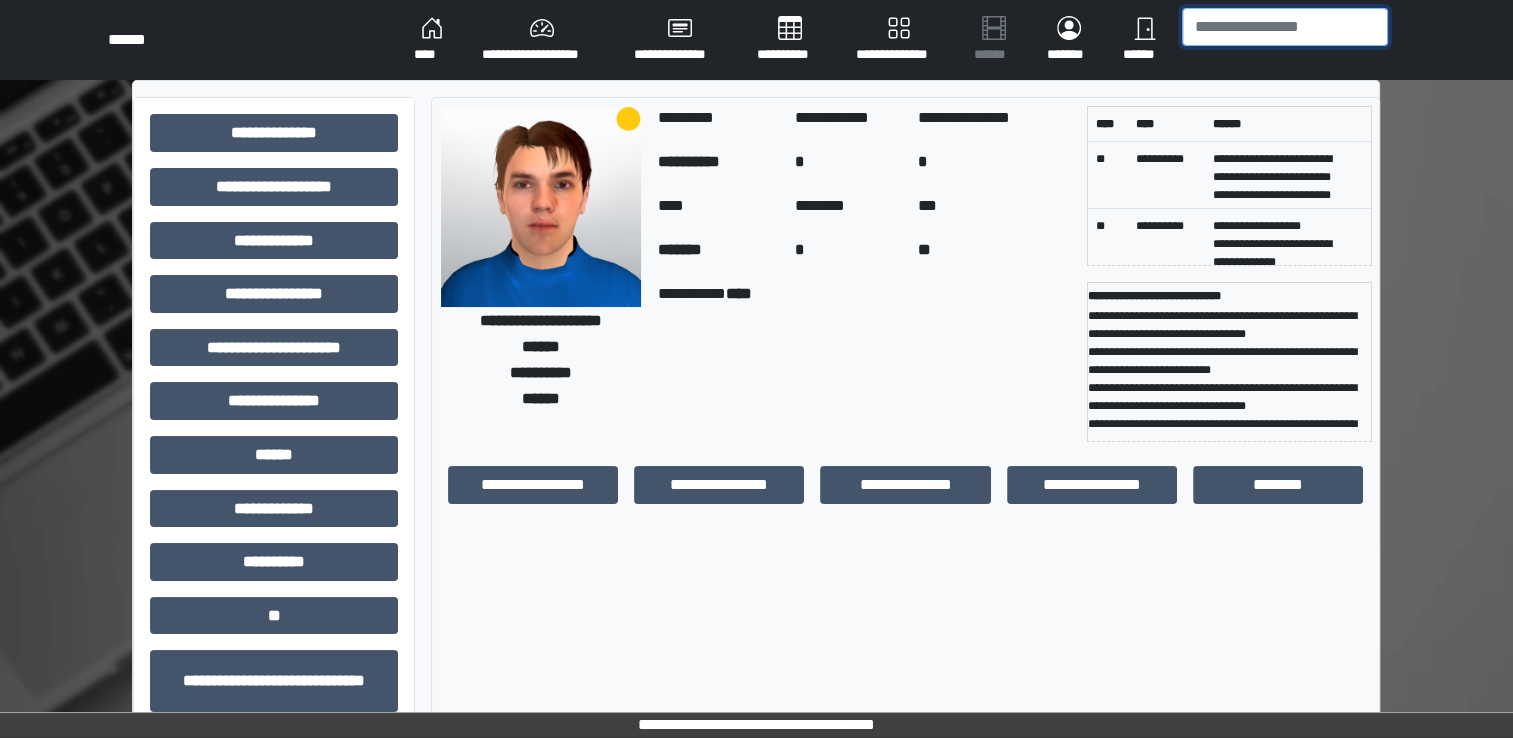 click at bounding box center (1285, 27) 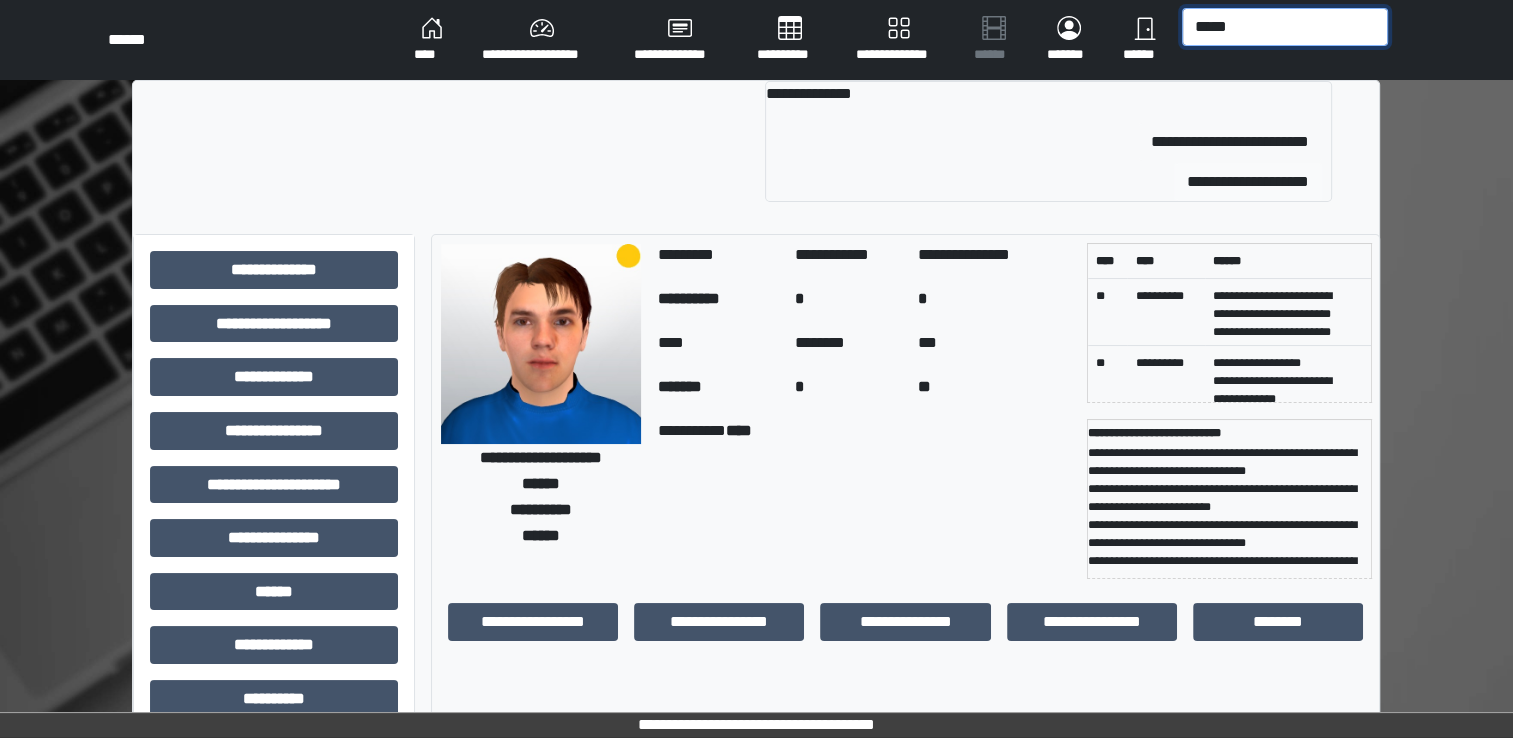 type on "*****" 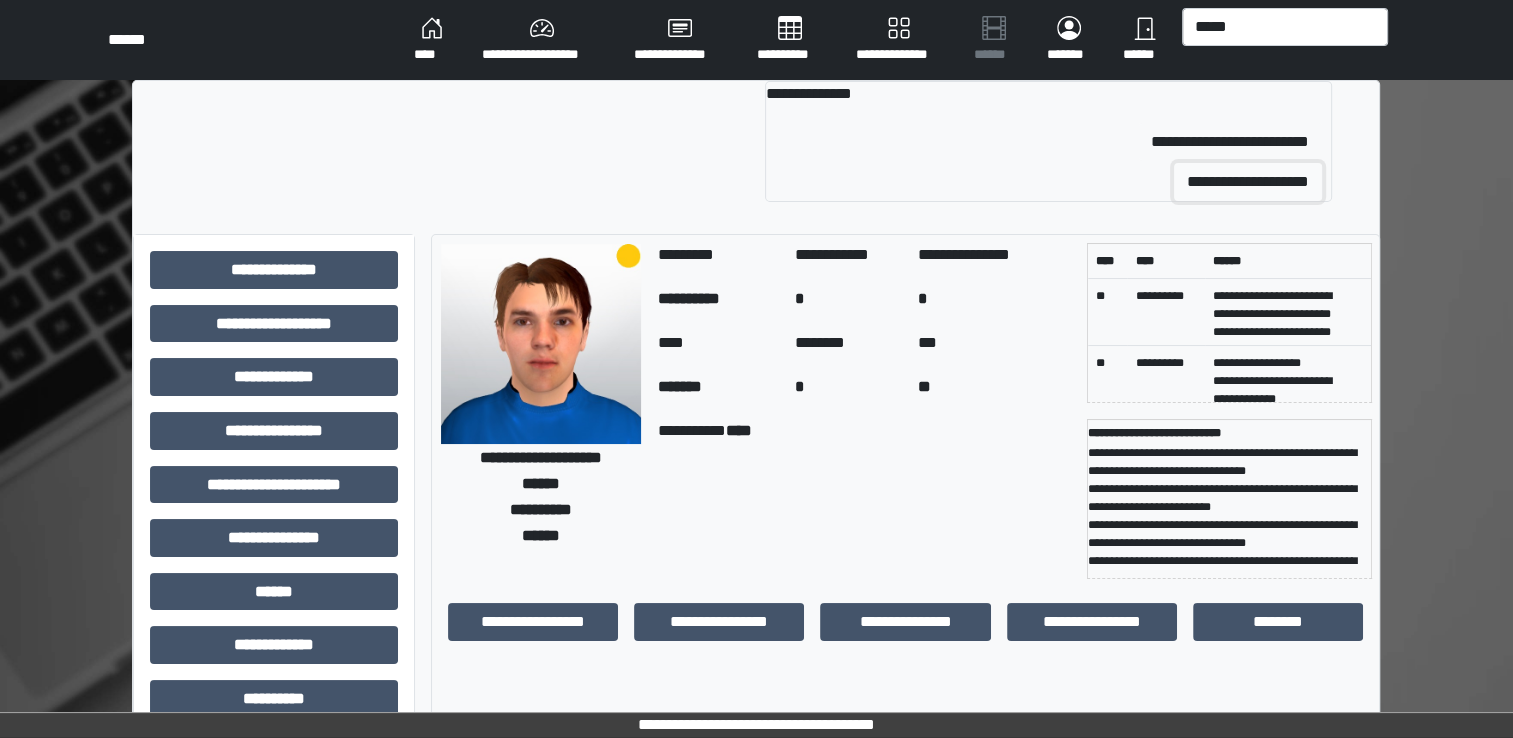 click on "**********" at bounding box center (1248, 182) 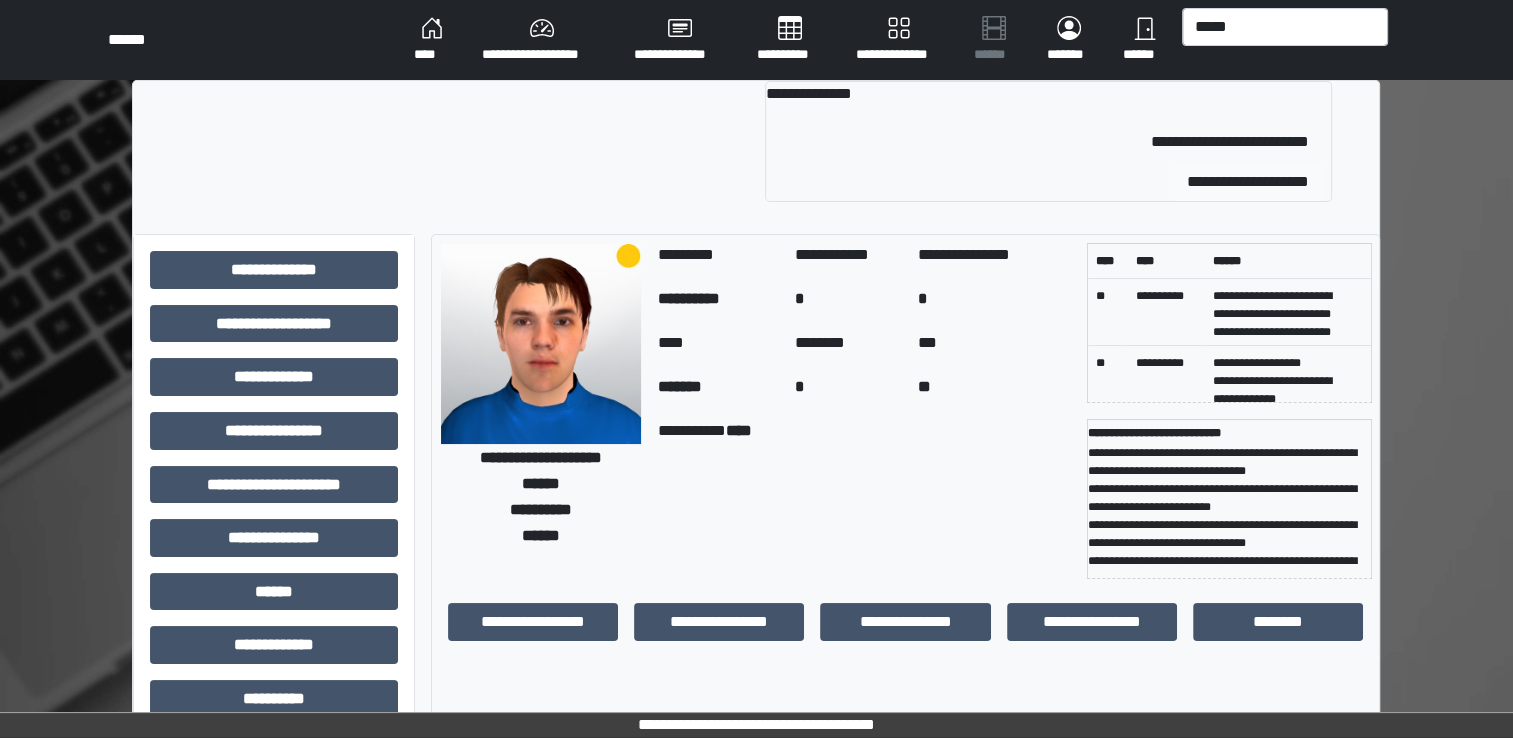 type 